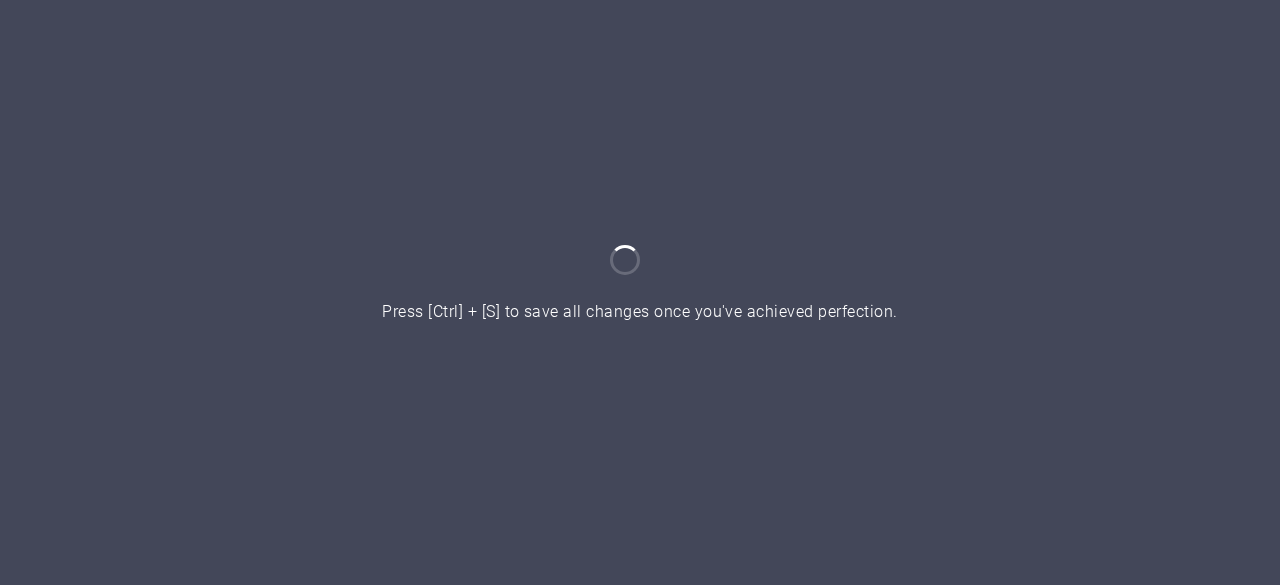 scroll, scrollTop: 0, scrollLeft: 0, axis: both 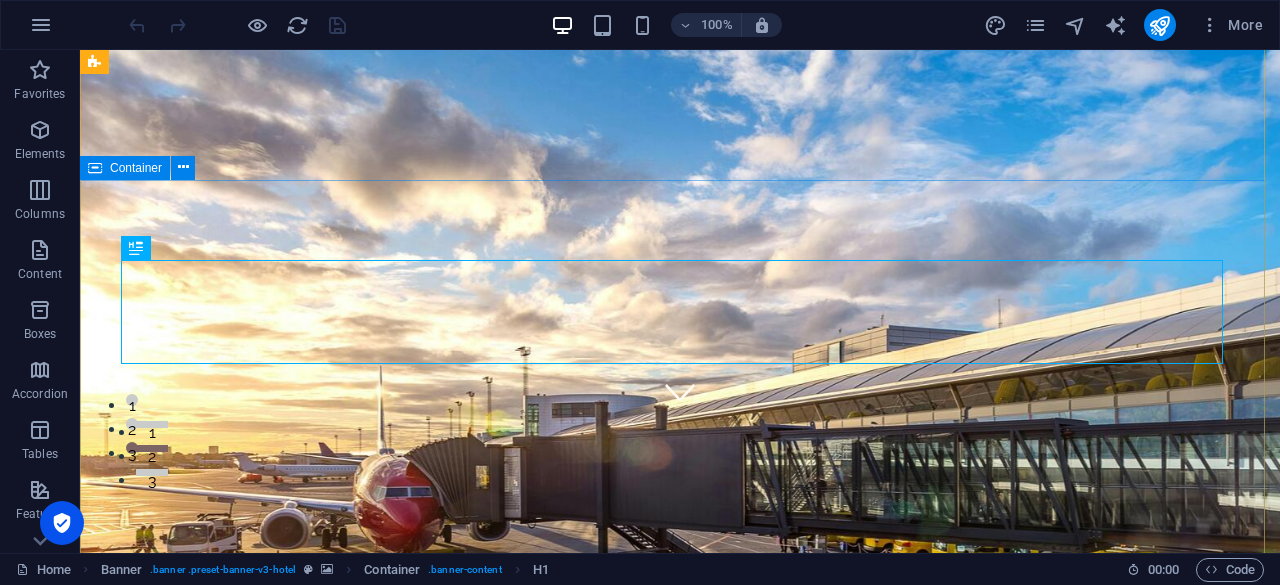 click on "Lets Fly Together CHECK IN CHECK OUT ADULTS BOOK A STAY   I have read and understand the privacy policy. Nicht lesbar? Neu generieren" at bounding box center [680, 1514] 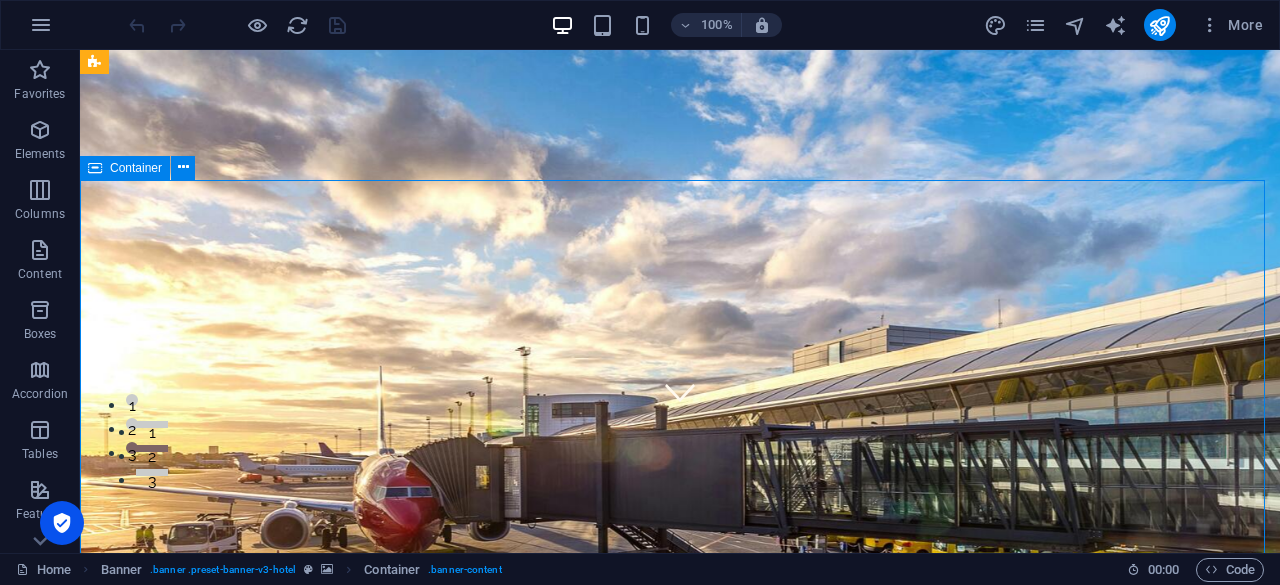 click on "Lets Fly Together CHECK IN CHECK OUT ADULTS BOOK A STAY   I have read and understand the privacy policy. Nicht lesbar? Neu generieren" at bounding box center (680, 1514) 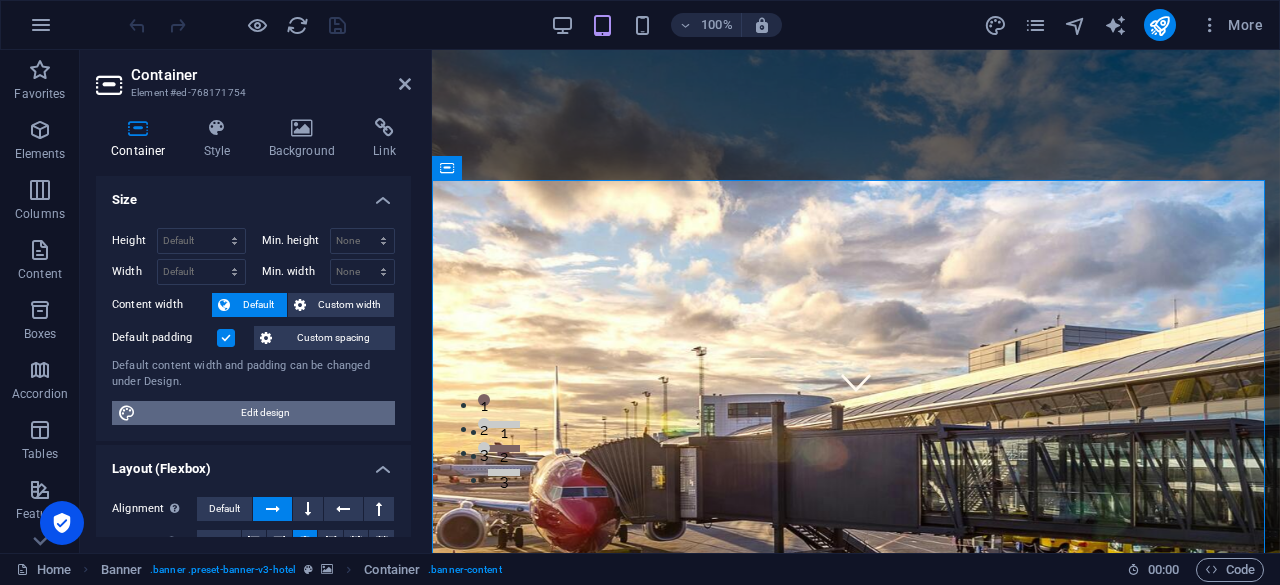 click on "Edit design" at bounding box center [265, 413] 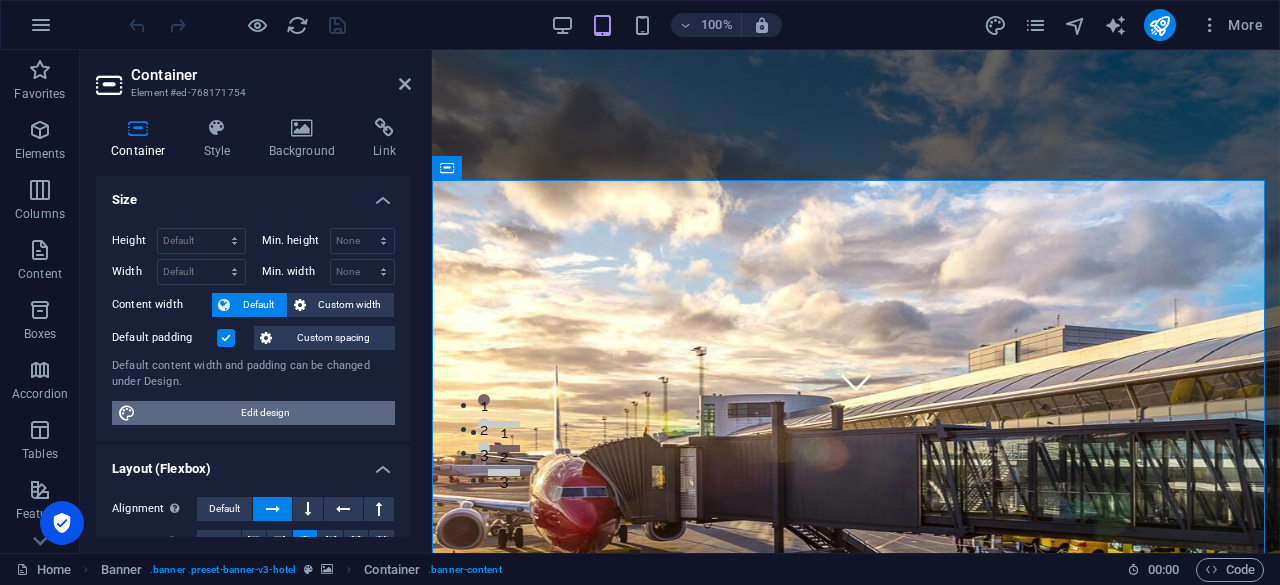 select on "px" 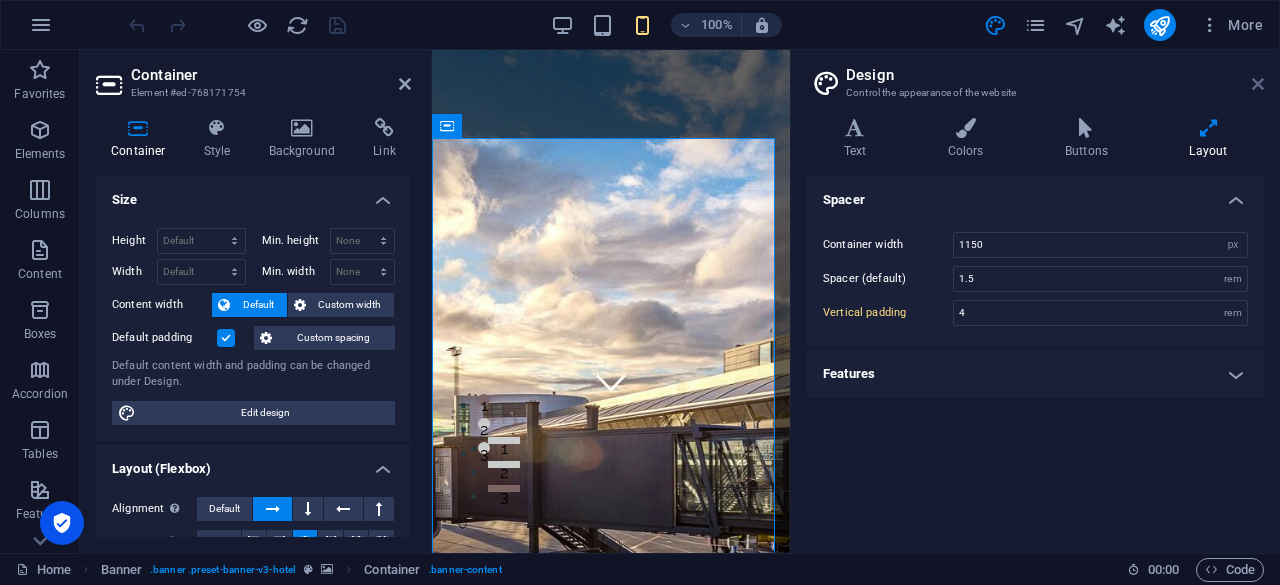 click at bounding box center (1258, 84) 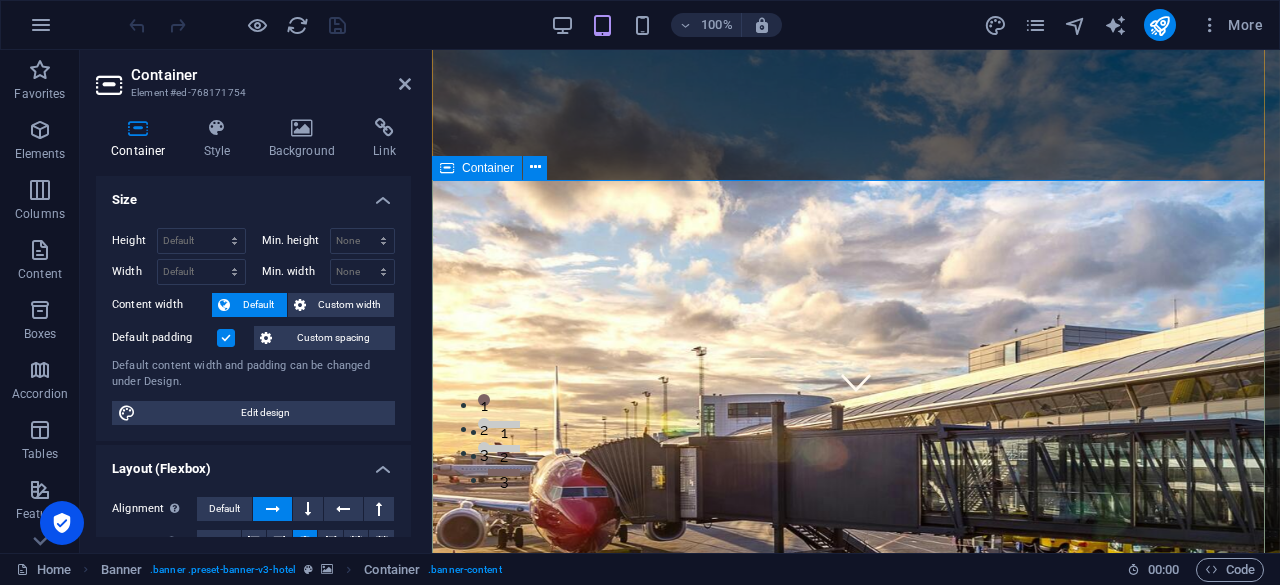 click on "Lets Fly Together CHECK IN CHECK OUT ADULTS BOOK A STAY   I have read and understand the privacy policy. Nicht lesbar? Neu generieren" at bounding box center [856, 1541] 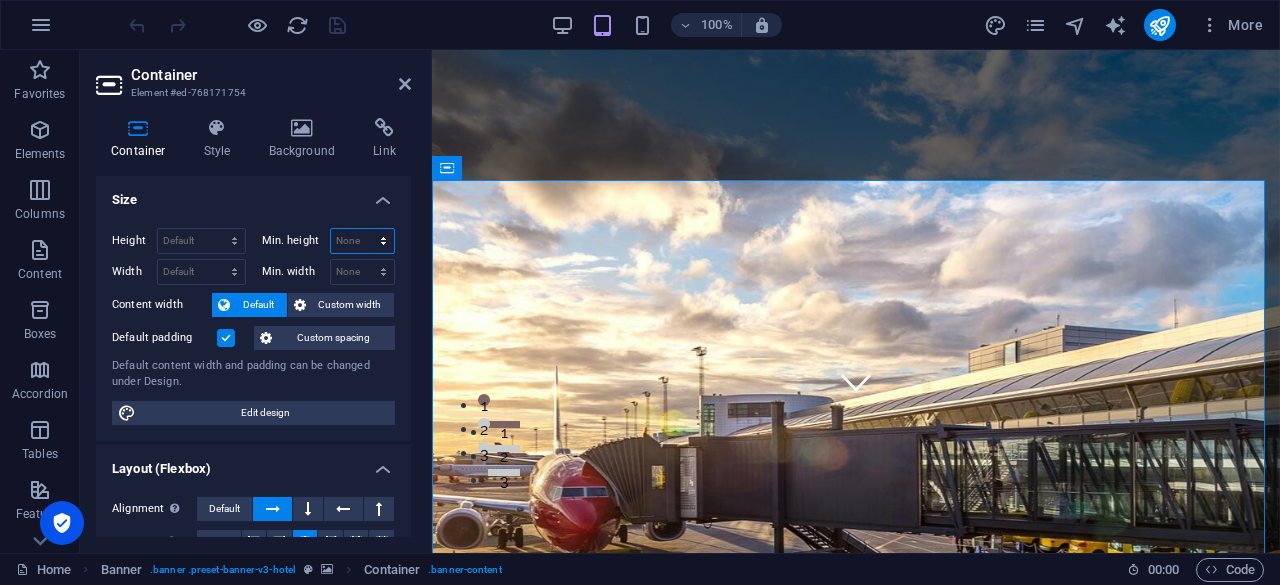 click on "None px rem % vh vw" at bounding box center [363, 241] 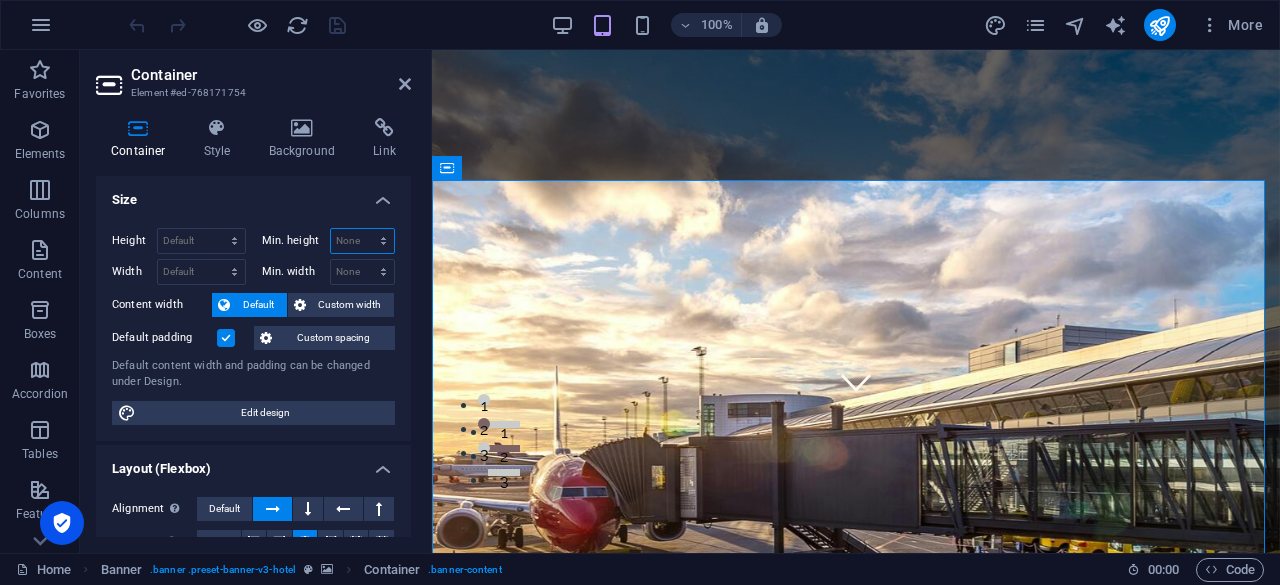 select on "px" 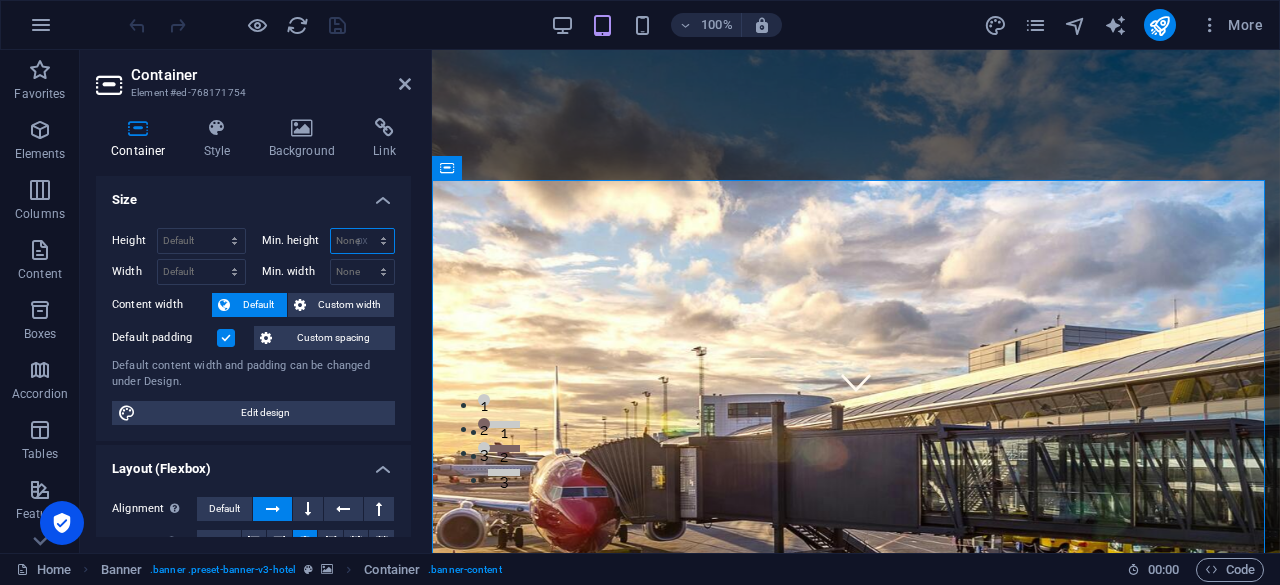 click on "None px rem % vh vw" at bounding box center [363, 241] 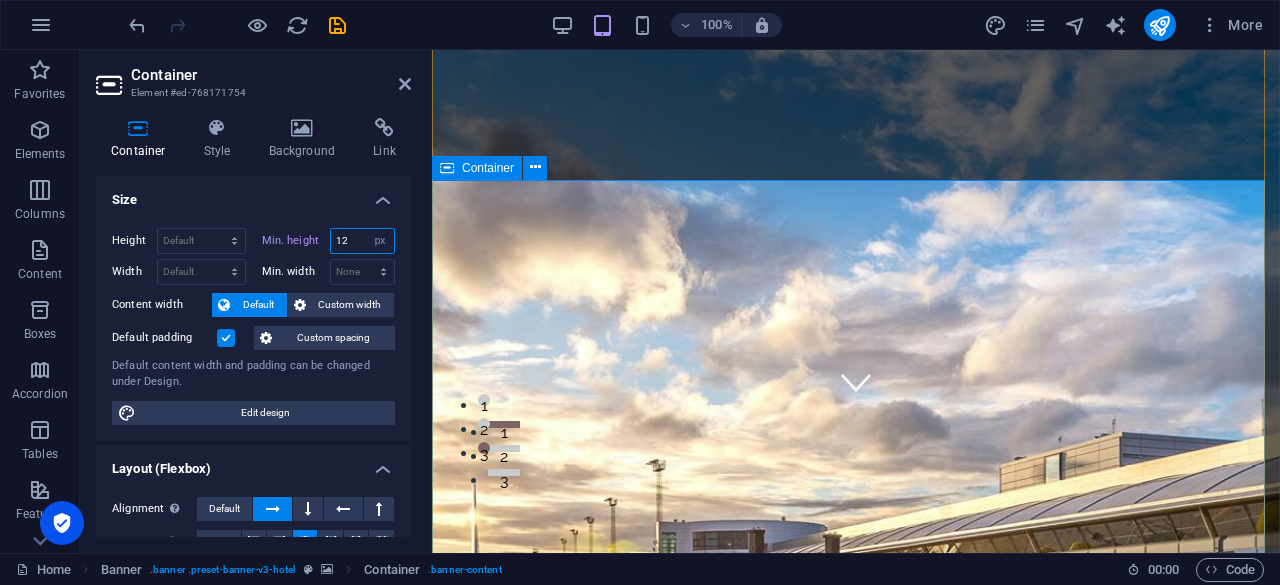 type on "12" 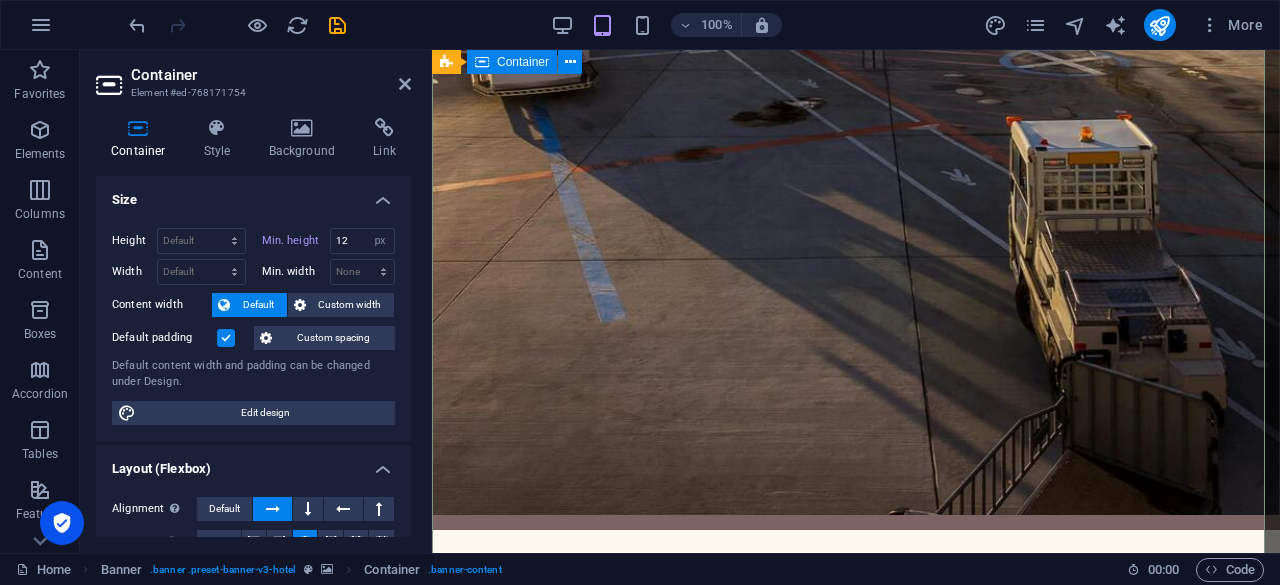 scroll, scrollTop: 886, scrollLeft: 0, axis: vertical 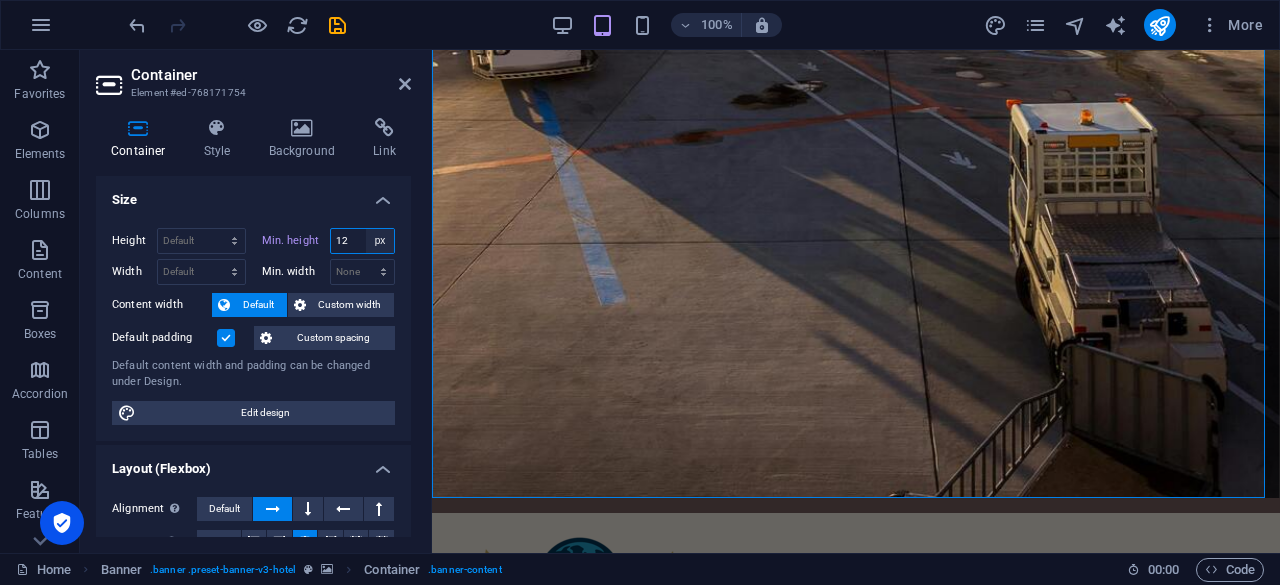 click on "None px rem % vh vw" at bounding box center (380, 241) 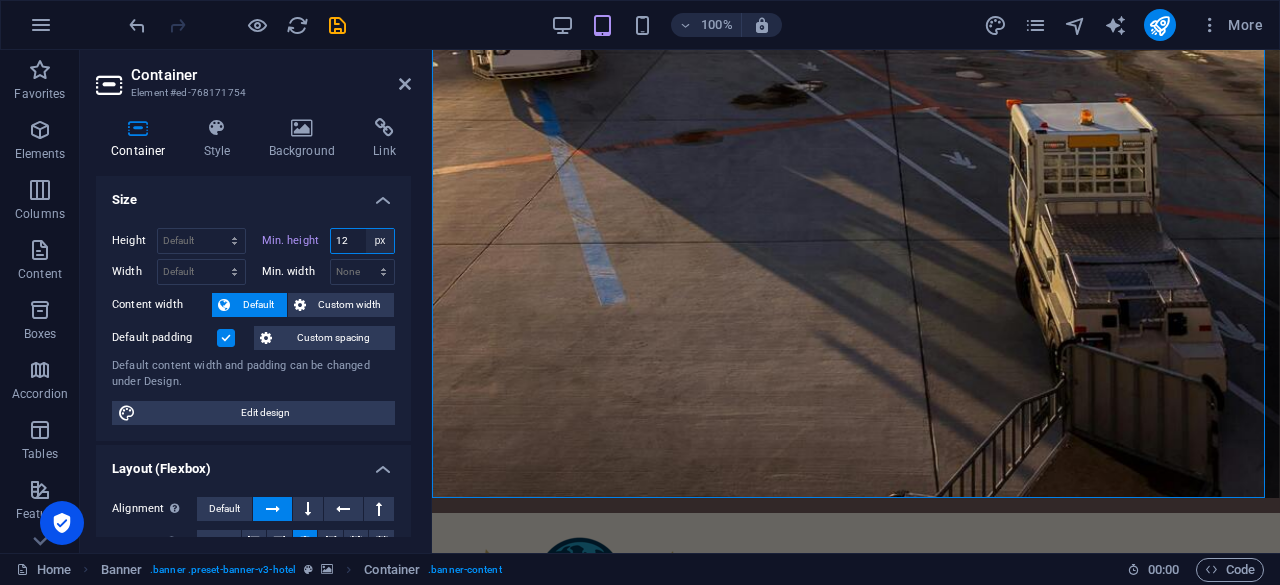 select on "vh" 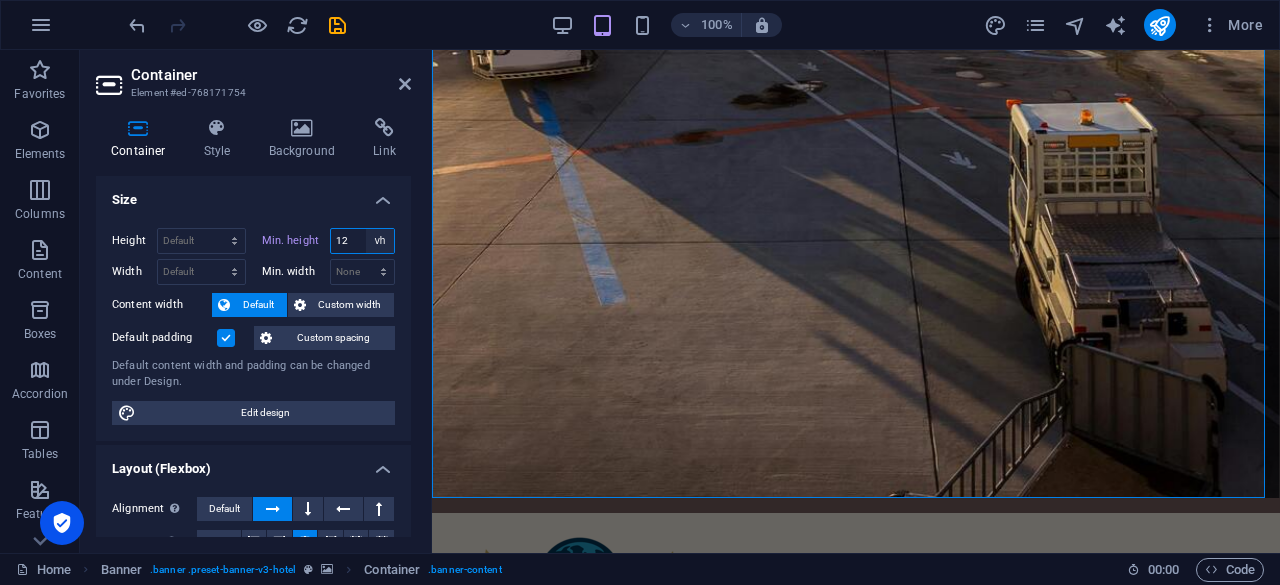 click on "None px rem % vh vw" at bounding box center (380, 241) 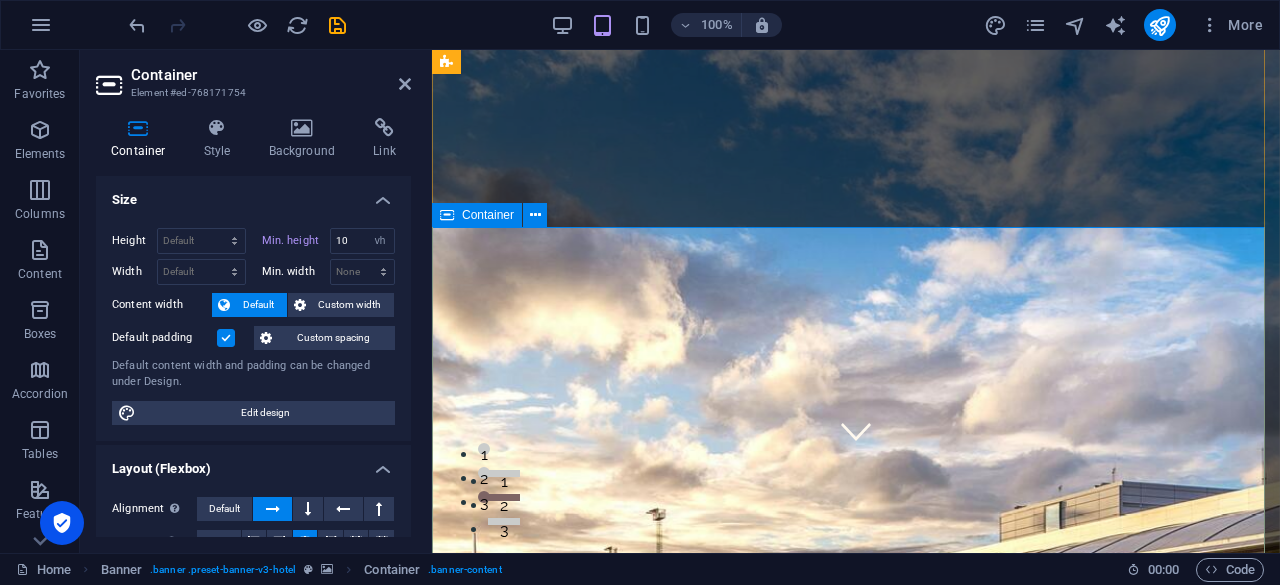 scroll, scrollTop: 71, scrollLeft: 0, axis: vertical 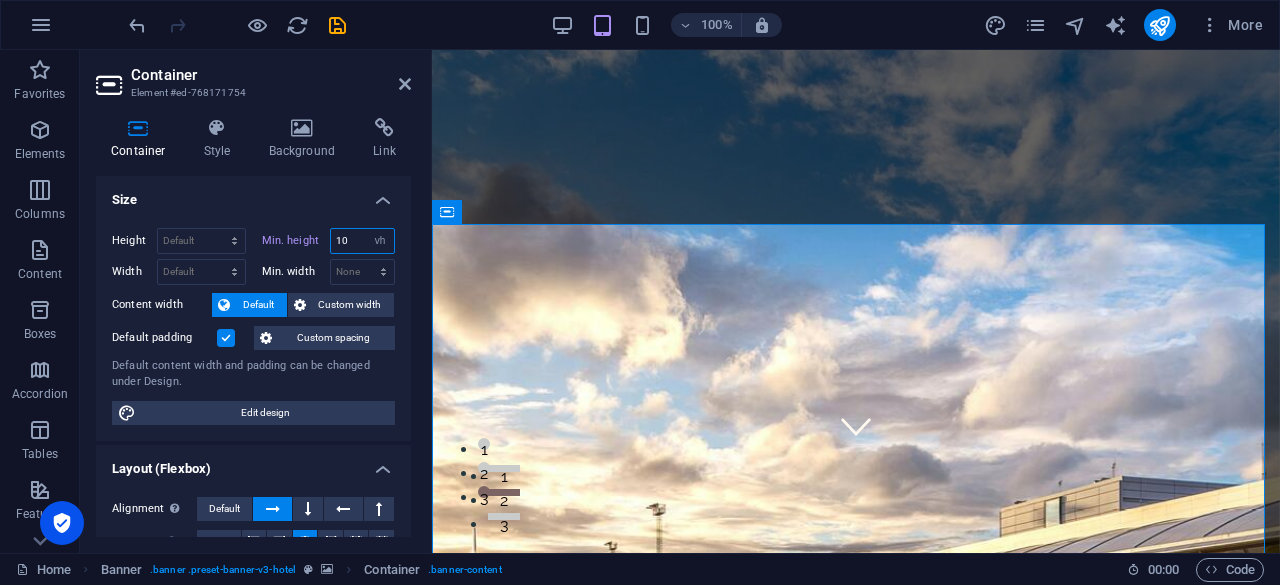click on "10" at bounding box center (363, 241) 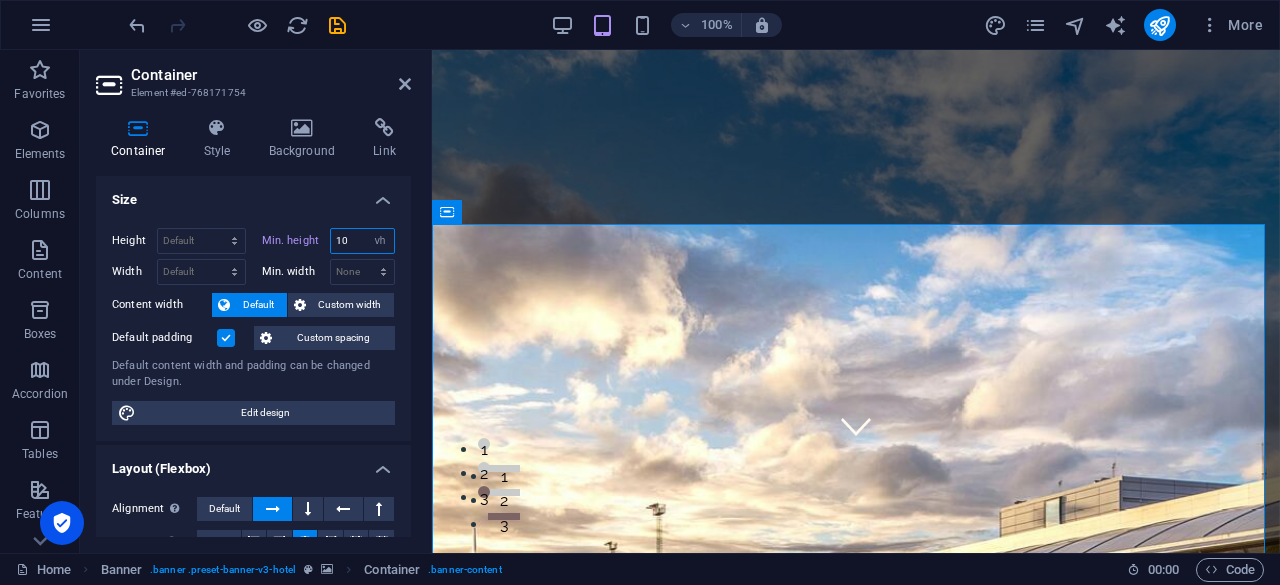 type on "1" 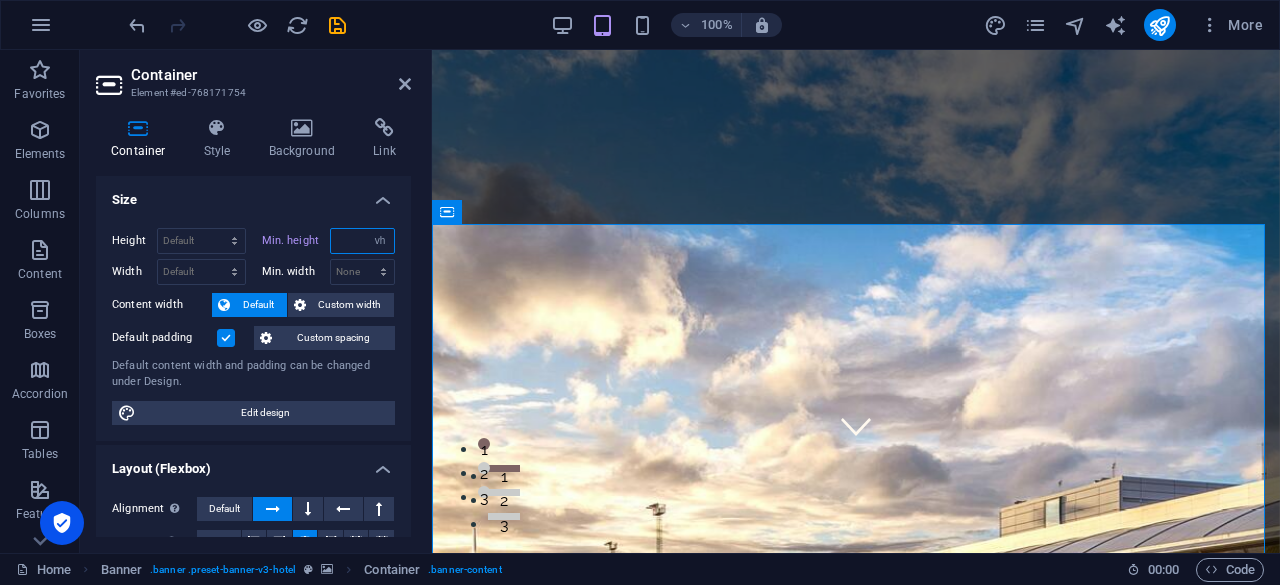 type on "8" 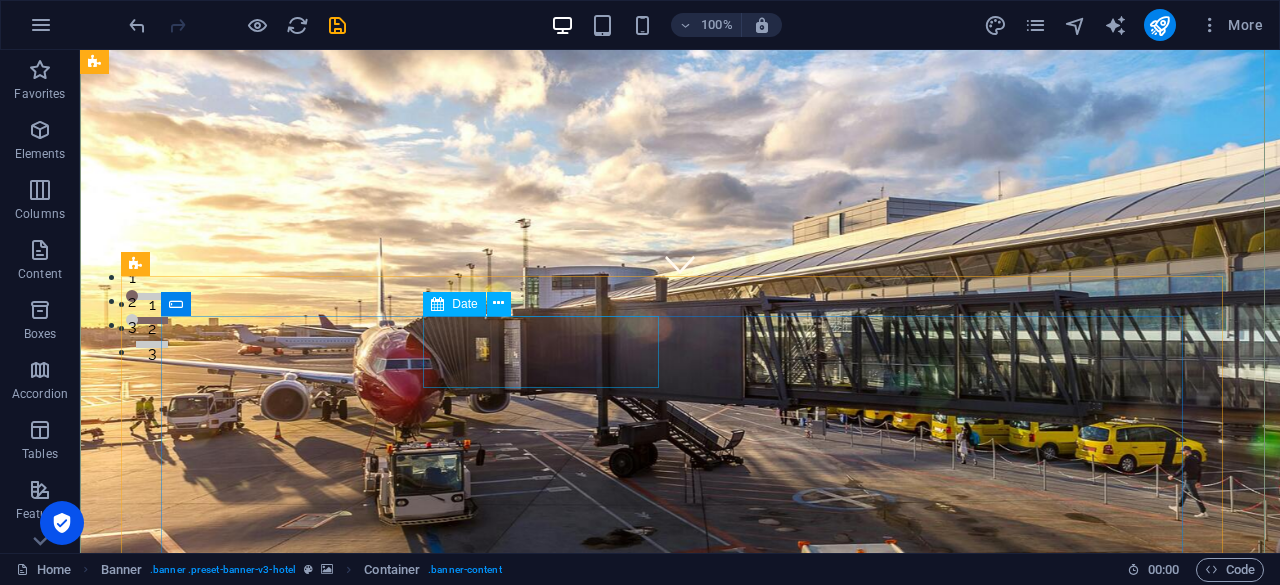 scroll, scrollTop: 253, scrollLeft: 0, axis: vertical 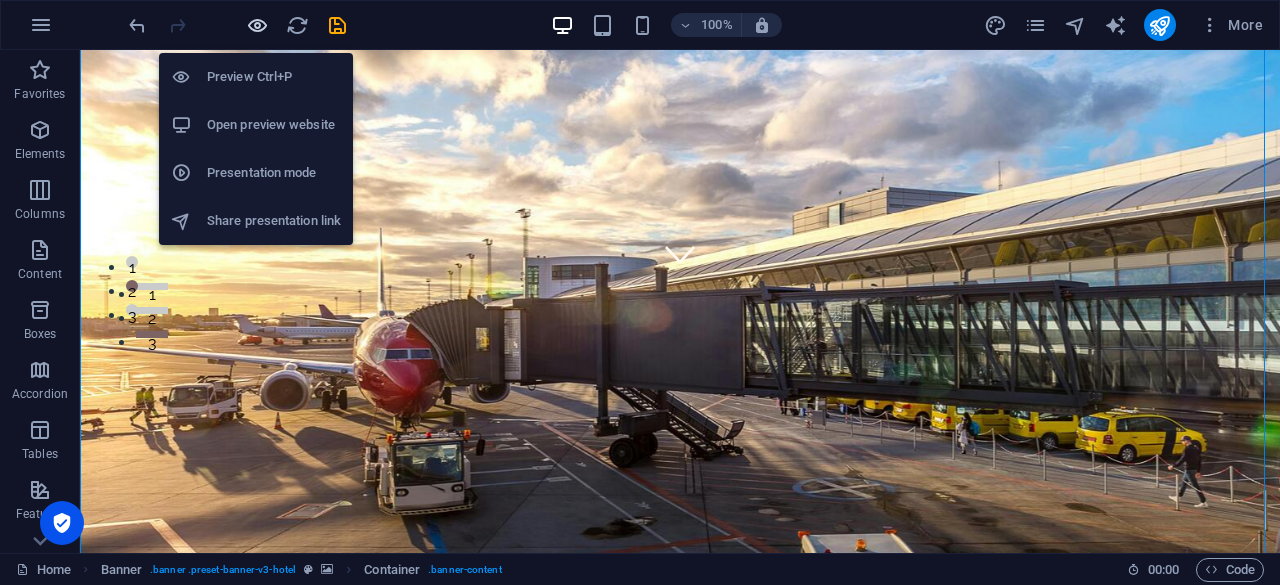 click at bounding box center [257, 25] 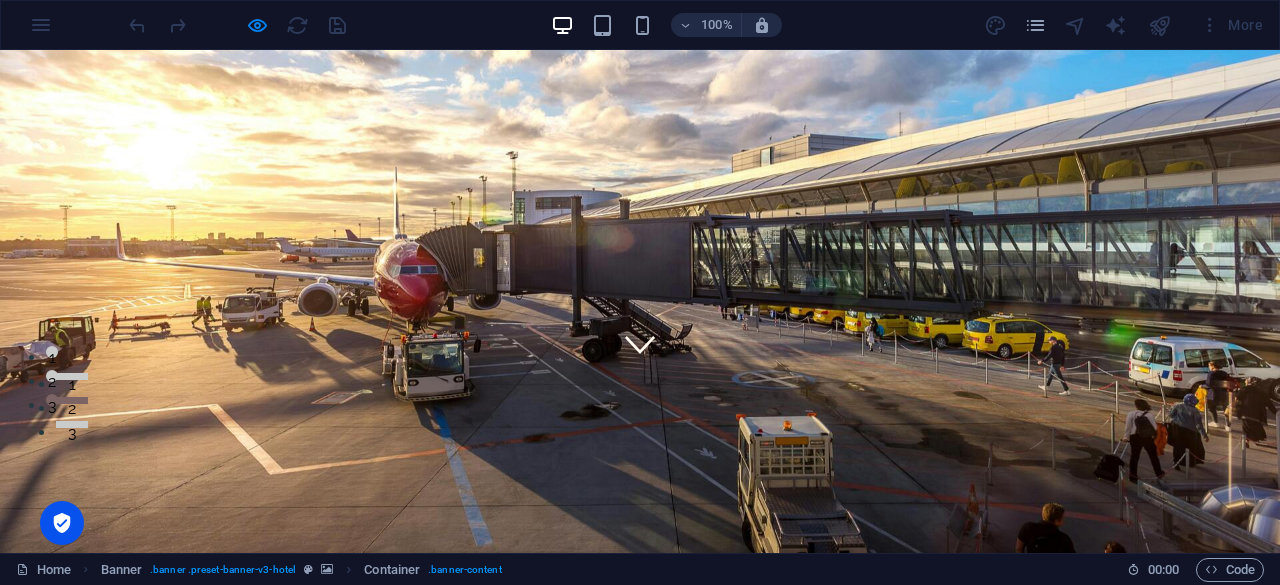 scroll, scrollTop: 139, scrollLeft: 0, axis: vertical 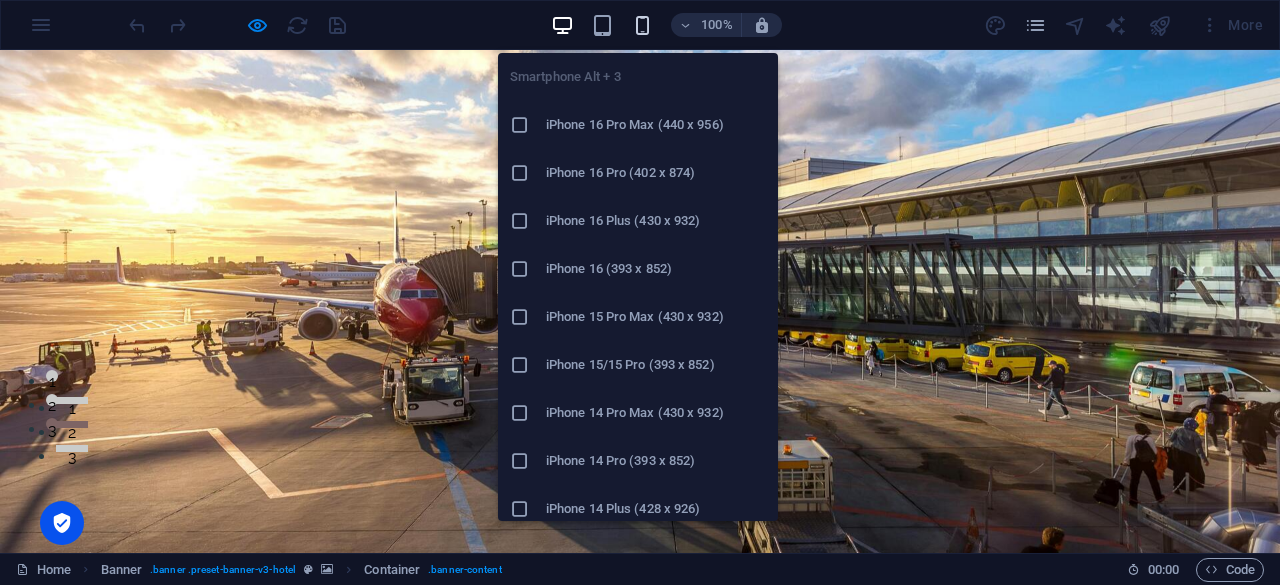click at bounding box center (642, 25) 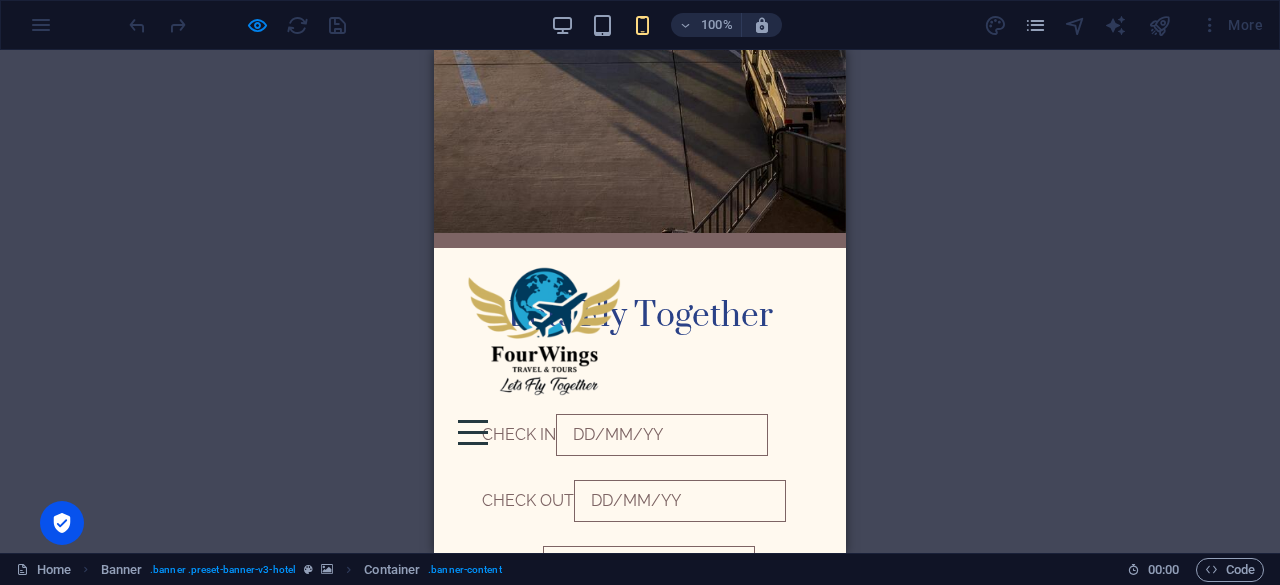 scroll, scrollTop: 703, scrollLeft: 0, axis: vertical 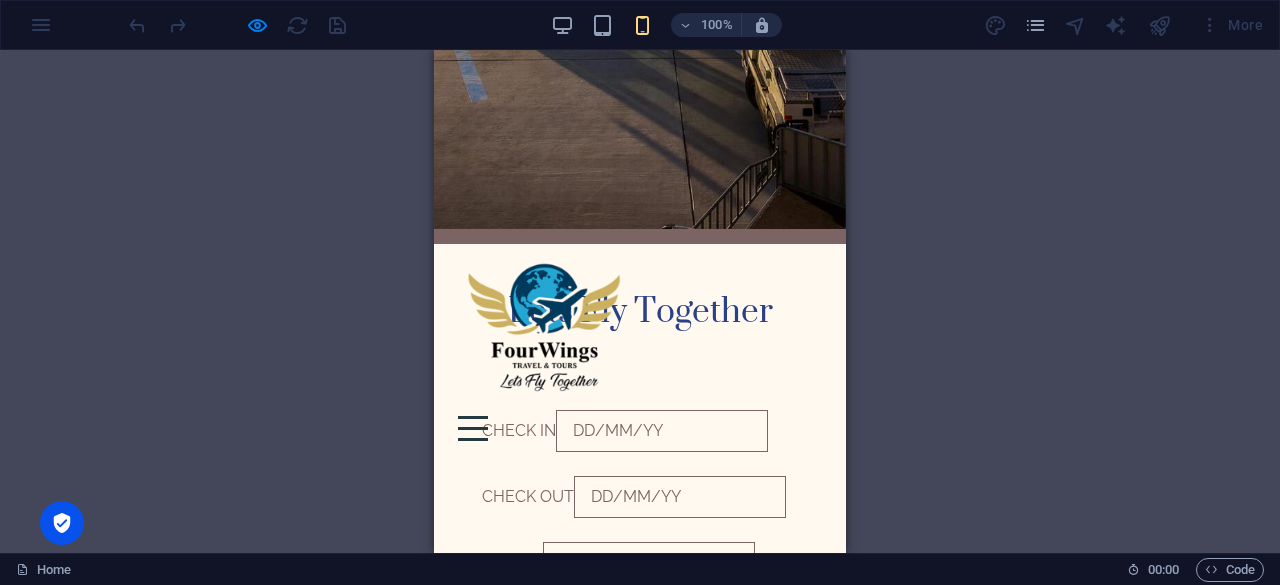 click on "Lets Fly Together CHECK IN CHECK OUT ADULTS BOOK A STAY   I have read and understand the privacy policy. Nicht lesbar? Neu generieren" at bounding box center [640, 539] 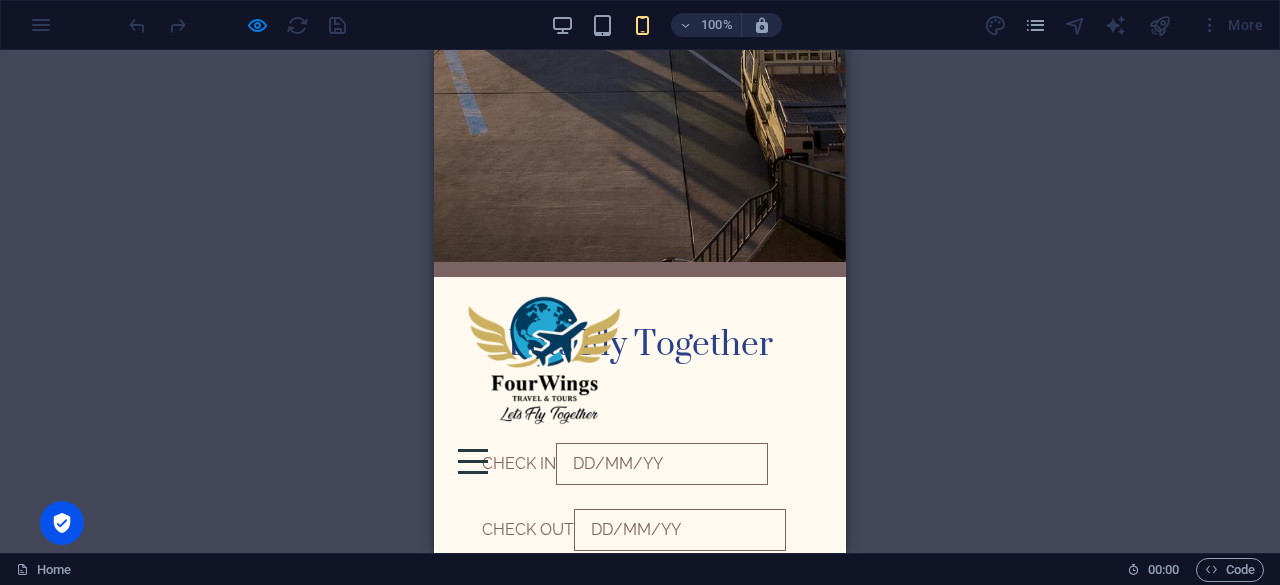 scroll, scrollTop: 675, scrollLeft: 0, axis: vertical 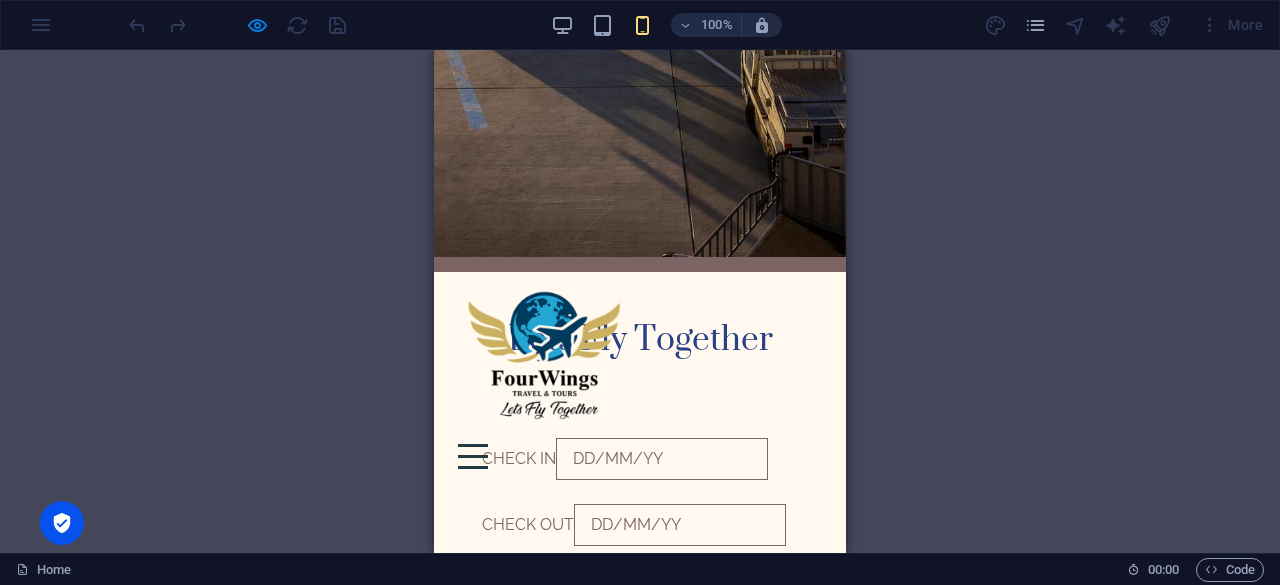 click on "Lets Fly Together CHECK IN CHECK OUT ADULTS BOOK A STAY   I have read and understand the privacy policy. Nicht lesbar? Neu generieren" at bounding box center [640, 567] 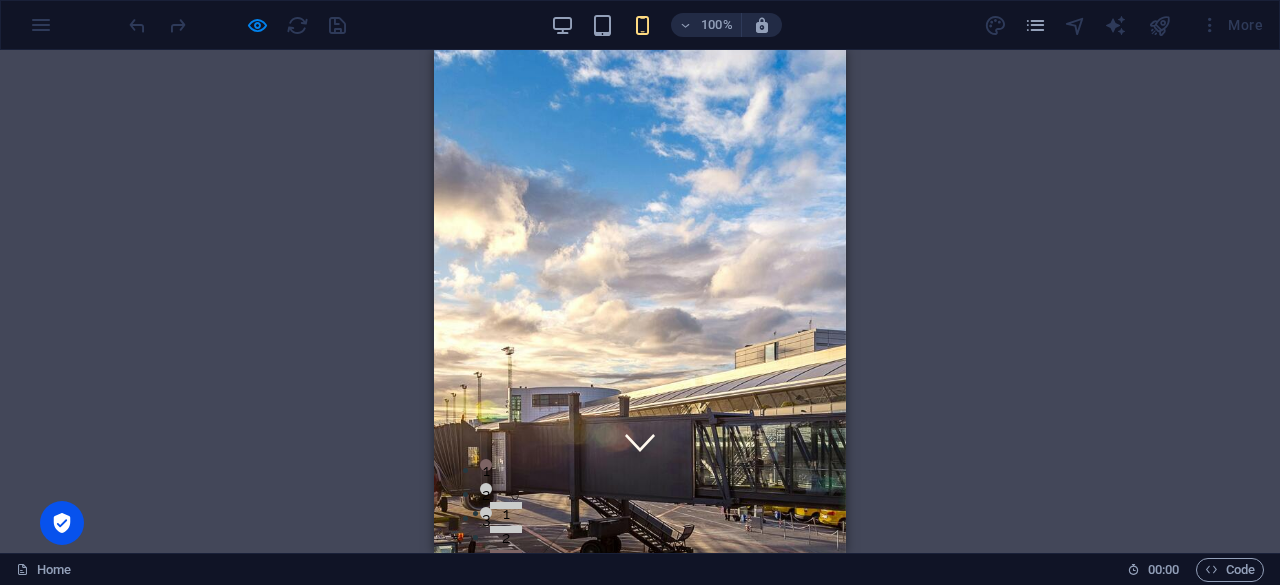scroll, scrollTop: 0, scrollLeft: 0, axis: both 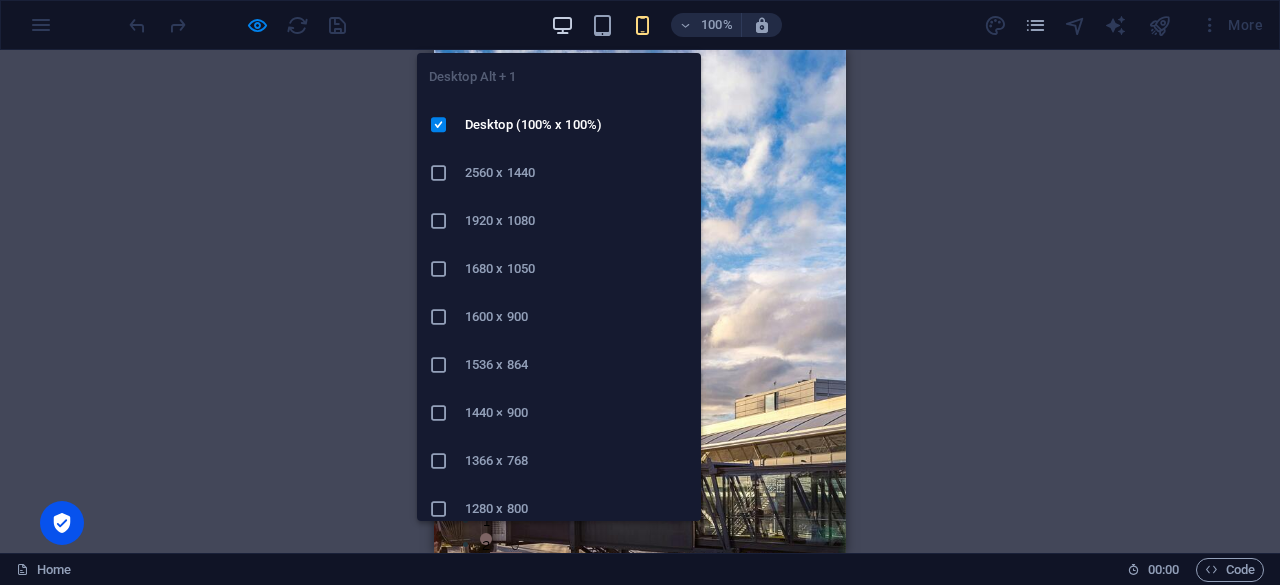 click at bounding box center [562, 25] 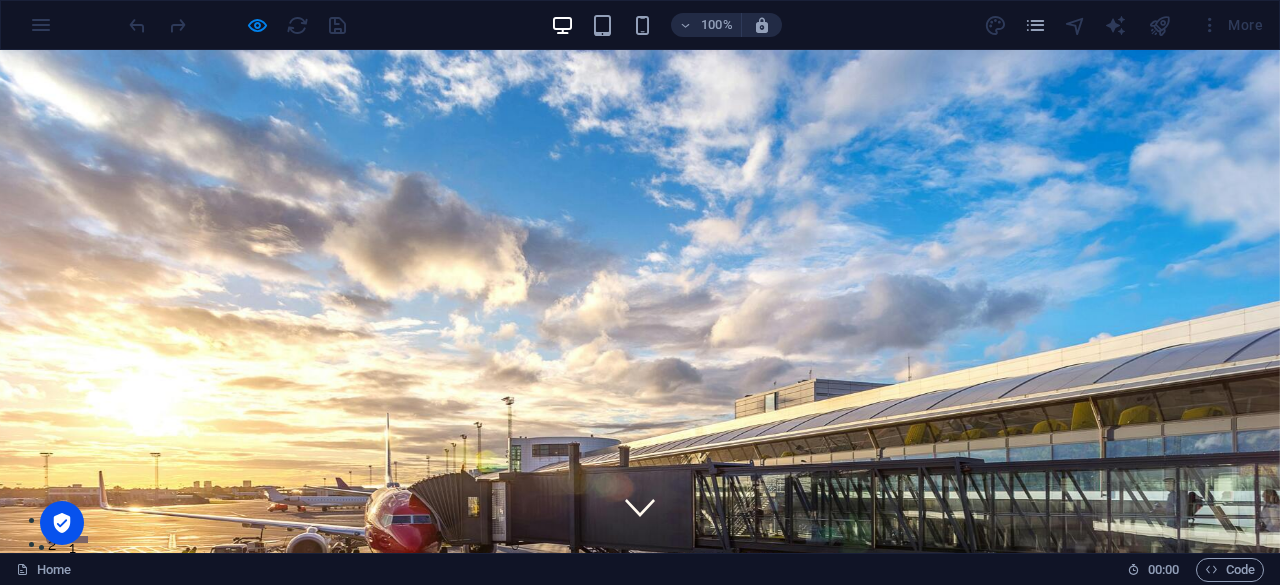click on "Home Services About Us Contact" at bounding box center (640, 986) 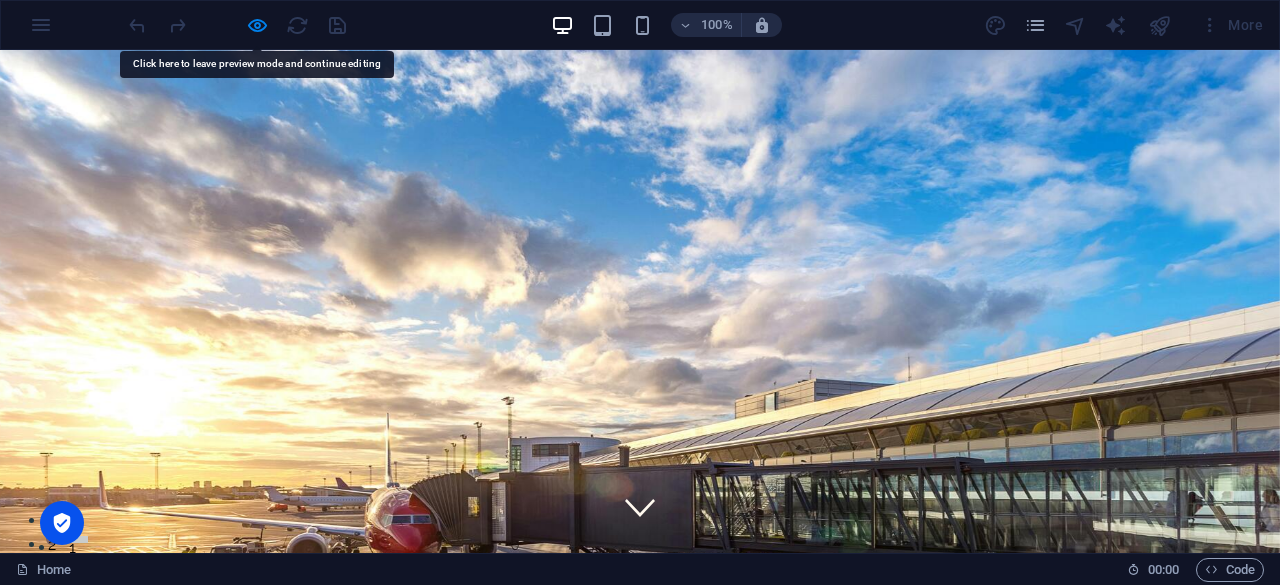 click at bounding box center [237, 25] 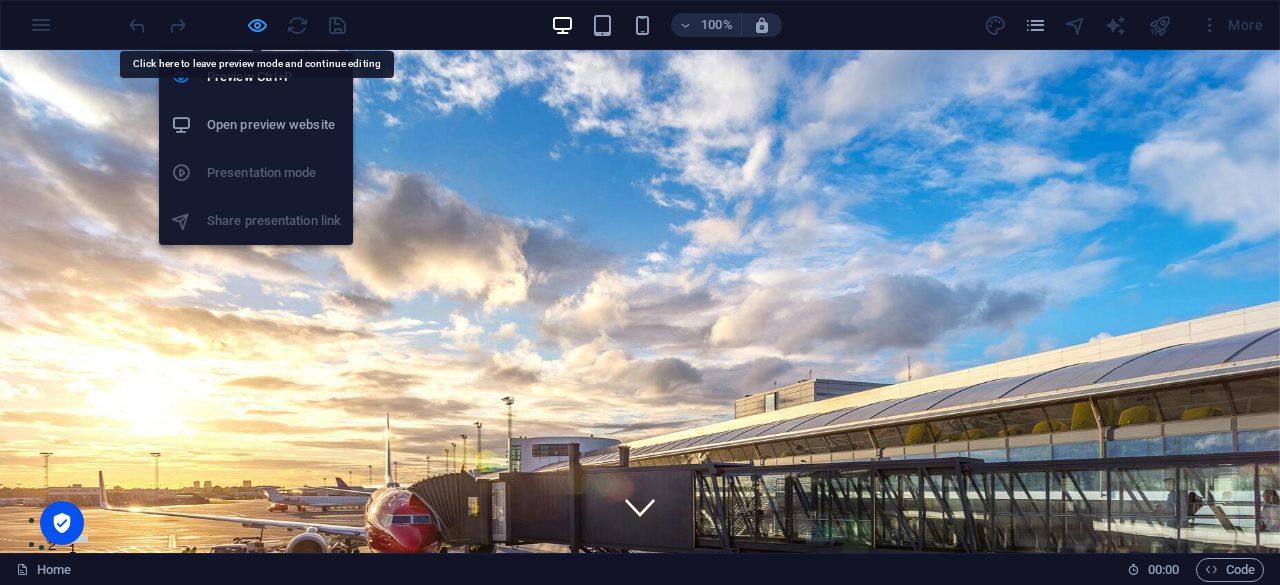 click at bounding box center (257, 25) 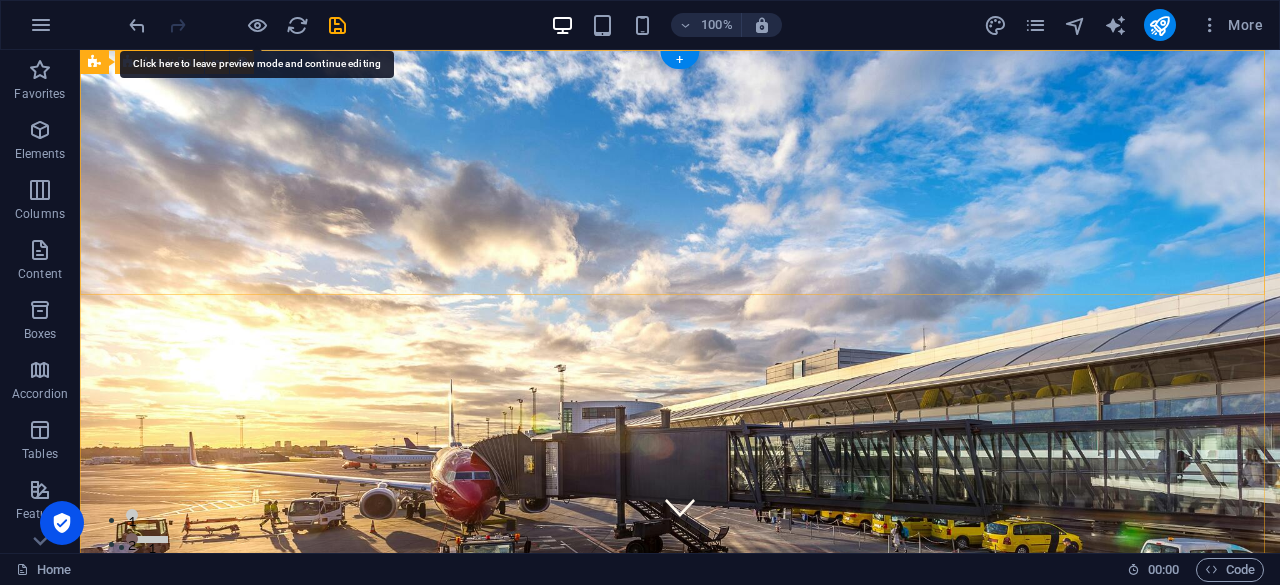 click on "Home Services About Us Contact" at bounding box center [680, 904] 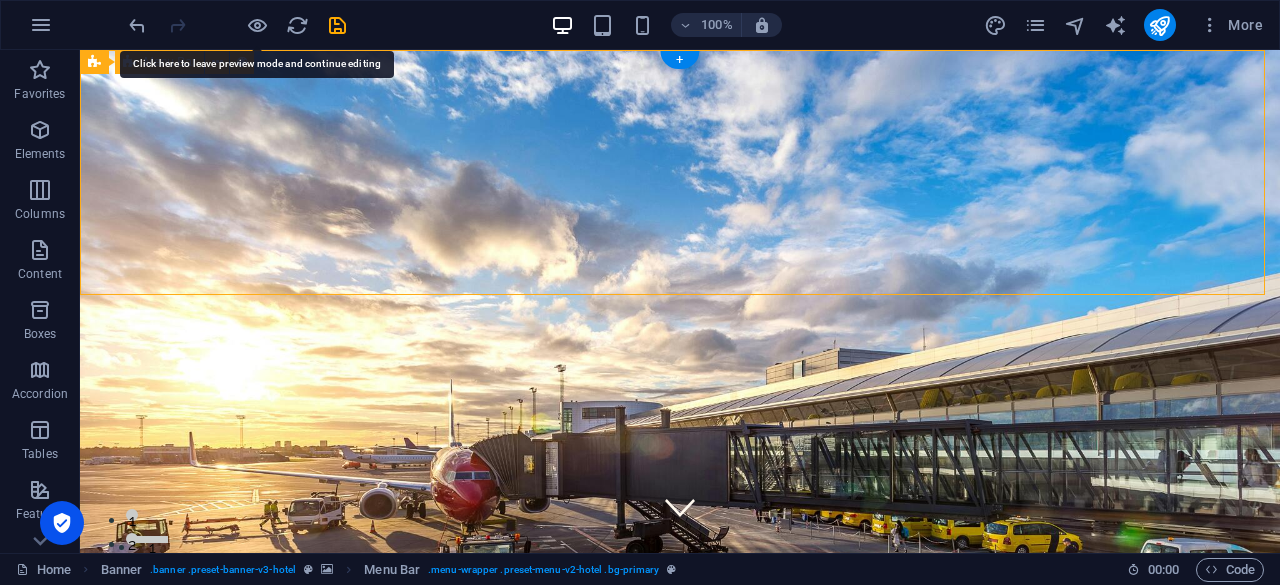 click on "Home Services About Us Contact" at bounding box center [680, 904] 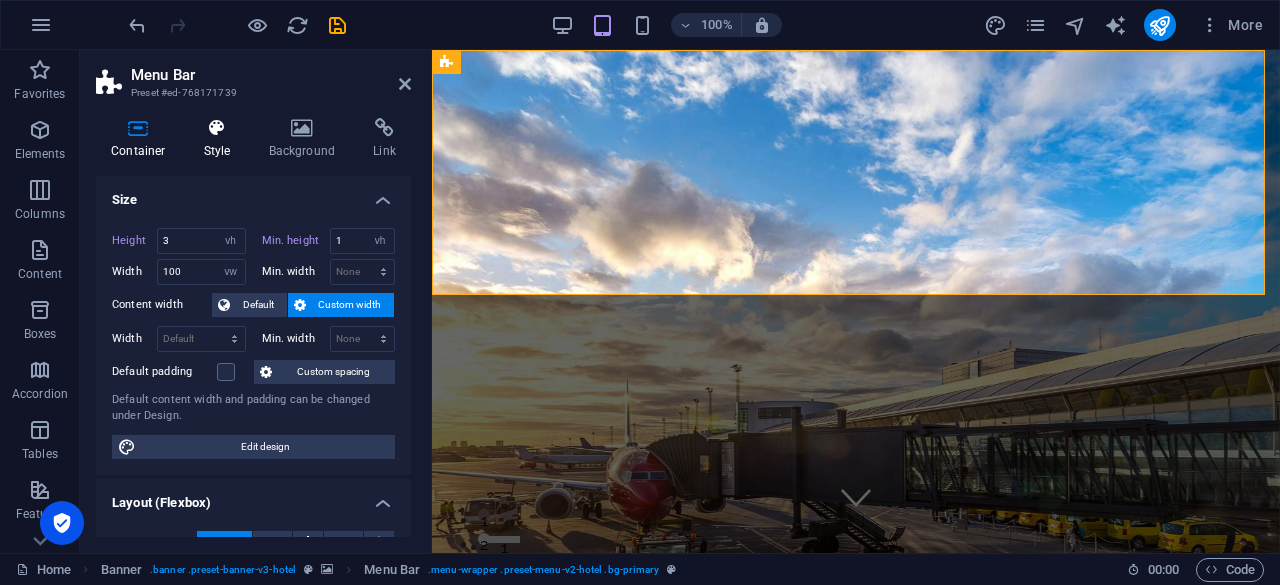 click on "Style" at bounding box center [221, 139] 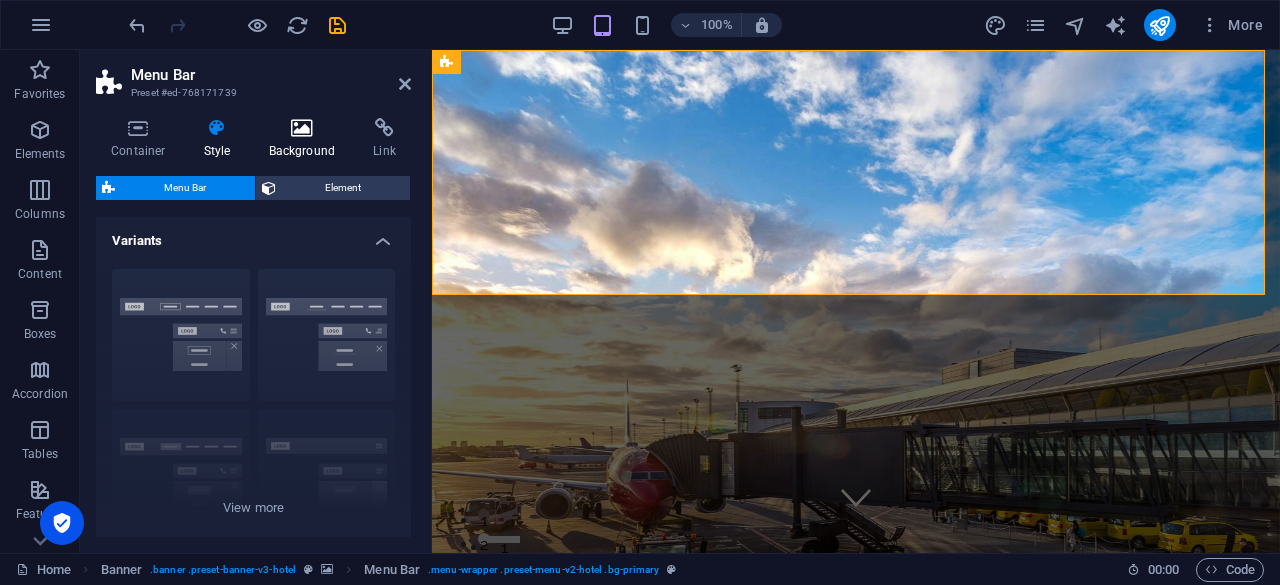 click on "Background" at bounding box center (306, 139) 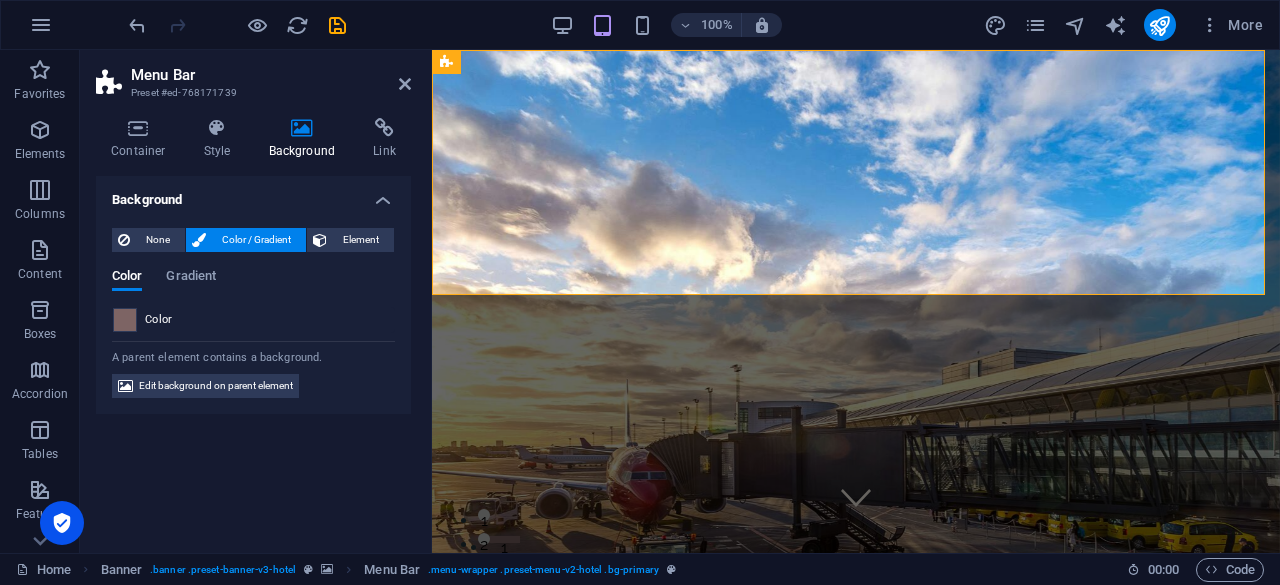 click at bounding box center [125, 320] 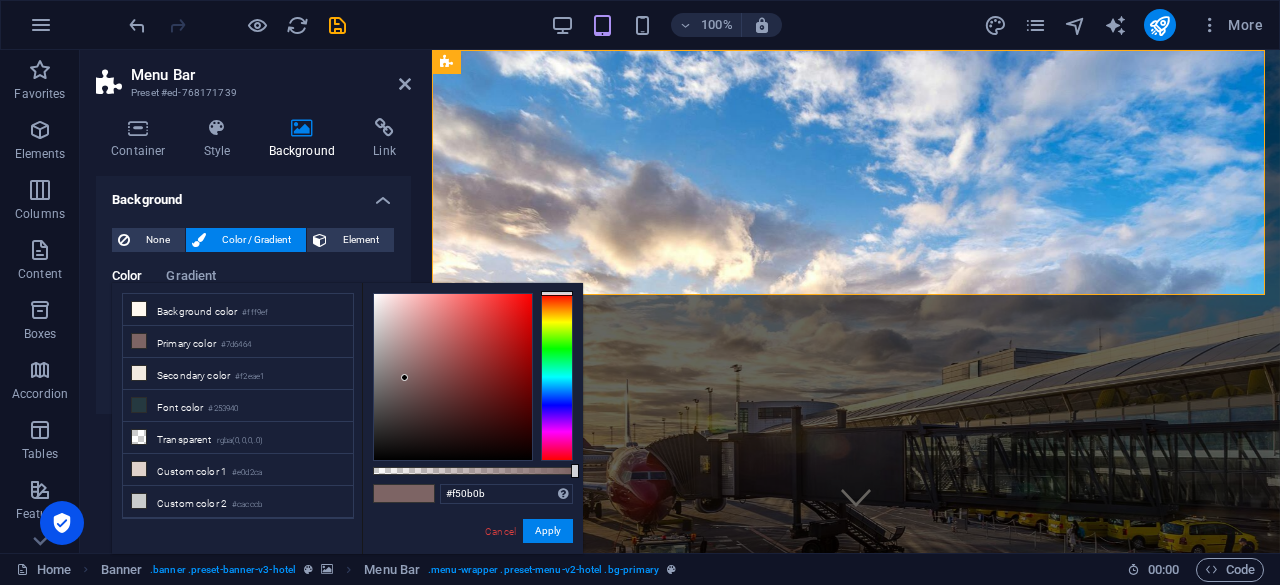 click at bounding box center [453, 377] 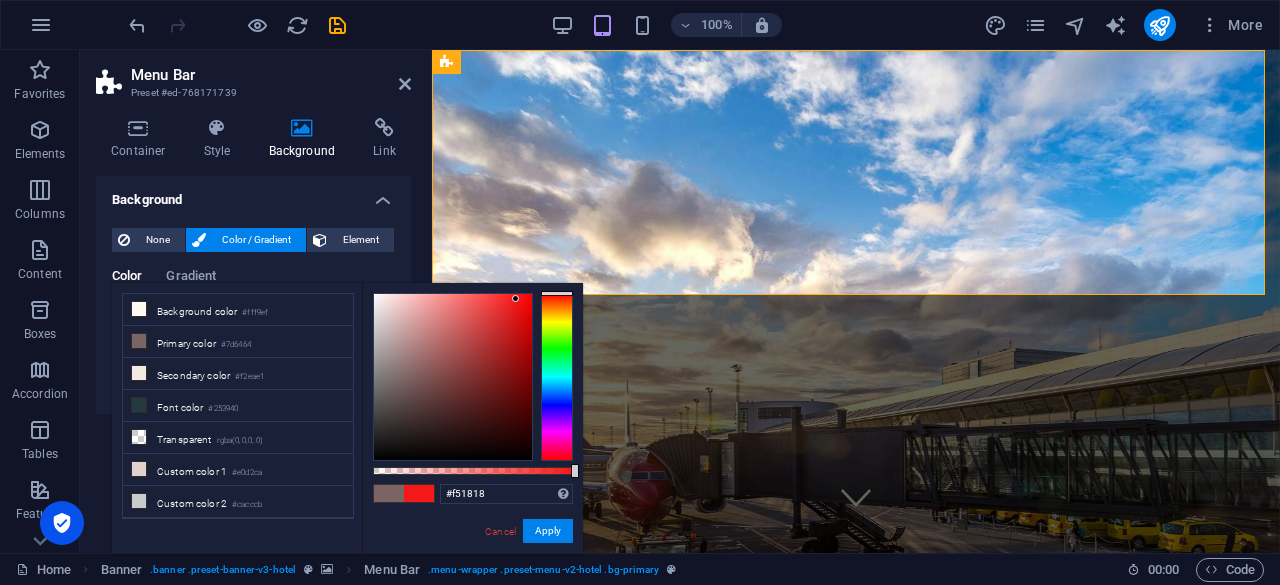 click at bounding box center [453, 377] 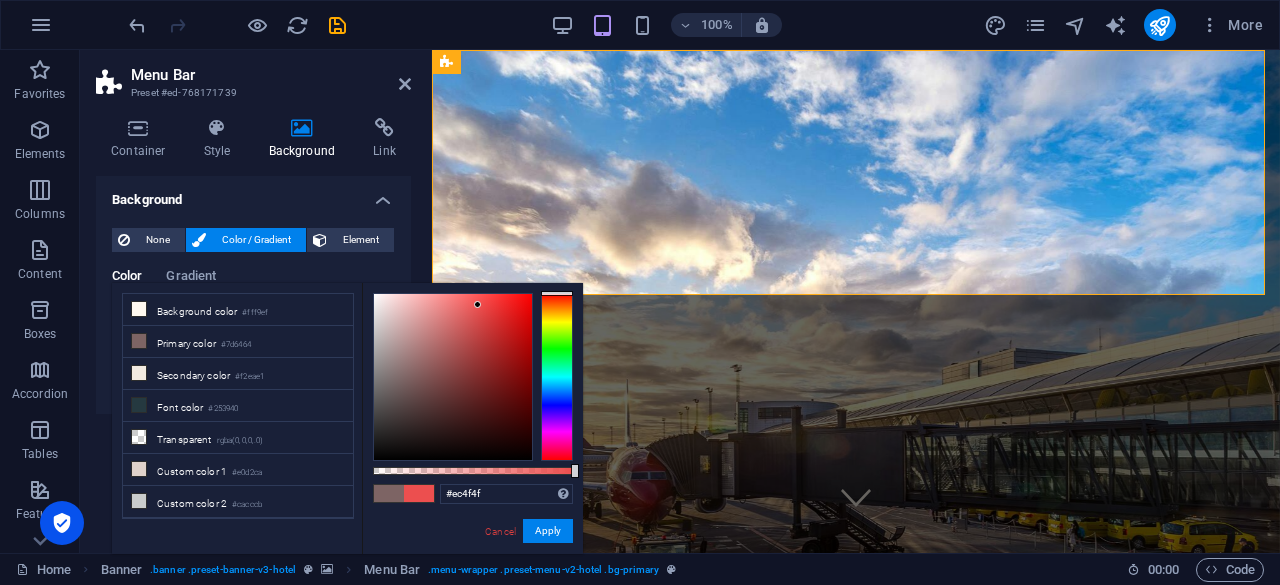 click at bounding box center (453, 377) 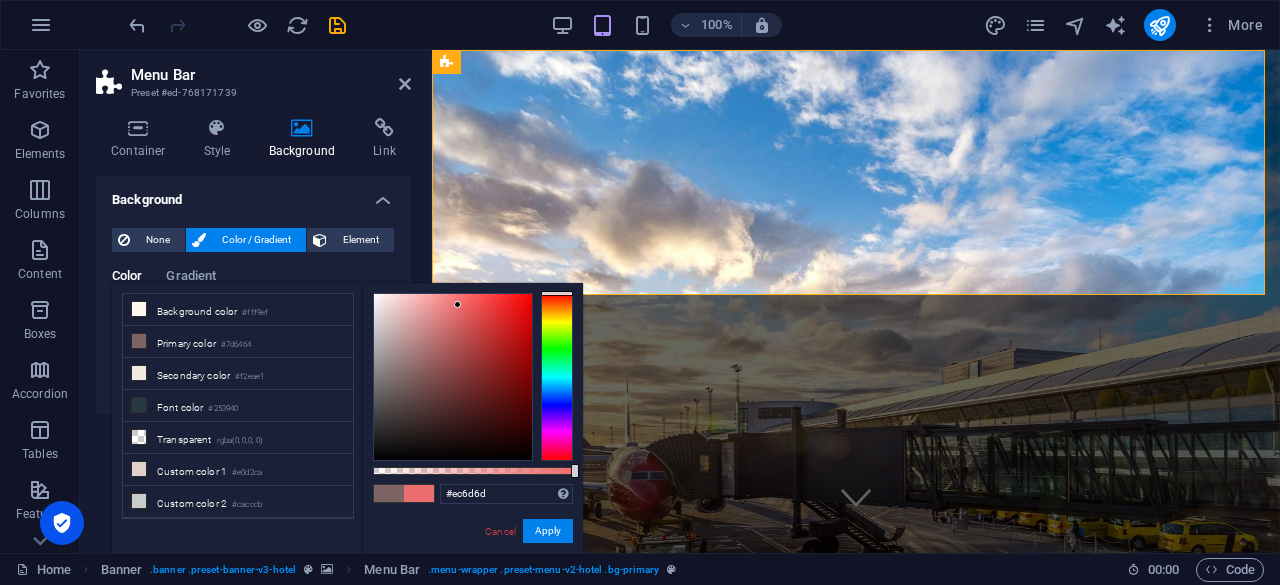 click at bounding box center [453, 377] 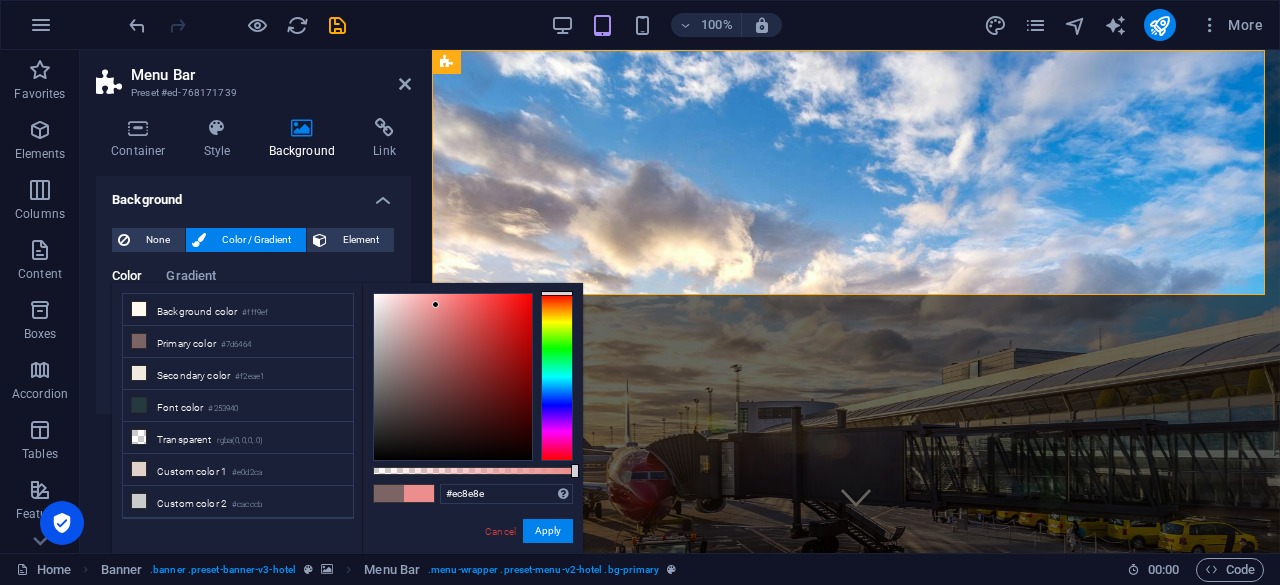 click at bounding box center (453, 377) 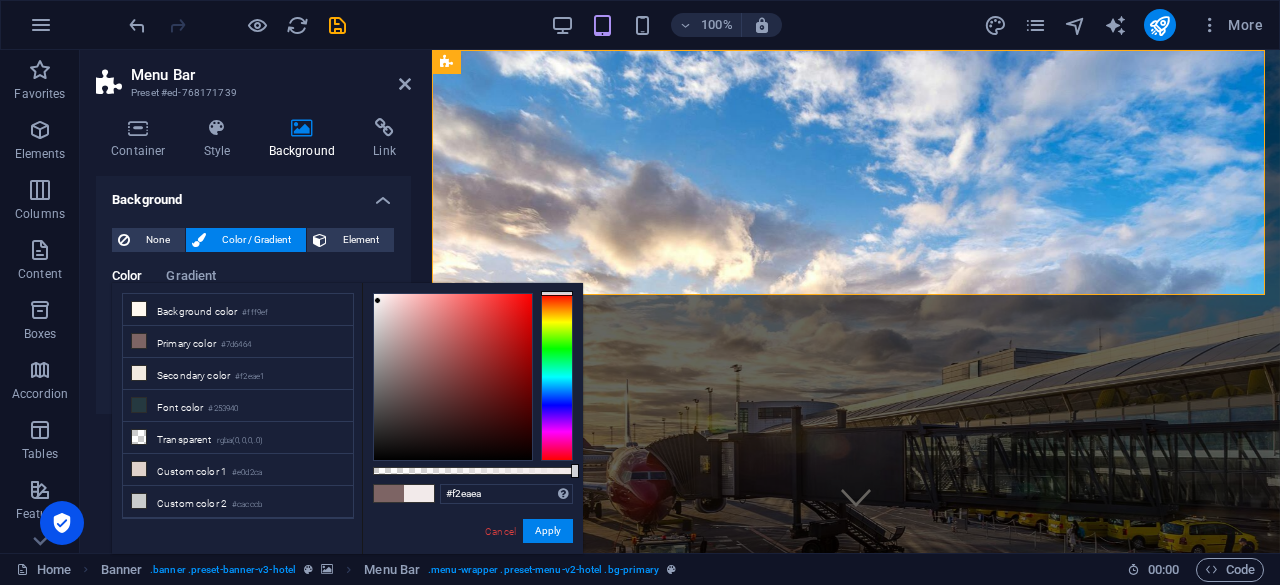 click at bounding box center [453, 377] 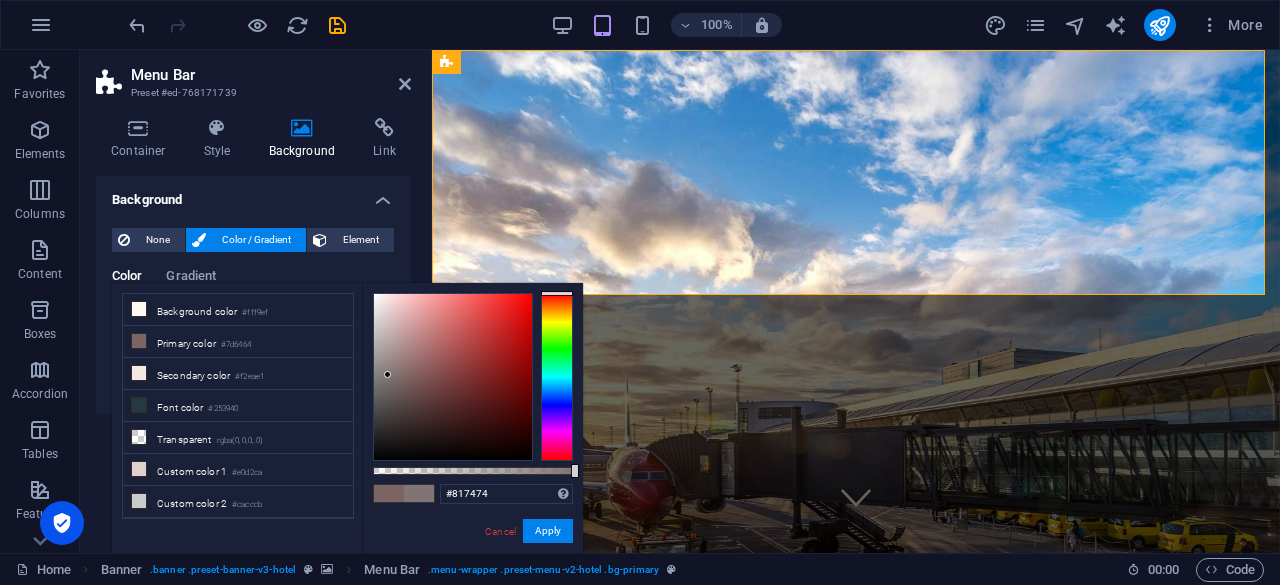click at bounding box center [453, 377] 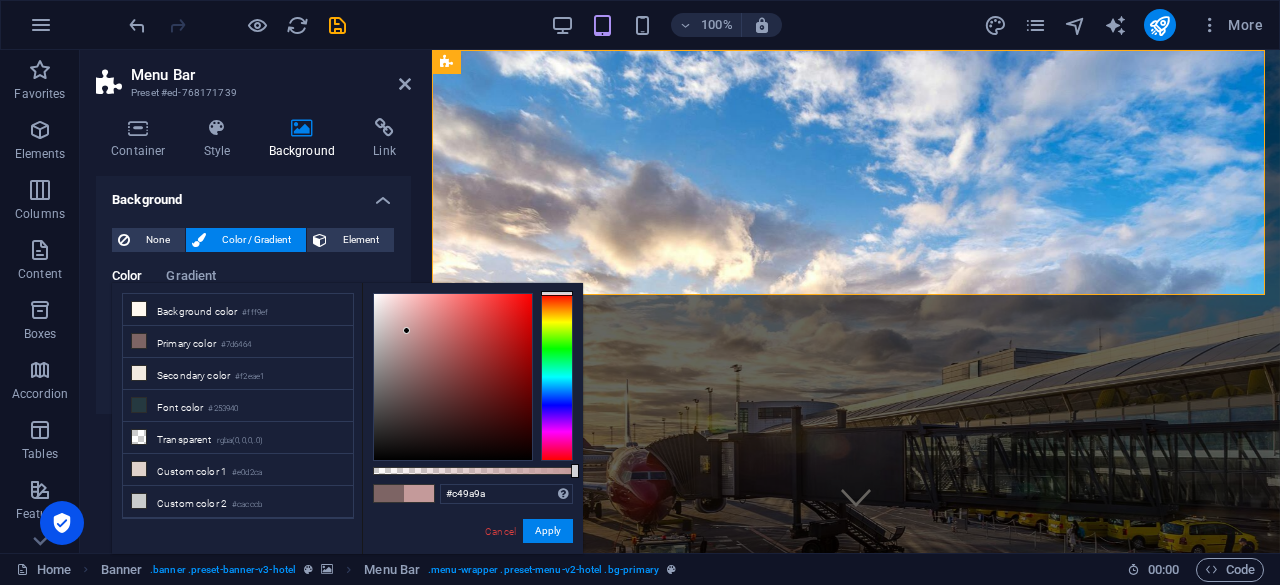 click at bounding box center (453, 377) 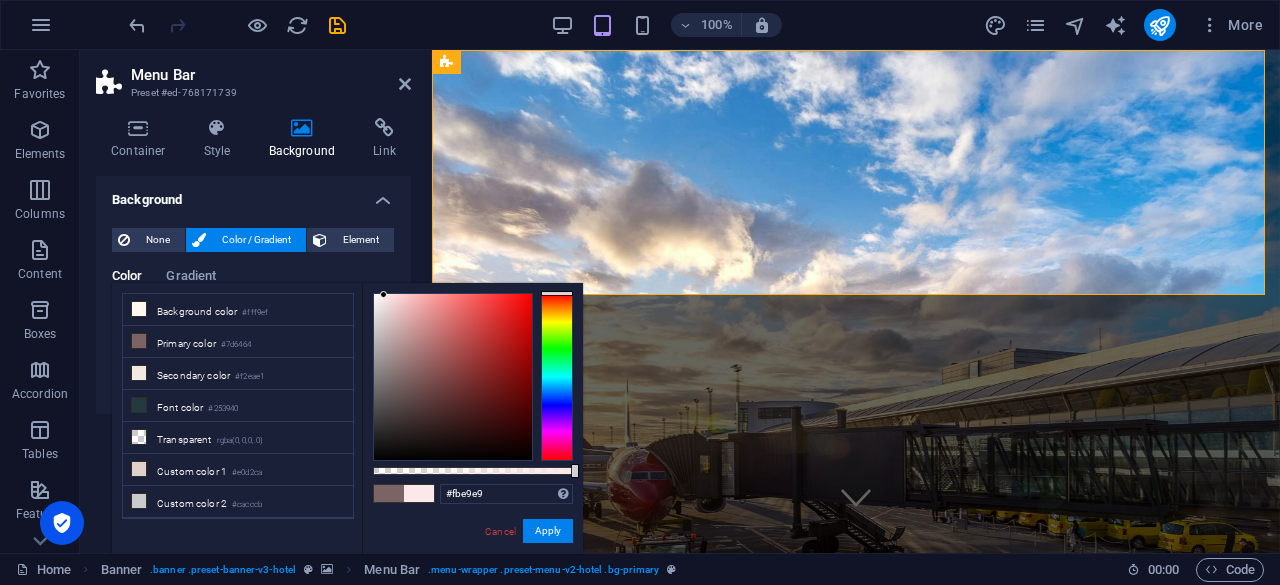 click at bounding box center [453, 377] 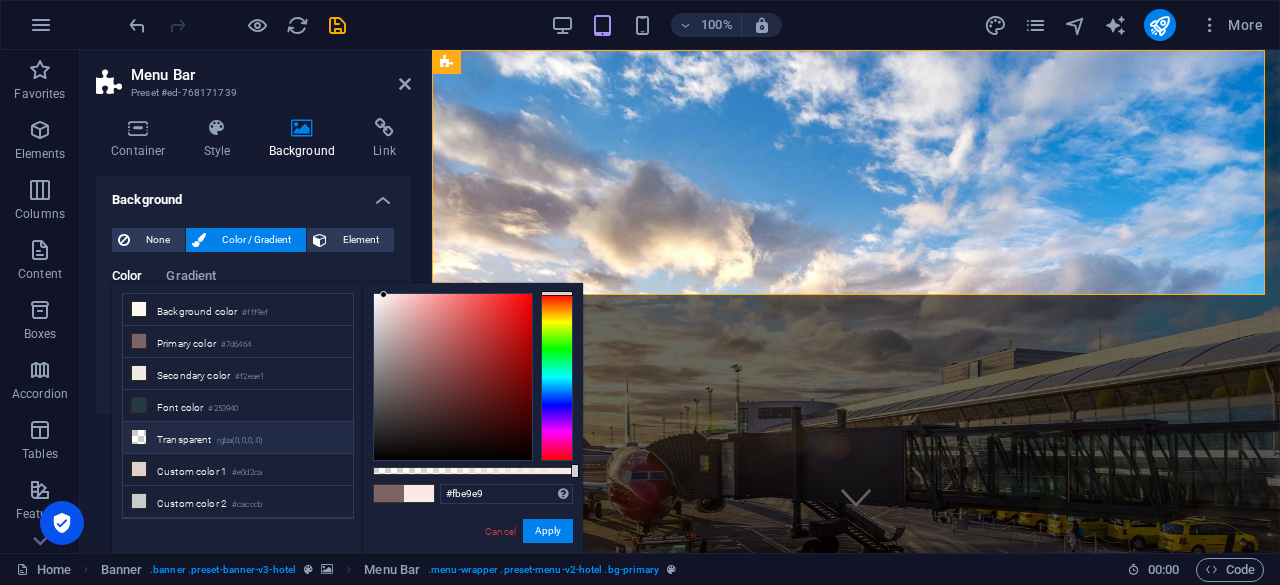 click on "Transparent
rgba(0,0,0,.0)" at bounding box center (238, 438) 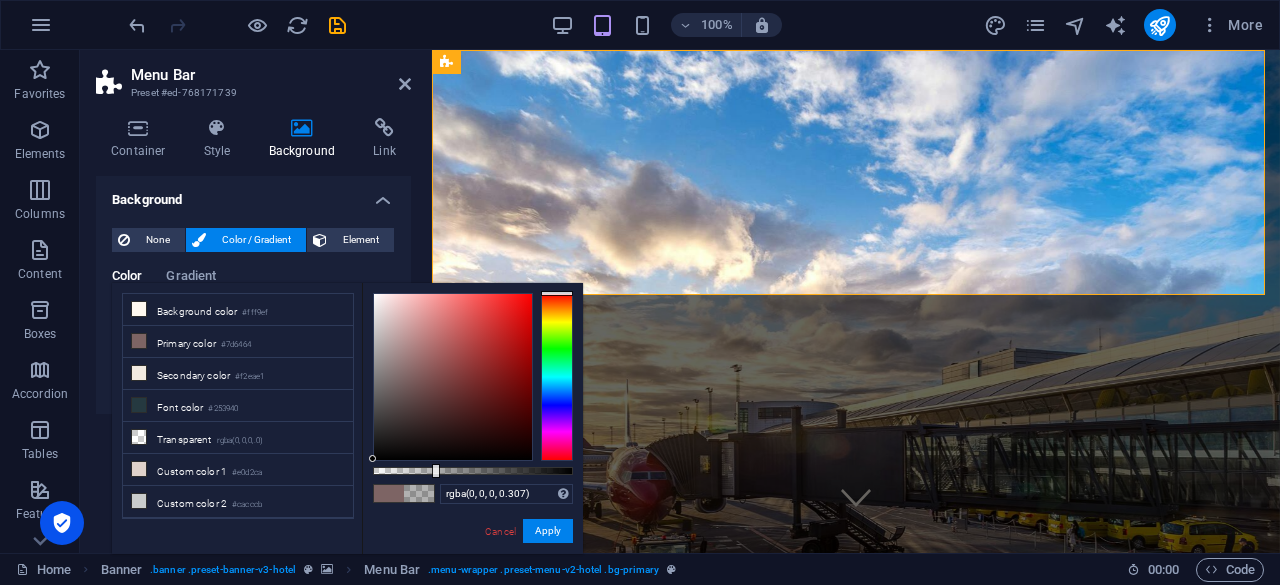 drag, startPoint x: 372, startPoint y: 469, endPoint x: 434, endPoint y: 491, distance: 65.78754 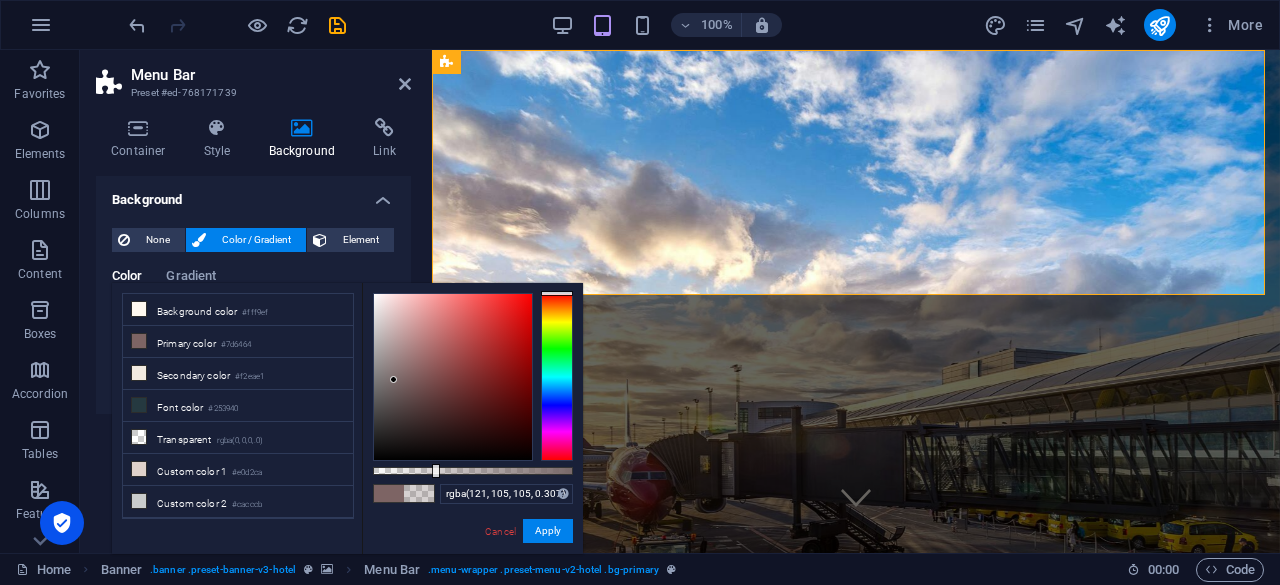 click at bounding box center [453, 377] 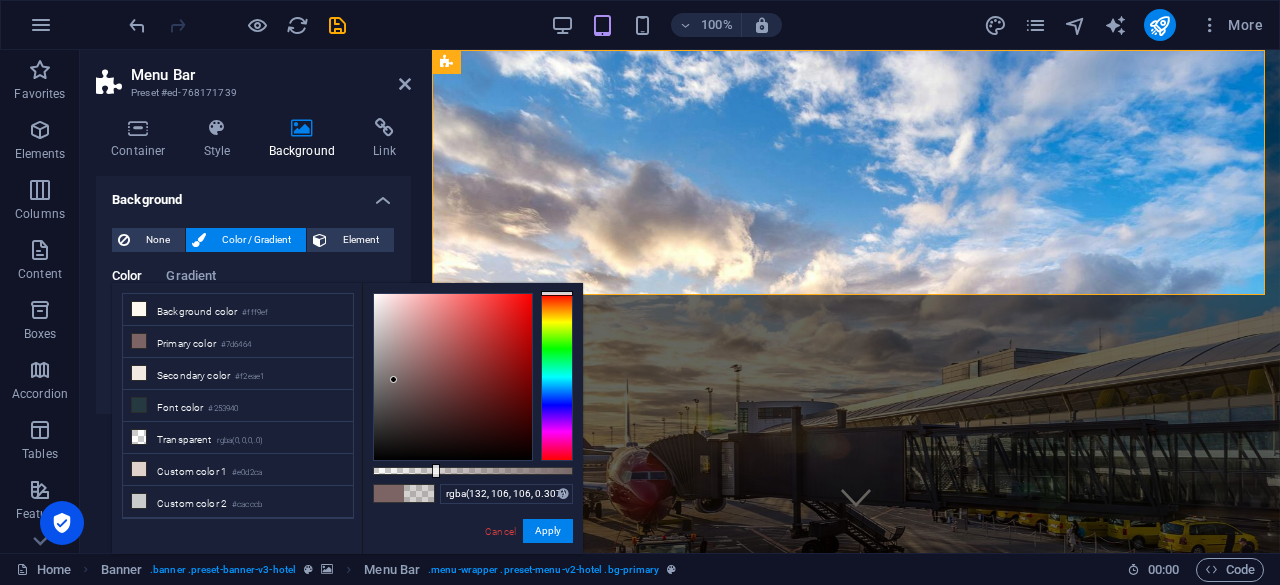 click at bounding box center [453, 377] 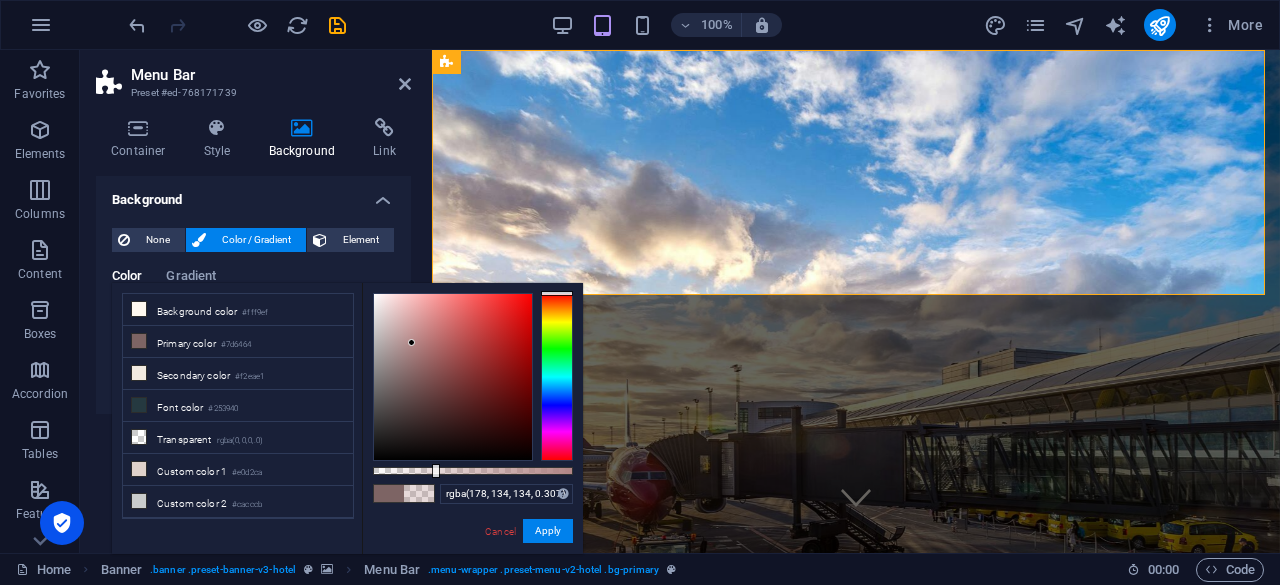 click at bounding box center [453, 377] 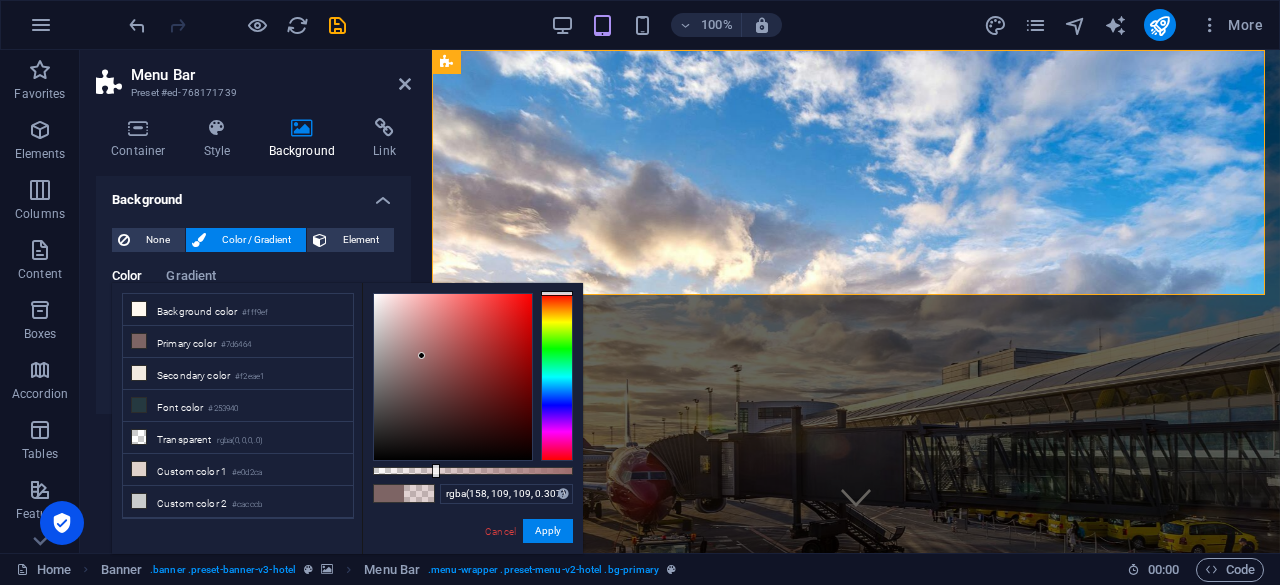 click at bounding box center [453, 377] 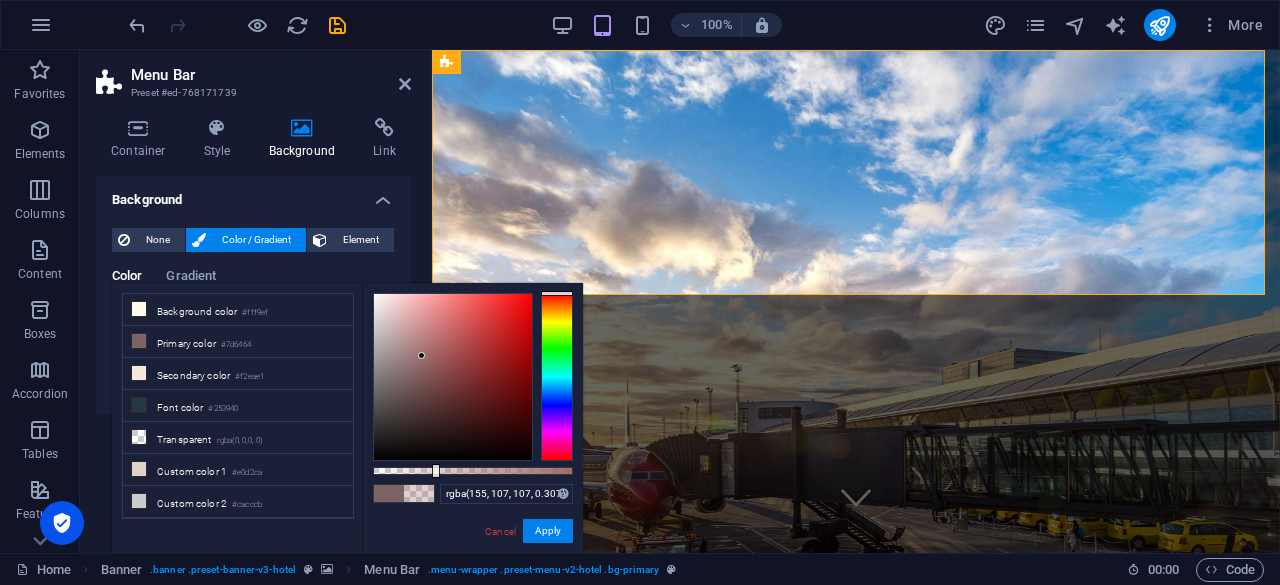 click at bounding box center (453, 377) 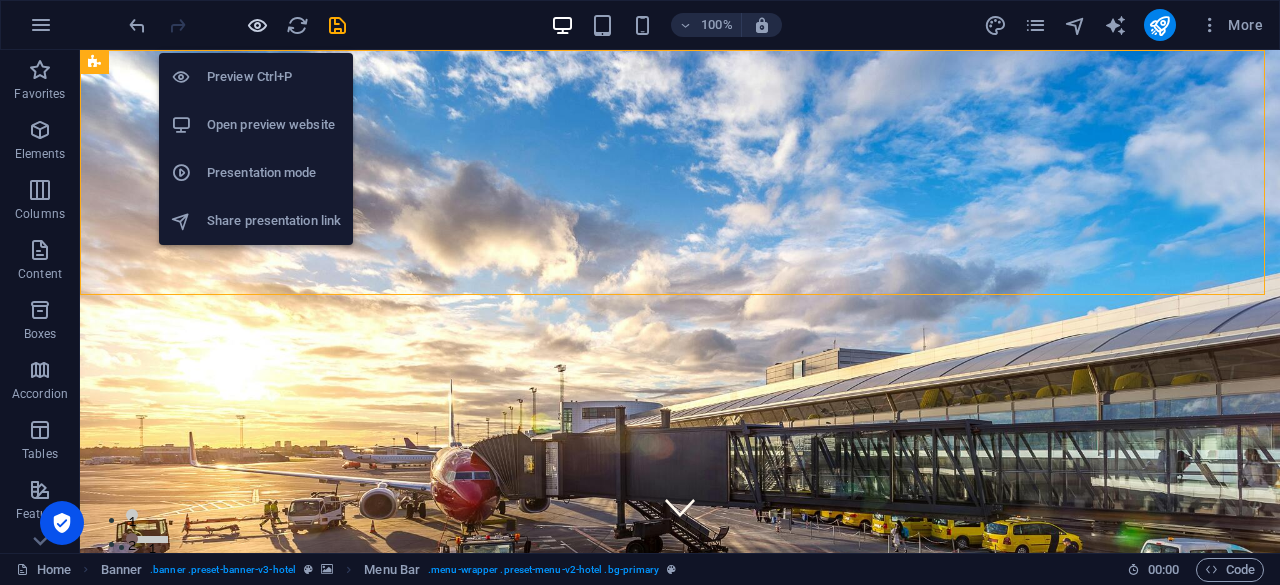 click at bounding box center [257, 25] 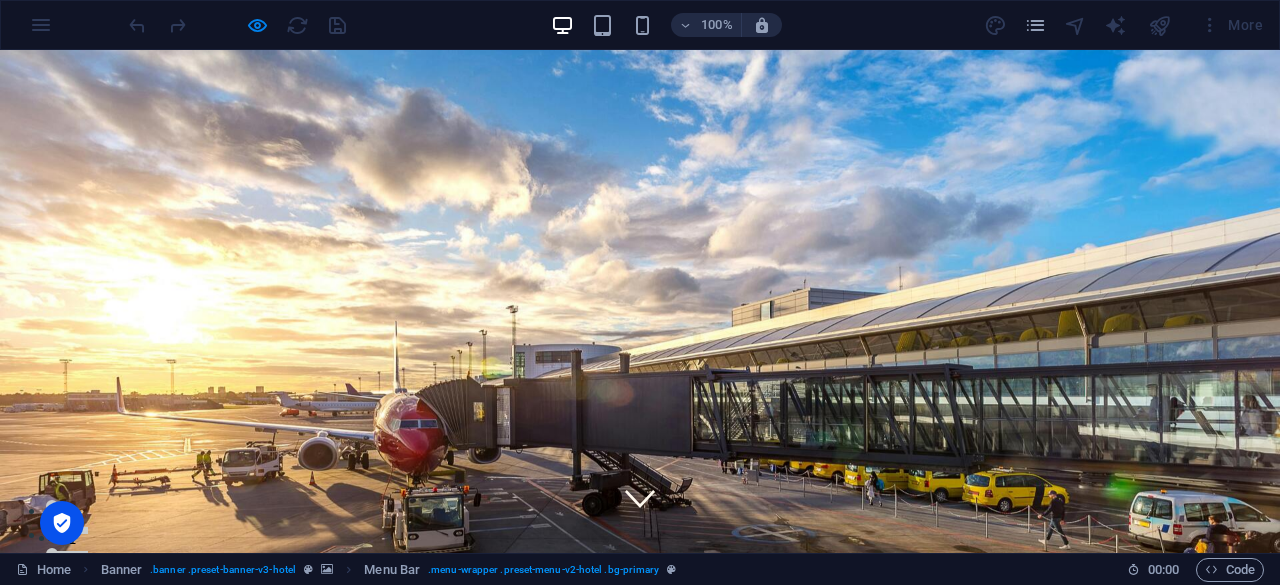 scroll, scrollTop: 0, scrollLeft: 0, axis: both 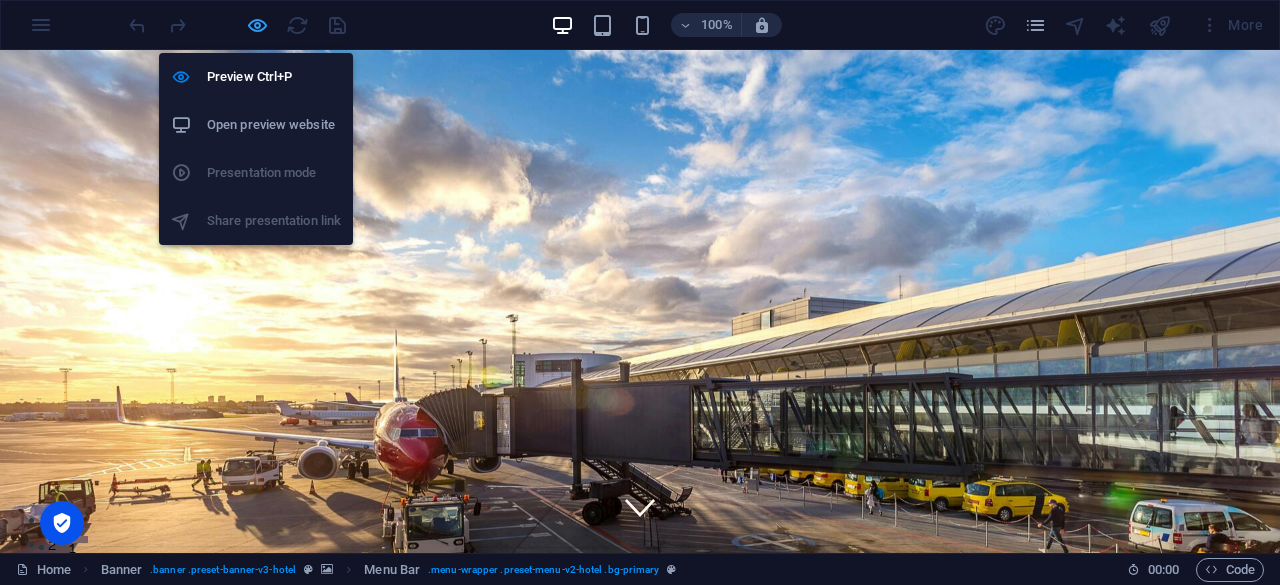 click at bounding box center [257, 25] 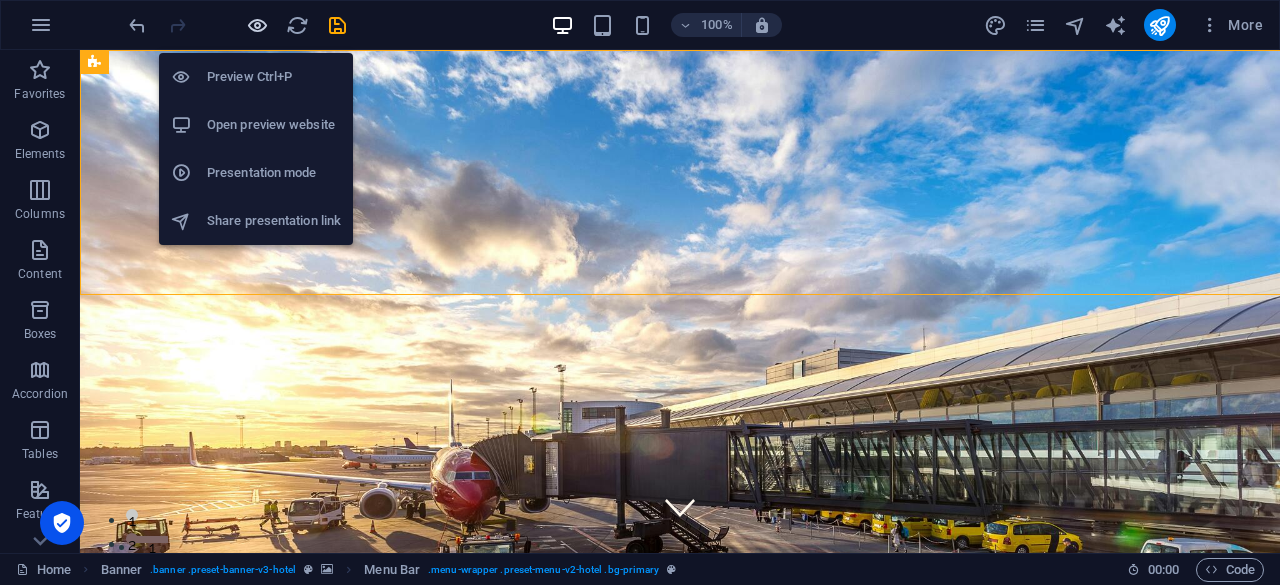 click at bounding box center [257, 25] 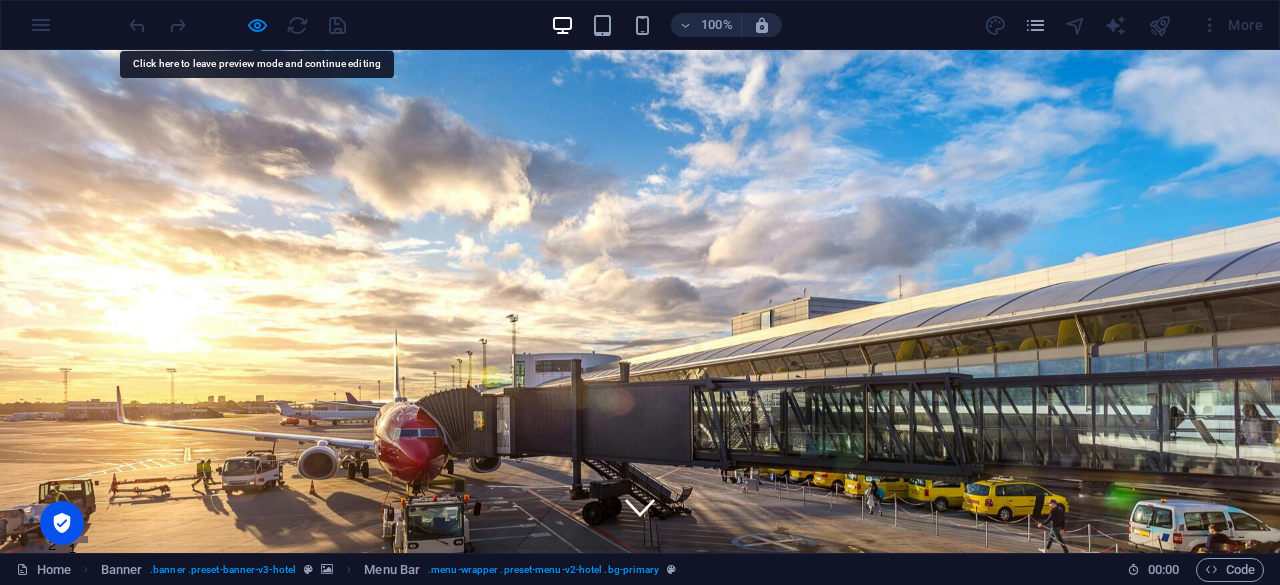 drag, startPoint x: 477, startPoint y: 167, endPoint x: 385, endPoint y: 151, distance: 93.38094 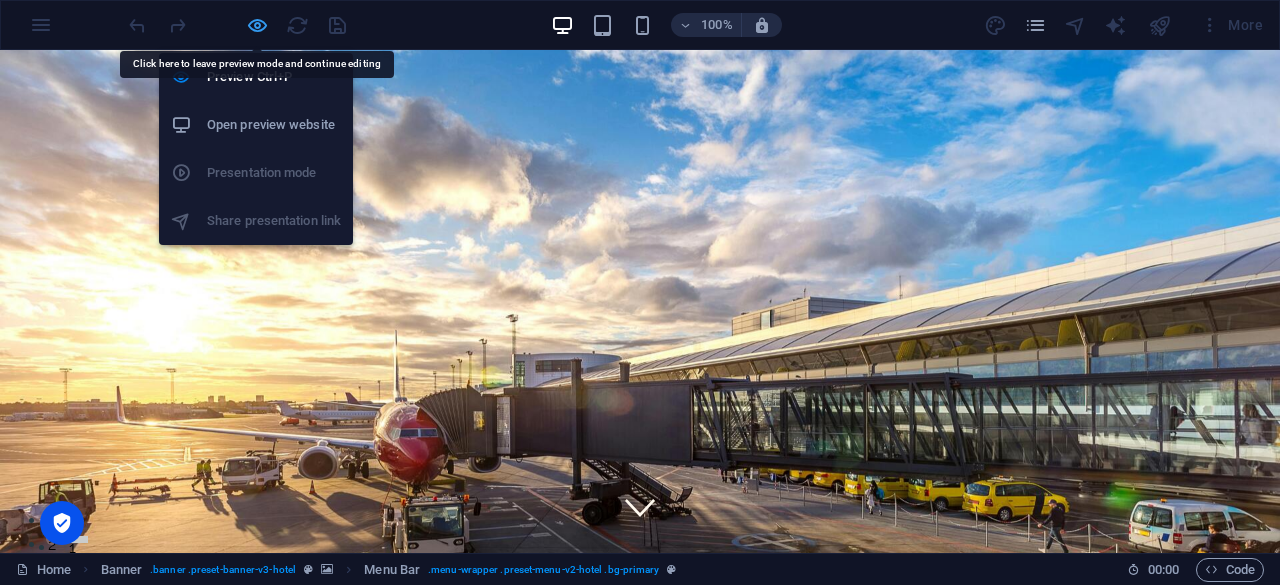click at bounding box center [257, 25] 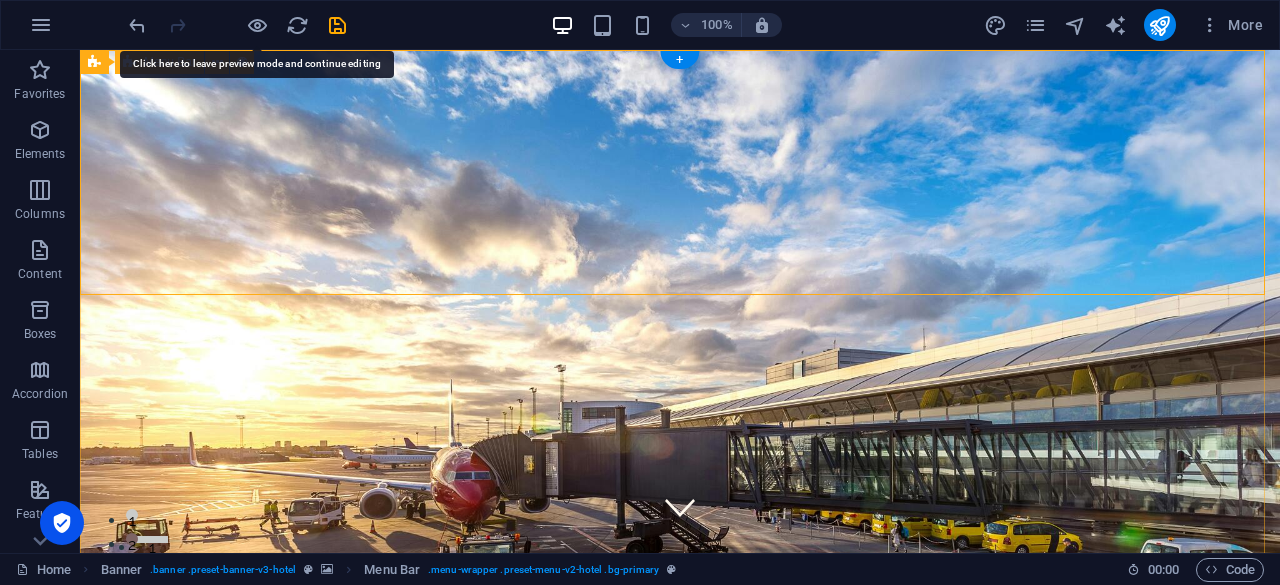 click on "Home Services About Us Contact" at bounding box center (680, 904) 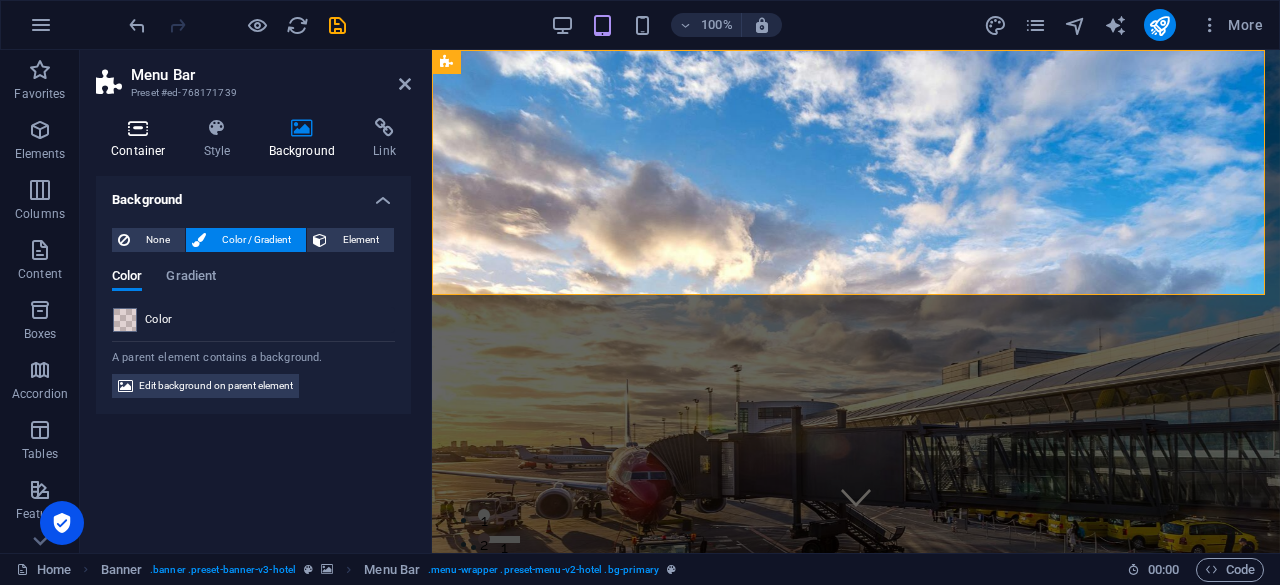 click on "Container" at bounding box center [142, 139] 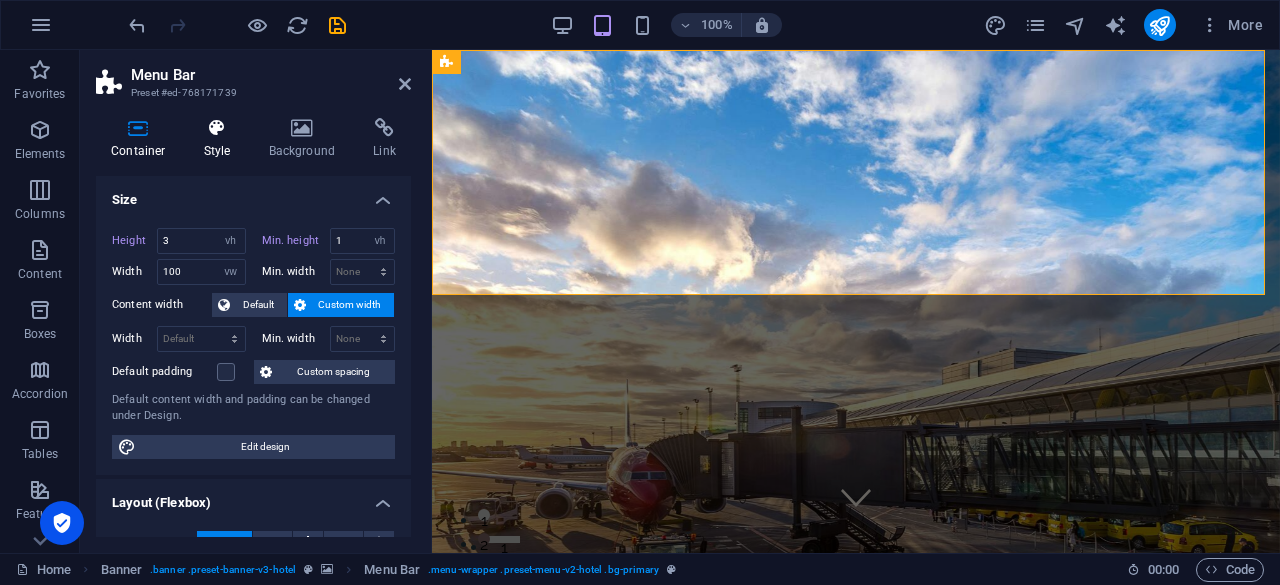 click at bounding box center [217, 128] 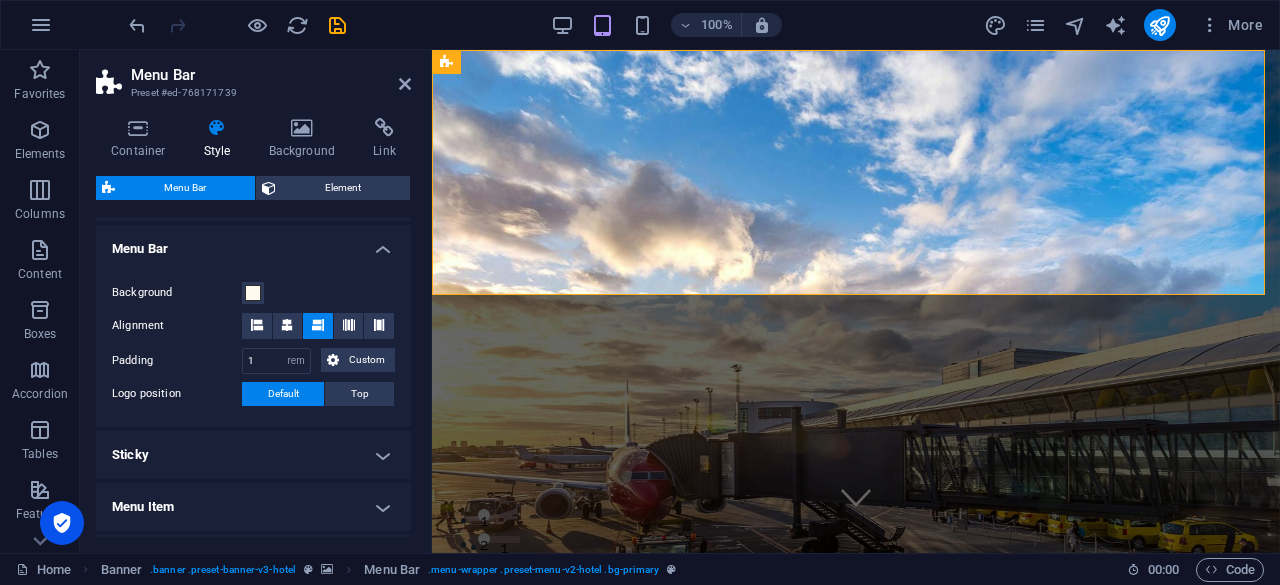 scroll, scrollTop: 393, scrollLeft: 0, axis: vertical 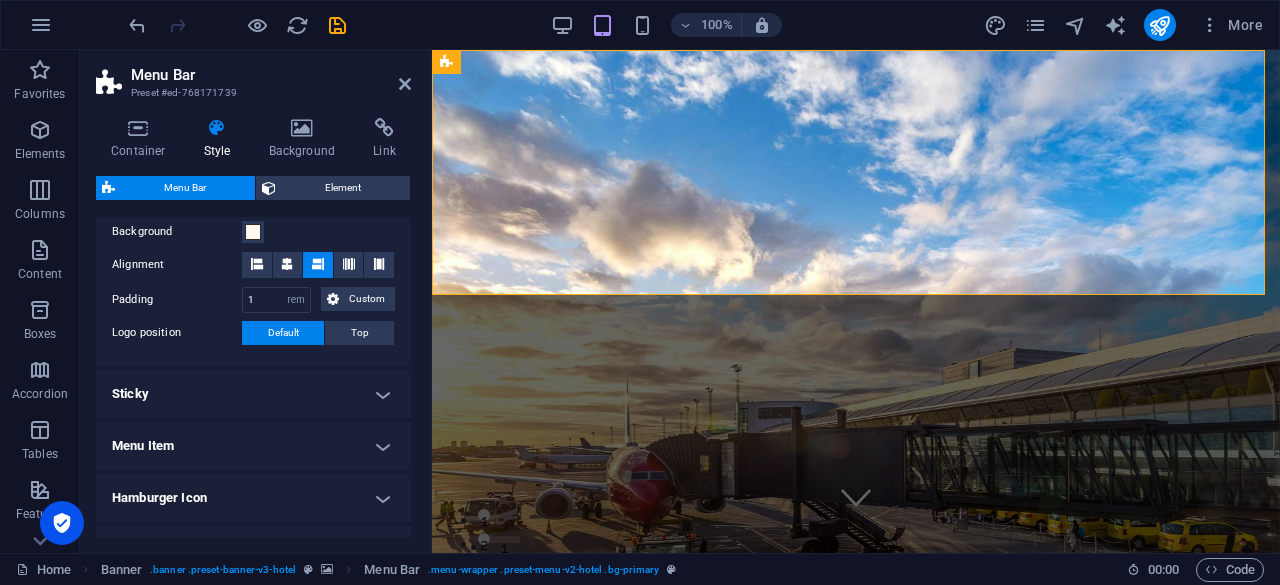 click on "Sticky" at bounding box center [253, 394] 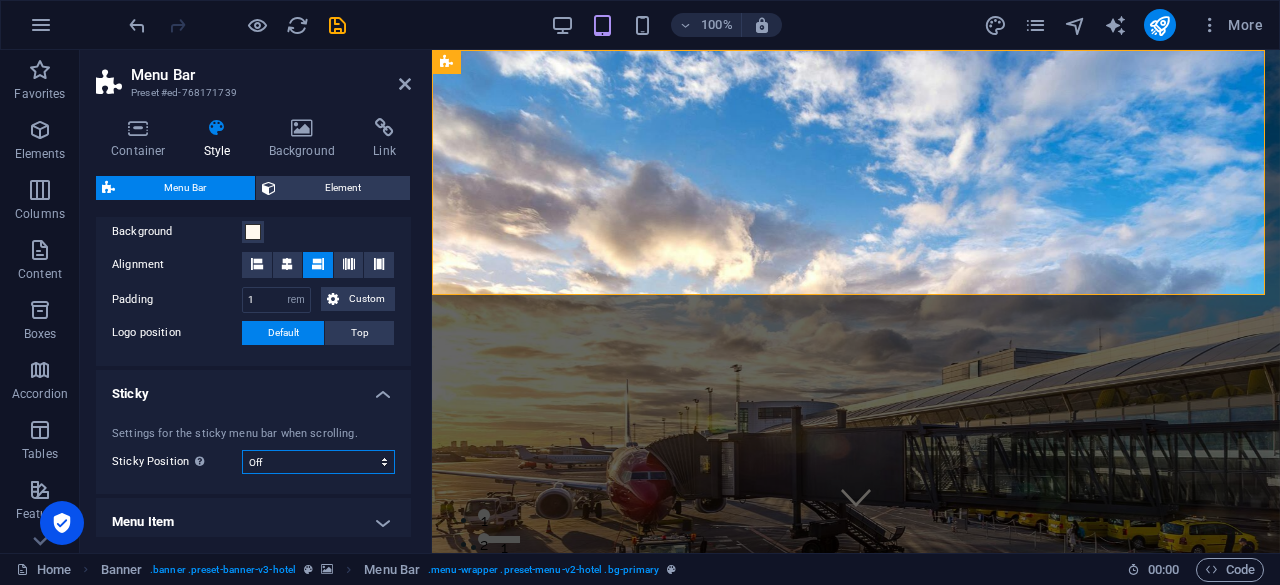 click on "Off Instant After menu After banner When scrolling up" at bounding box center [318, 462] 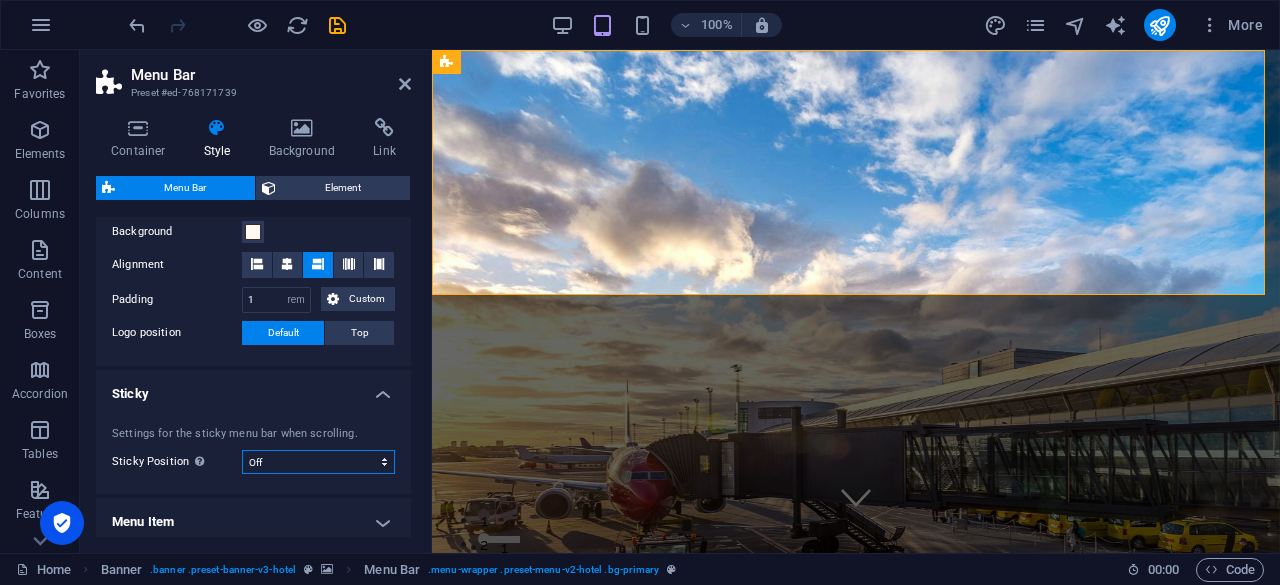 select on "sticky_instant" 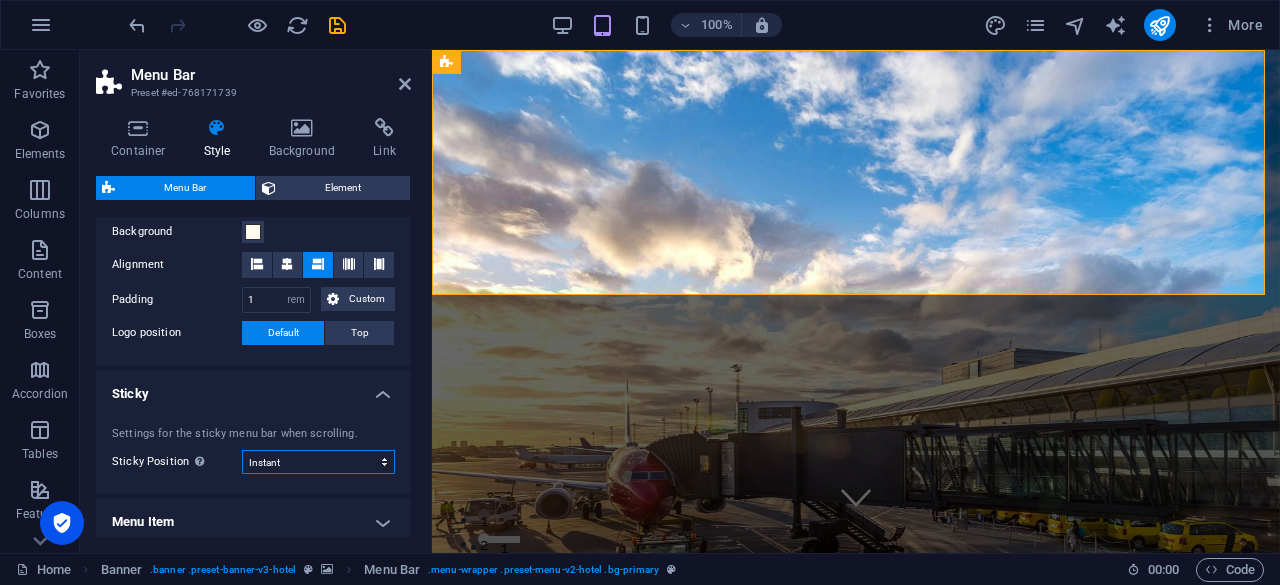 click on "Off Instant After menu After banner When scrolling up" at bounding box center (318, 462) 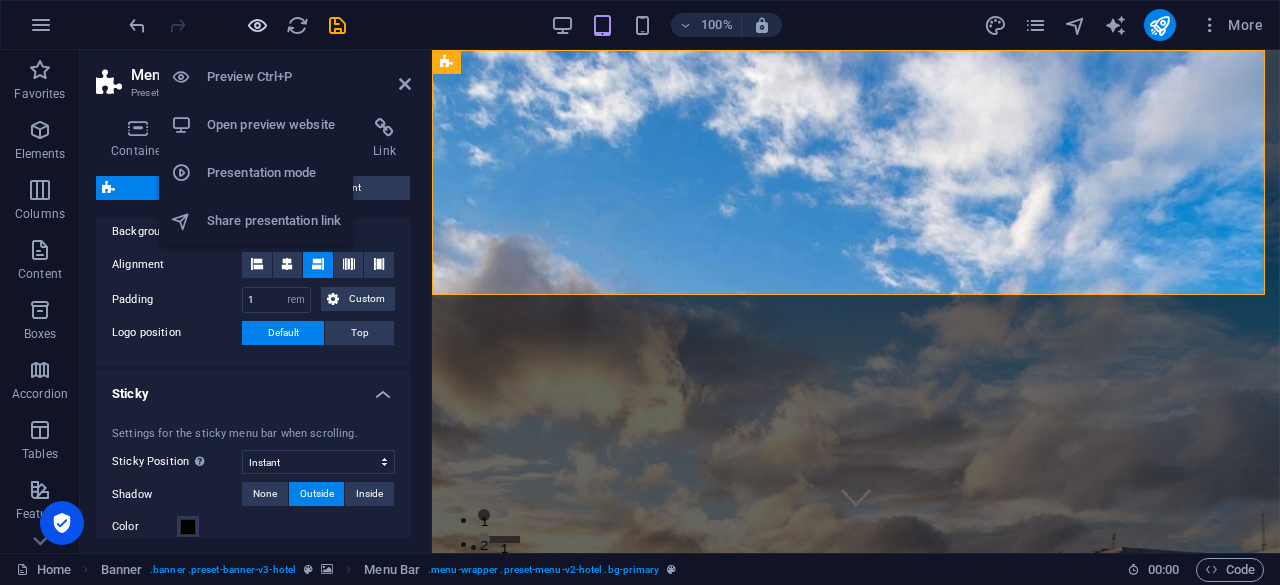 click at bounding box center (257, 25) 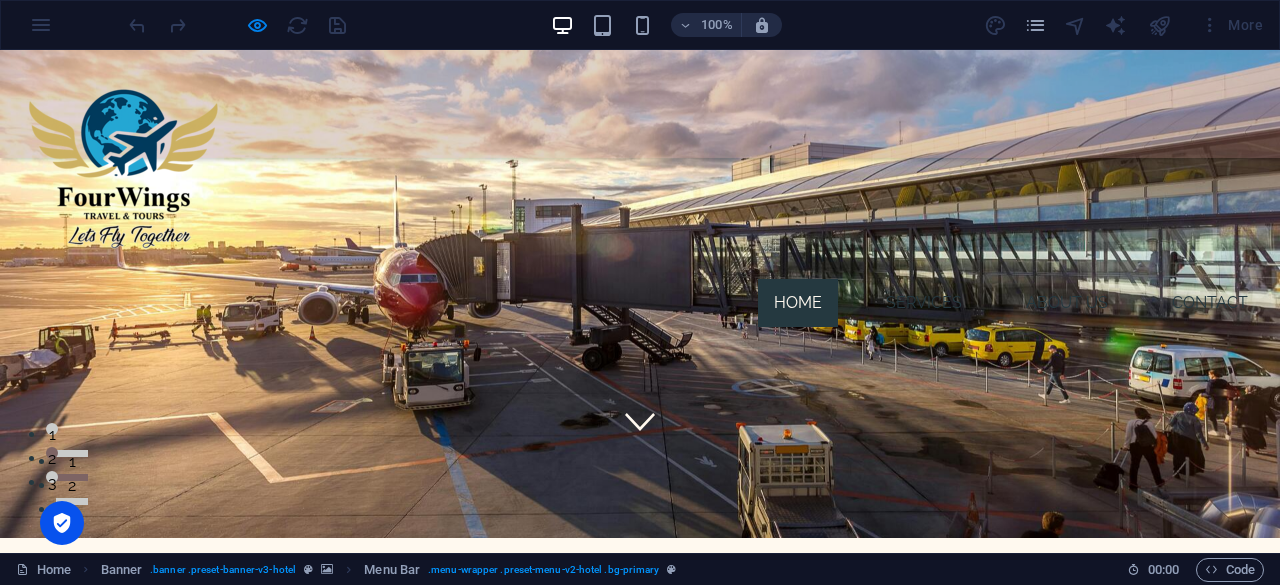 scroll, scrollTop: 0, scrollLeft: 0, axis: both 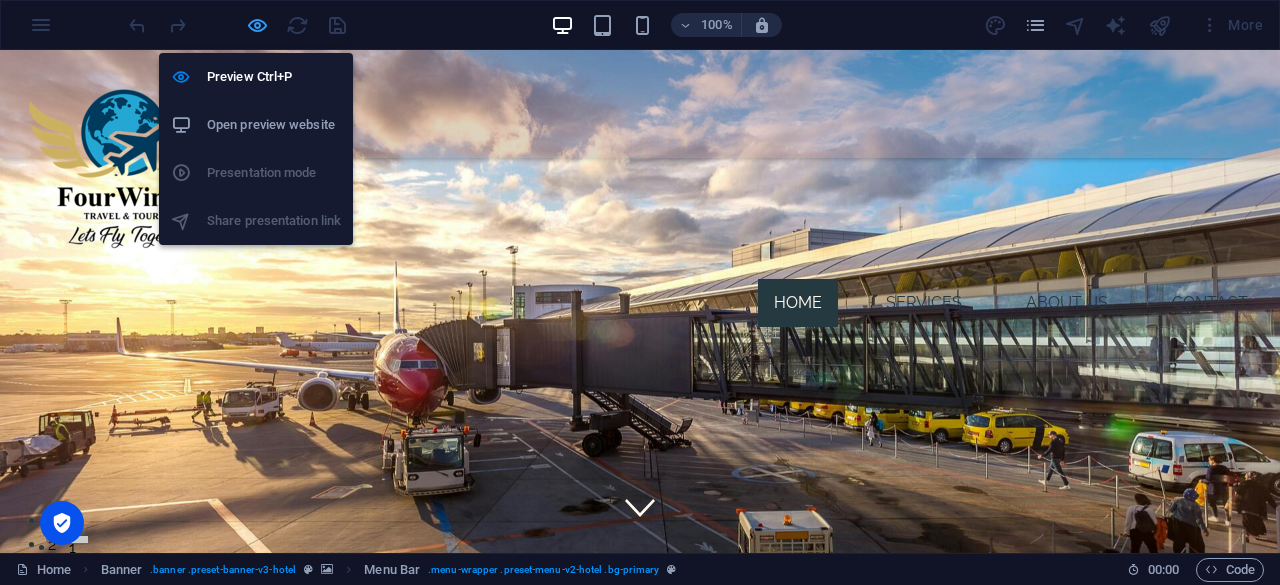 click at bounding box center [257, 25] 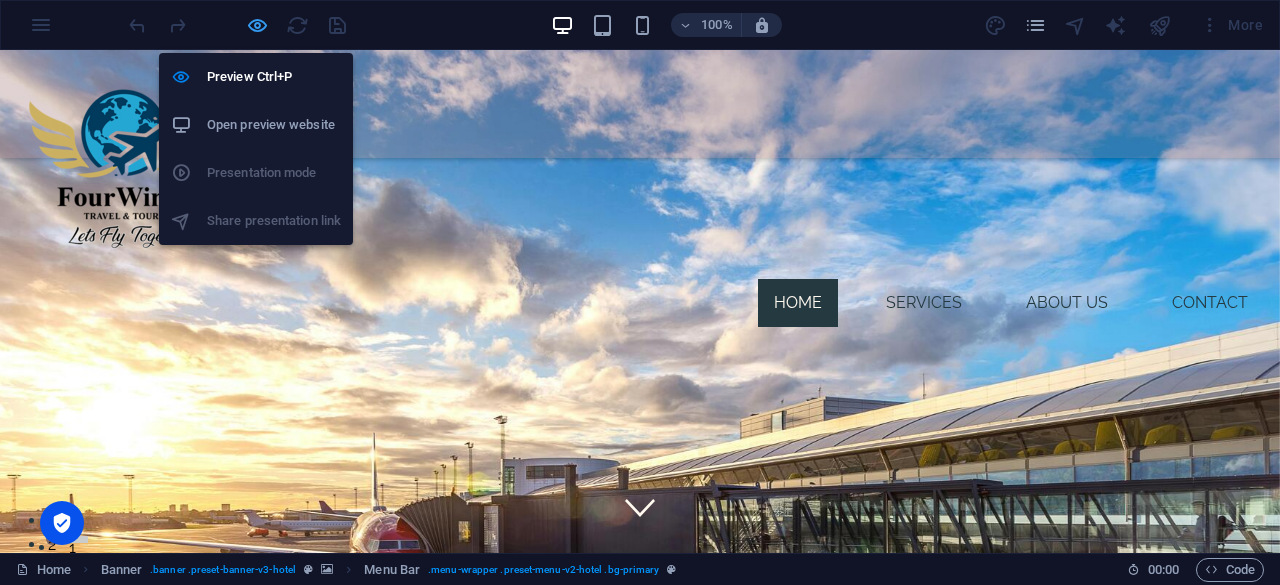 select on "rem" 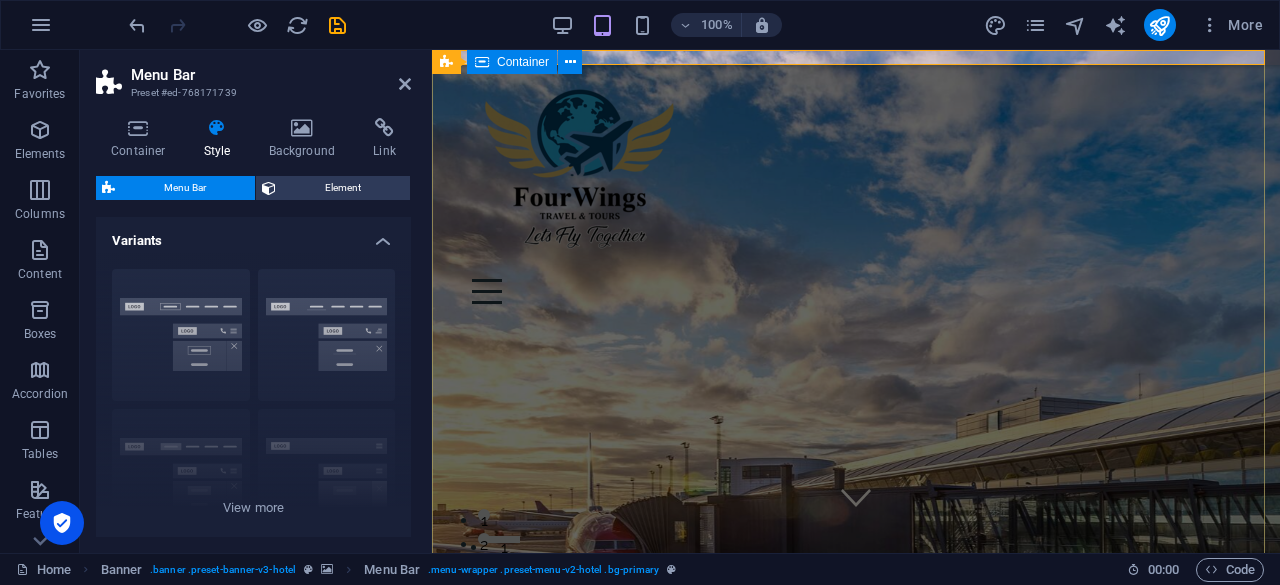 type 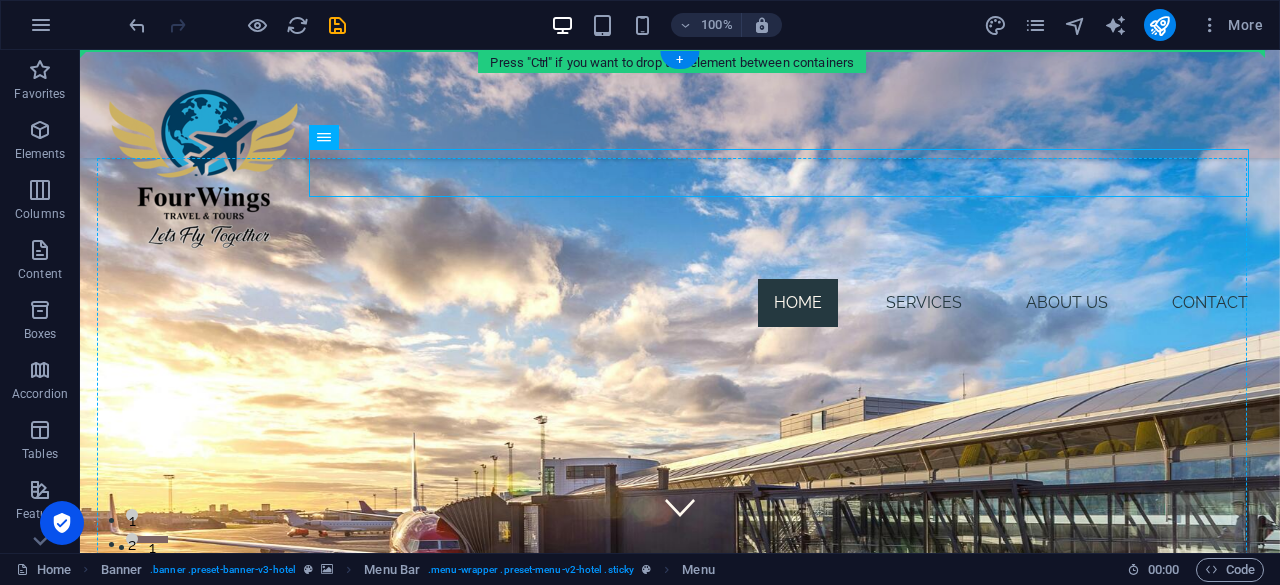 drag, startPoint x: 510, startPoint y: 150, endPoint x: 514, endPoint y: 250, distance: 100.07997 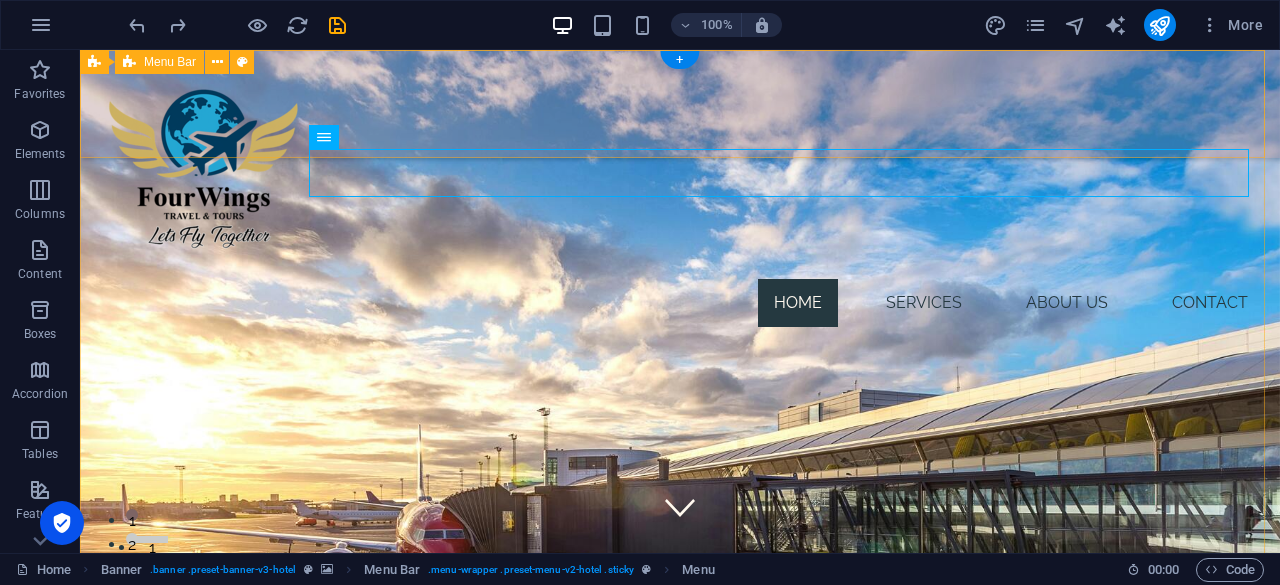 click on "Home Services About Us Contact" at bounding box center [680, 104] 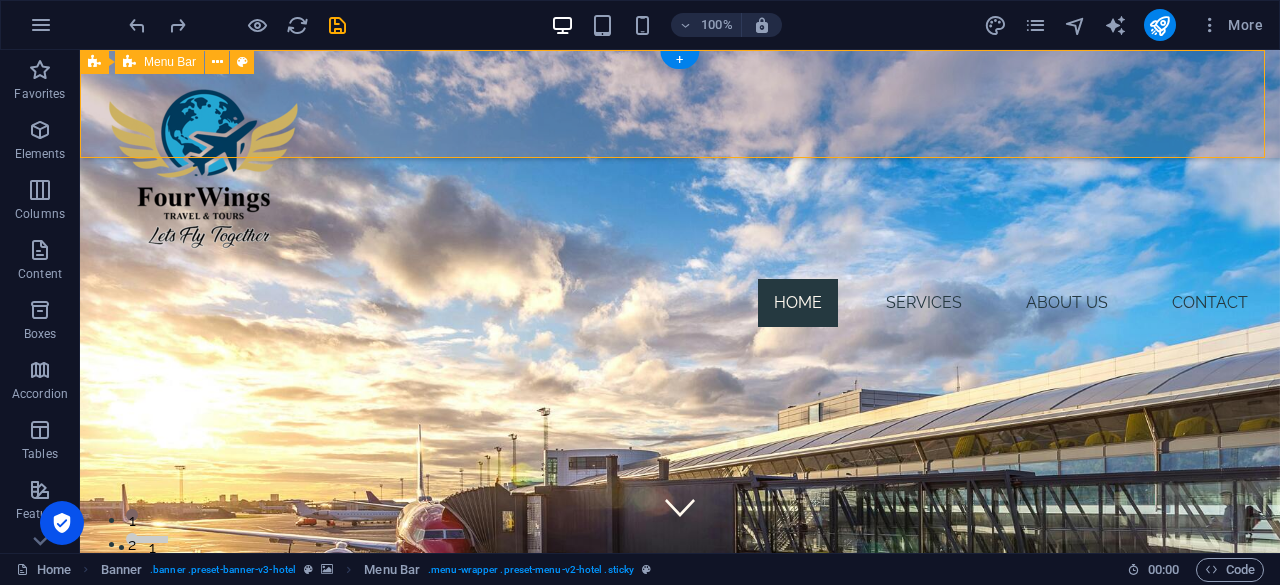 click on "Home Services About Us Contact" at bounding box center (680, 104) 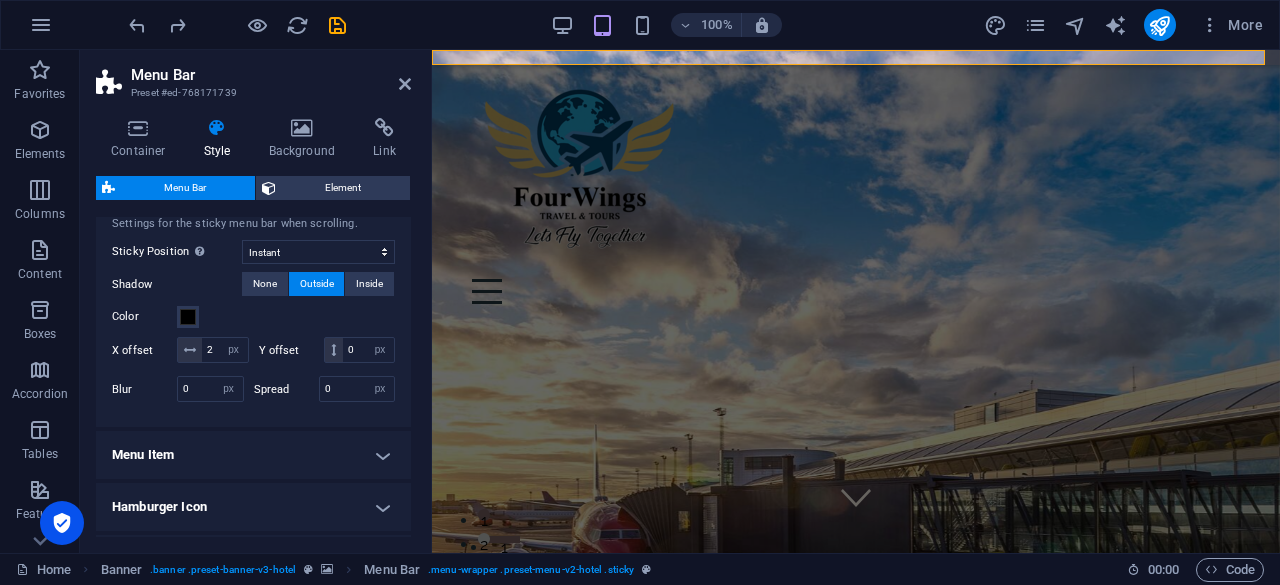 scroll, scrollTop: 604, scrollLeft: 0, axis: vertical 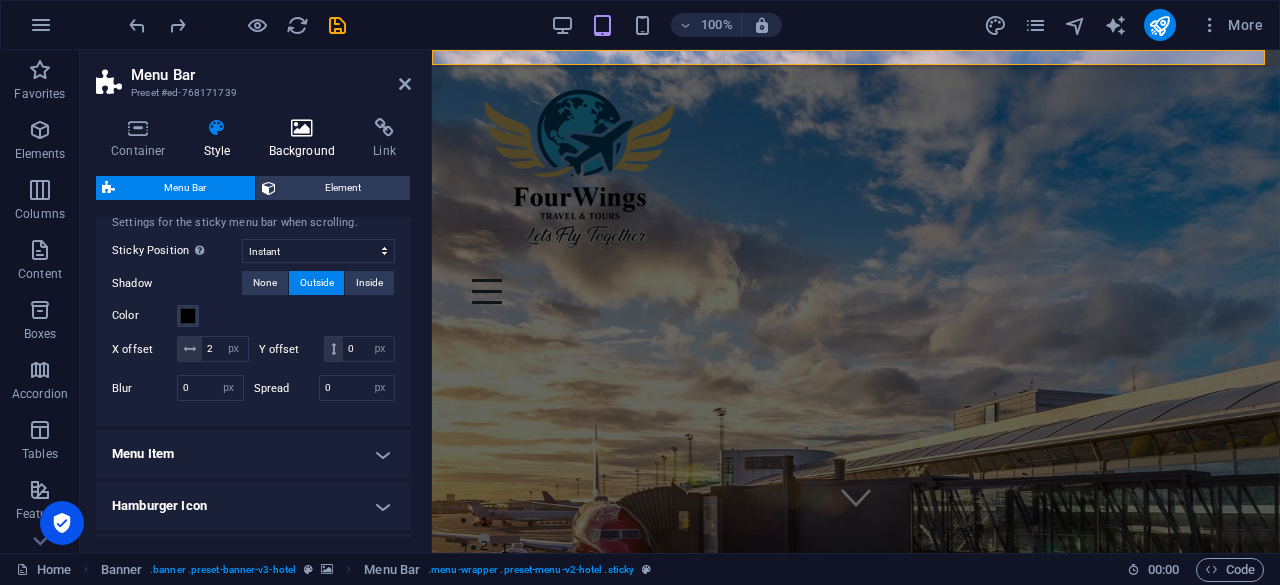 click at bounding box center [302, 128] 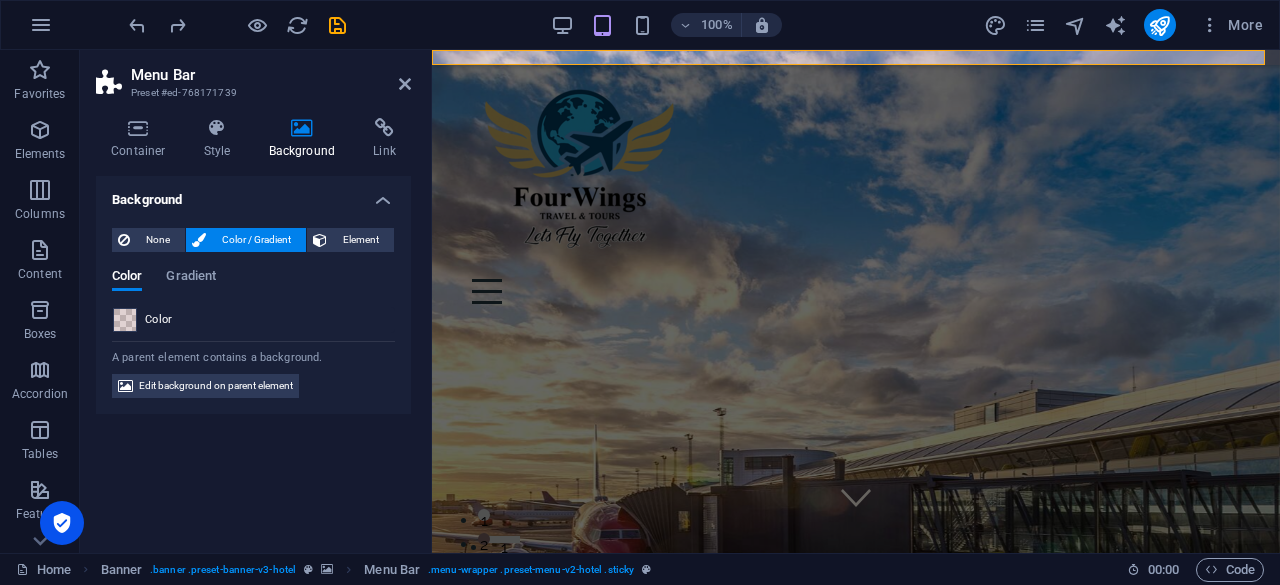click at bounding box center [125, 320] 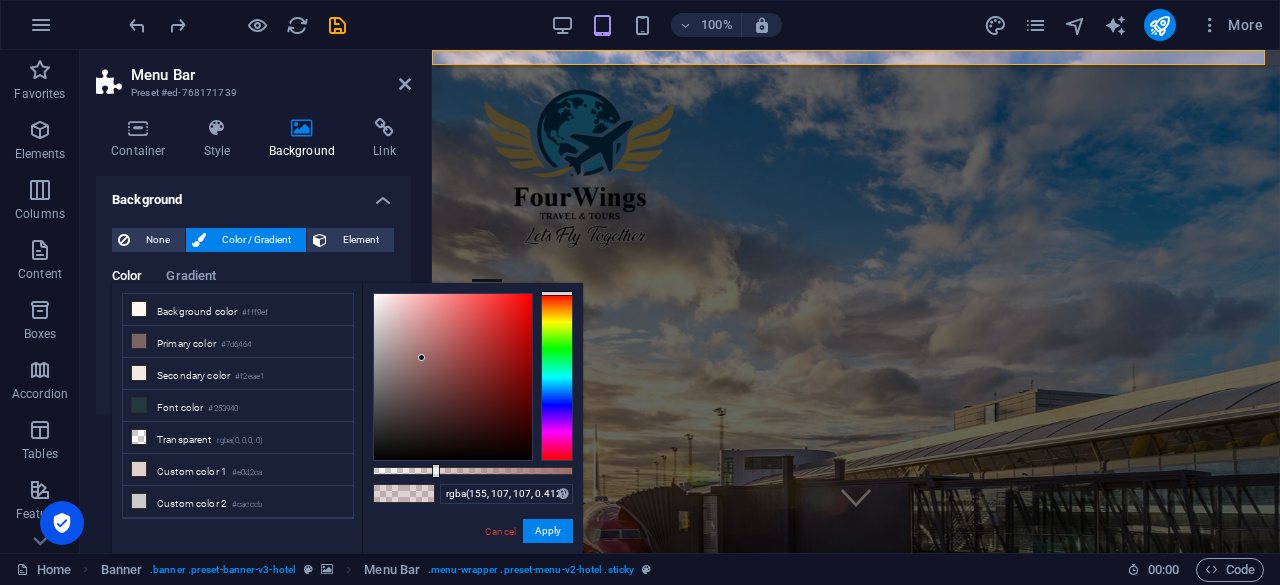 click at bounding box center [473, 471] 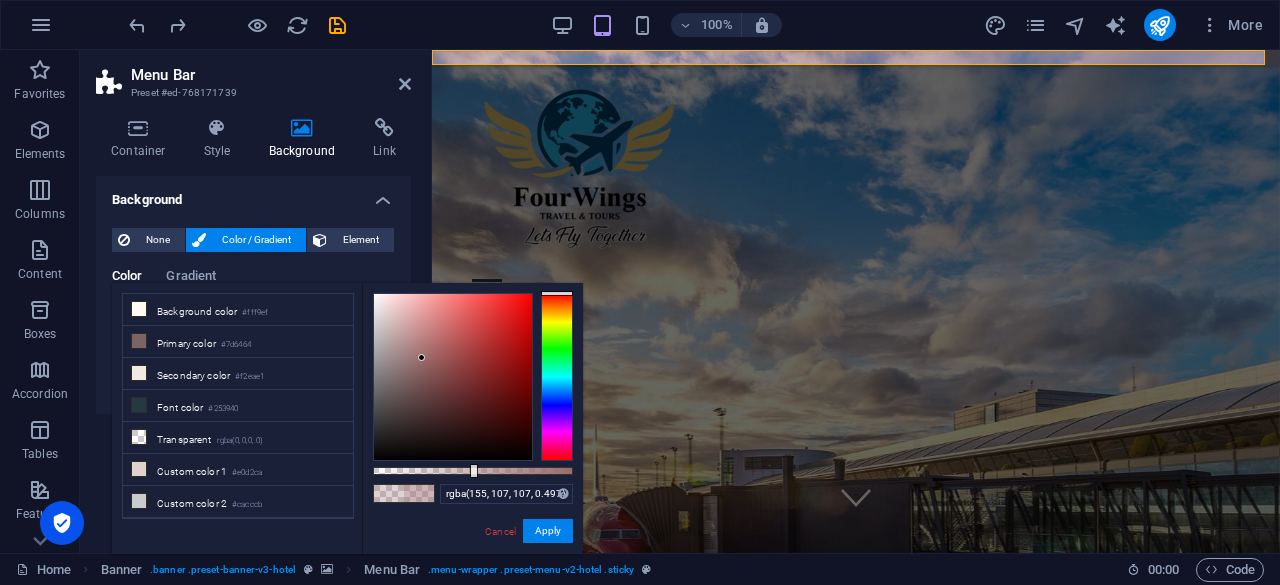click at bounding box center [473, 471] 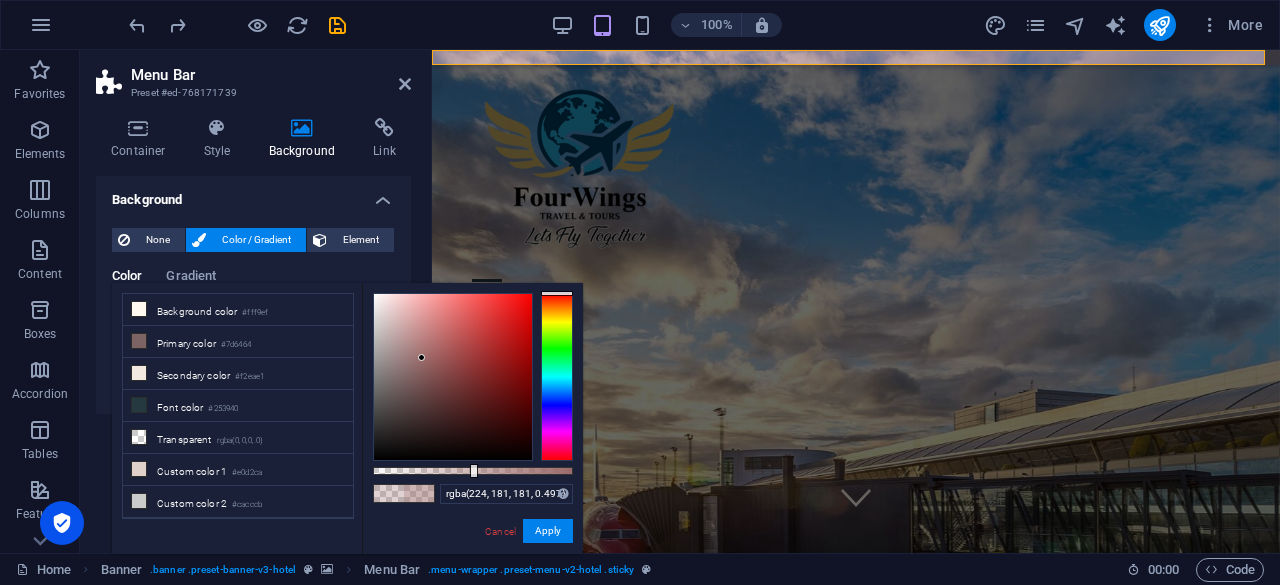 click at bounding box center (453, 377) 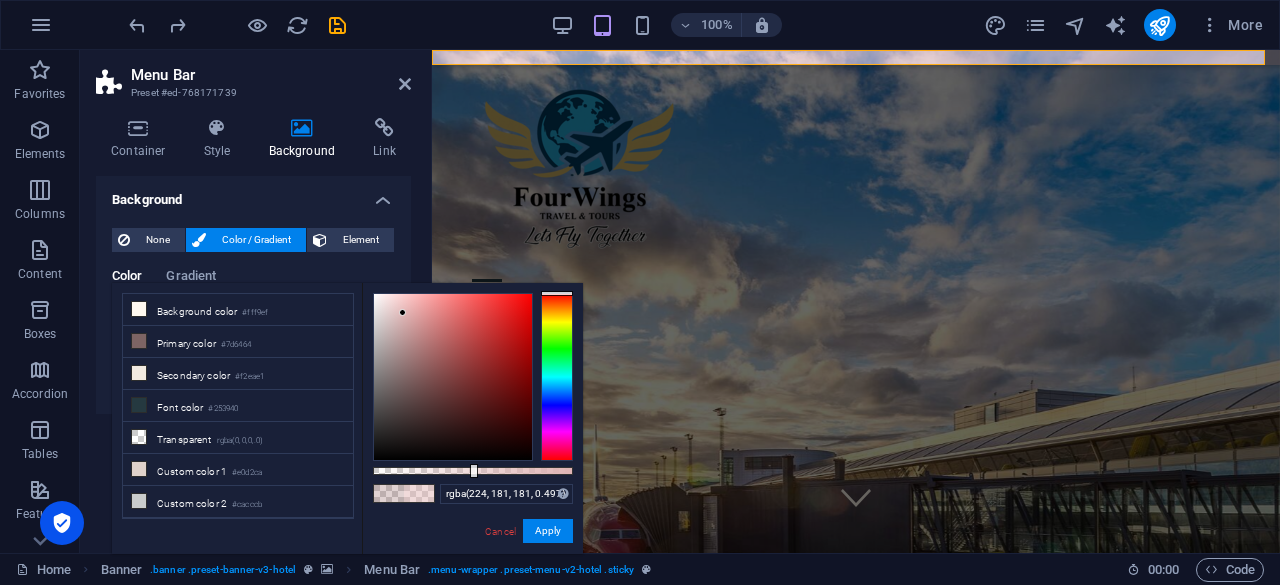 type on "rgba(239, 225, 225, 0.497)" 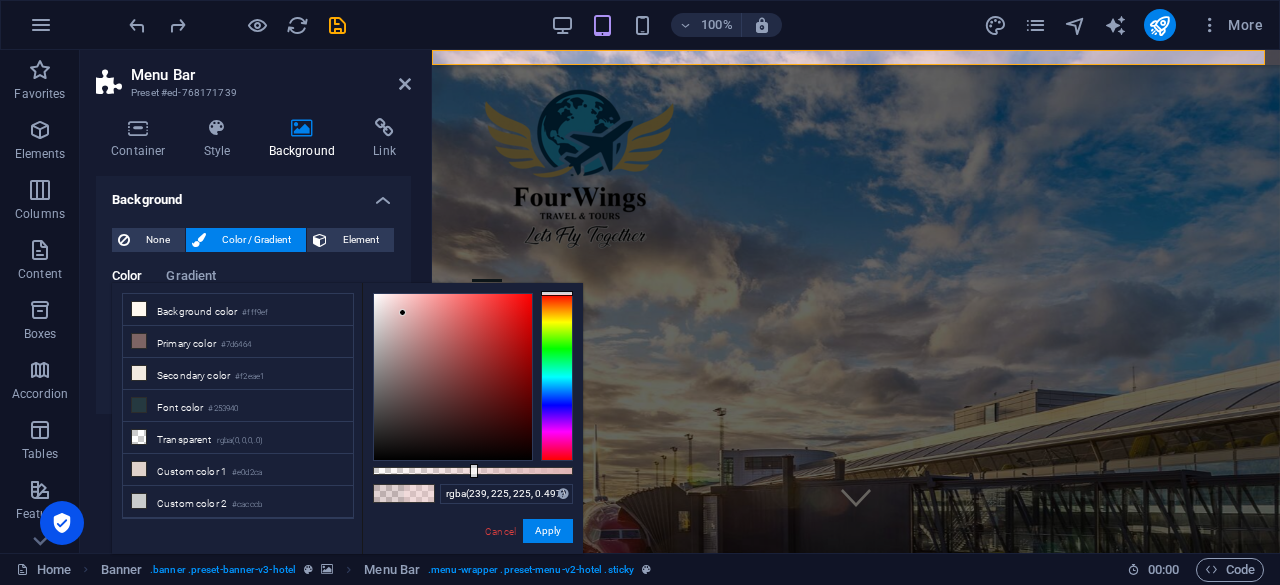 click at bounding box center (453, 377) 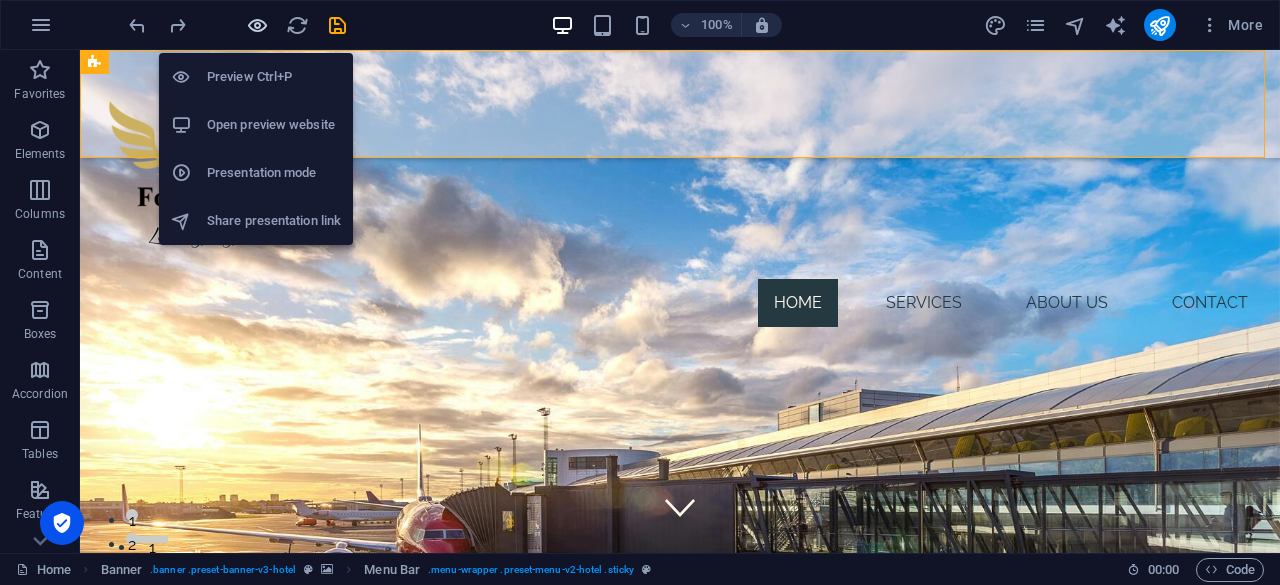 click at bounding box center [257, 25] 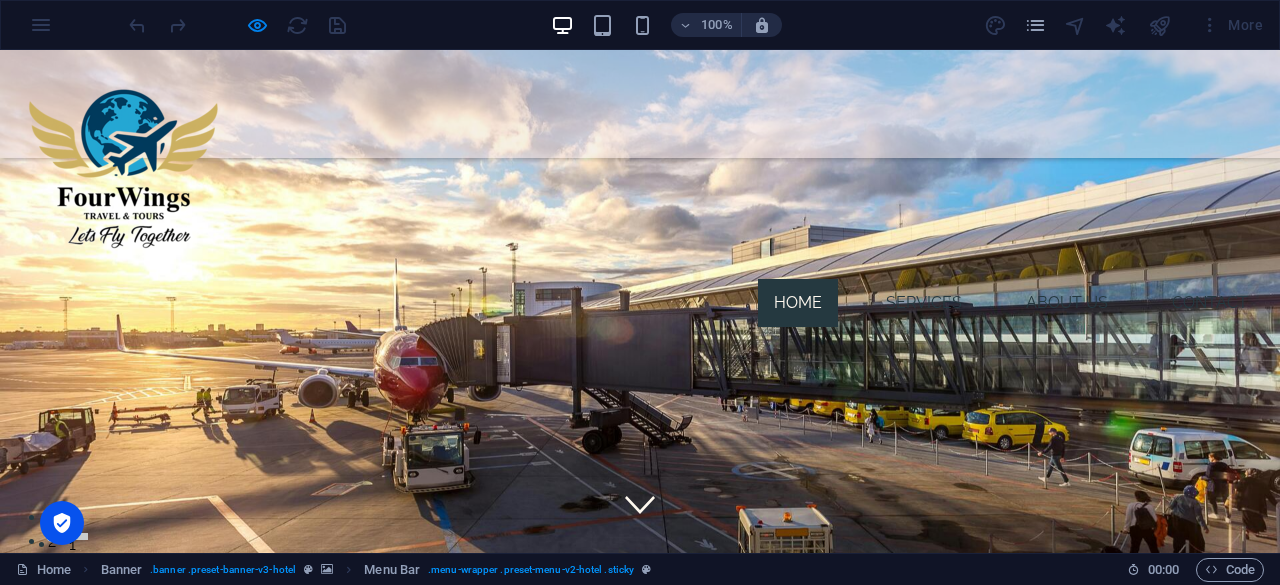 scroll, scrollTop: 0, scrollLeft: 0, axis: both 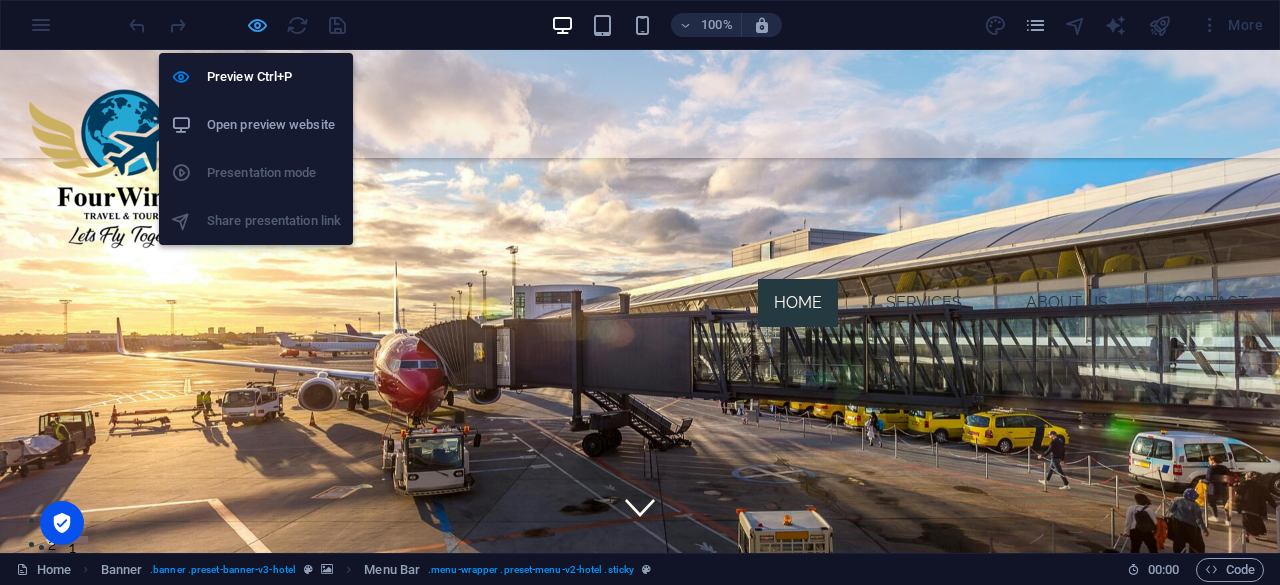 click at bounding box center [257, 25] 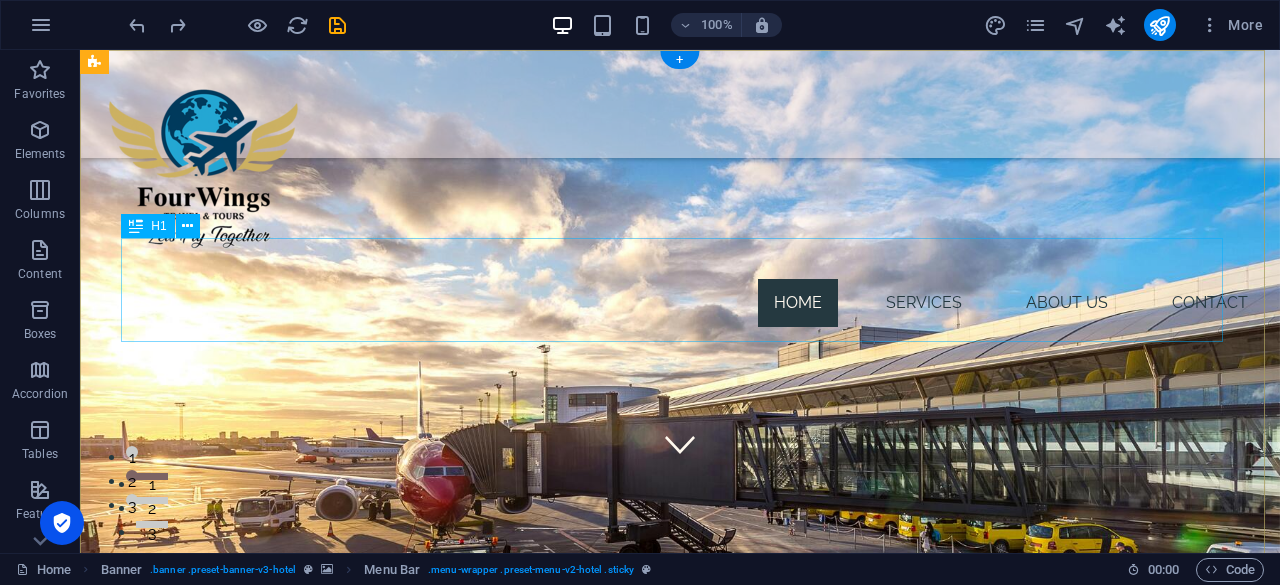 scroll, scrollTop: 0, scrollLeft: 0, axis: both 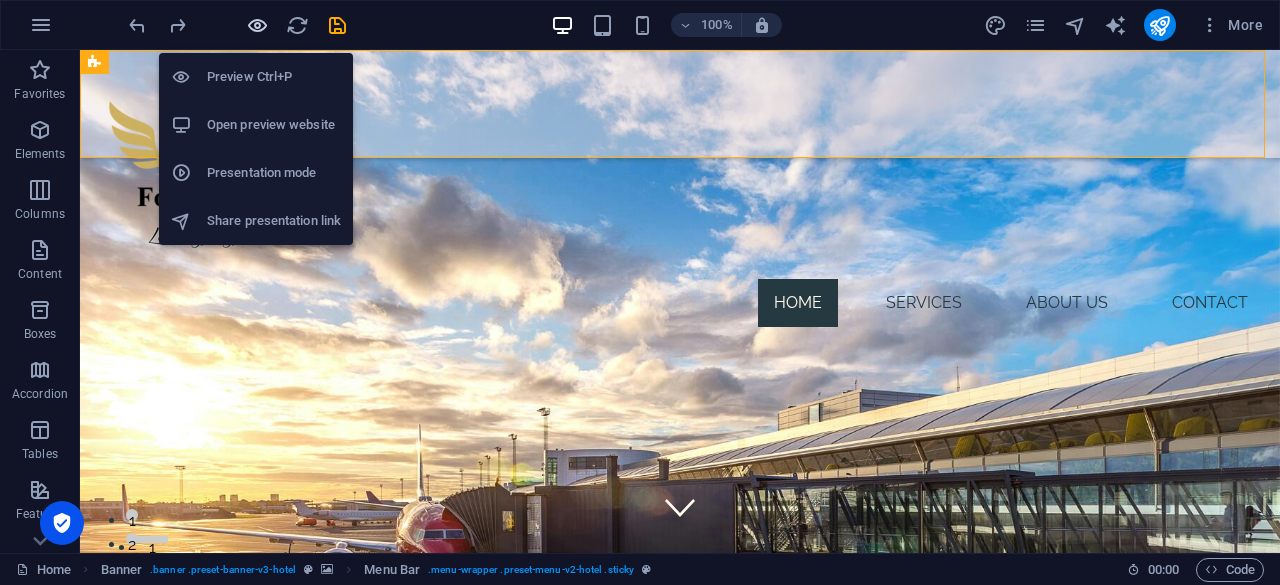 click at bounding box center [257, 25] 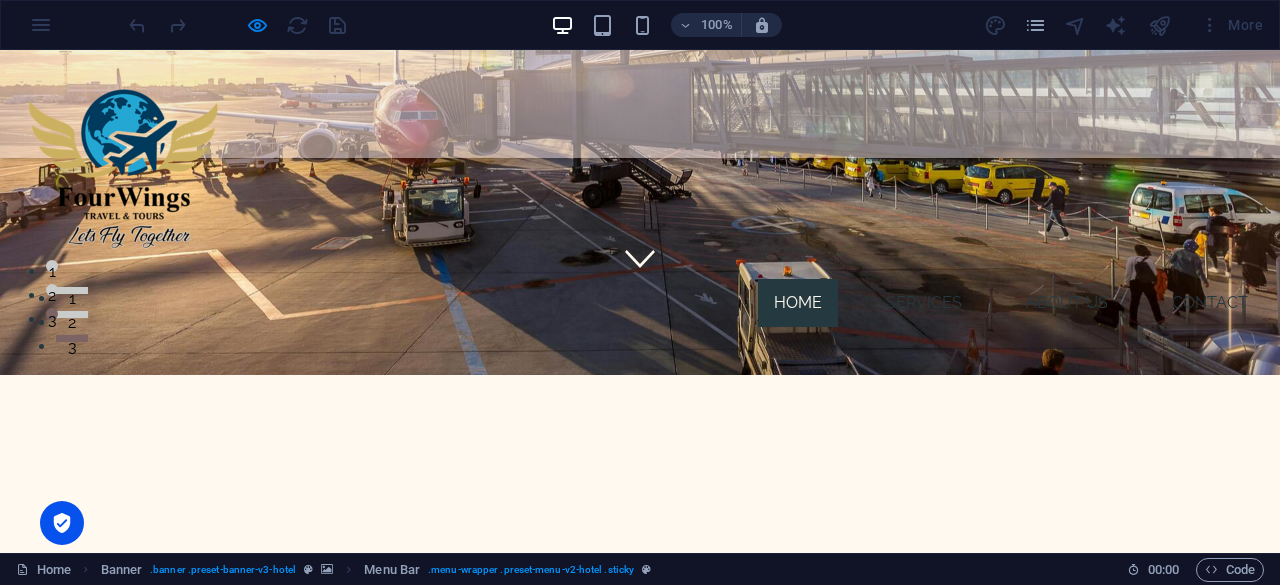 scroll, scrollTop: 250, scrollLeft: 0, axis: vertical 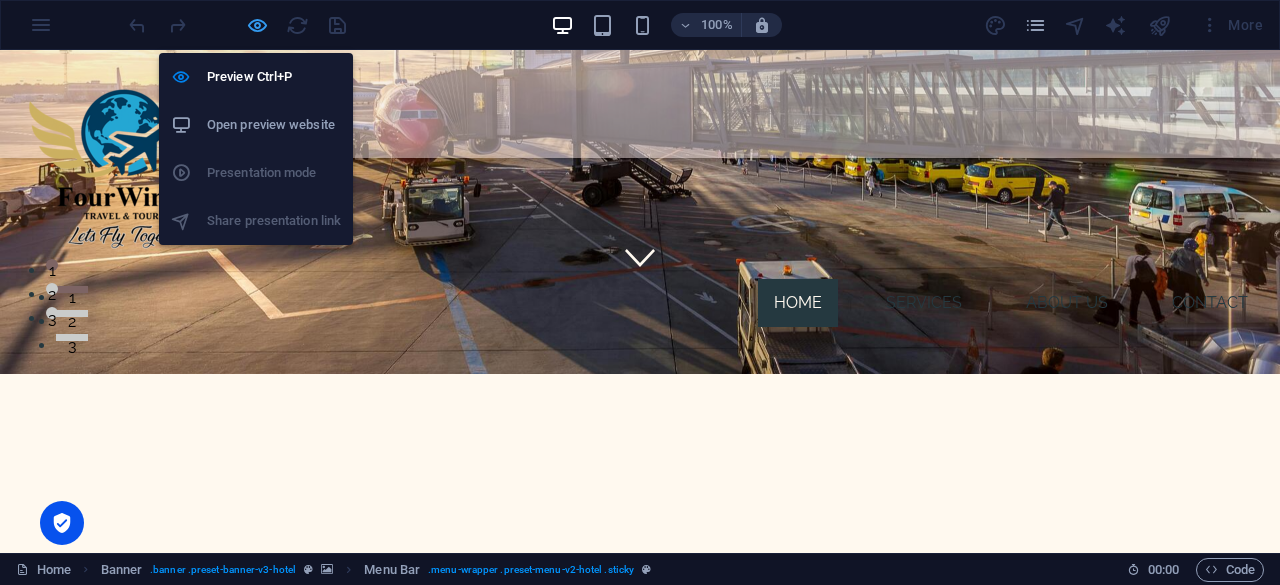 drag, startPoint x: 251, startPoint y: 26, endPoint x: 414, endPoint y: 27, distance: 163.00307 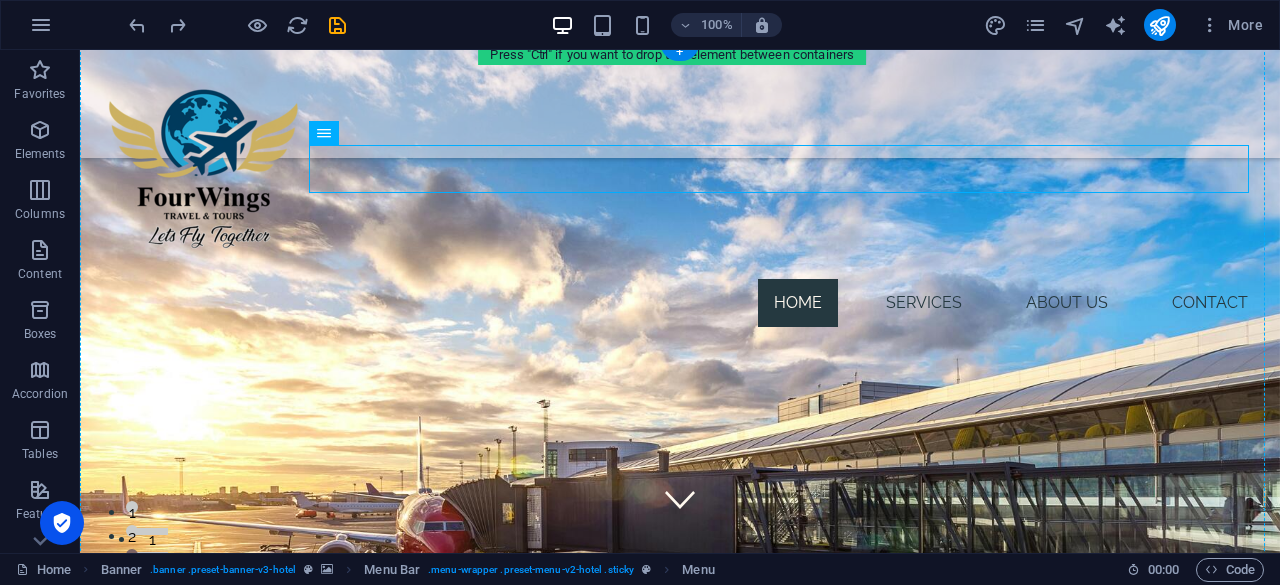 scroll, scrollTop: 0, scrollLeft: 0, axis: both 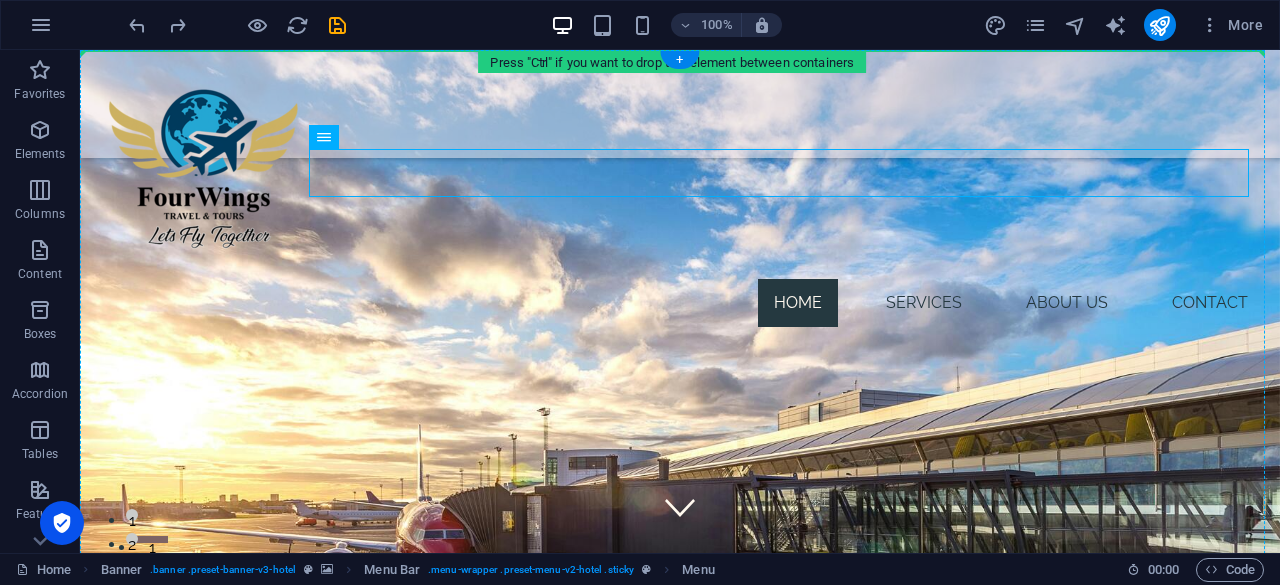 drag, startPoint x: 428, startPoint y: 188, endPoint x: 480, endPoint y: 113, distance: 91.26335 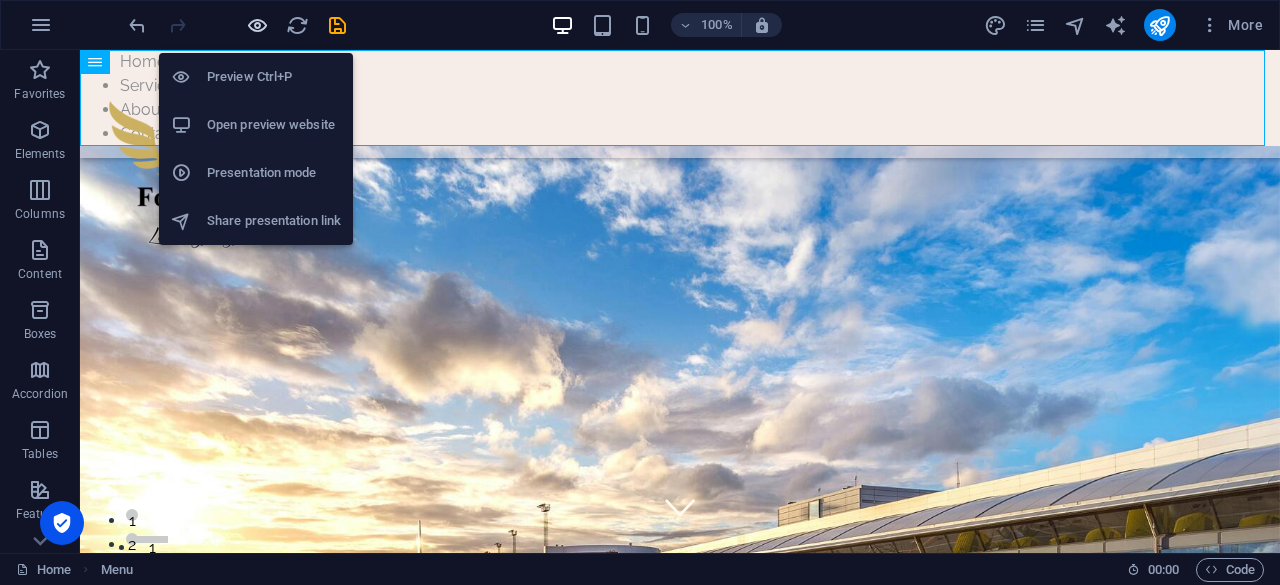 click at bounding box center [257, 25] 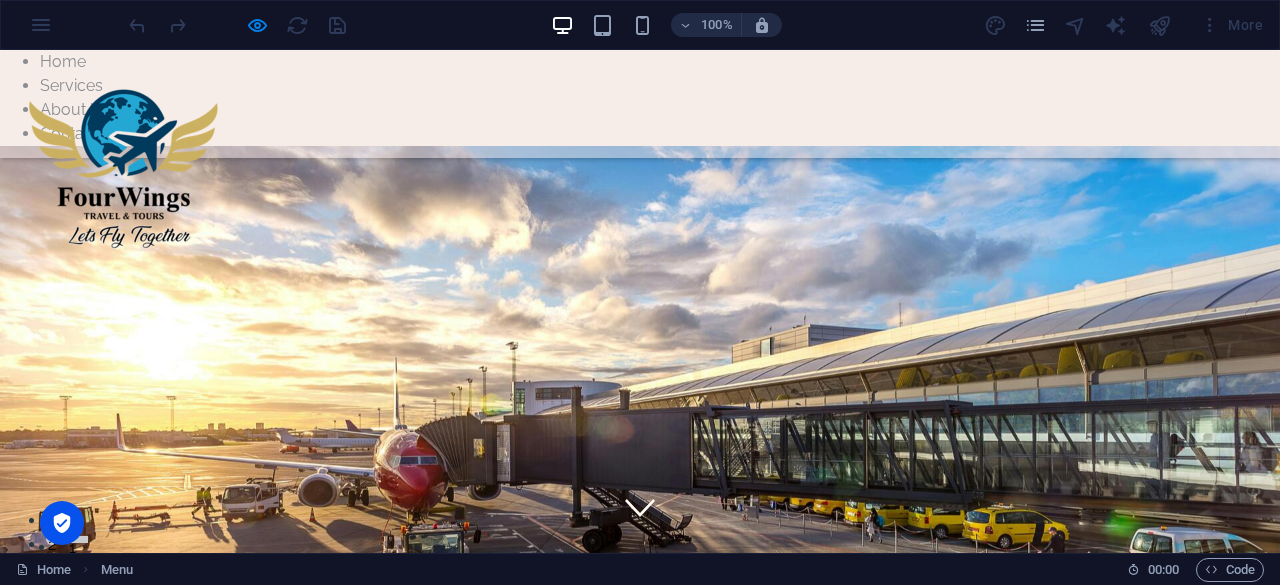click at bounding box center [640, 104] 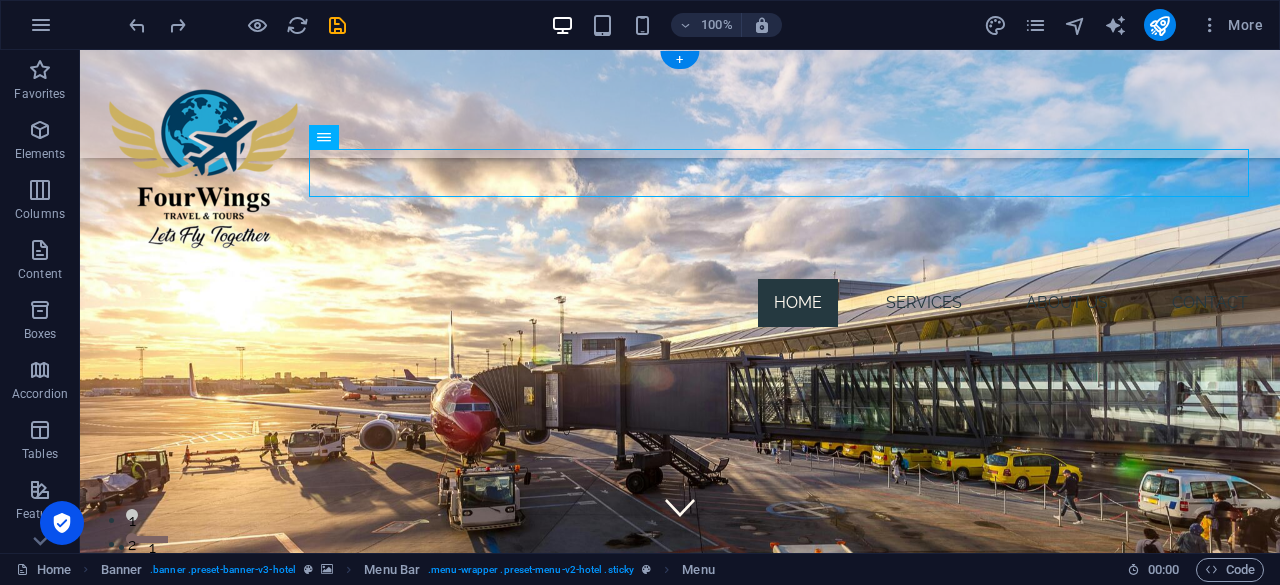 click on "Home Services About Us Contact" at bounding box center (680, 303) 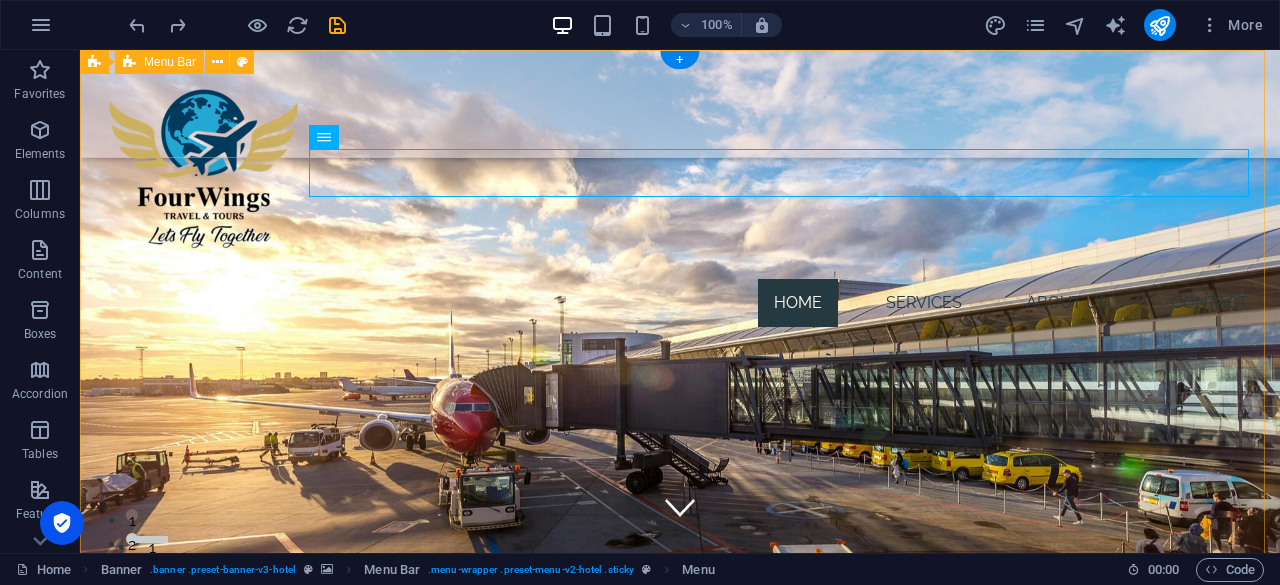 click on "Home Services About Us Contact" at bounding box center [680, 104] 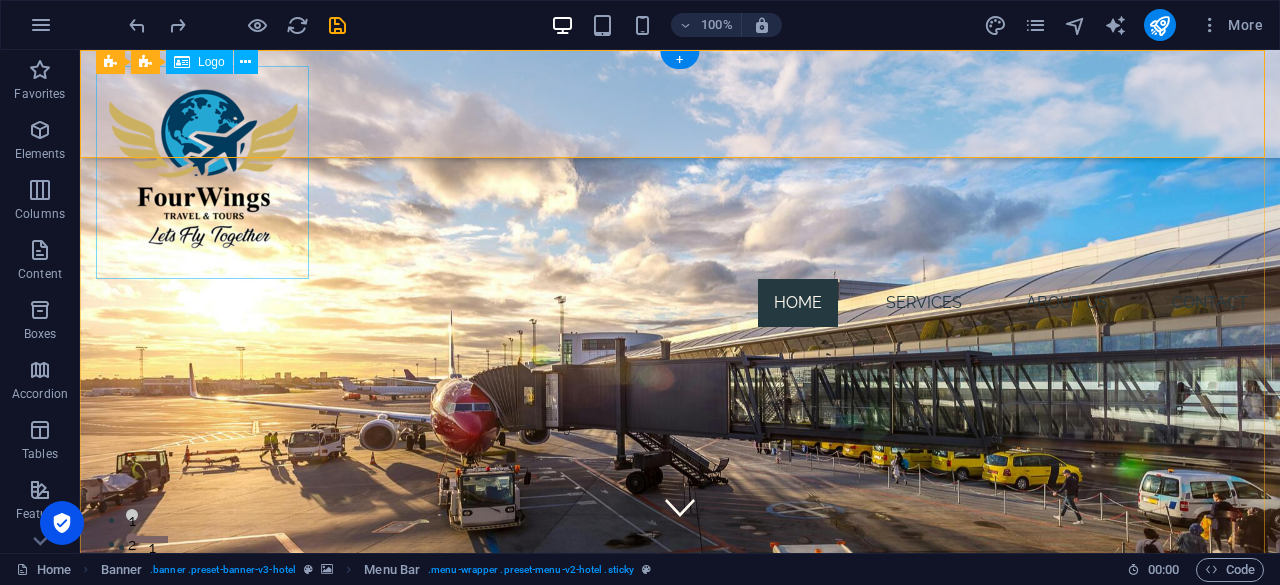 click at bounding box center [680, 172] 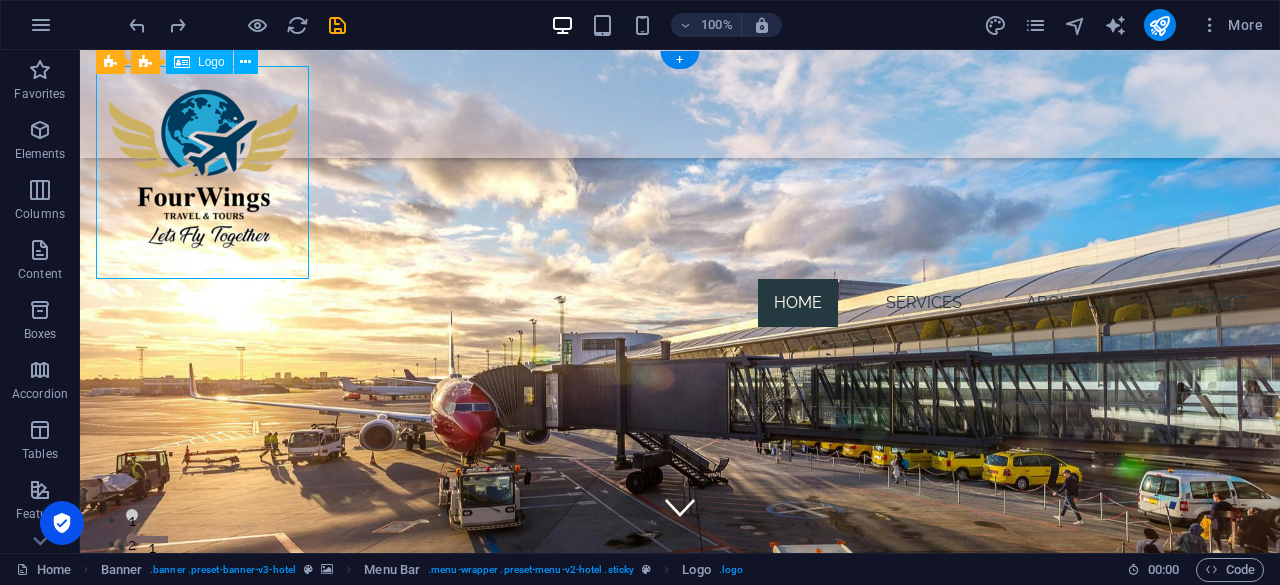 click at bounding box center [680, 172] 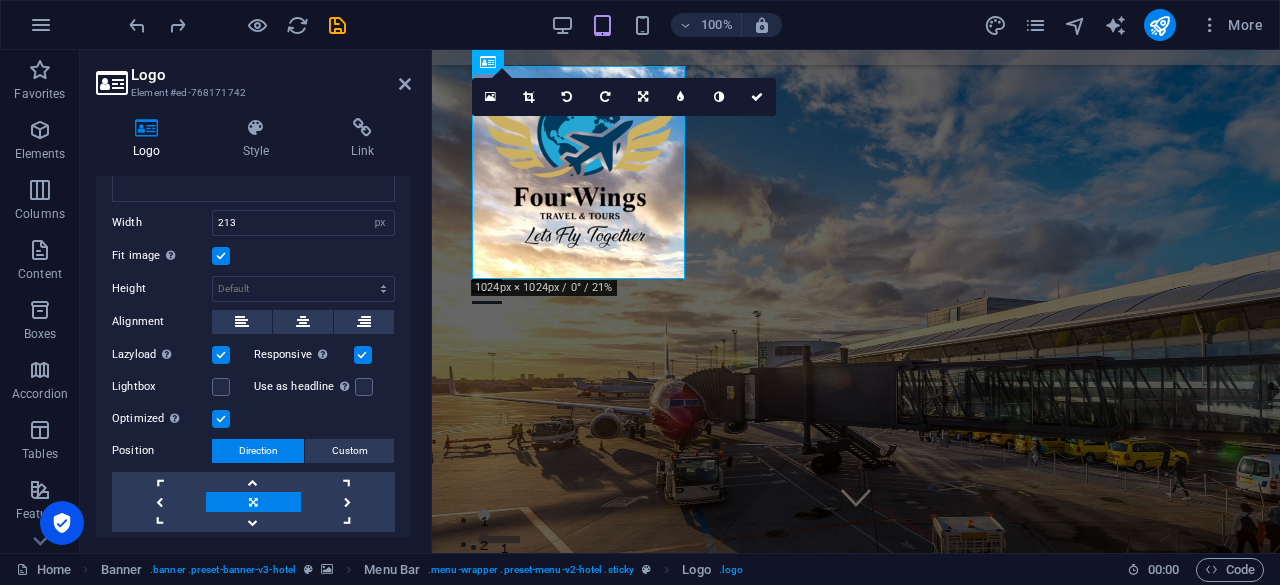 scroll, scrollTop: 399, scrollLeft: 0, axis: vertical 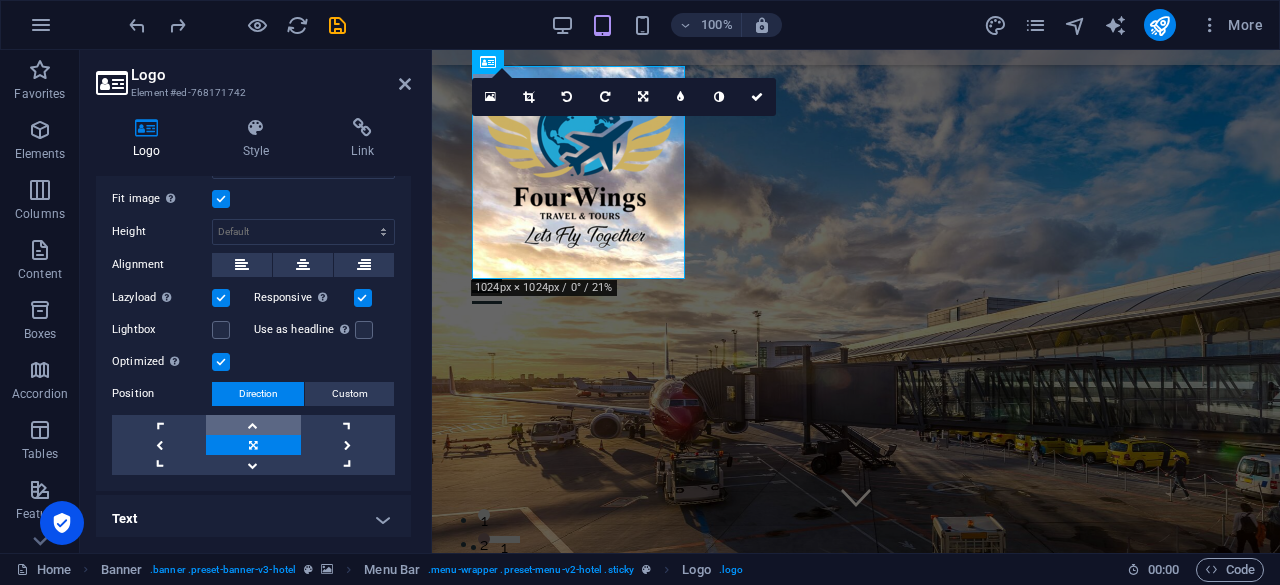 click at bounding box center [253, 425] 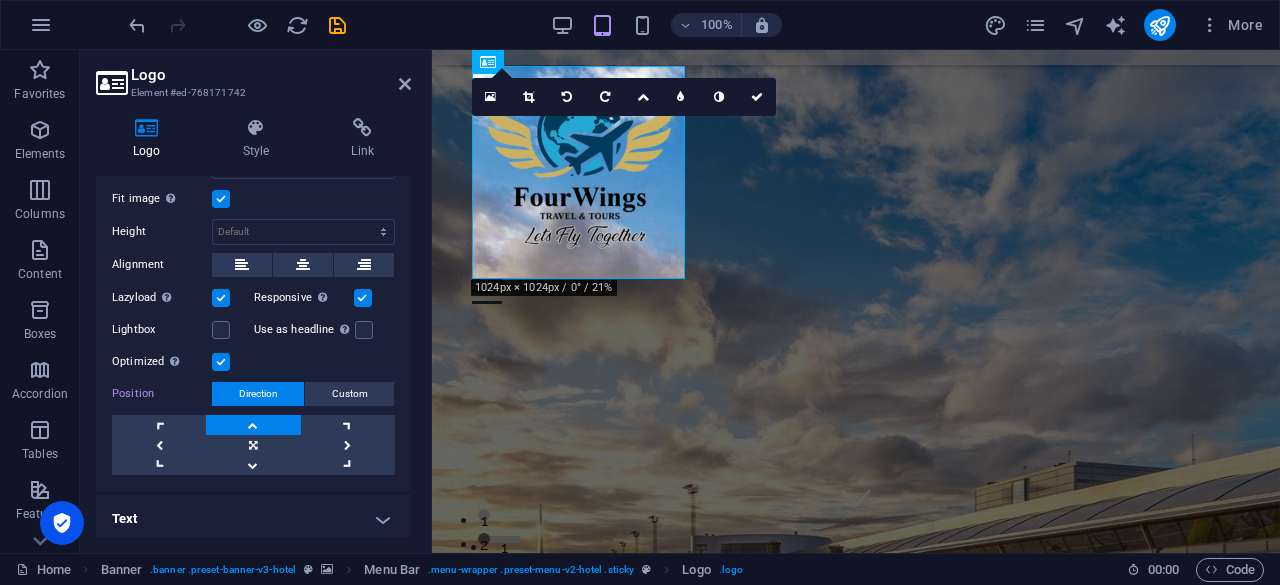 click at bounding box center [253, 425] 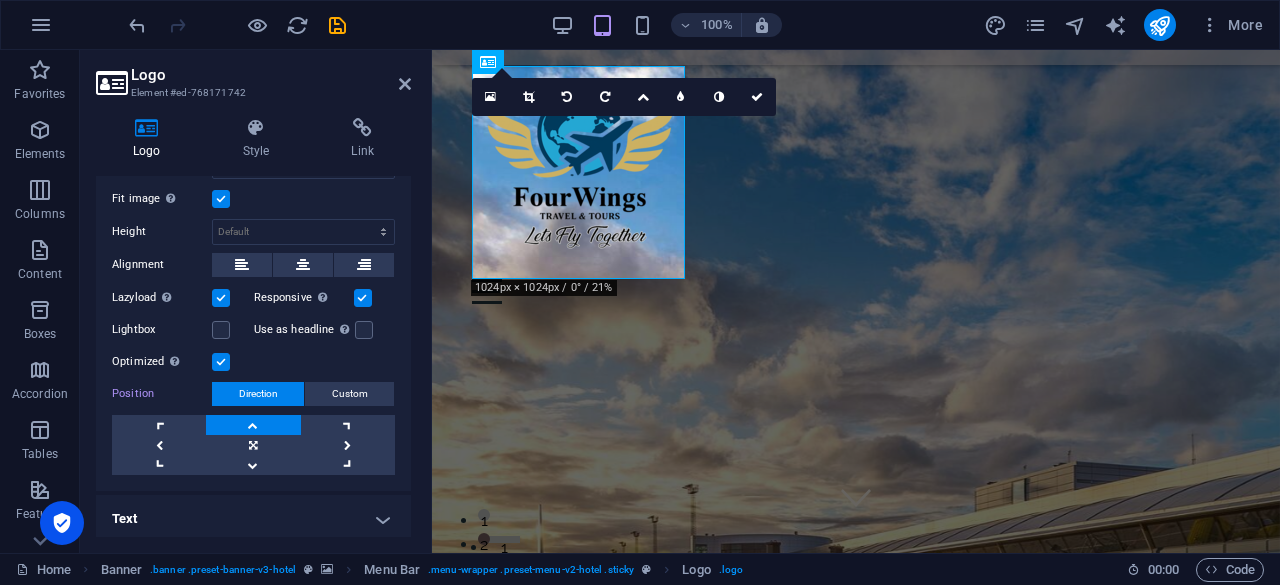 click at bounding box center (253, 425) 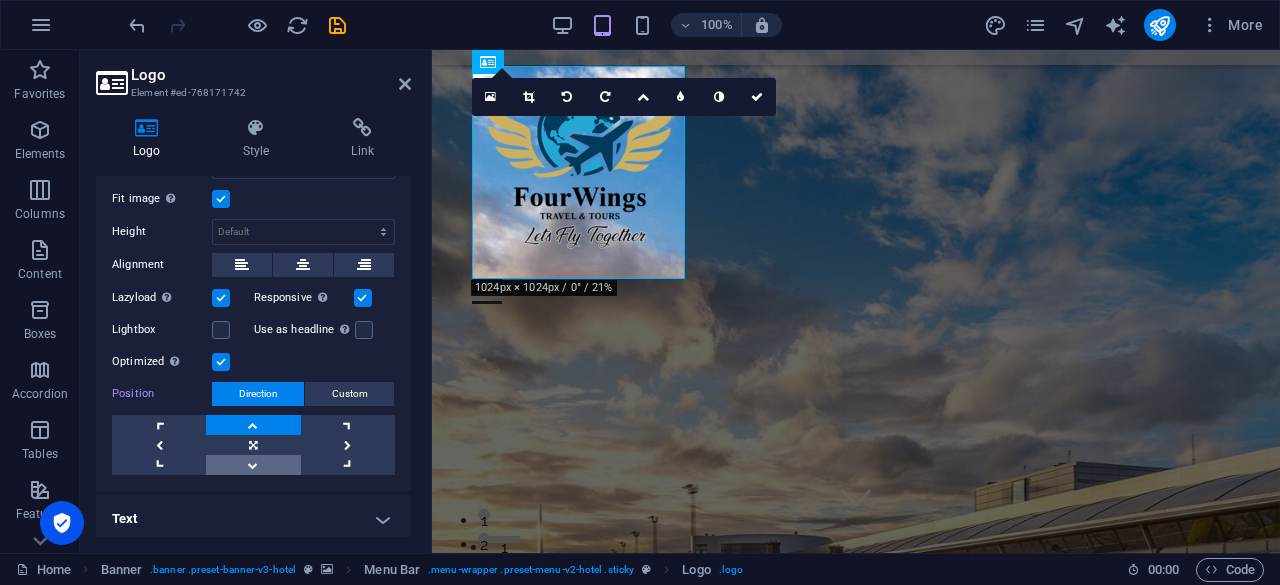 click at bounding box center (253, 465) 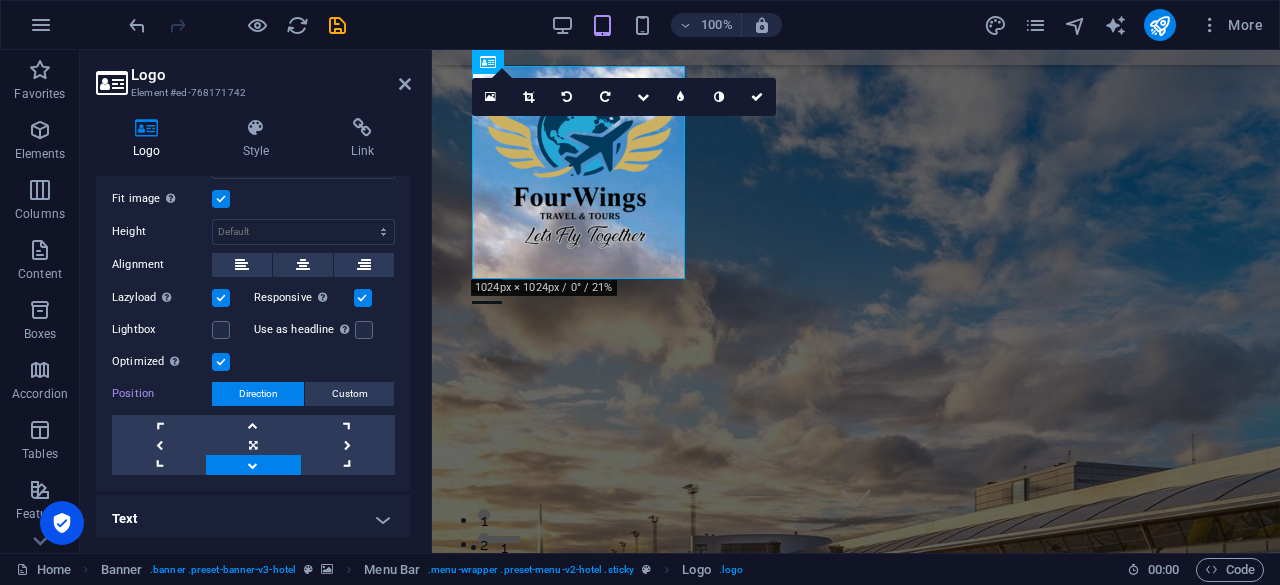 click at bounding box center (253, 465) 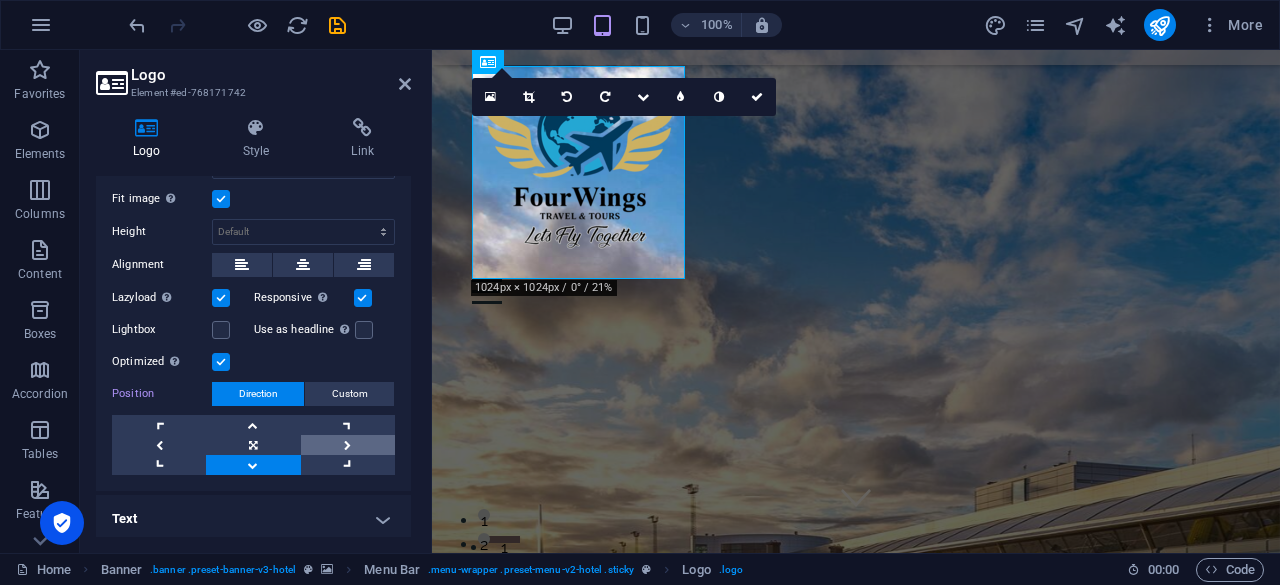 click at bounding box center [348, 445] 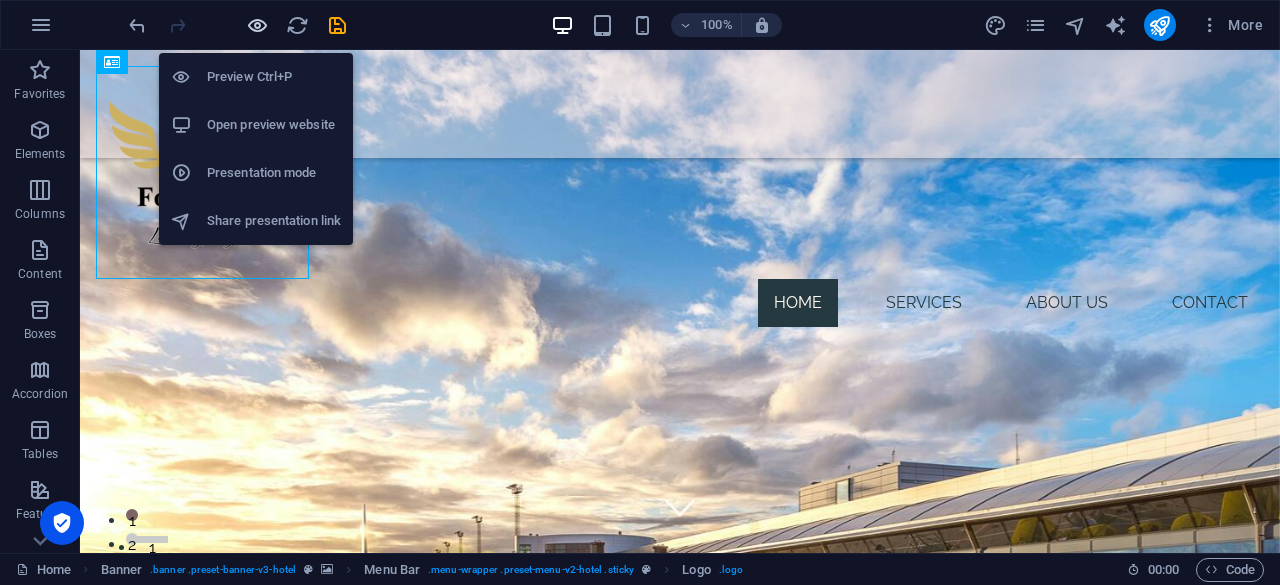 click at bounding box center [257, 25] 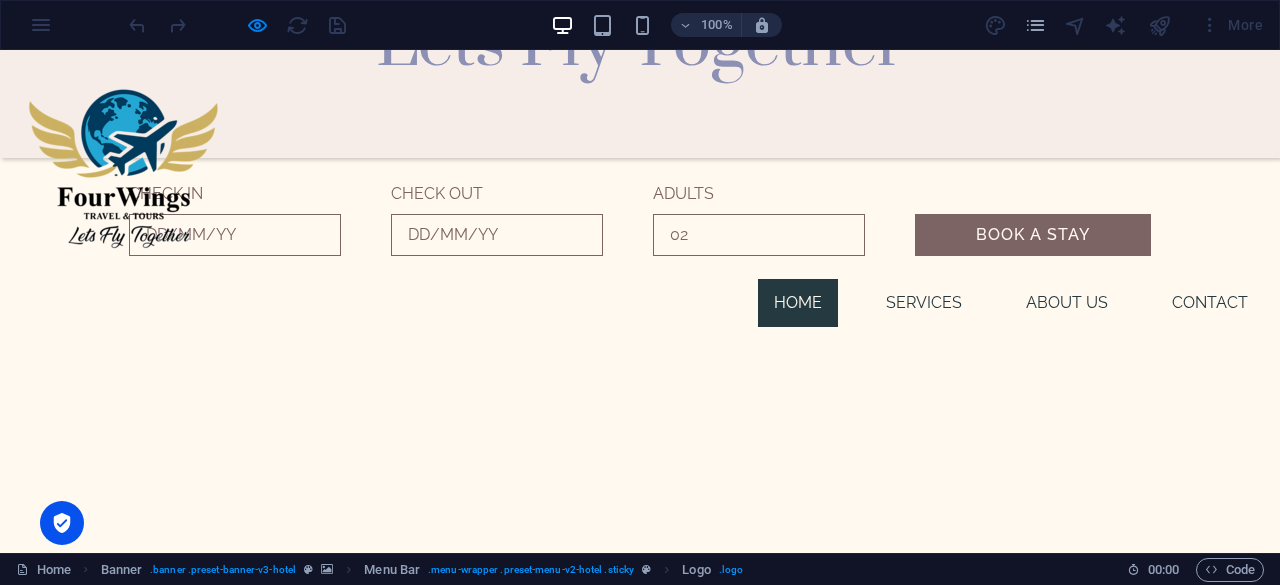 scroll, scrollTop: 828, scrollLeft: 0, axis: vertical 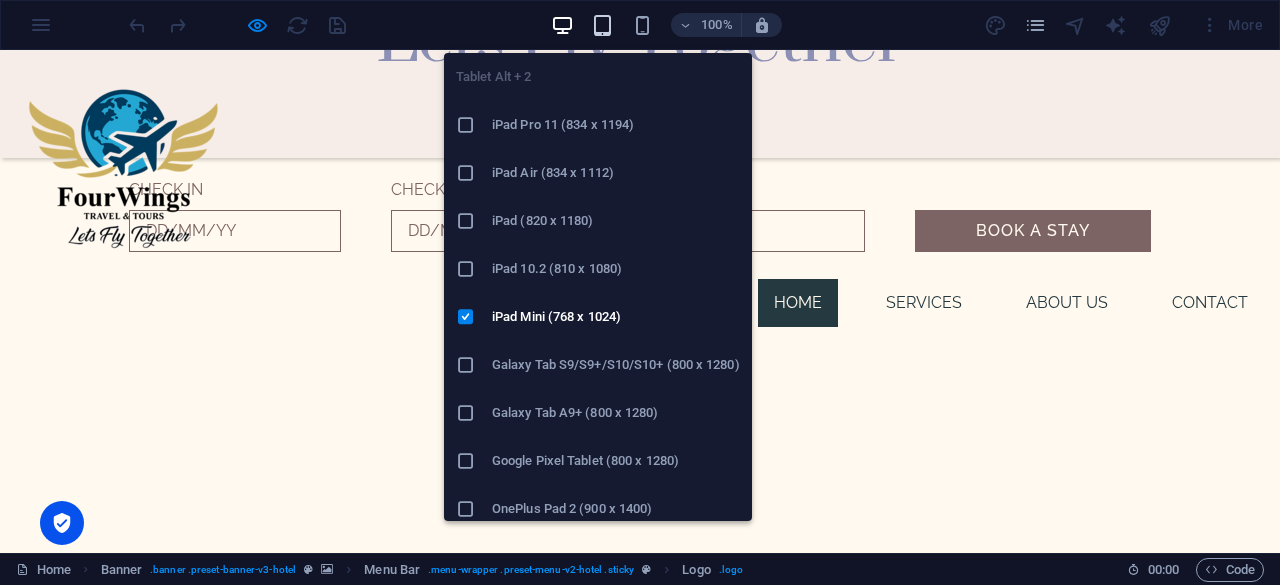 click at bounding box center (602, 25) 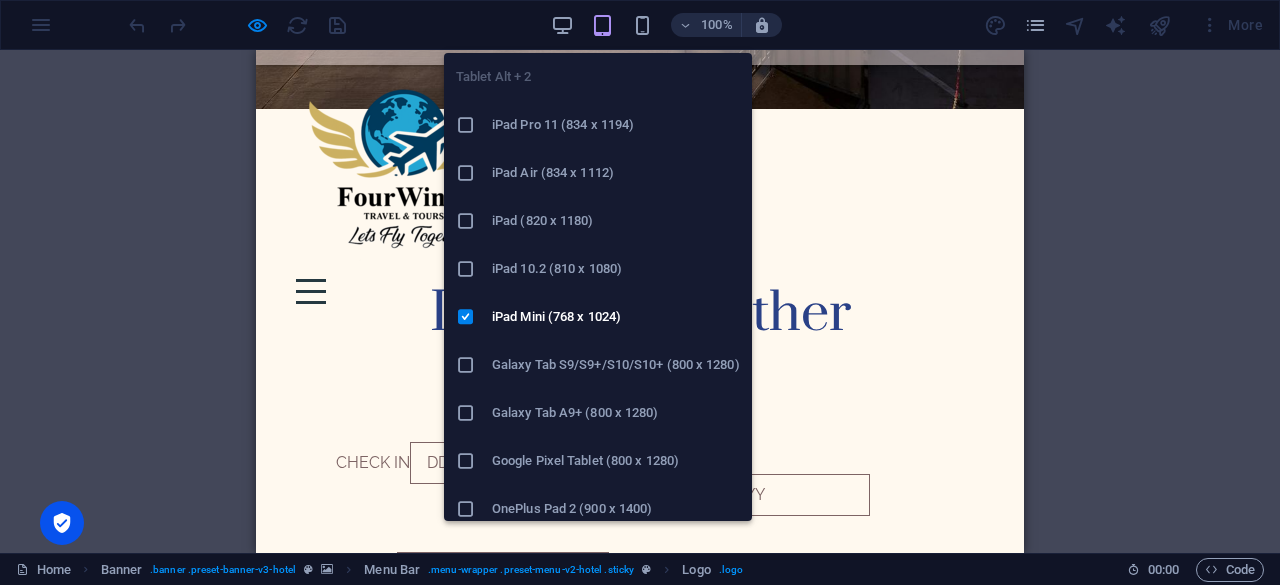 scroll, scrollTop: 735, scrollLeft: 0, axis: vertical 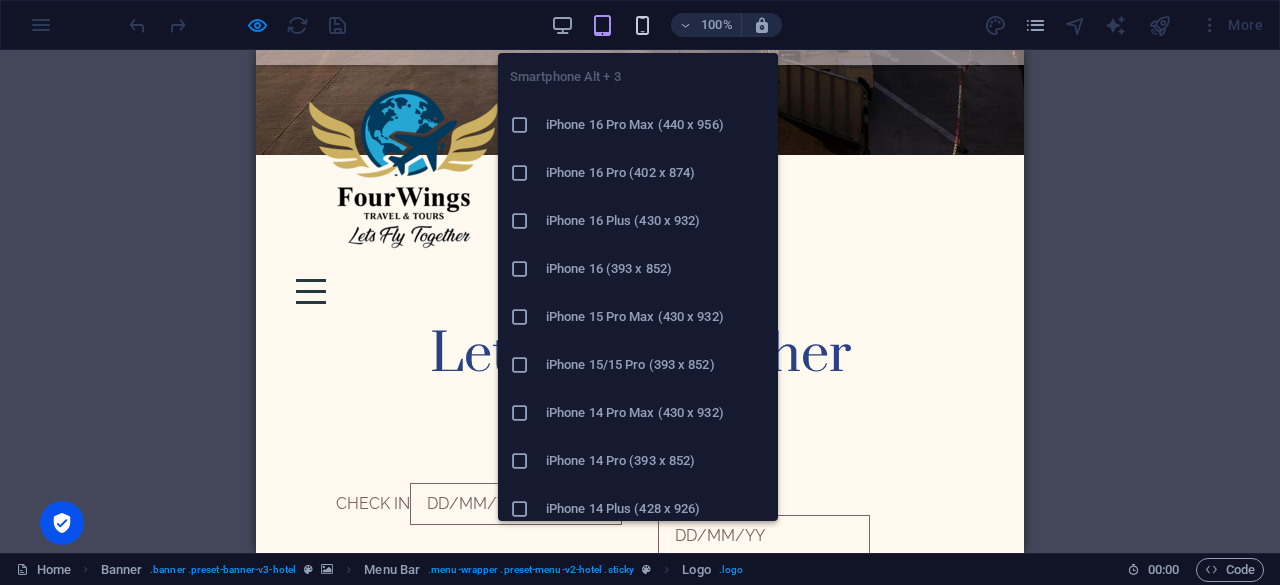click at bounding box center [642, 25] 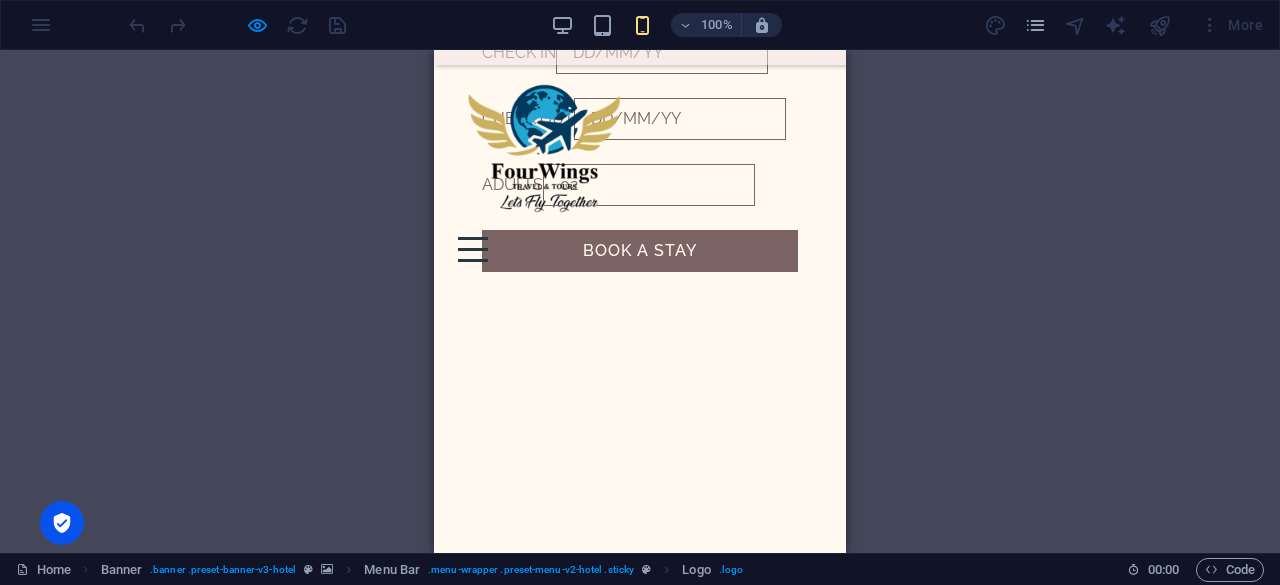 scroll, scrollTop: 910, scrollLeft: 0, axis: vertical 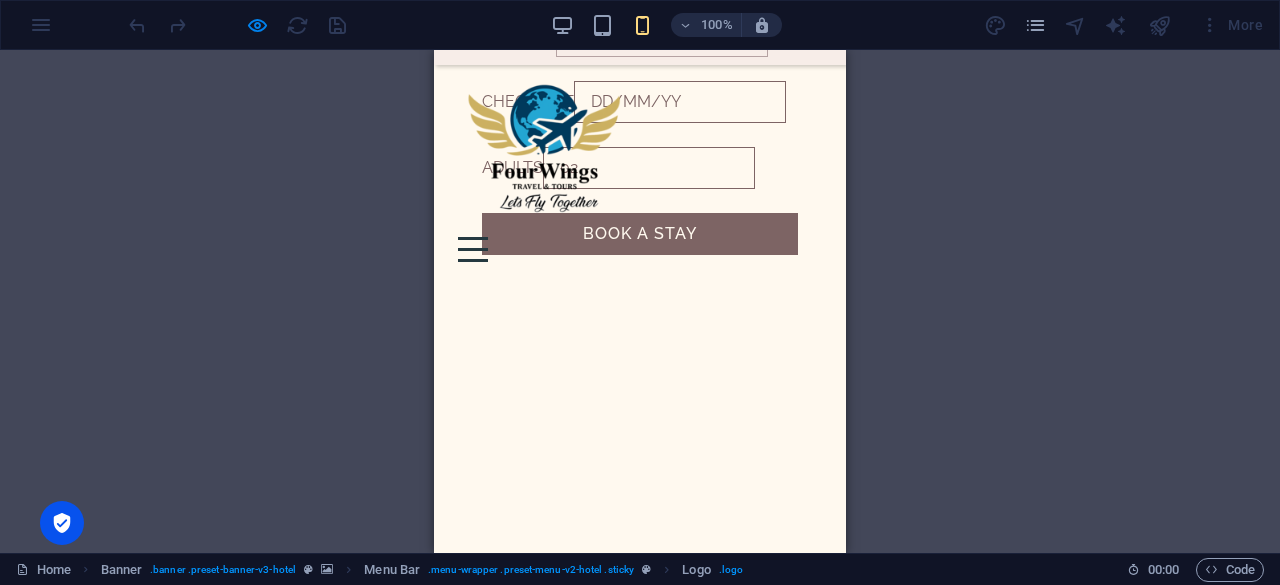 click at bounding box center [473, 249] 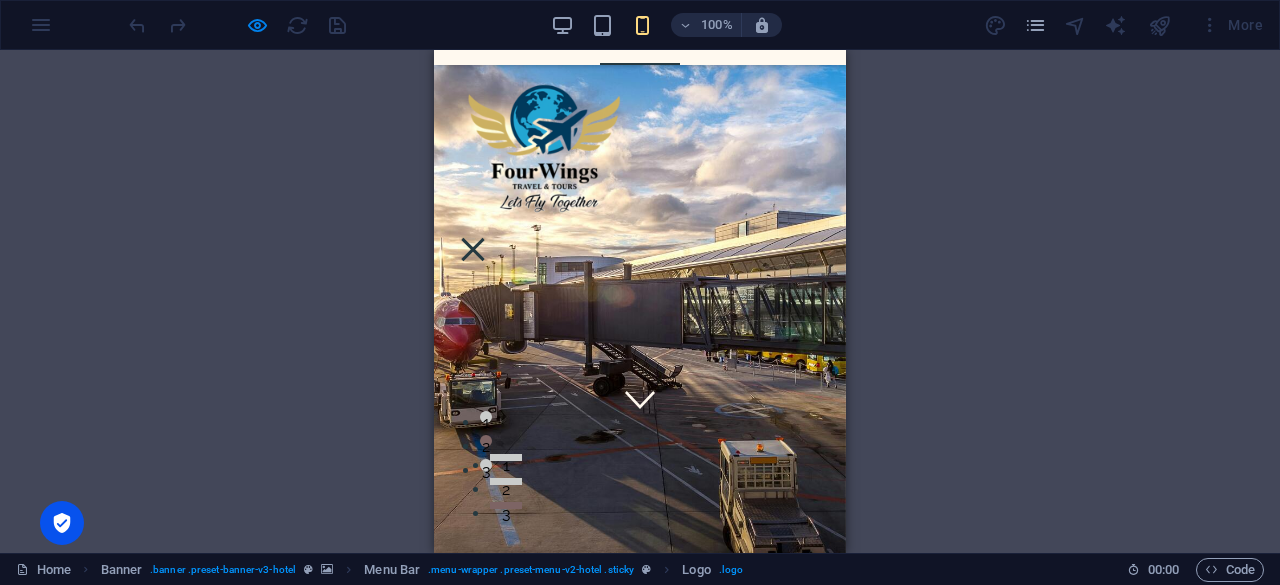 scroll, scrollTop: 0, scrollLeft: 0, axis: both 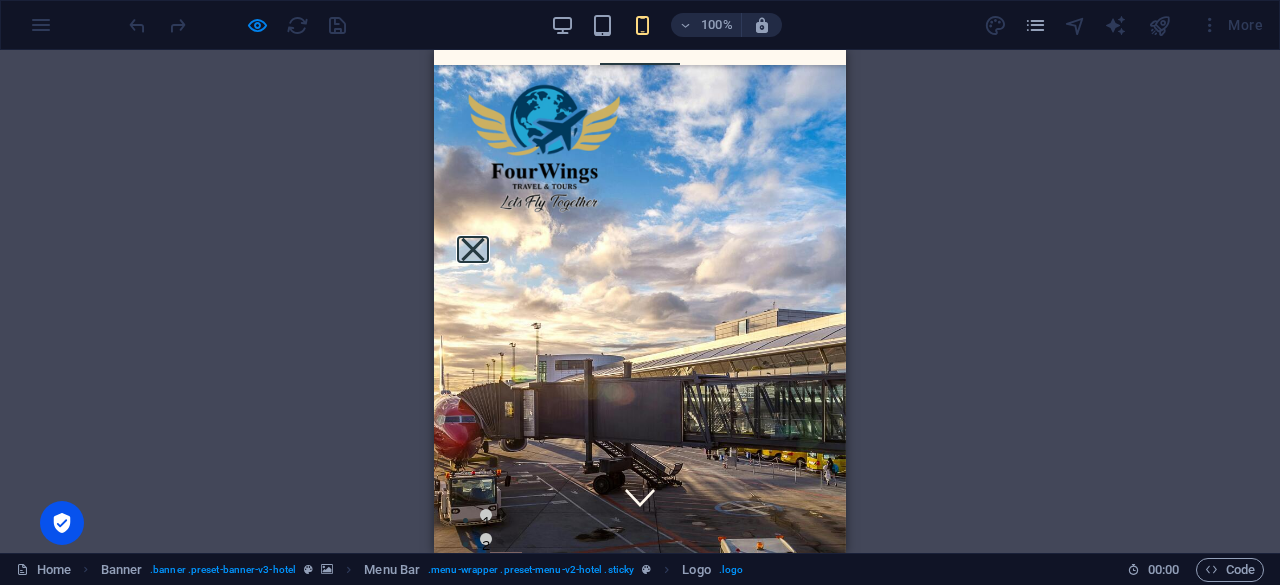 click at bounding box center [472, 249] 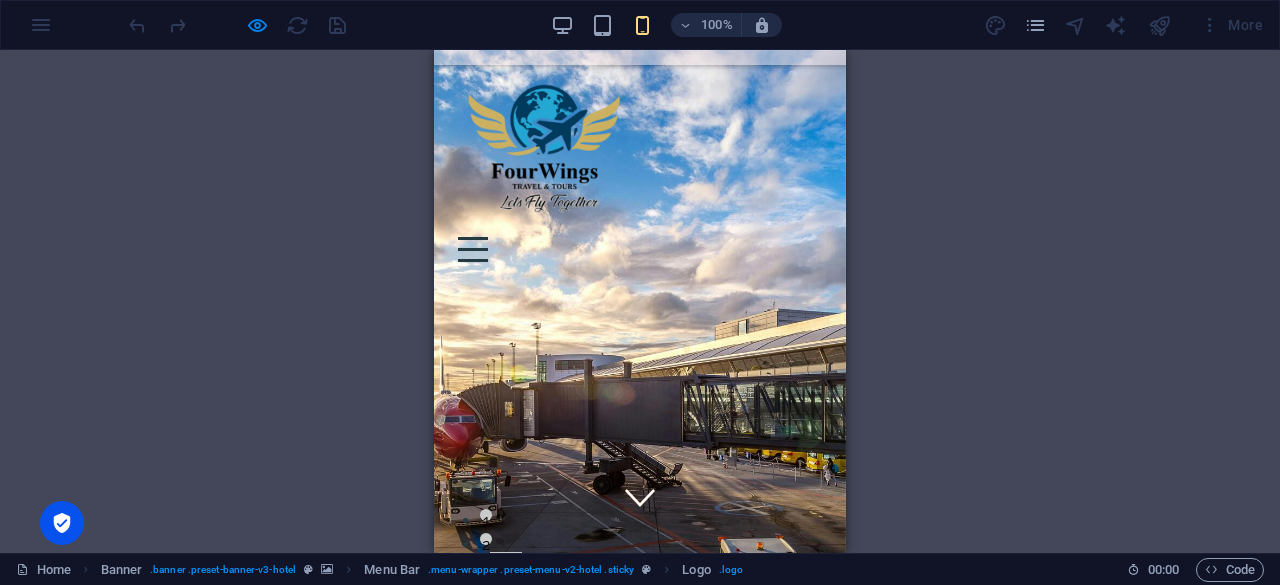 click at bounding box center (543, 151) 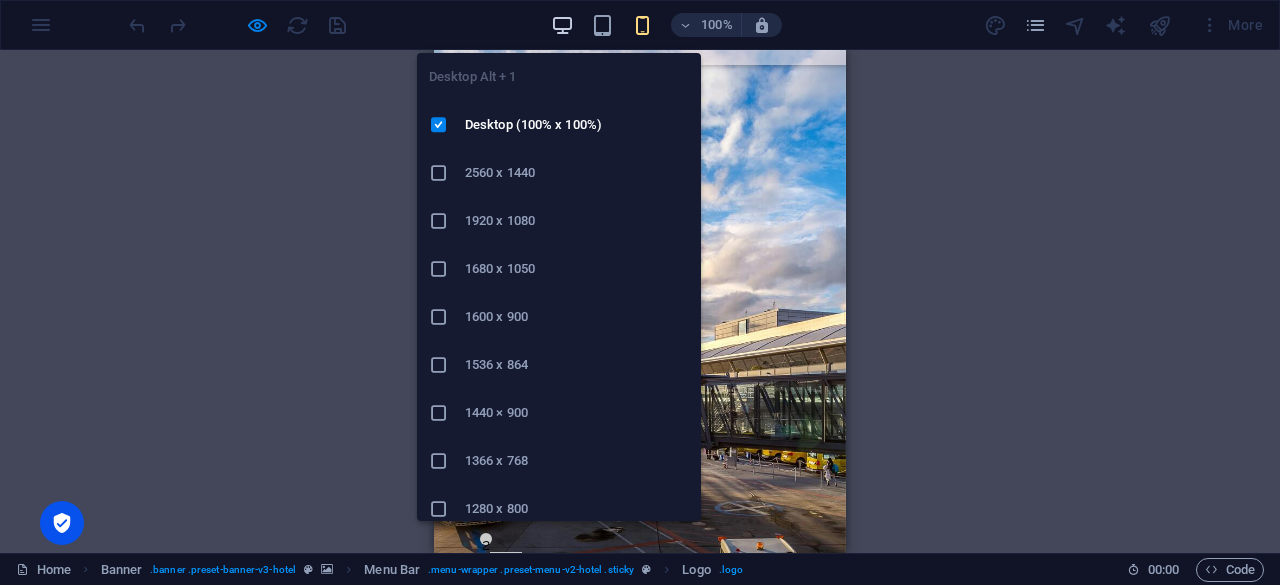 click at bounding box center (562, 25) 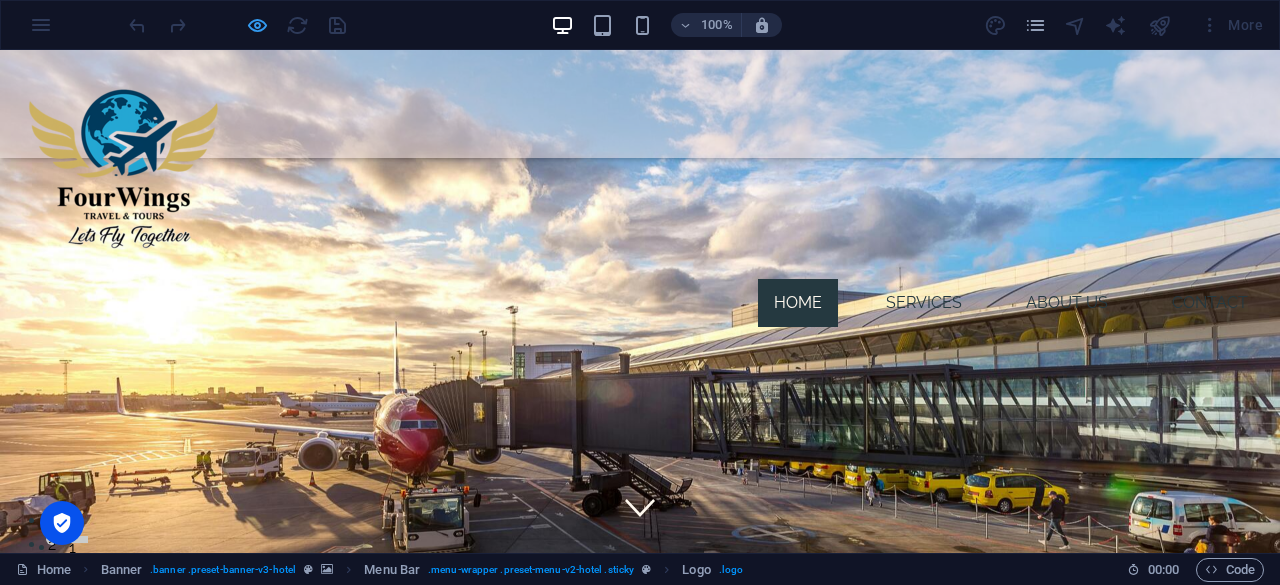 click at bounding box center [237, 25] 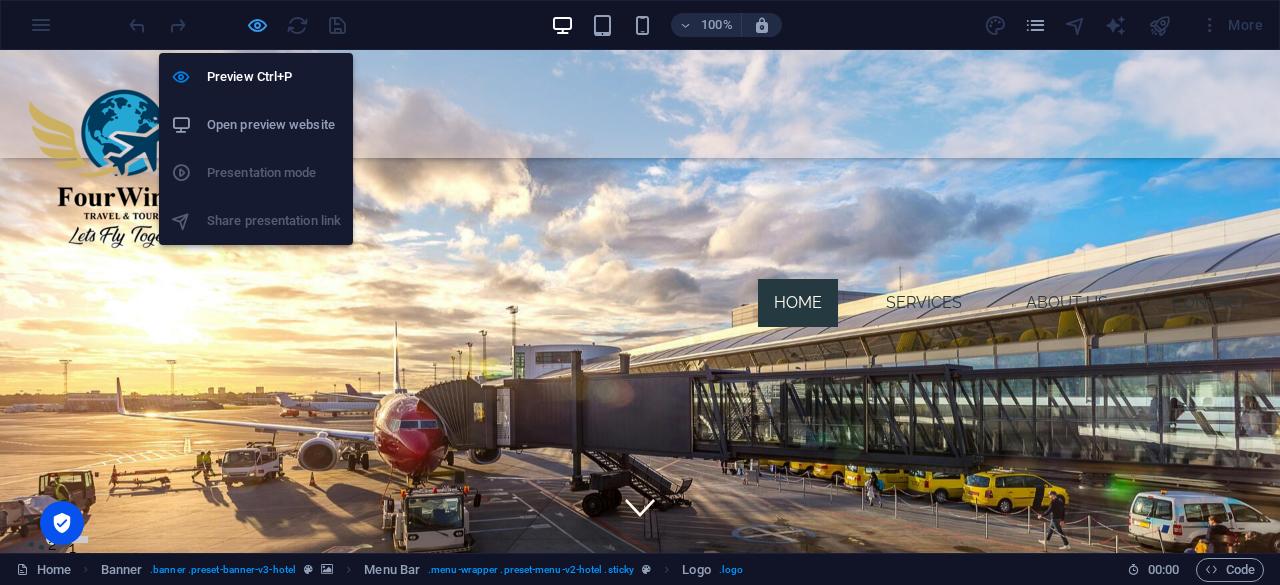 click at bounding box center [257, 25] 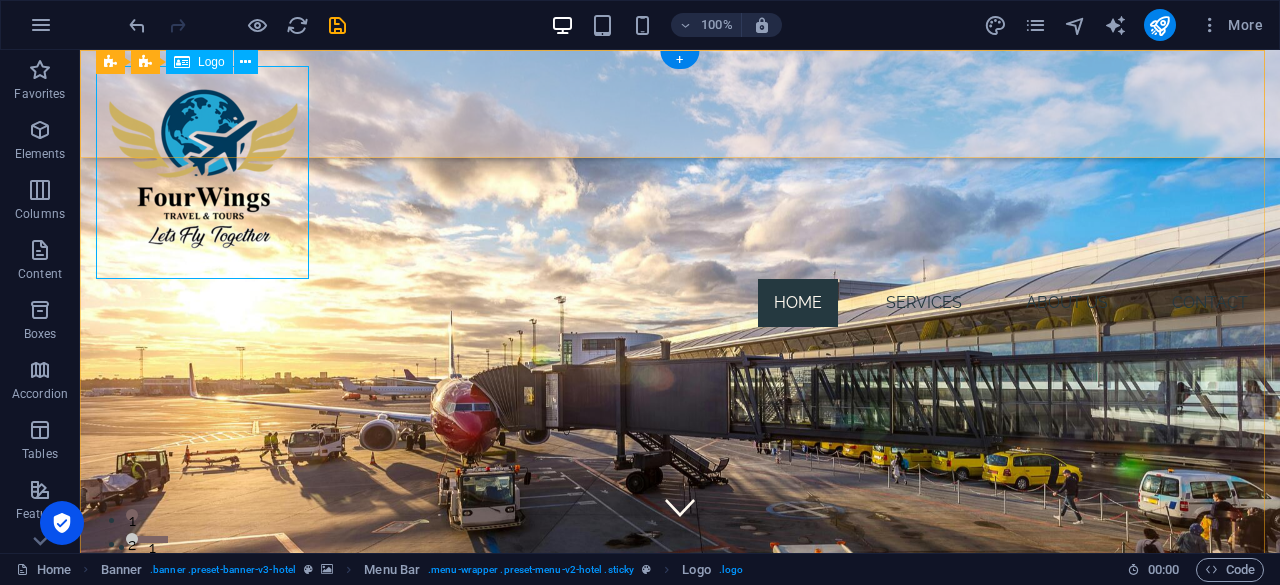 click at bounding box center [680, 172] 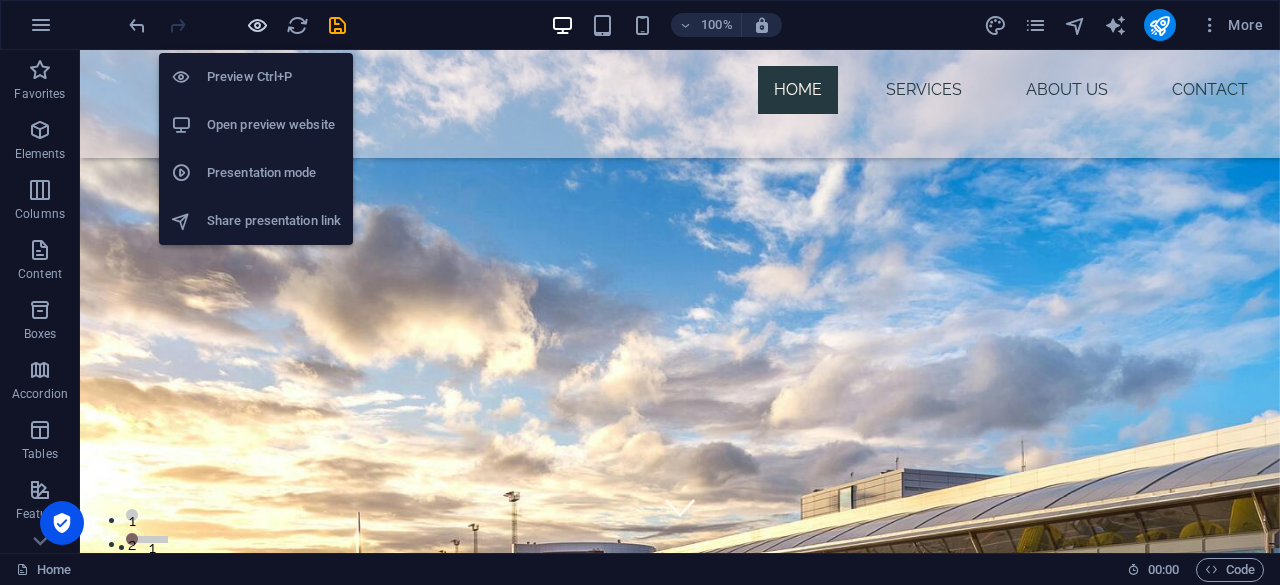 click at bounding box center (257, 25) 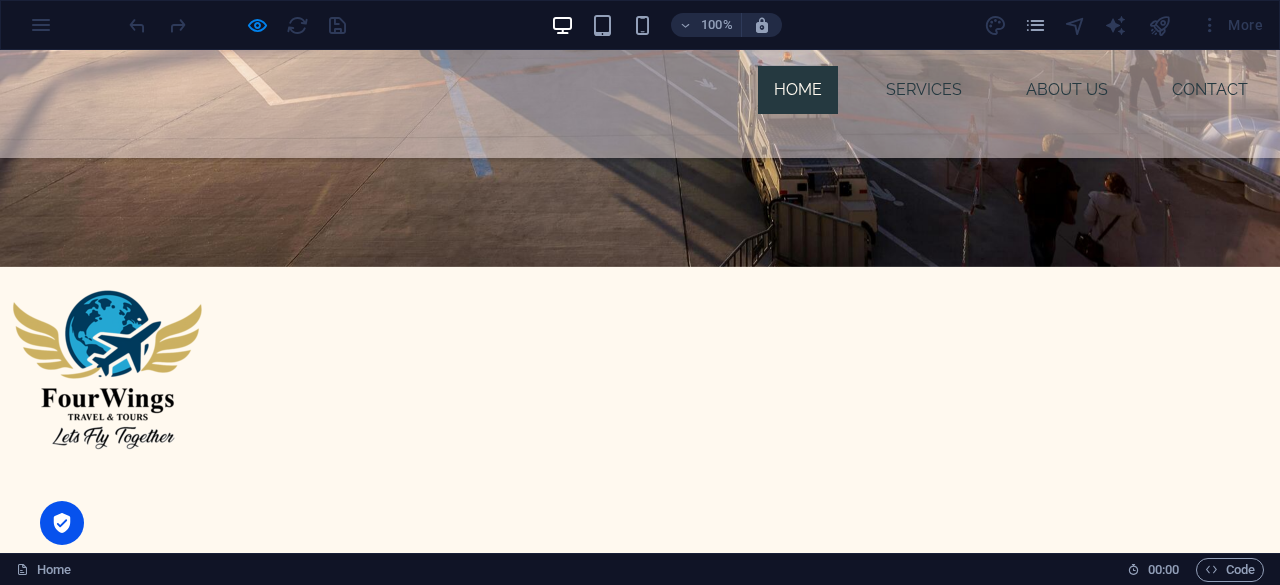 scroll, scrollTop: 0, scrollLeft: 0, axis: both 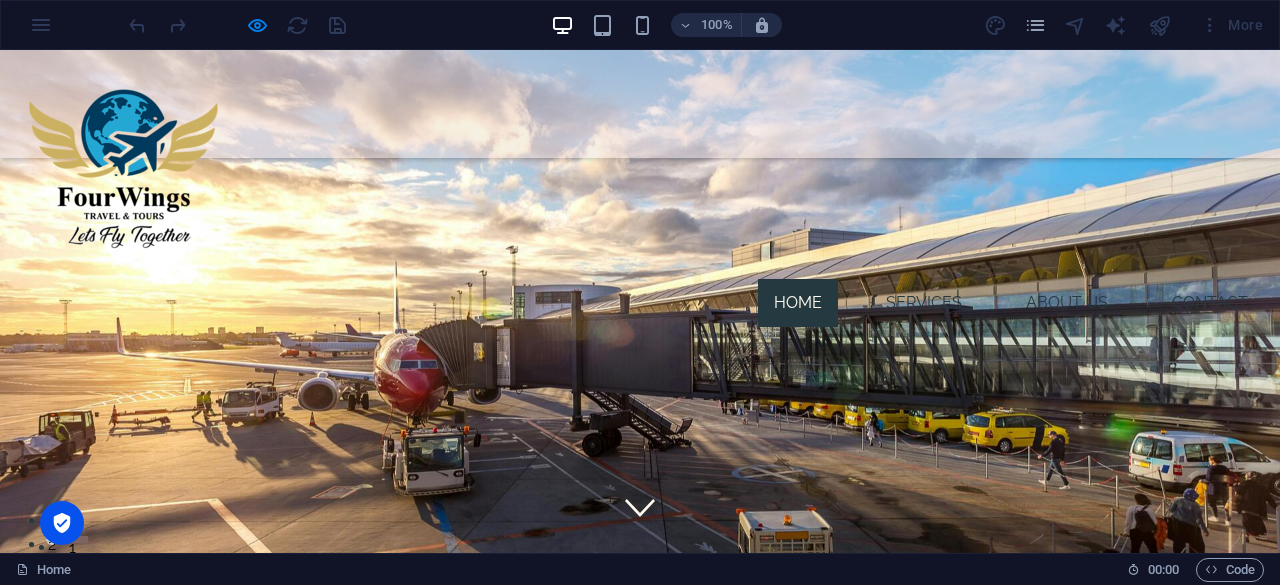 drag, startPoint x: 420, startPoint y: 183, endPoint x: 430, endPoint y: 5, distance: 178.28067 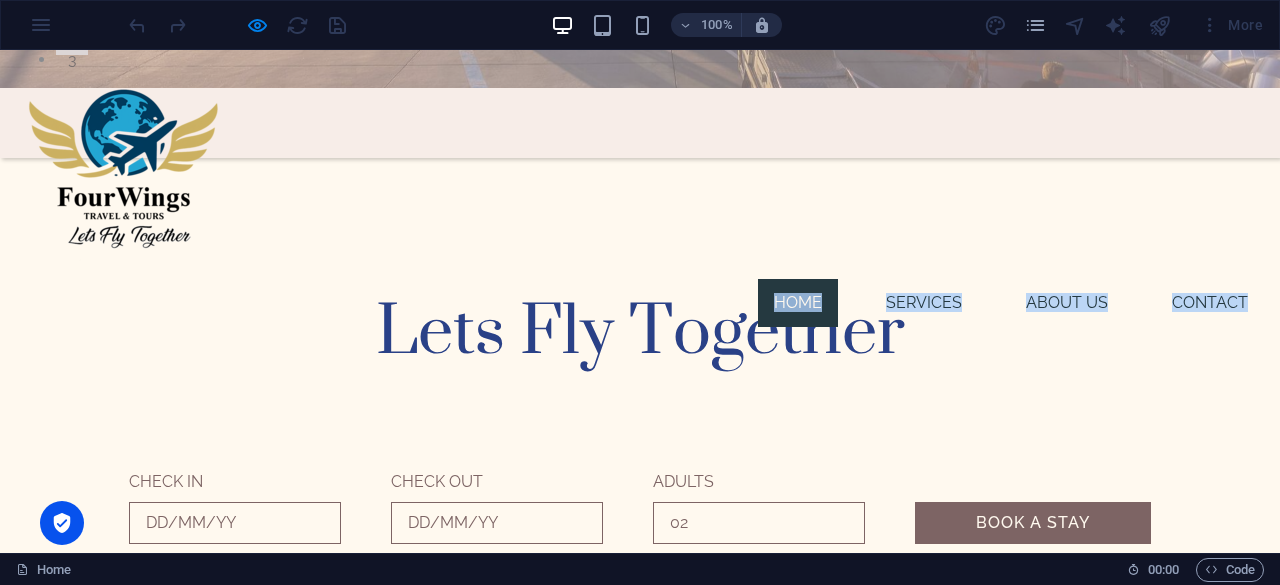 scroll, scrollTop: 539, scrollLeft: 0, axis: vertical 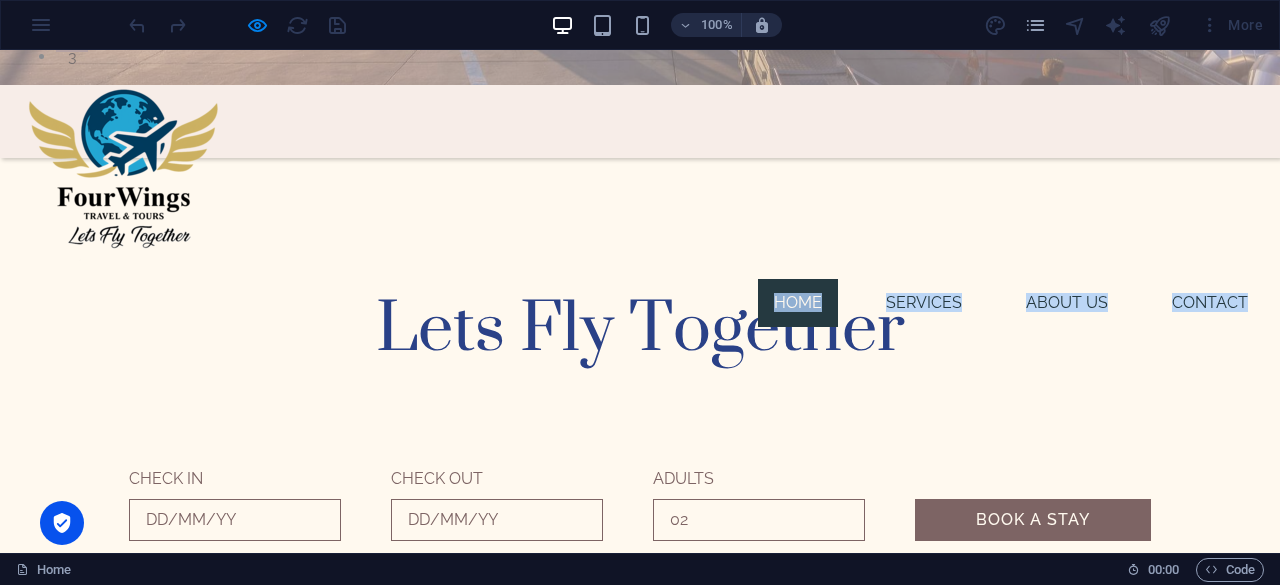 click on "Home" at bounding box center [798, 303] 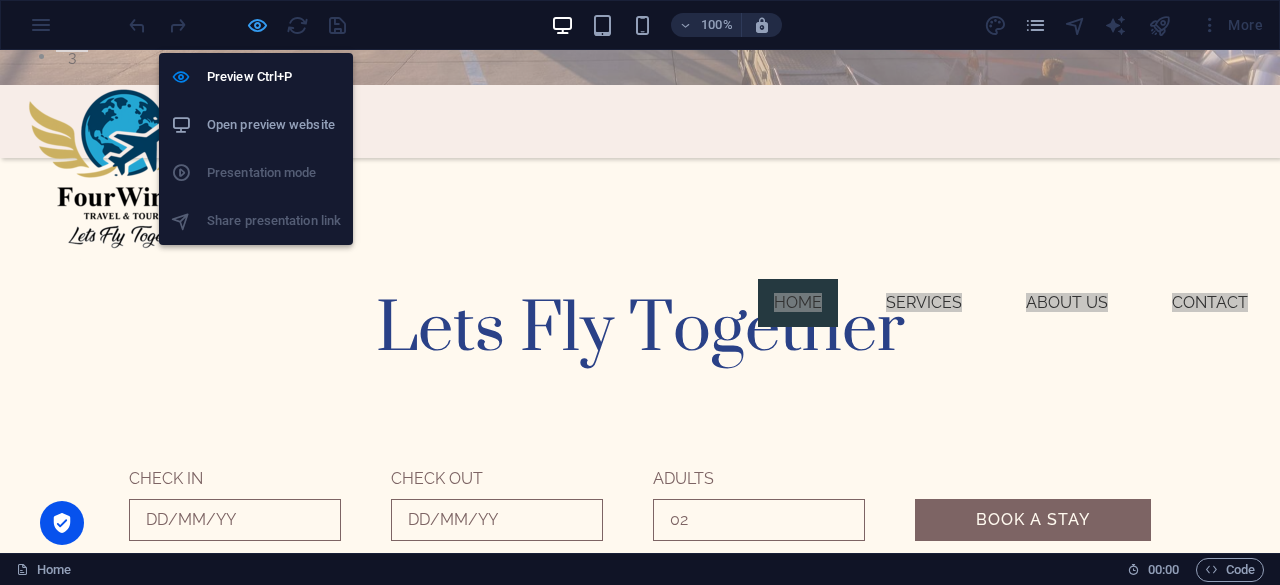 click at bounding box center [257, 25] 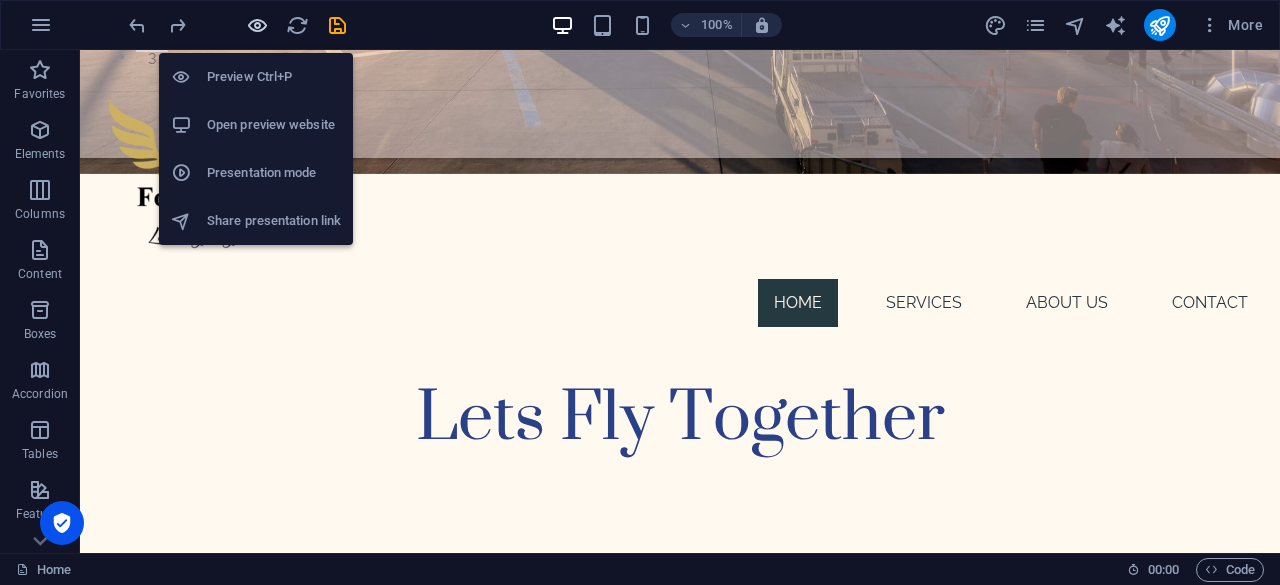 click at bounding box center (257, 25) 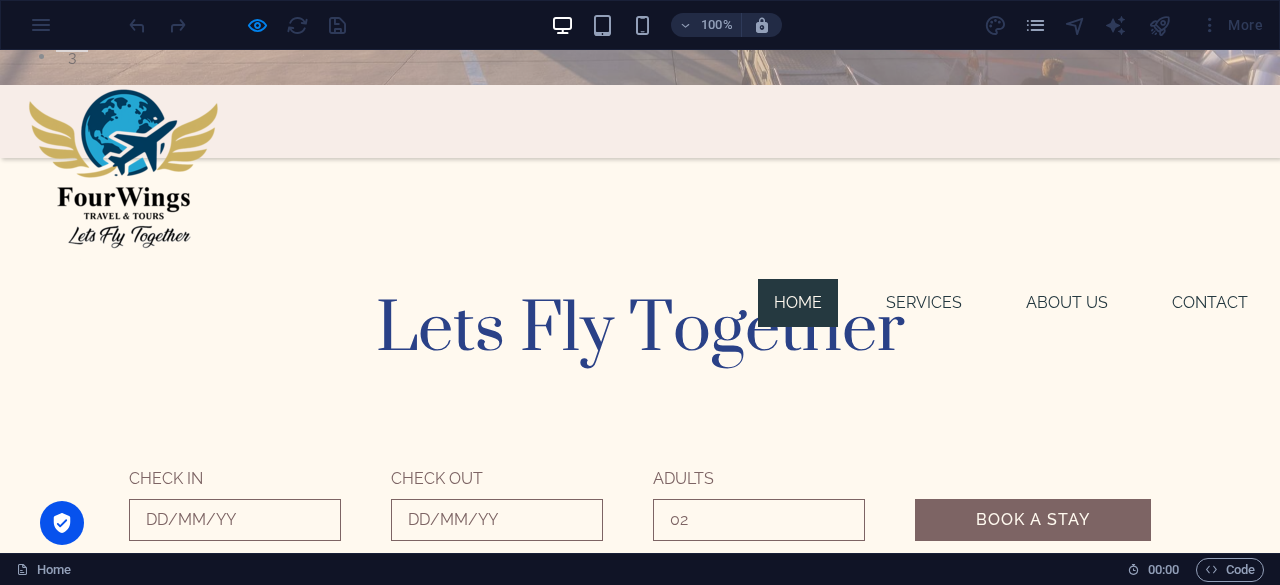 click at bounding box center [640, 2507] 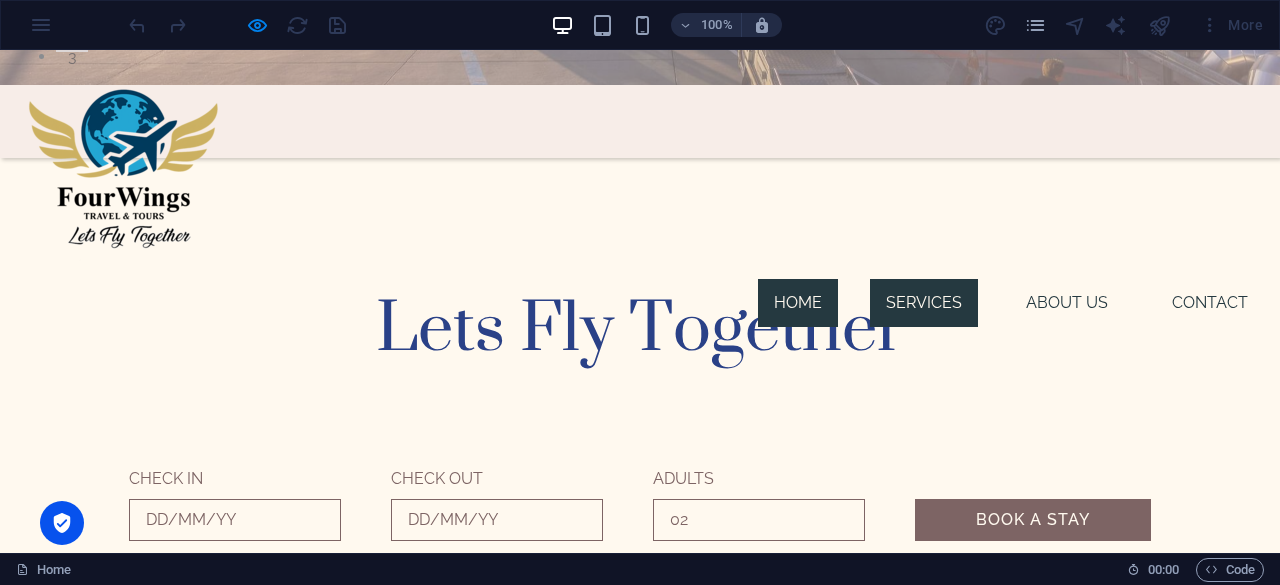 click on "Services" at bounding box center (924, 303) 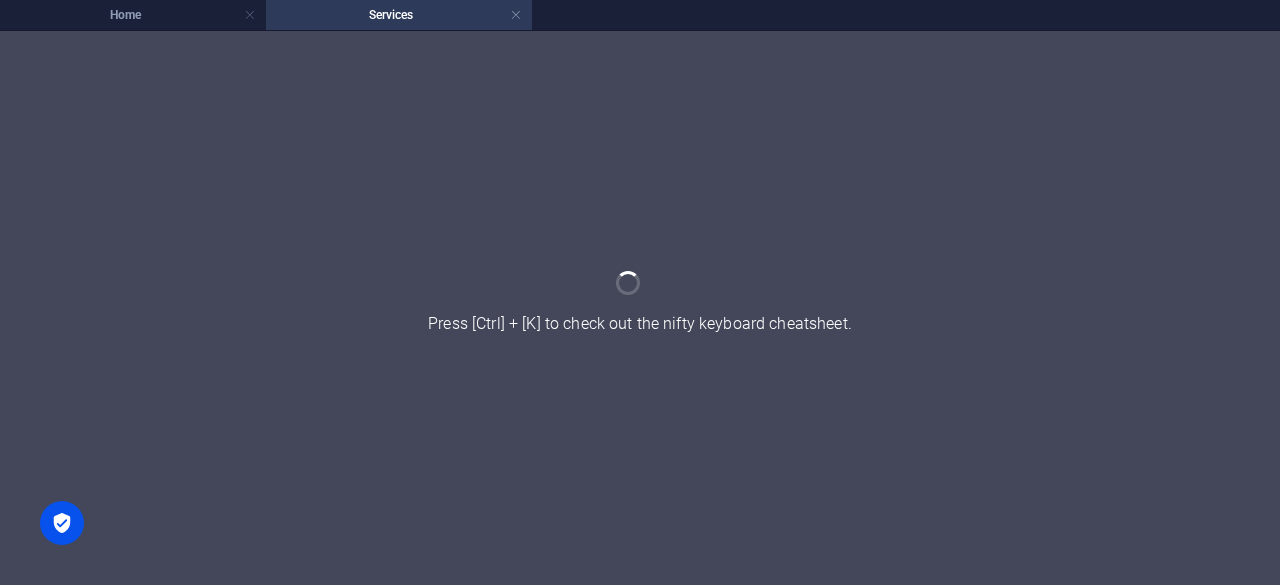 scroll, scrollTop: 0, scrollLeft: 0, axis: both 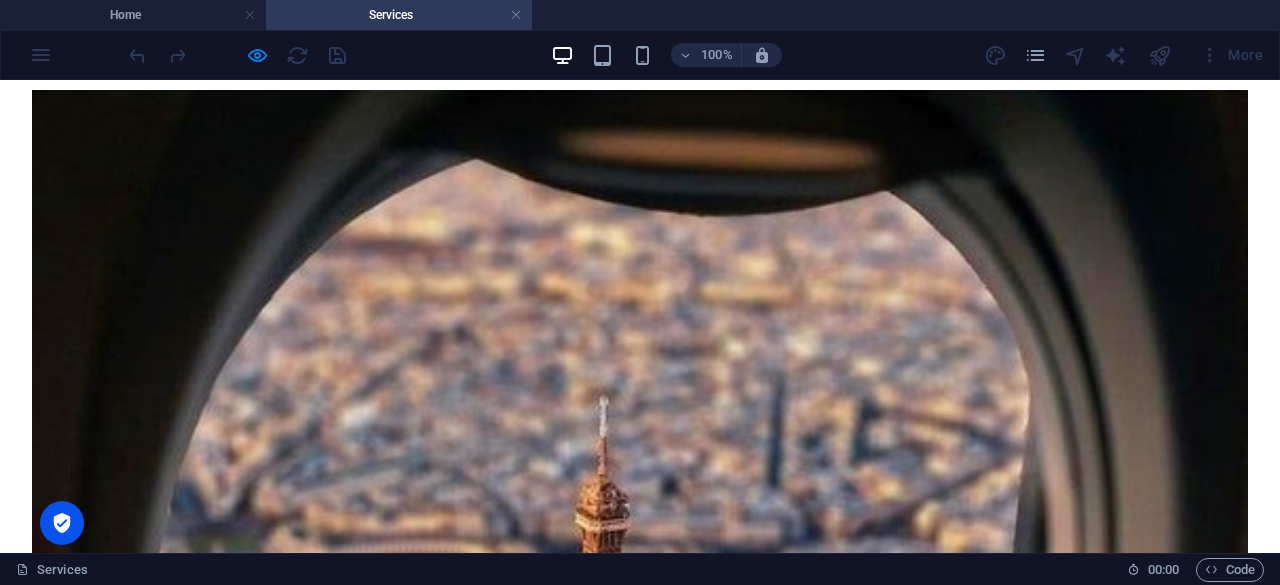 click on "book your next flight" at bounding box center [640, 1890] 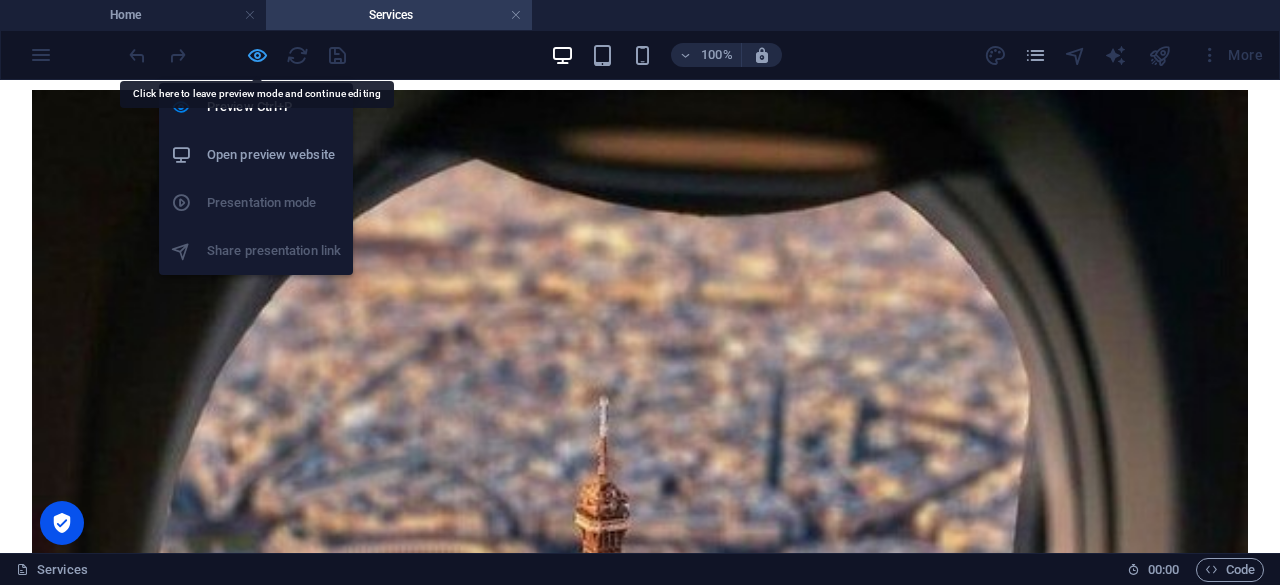 click at bounding box center (257, 55) 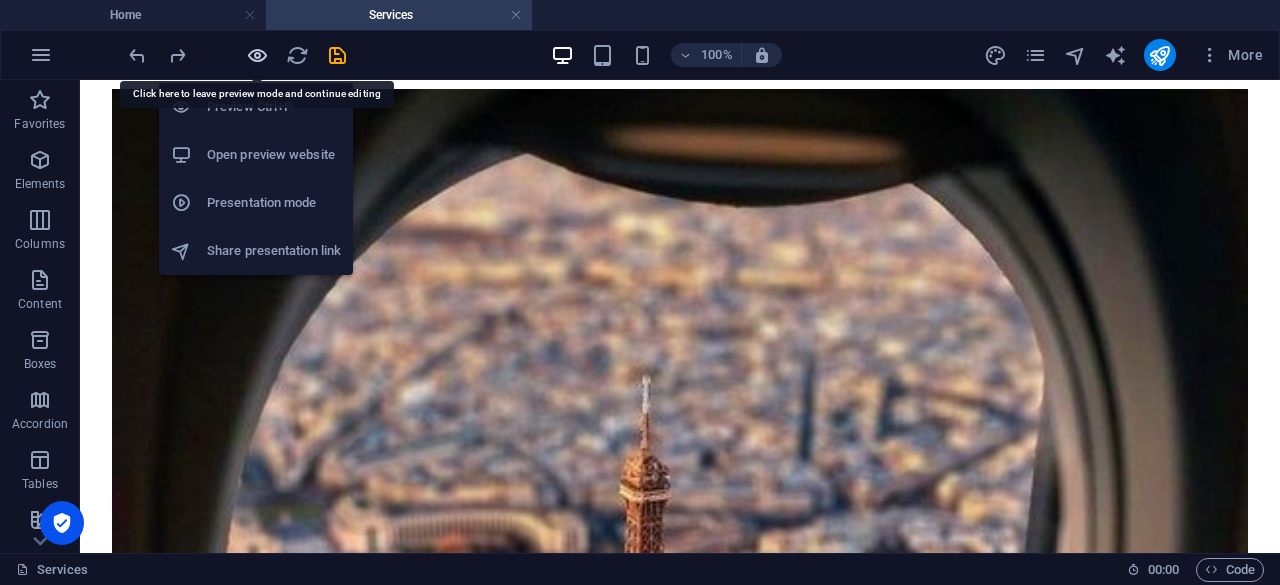 click at bounding box center [257, 55] 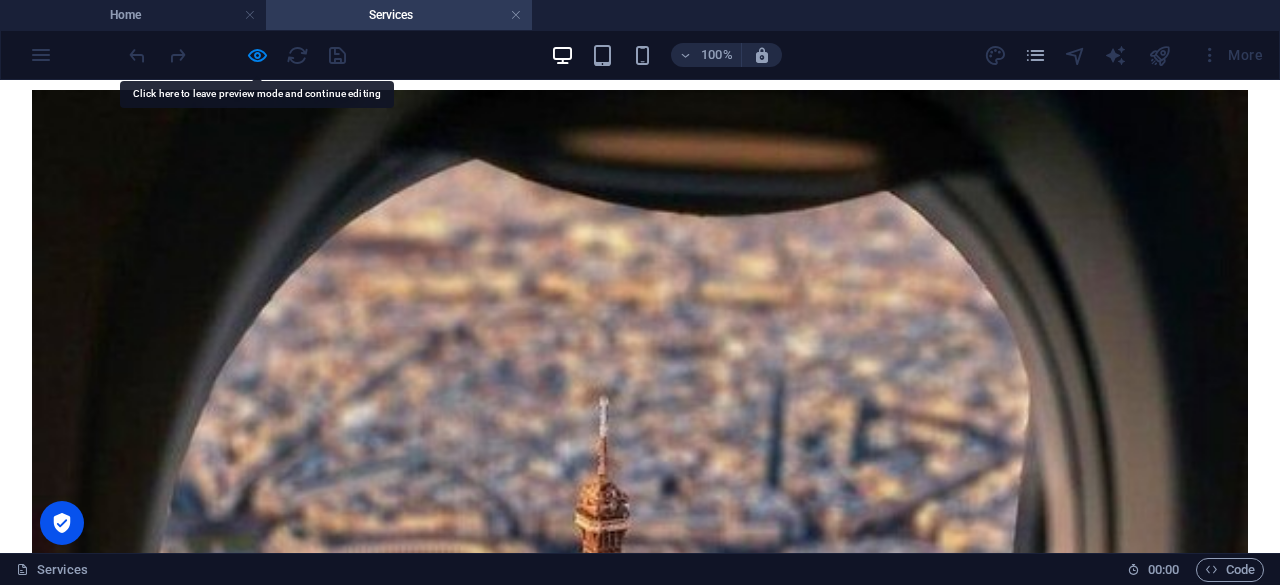 click on "book your next flight" at bounding box center [100, 1889] 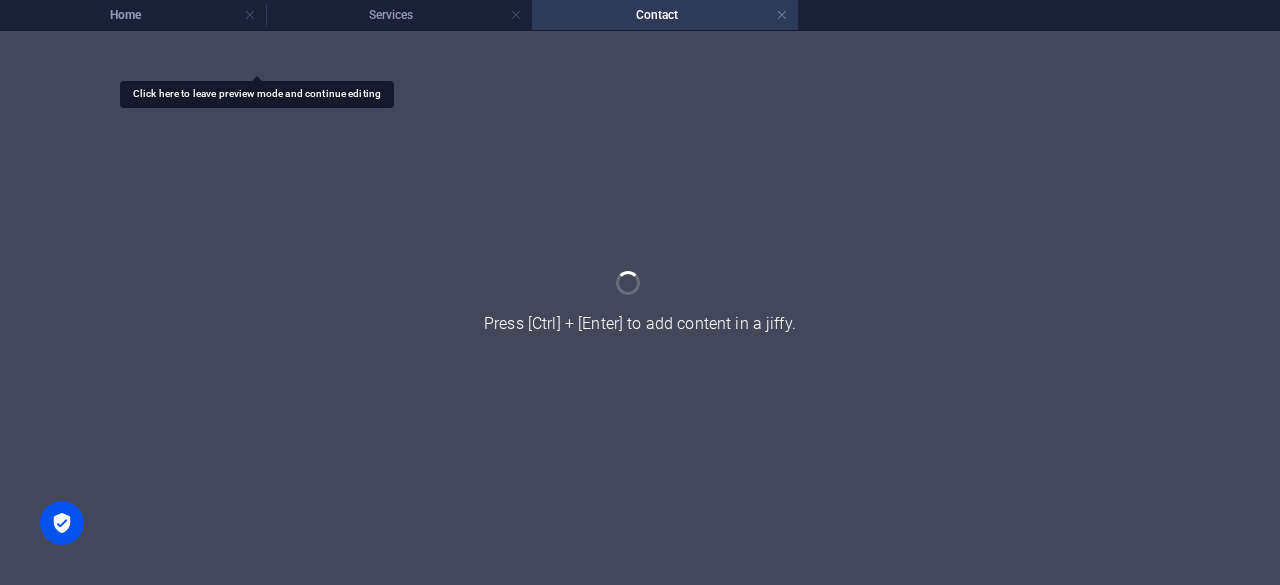 scroll, scrollTop: 0, scrollLeft: 0, axis: both 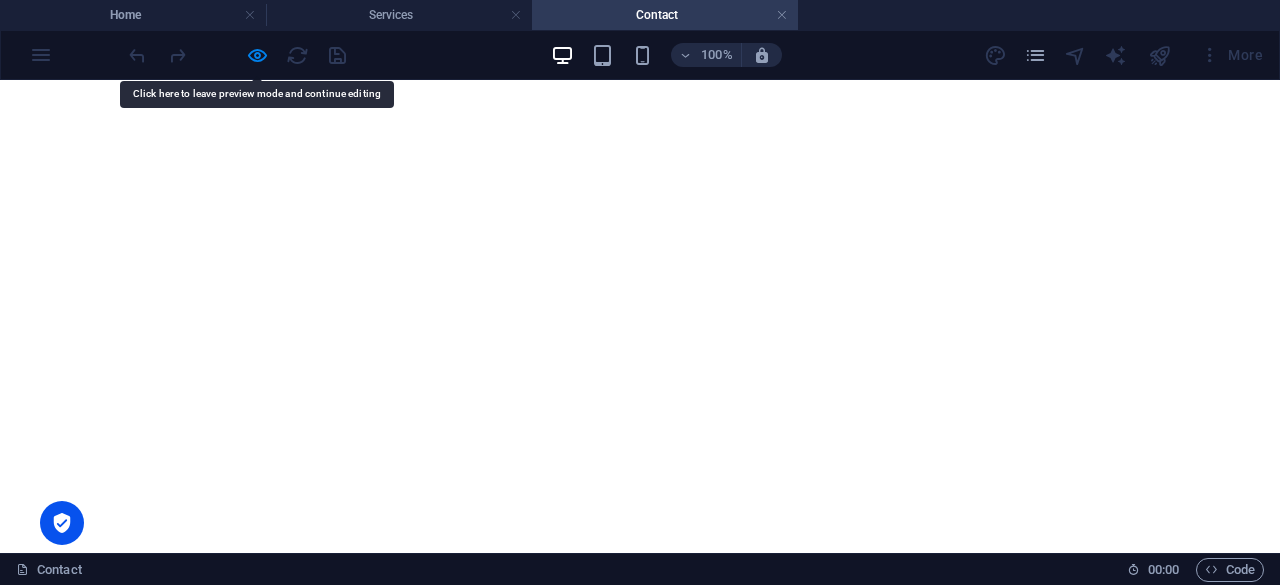drag, startPoint x: 746, startPoint y: 419, endPoint x: 730, endPoint y: 420, distance: 16.03122 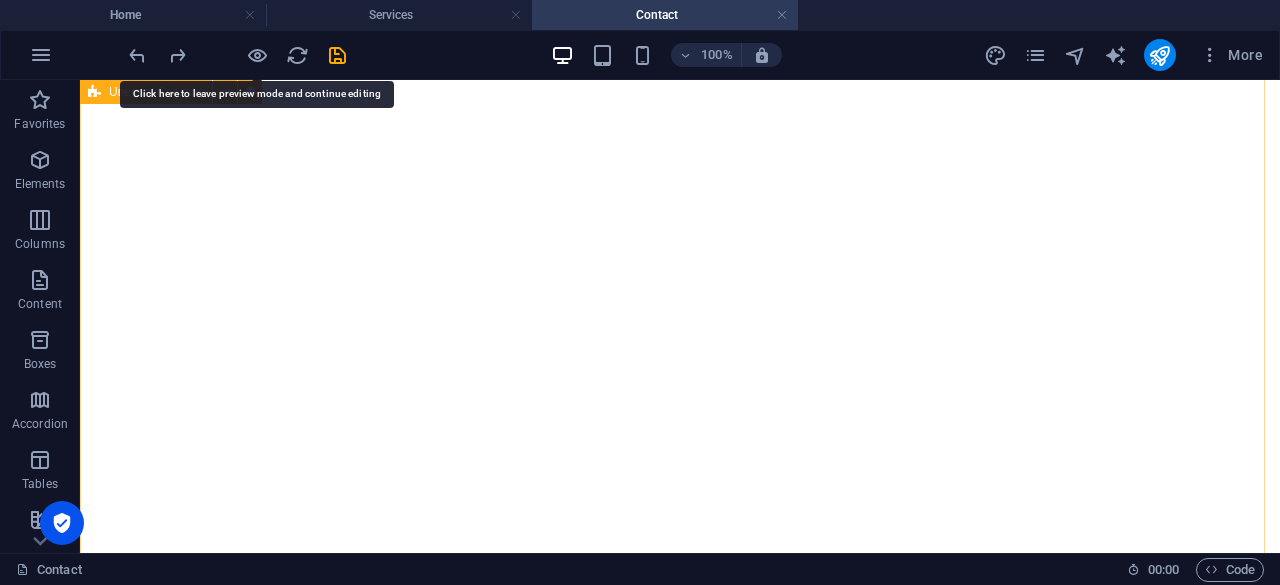 scroll, scrollTop: 897, scrollLeft: 0, axis: vertical 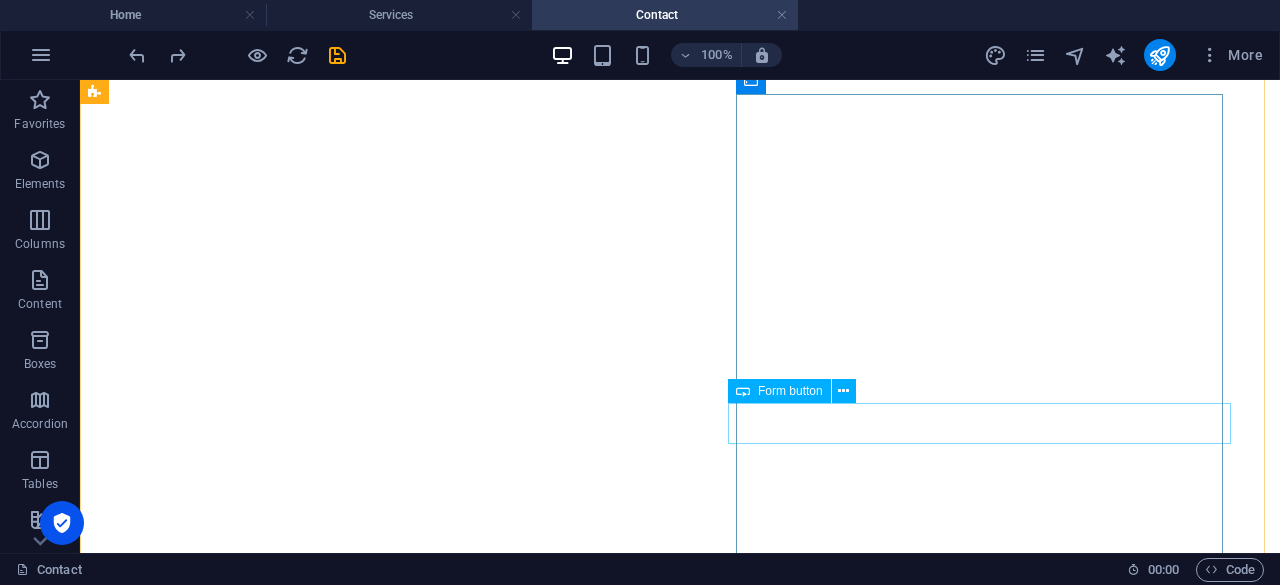 click on "SUBMIT" at bounding box center (680, 9128) 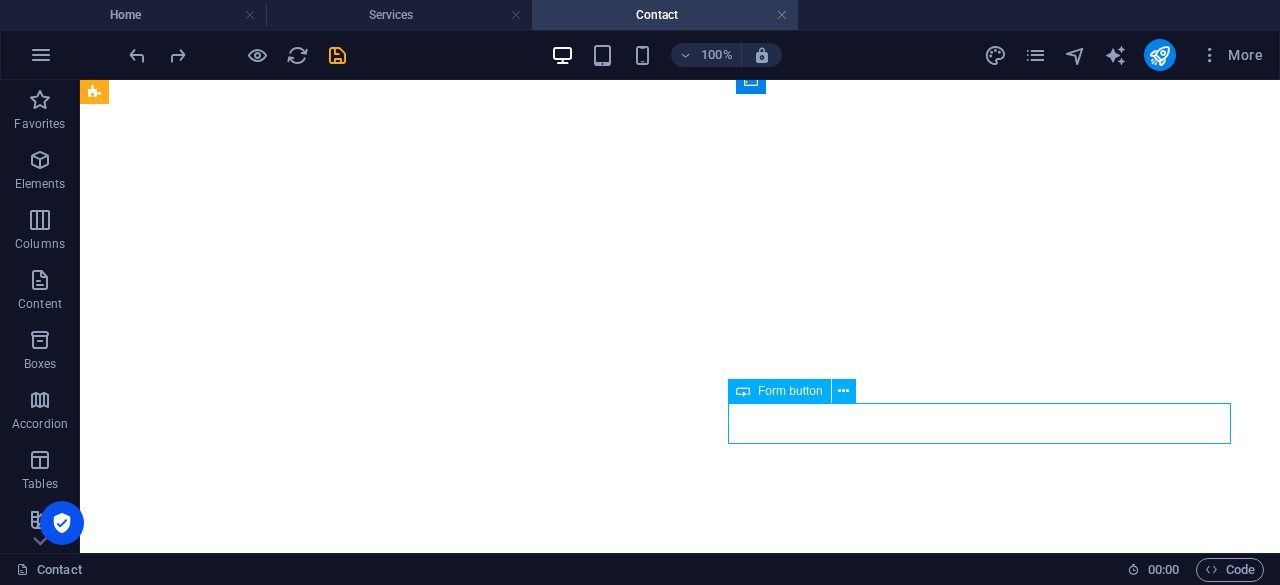 click on "SUBMIT" at bounding box center [680, 9128] 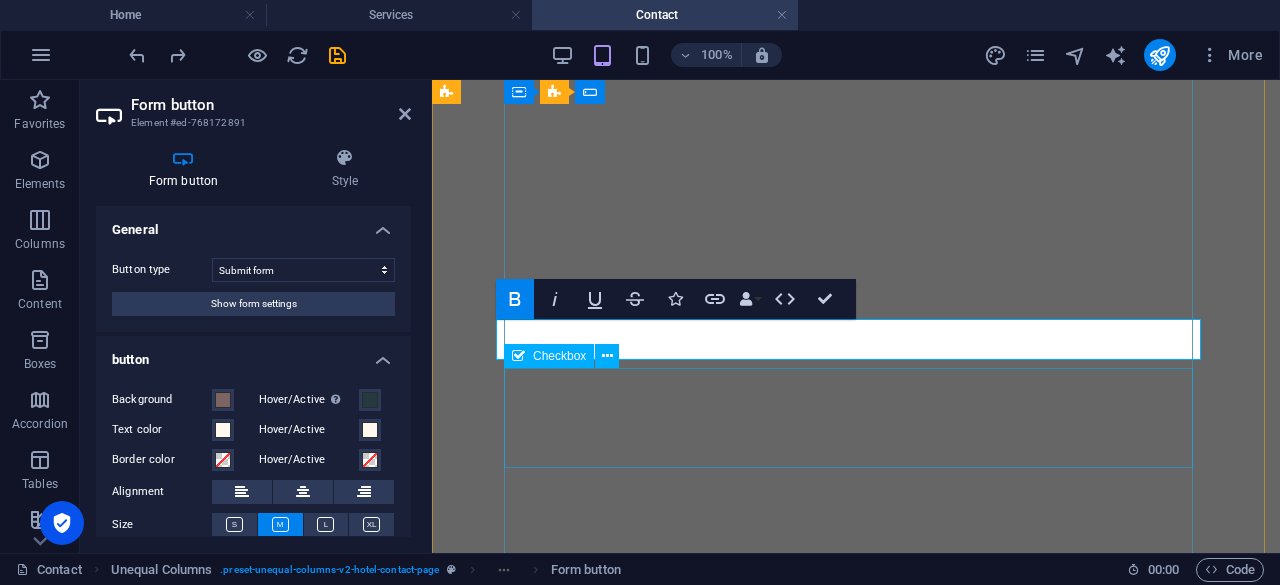 scroll, scrollTop: 1589, scrollLeft: 0, axis: vertical 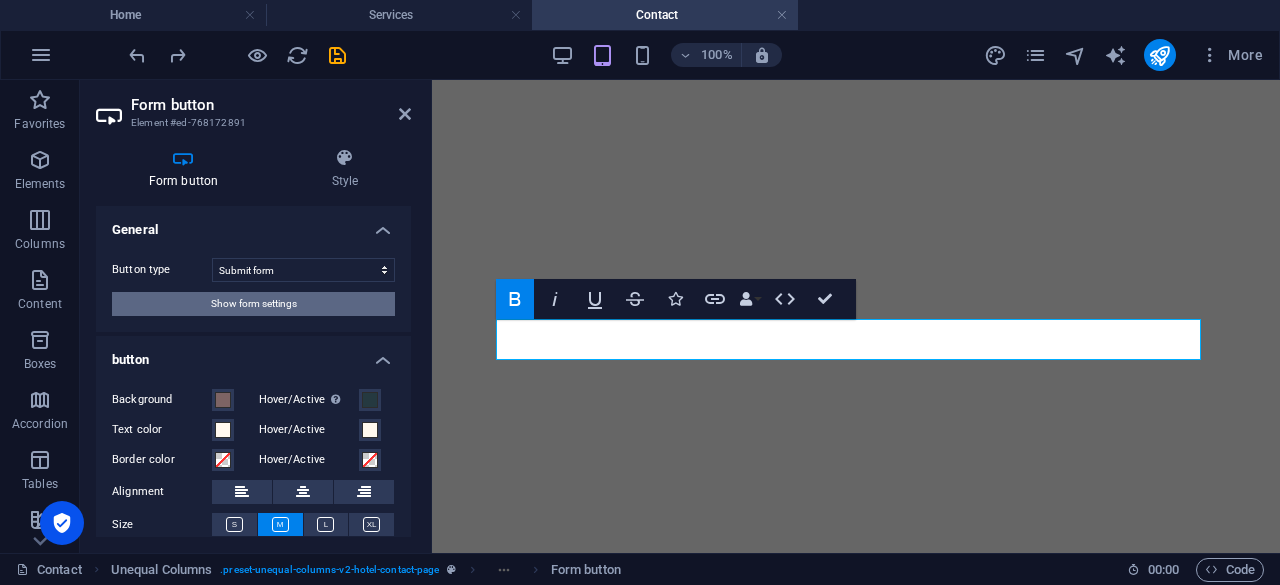 click on "Show form settings" at bounding box center (254, 304) 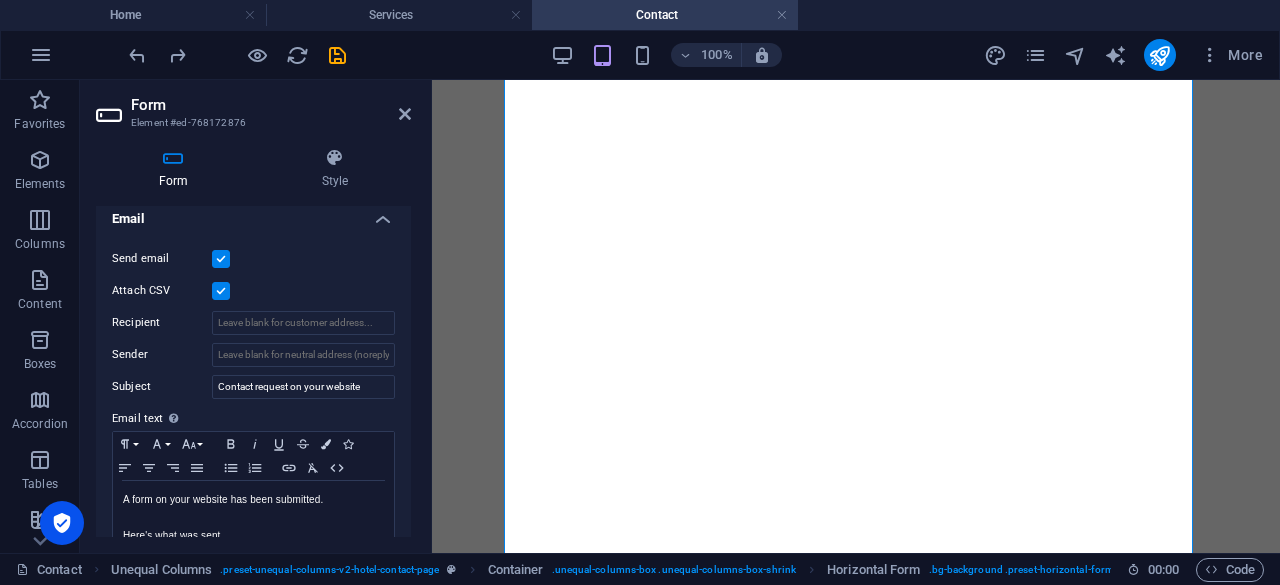 scroll, scrollTop: 525, scrollLeft: 0, axis: vertical 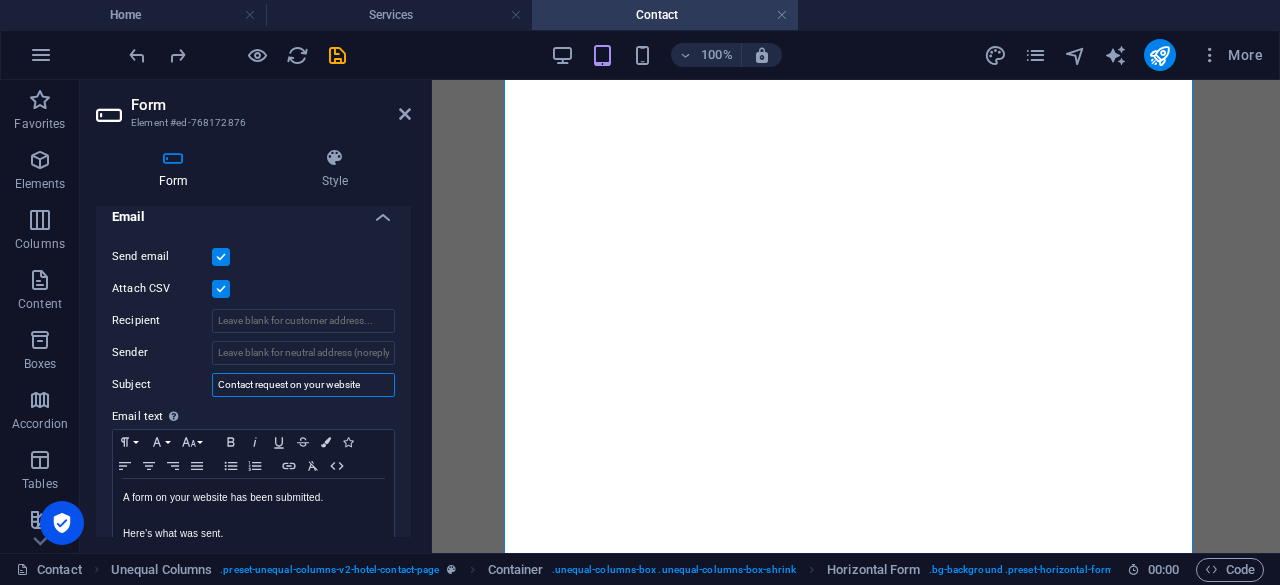 click on "Contact request on your website" at bounding box center [303, 385] 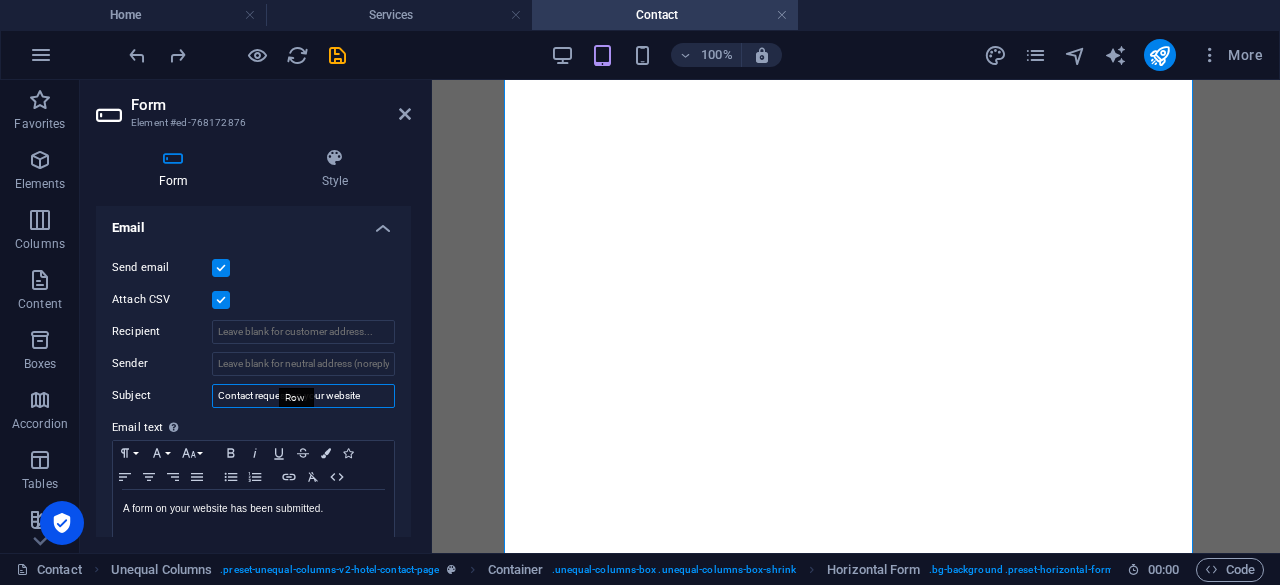 scroll, scrollTop: 508, scrollLeft: 0, axis: vertical 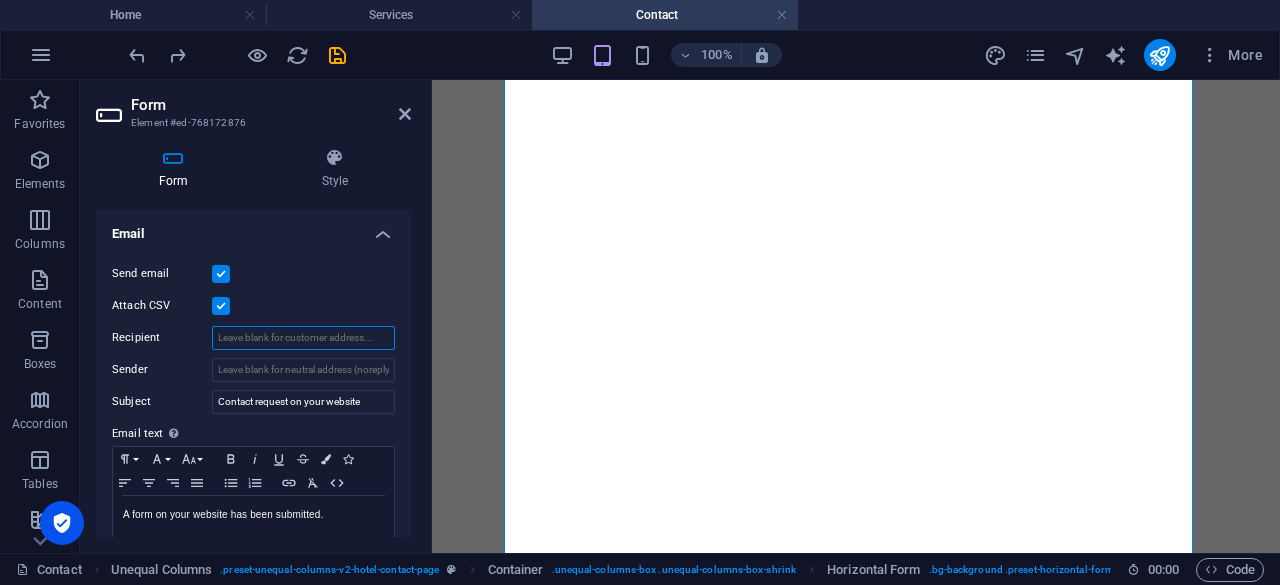 click on "Recipient" at bounding box center [303, 338] 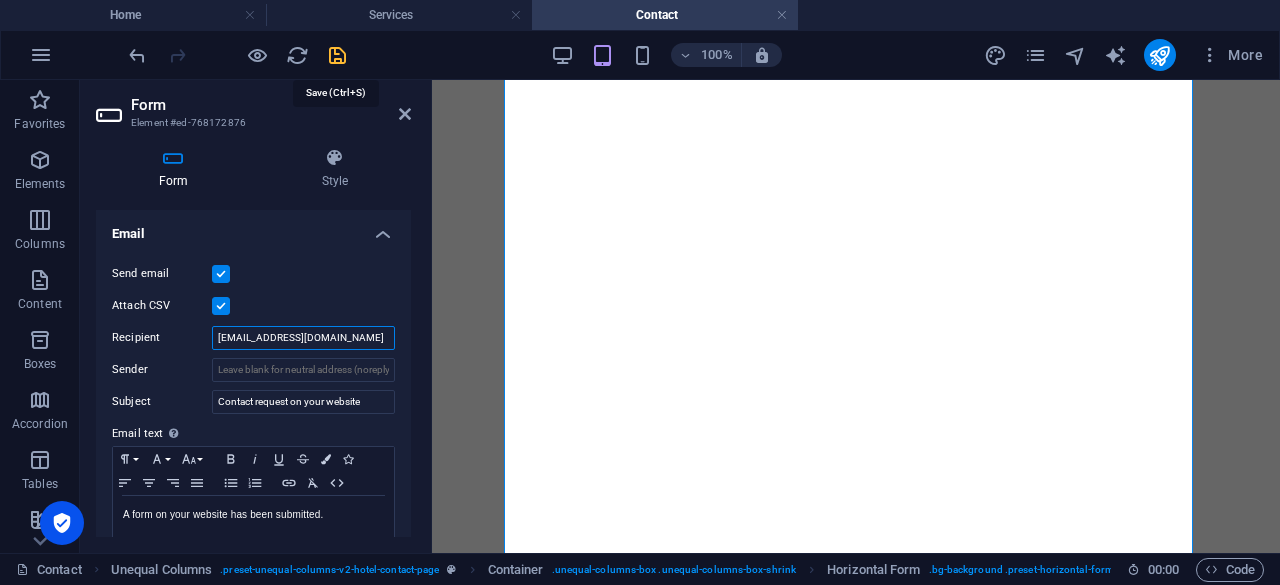 type on "[EMAIL_ADDRESS][DOMAIN_NAME]" 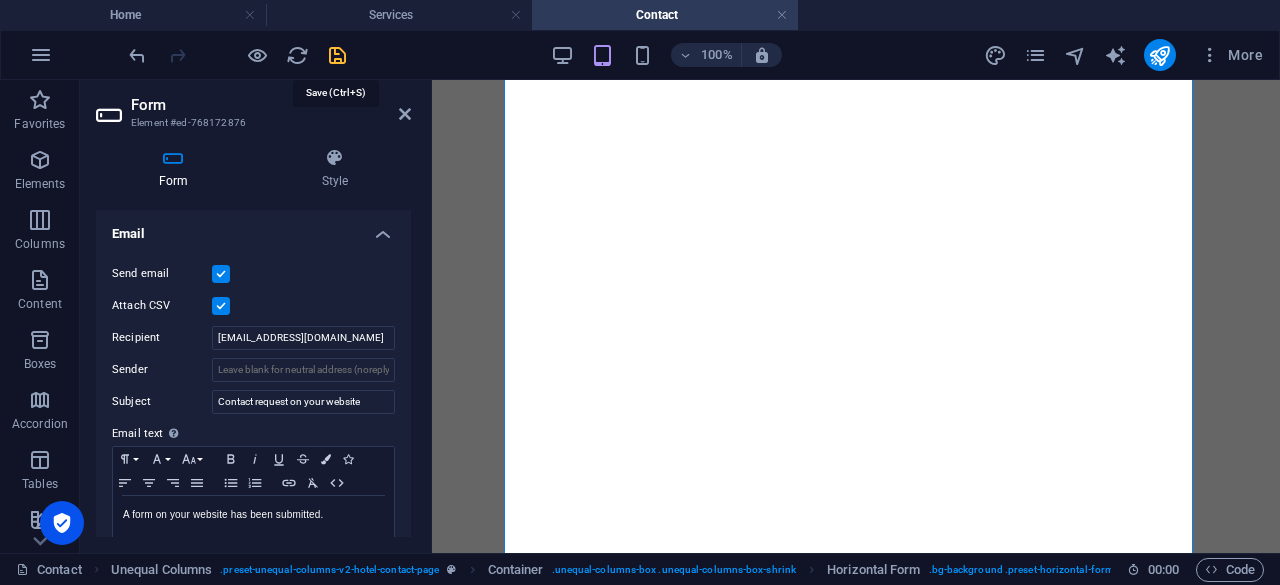 click at bounding box center [337, 55] 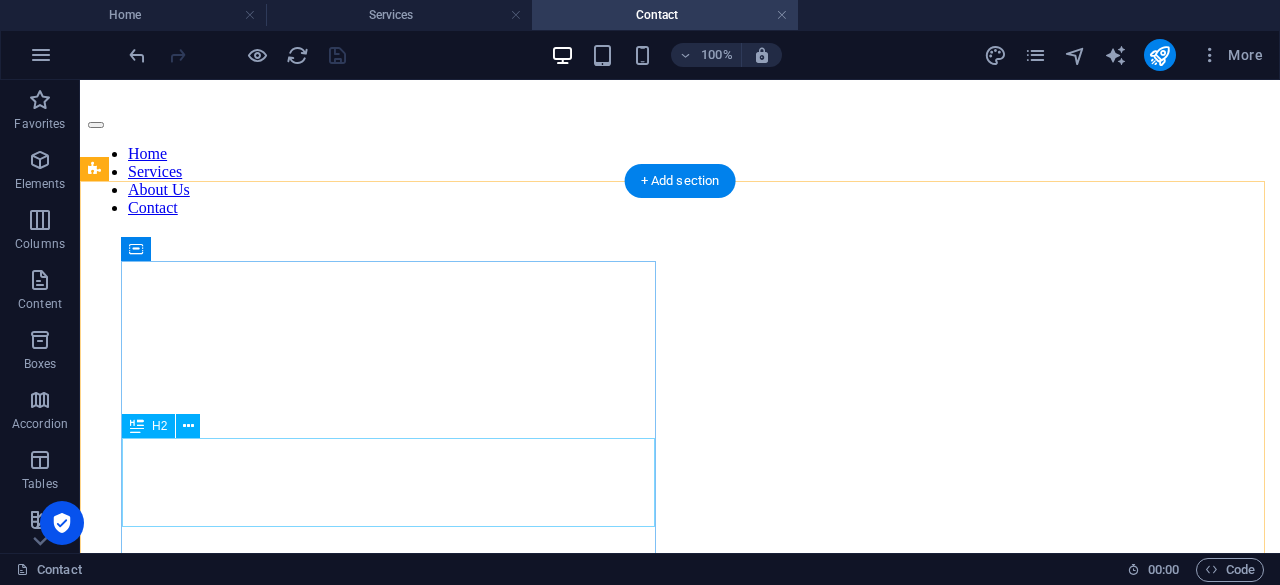 scroll, scrollTop: 730, scrollLeft: 0, axis: vertical 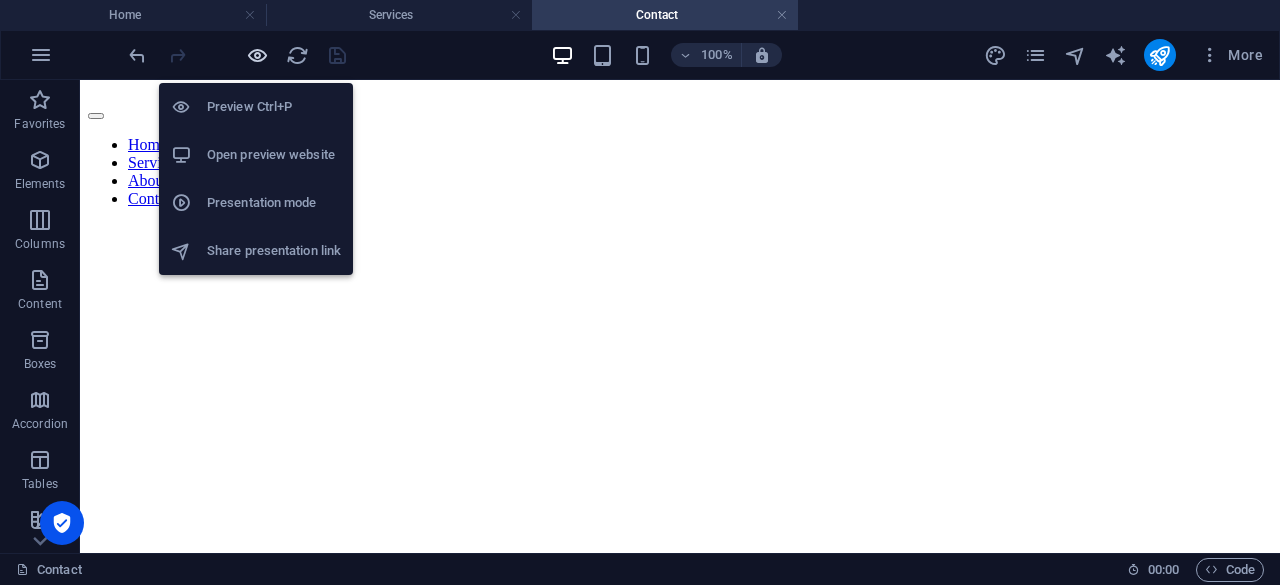 click at bounding box center (257, 55) 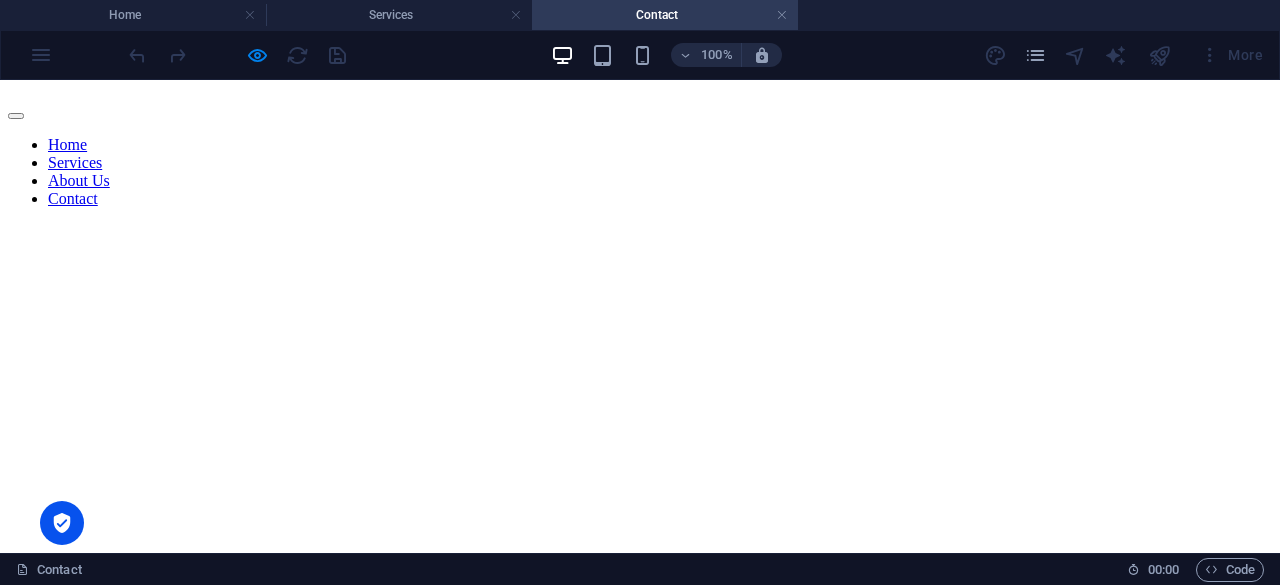 click on "MKJ" at bounding box center (120, 9825) 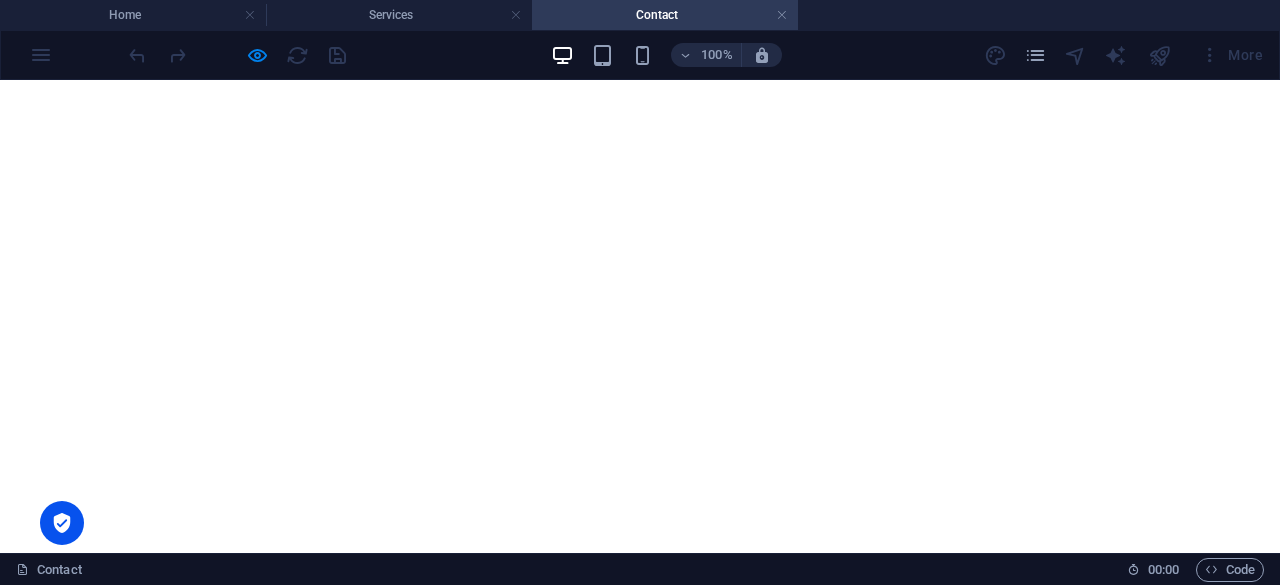 scroll, scrollTop: 1037, scrollLeft: 0, axis: vertical 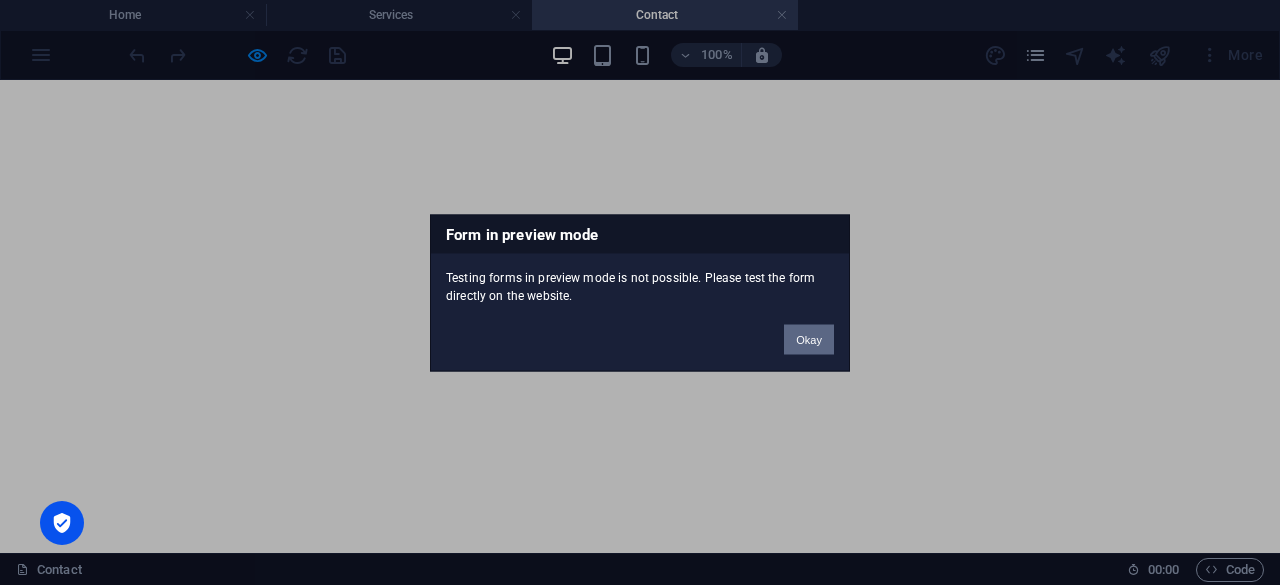 click on "Okay" at bounding box center [809, 339] 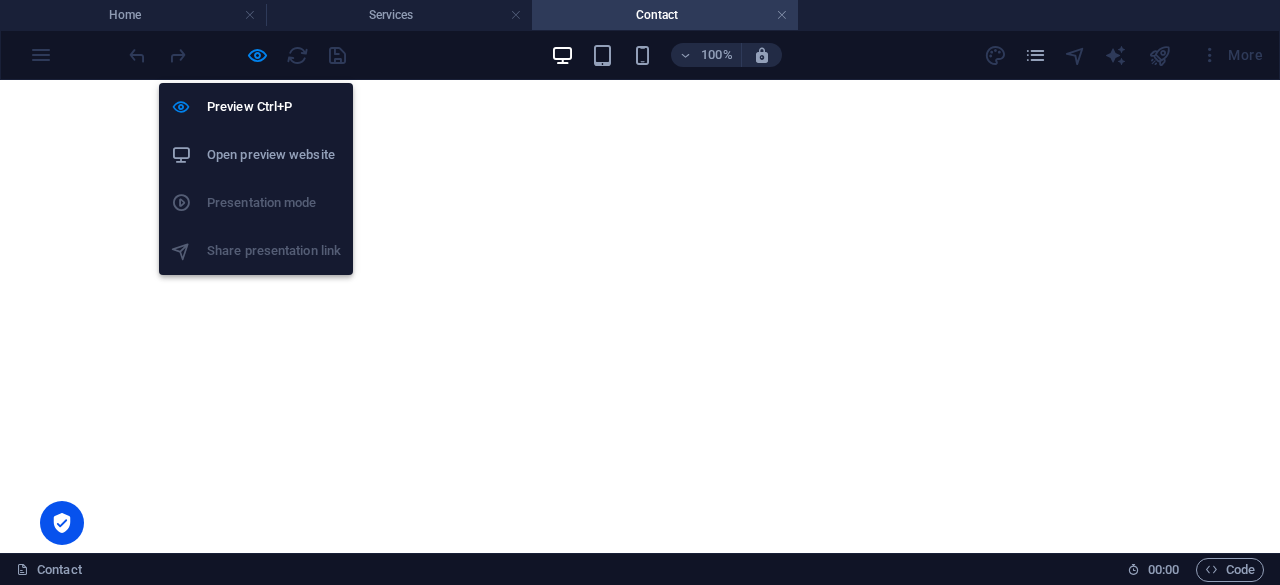 click on "Open preview website" at bounding box center (274, 155) 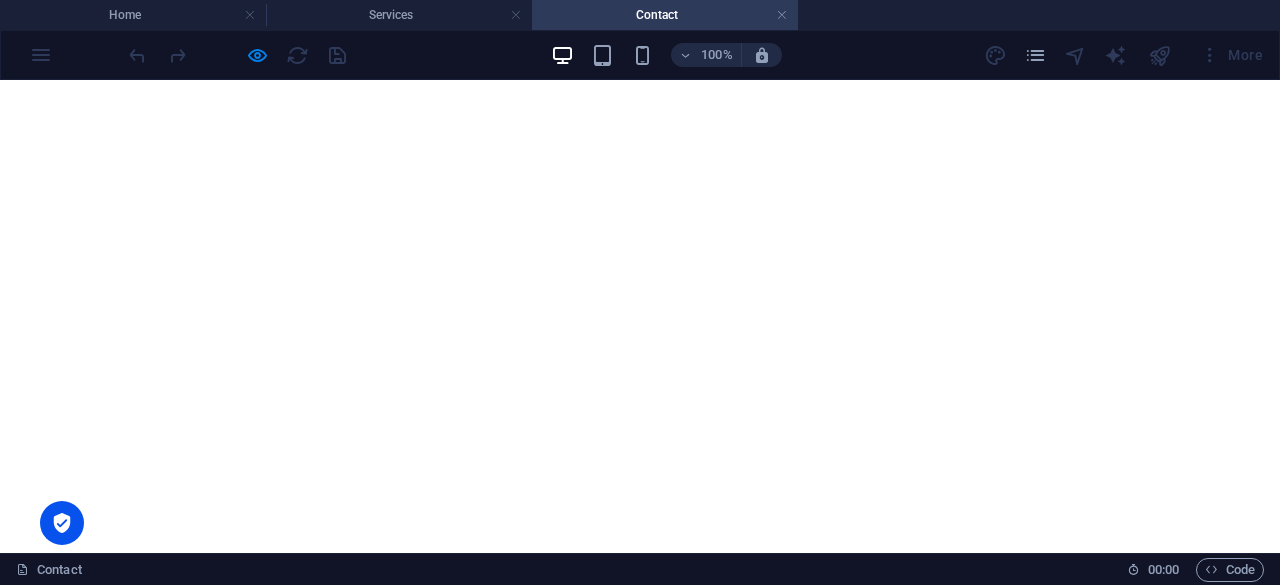 scroll, scrollTop: 944, scrollLeft: 0, axis: vertical 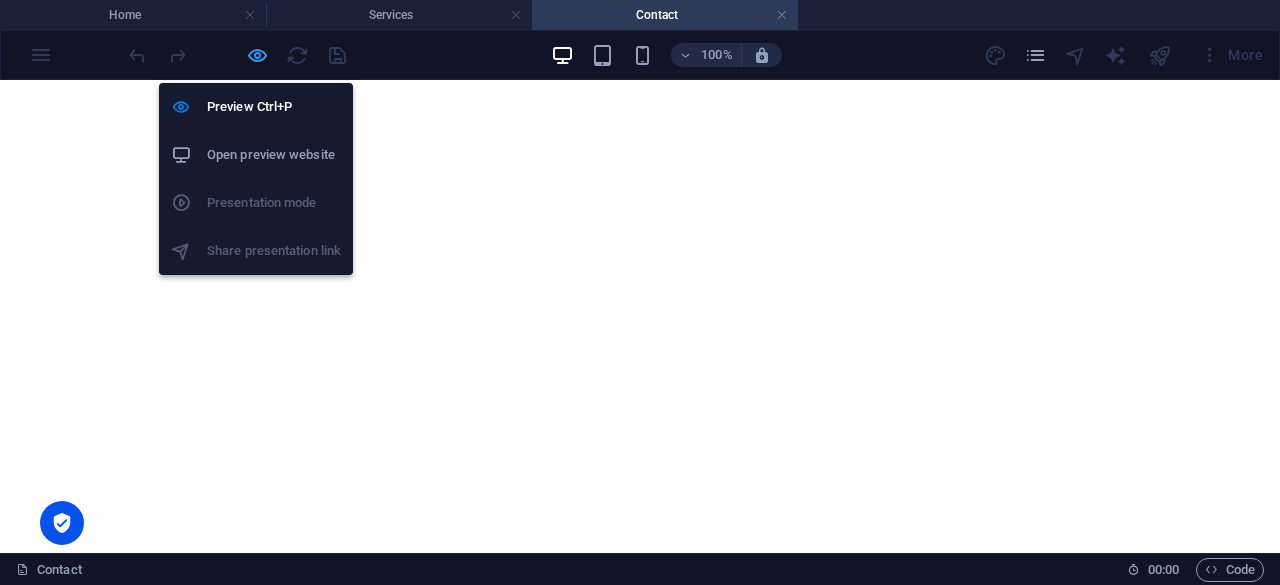 click at bounding box center (257, 55) 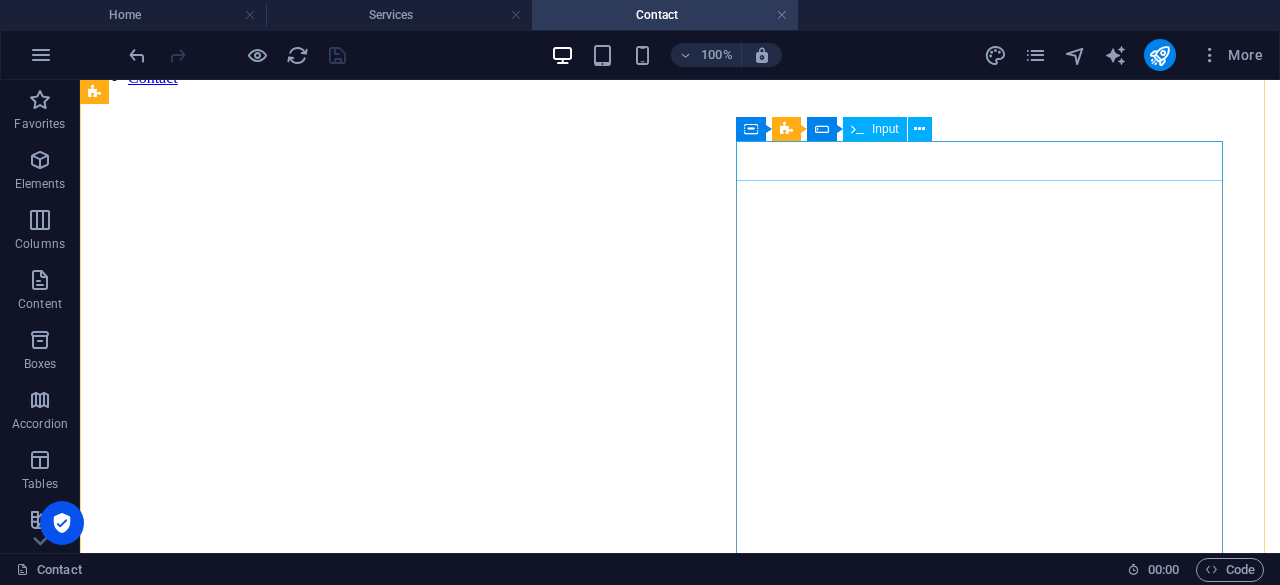scroll, scrollTop: 850, scrollLeft: 0, axis: vertical 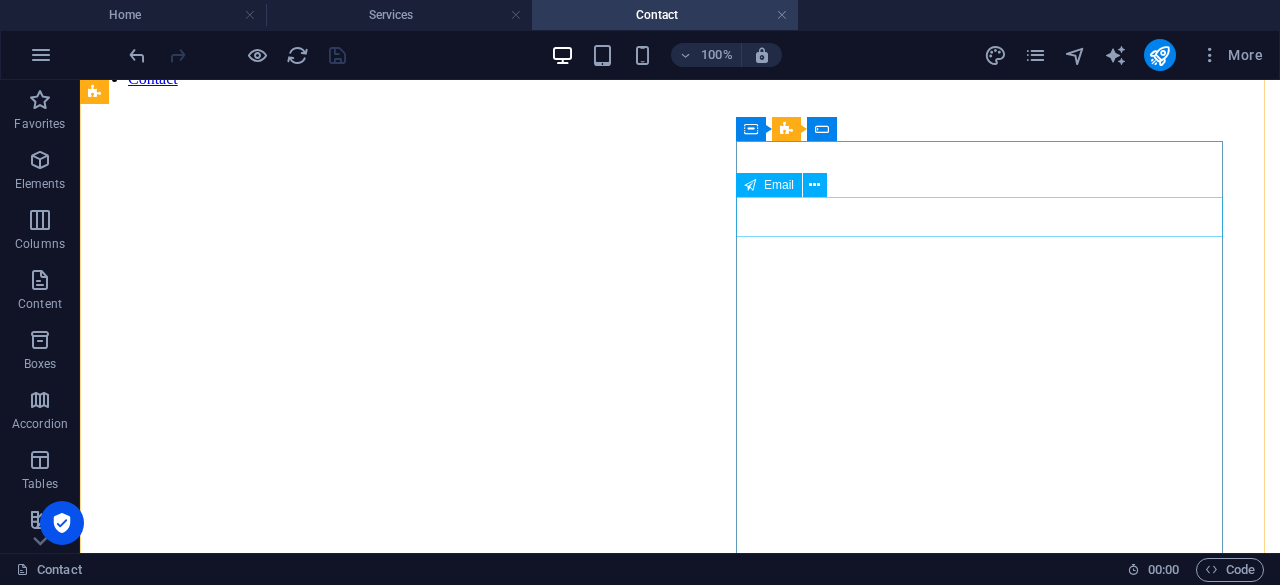 click on "[EMAIL_ADDRESS][DOMAIN_NAME]" at bounding box center [680, 9031] 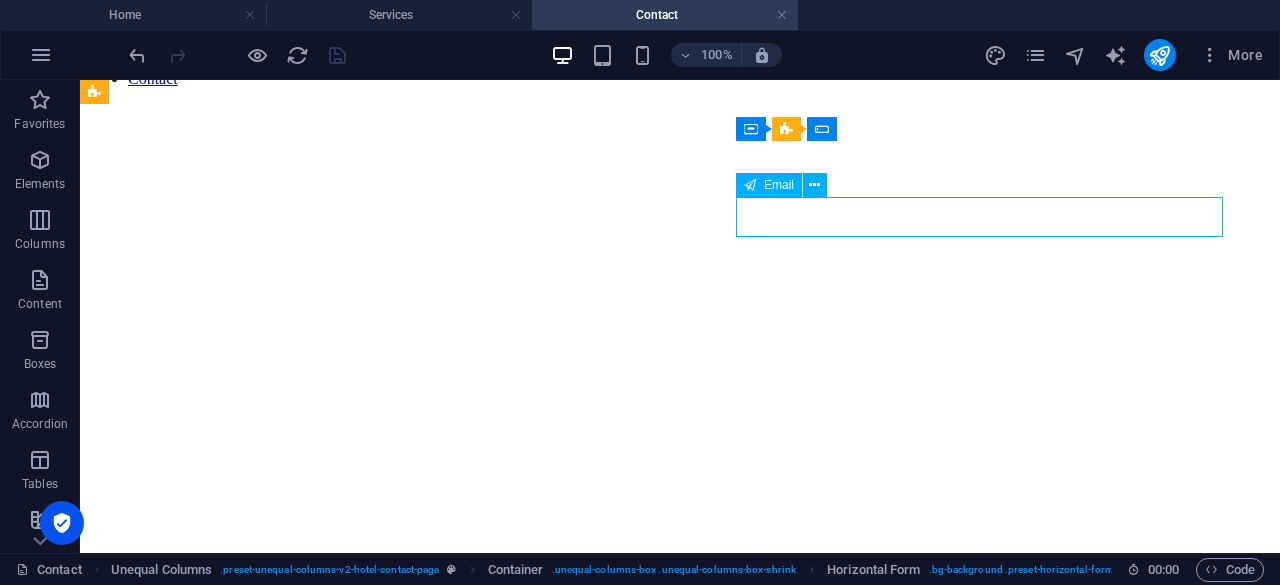 click on "[EMAIL_ADDRESS][DOMAIN_NAME]" at bounding box center [680, 9031] 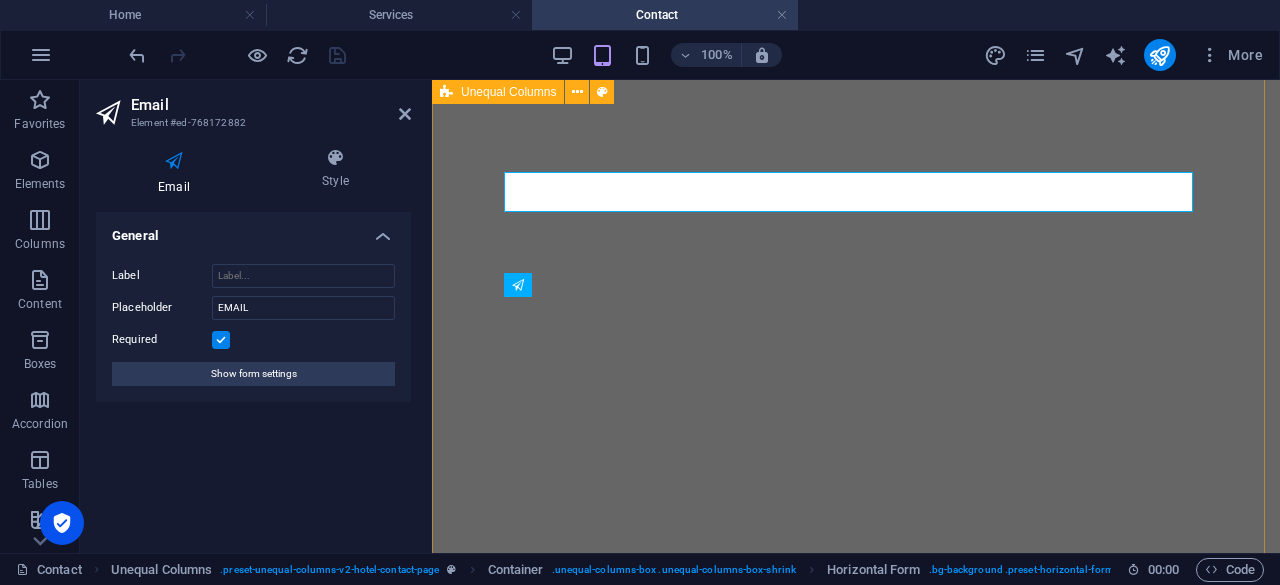 scroll, scrollTop: 1348, scrollLeft: 0, axis: vertical 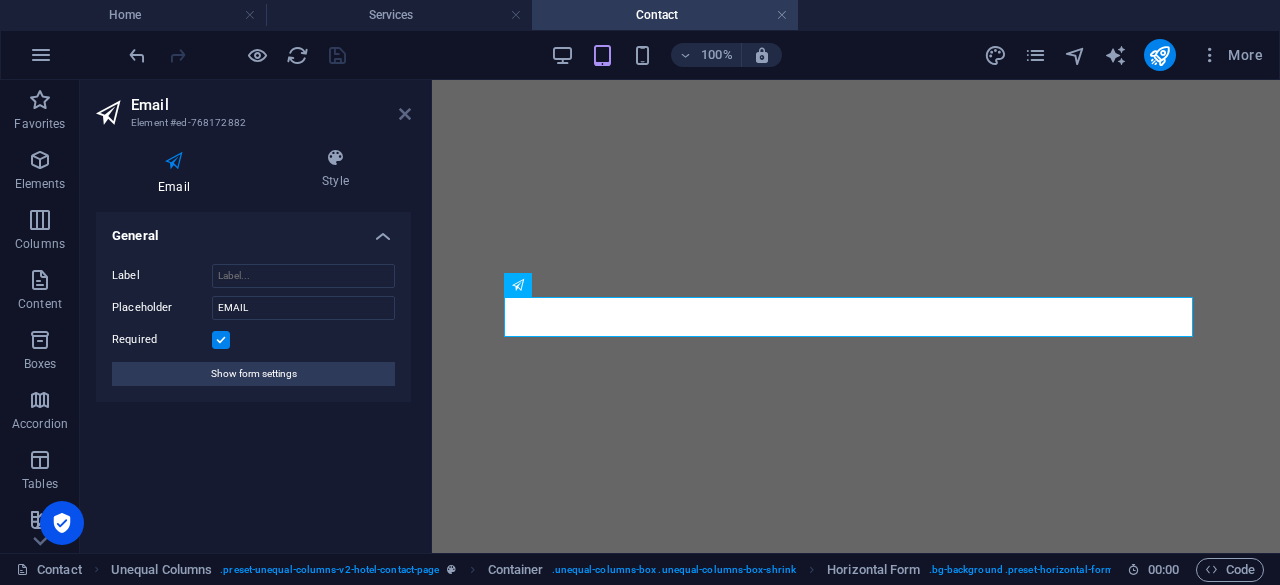 click at bounding box center (405, 114) 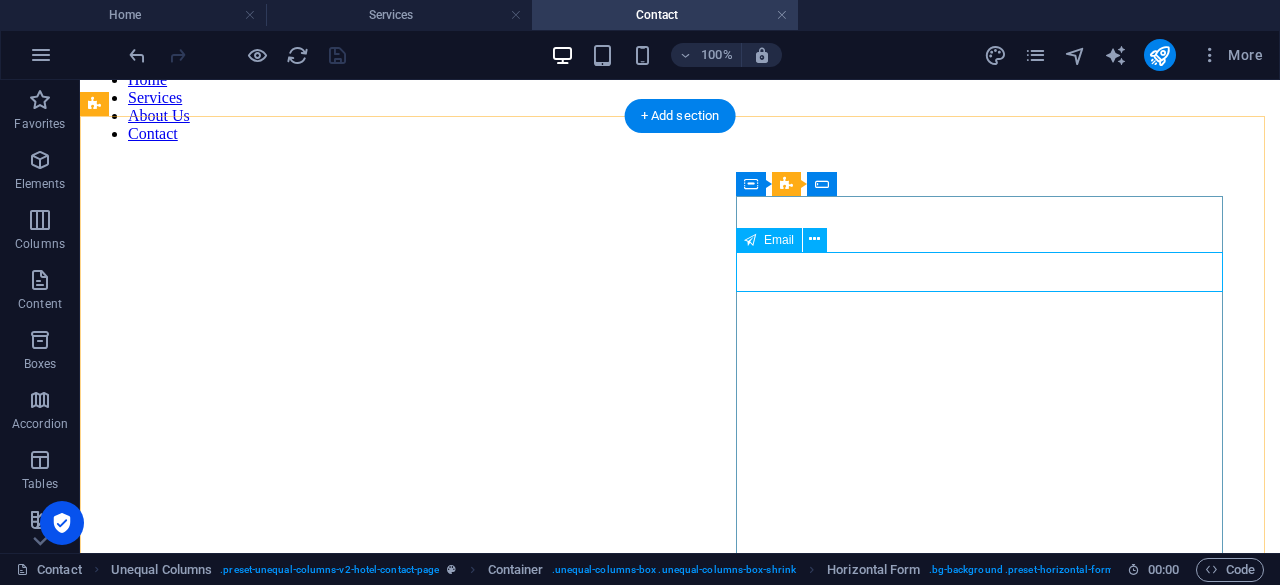scroll, scrollTop: 750, scrollLeft: 0, axis: vertical 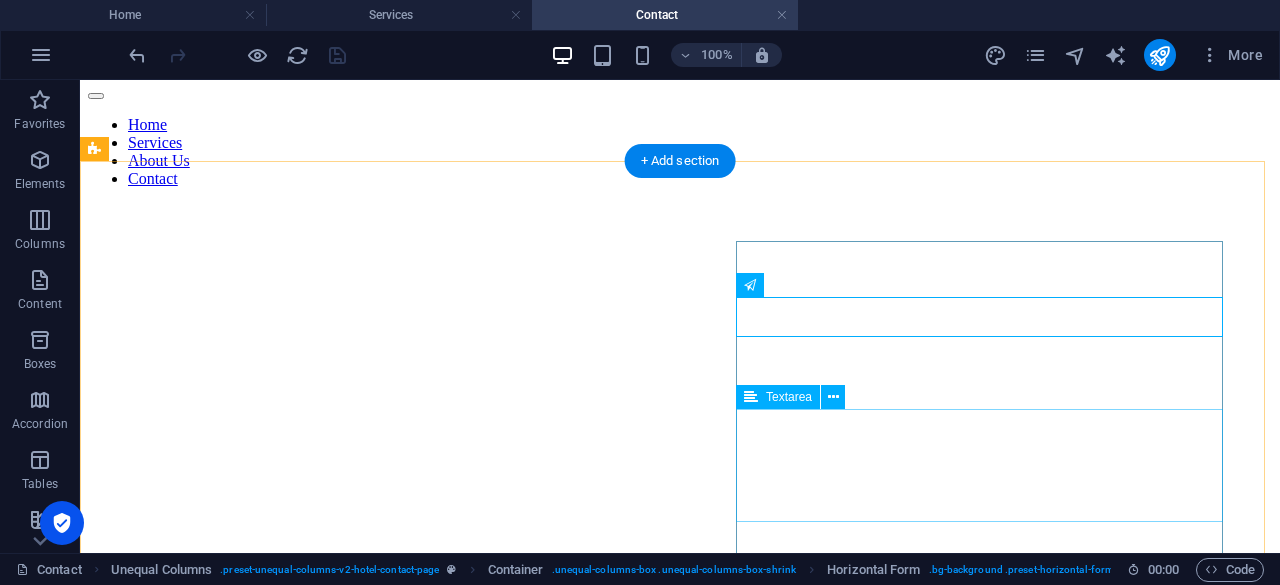 click on "visa application" at bounding box center [680, 9204] 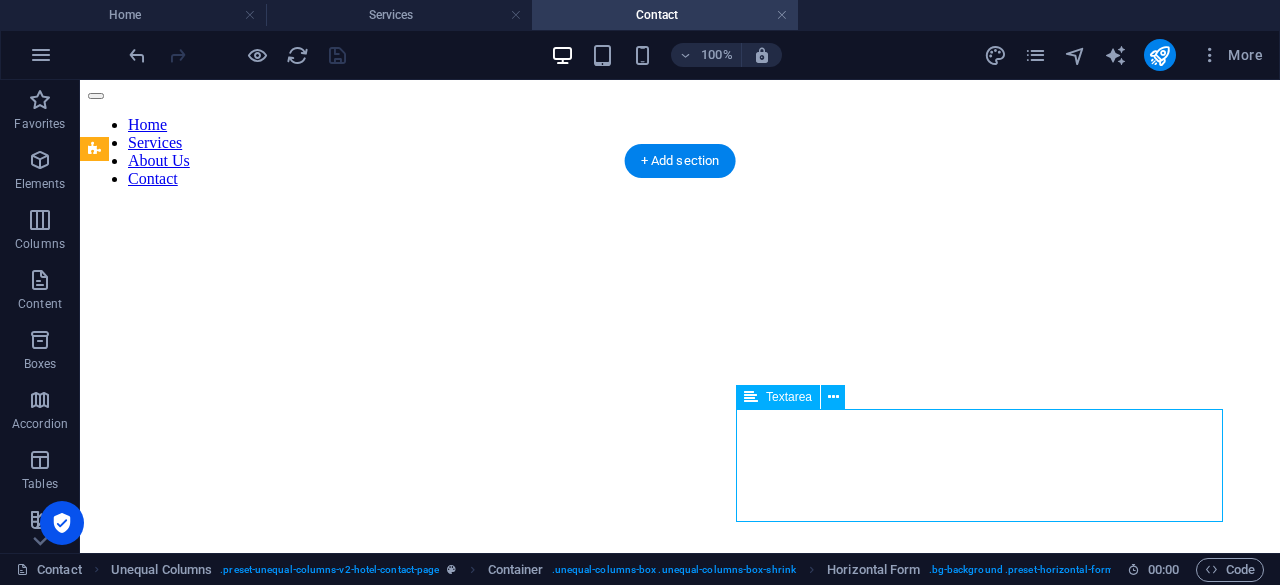 click on "visa application" at bounding box center (680, 9204) 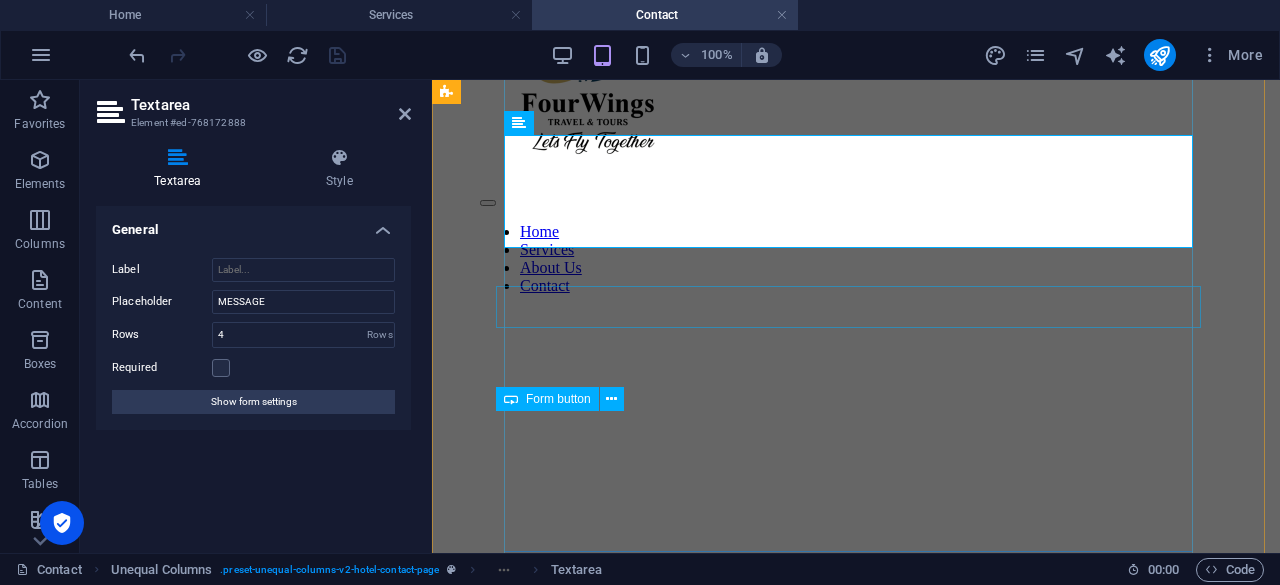 scroll, scrollTop: 1496, scrollLeft: 0, axis: vertical 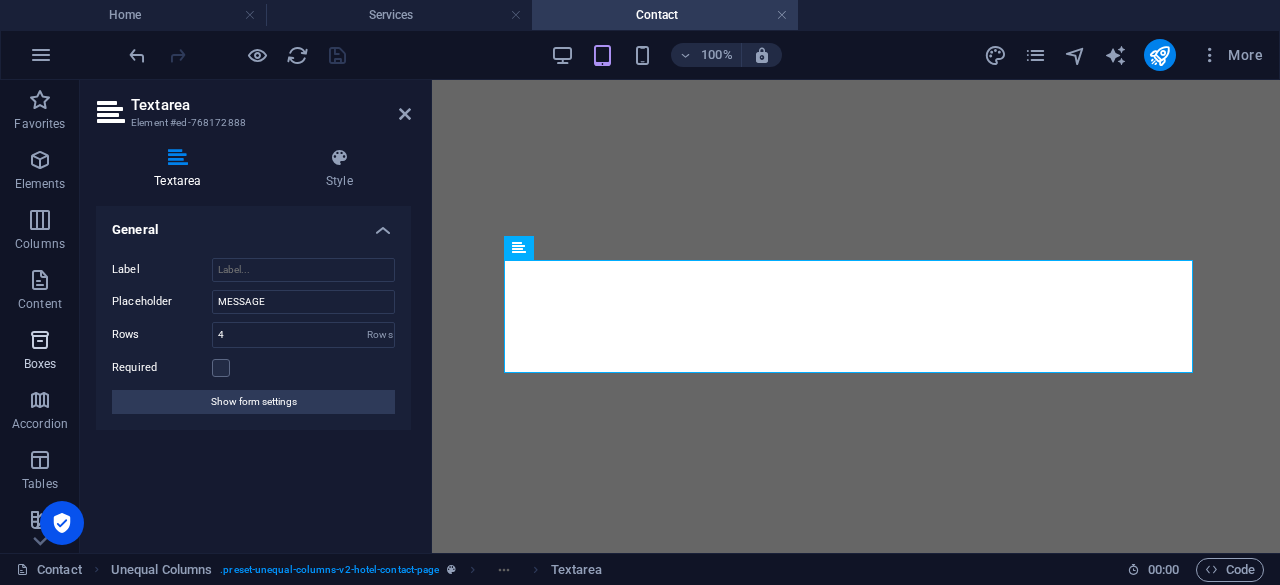 click on "Boxes" at bounding box center (40, 364) 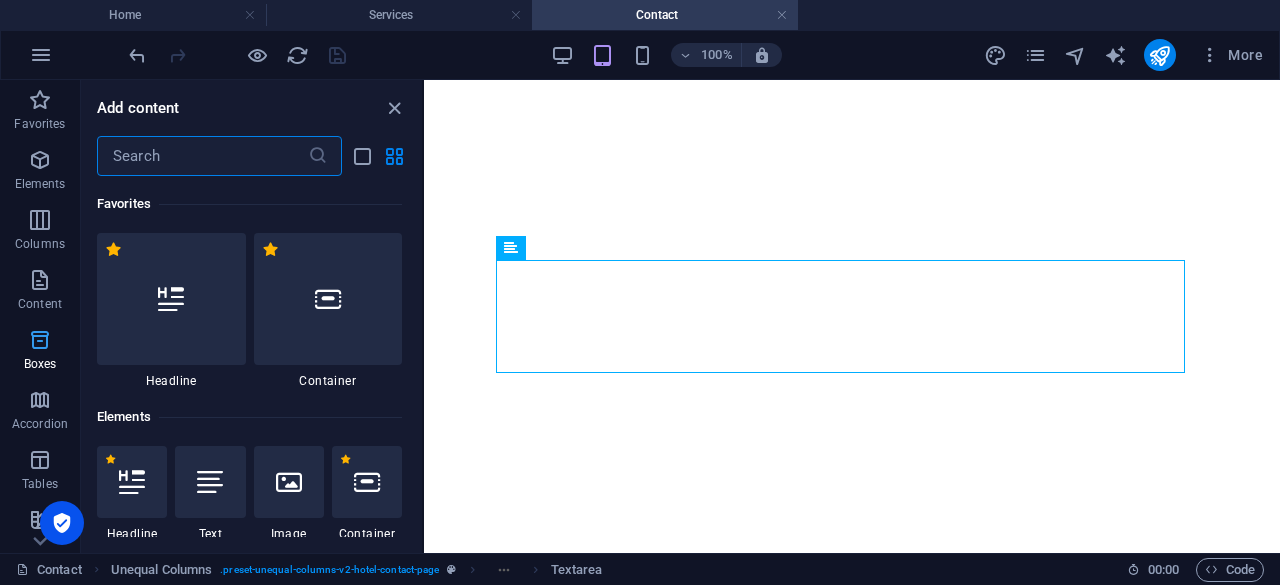 scroll, scrollTop: 1500, scrollLeft: 0, axis: vertical 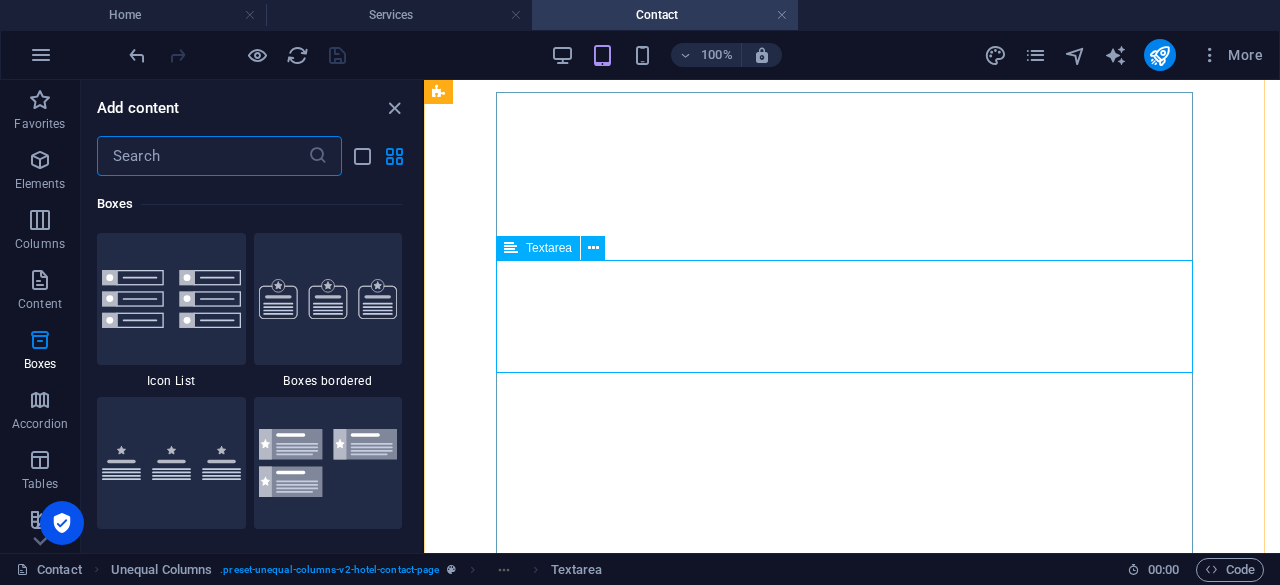drag, startPoint x: 945, startPoint y: 336, endPoint x: 534, endPoint y: 301, distance: 412.48758 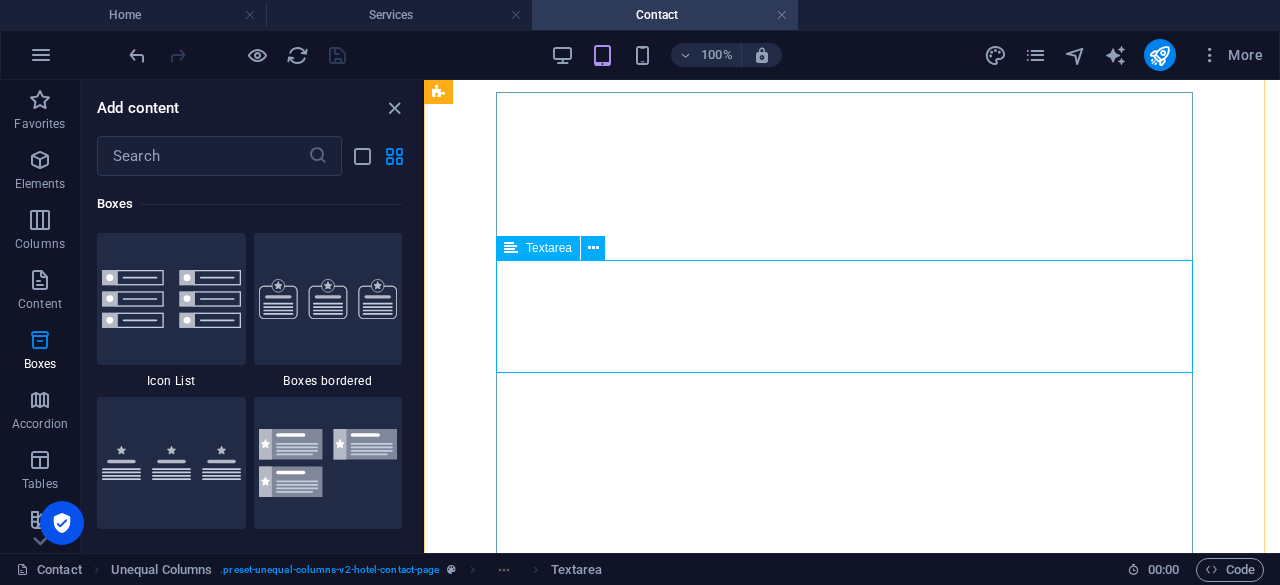 click on "visa application" at bounding box center (852, 6976) 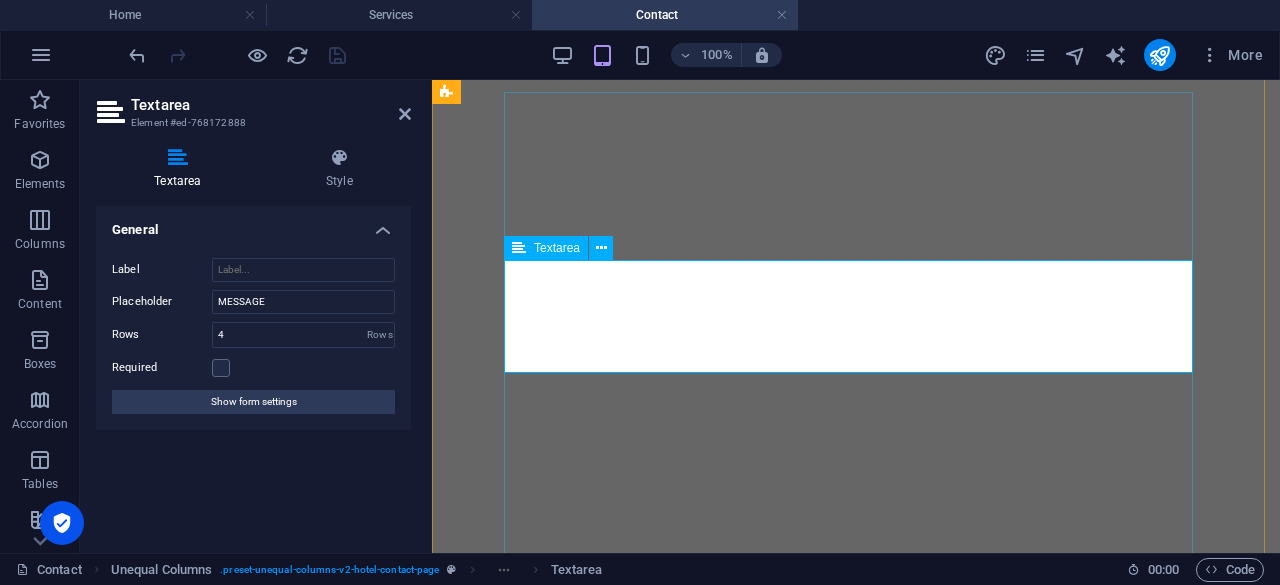 scroll, scrollTop: 1496, scrollLeft: 0, axis: vertical 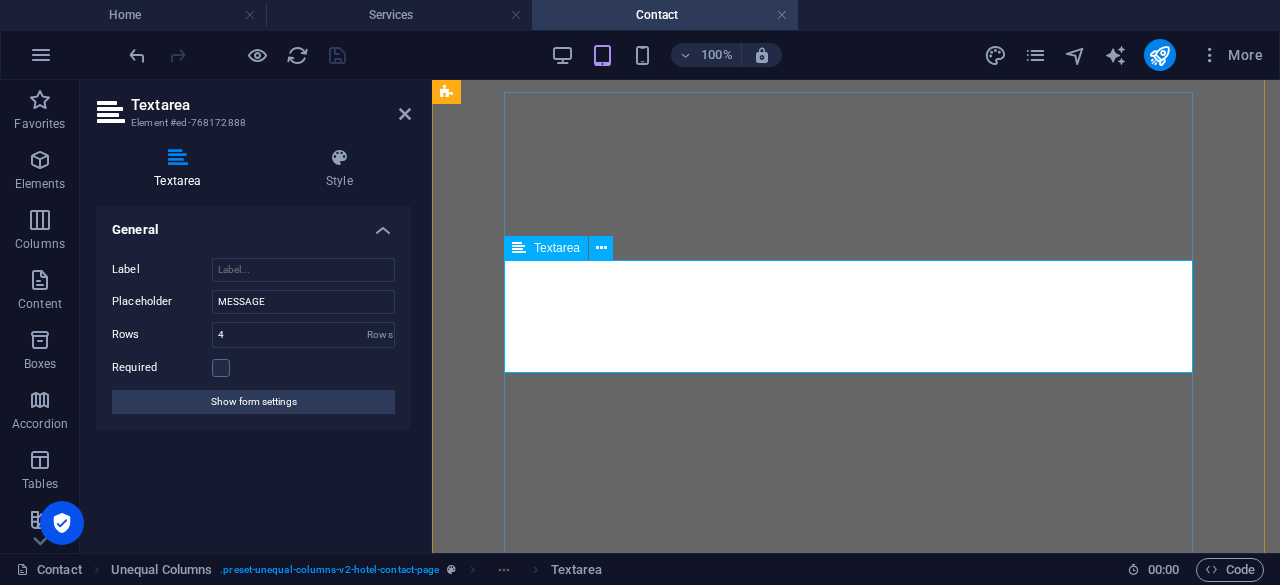 click on "visa application" at bounding box center (627, 6896) 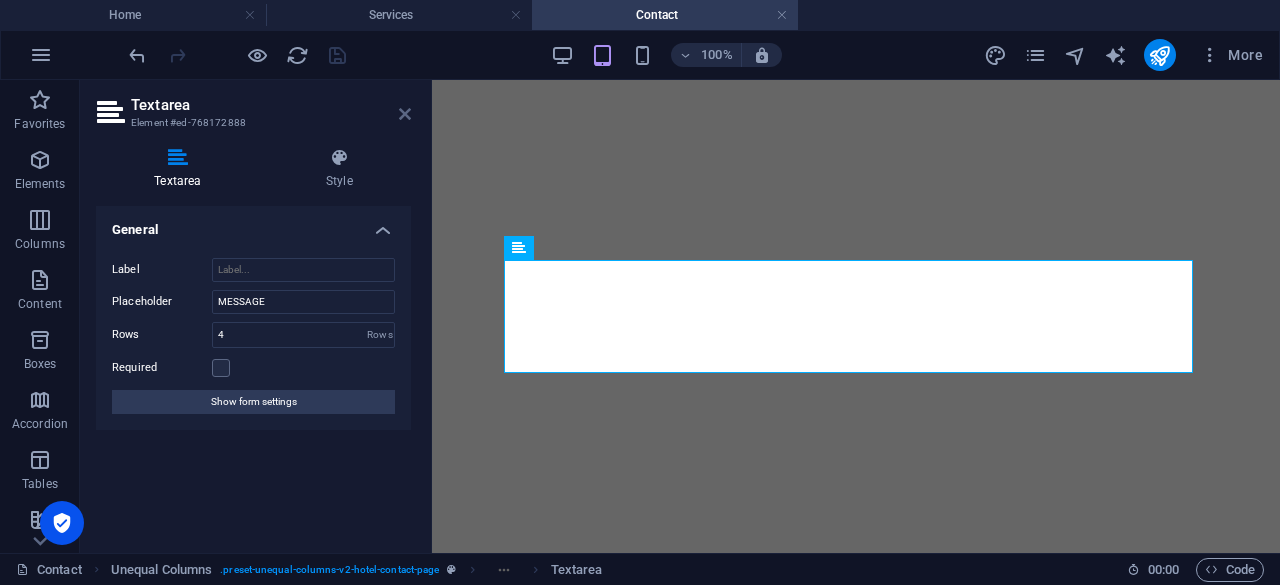 click at bounding box center (405, 114) 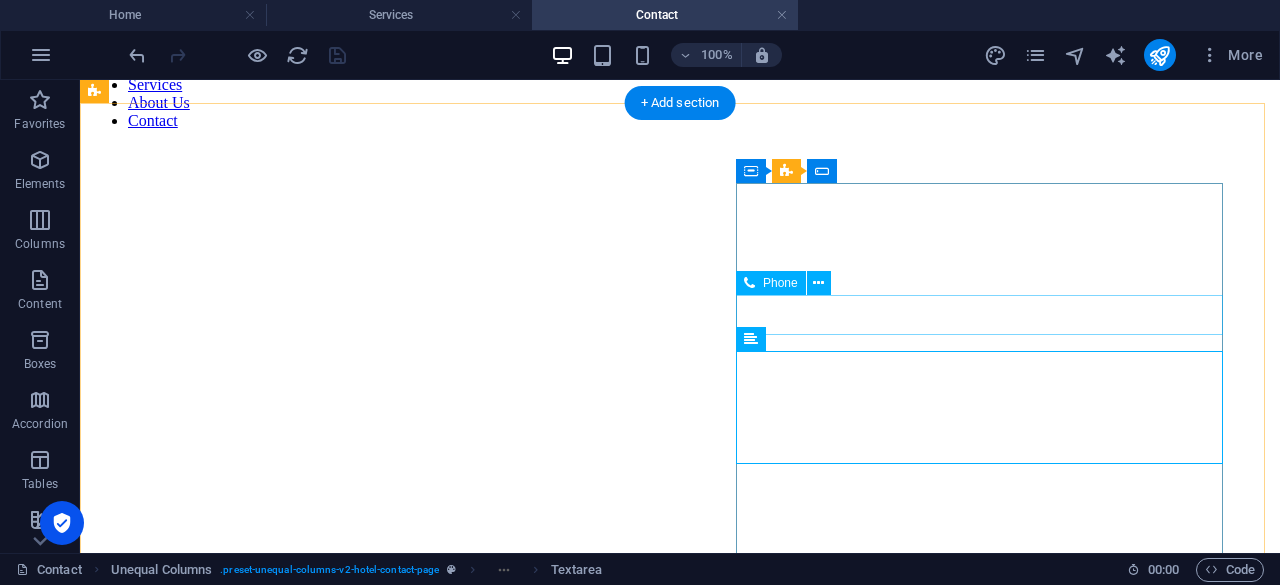 scroll, scrollTop: 806, scrollLeft: 0, axis: vertical 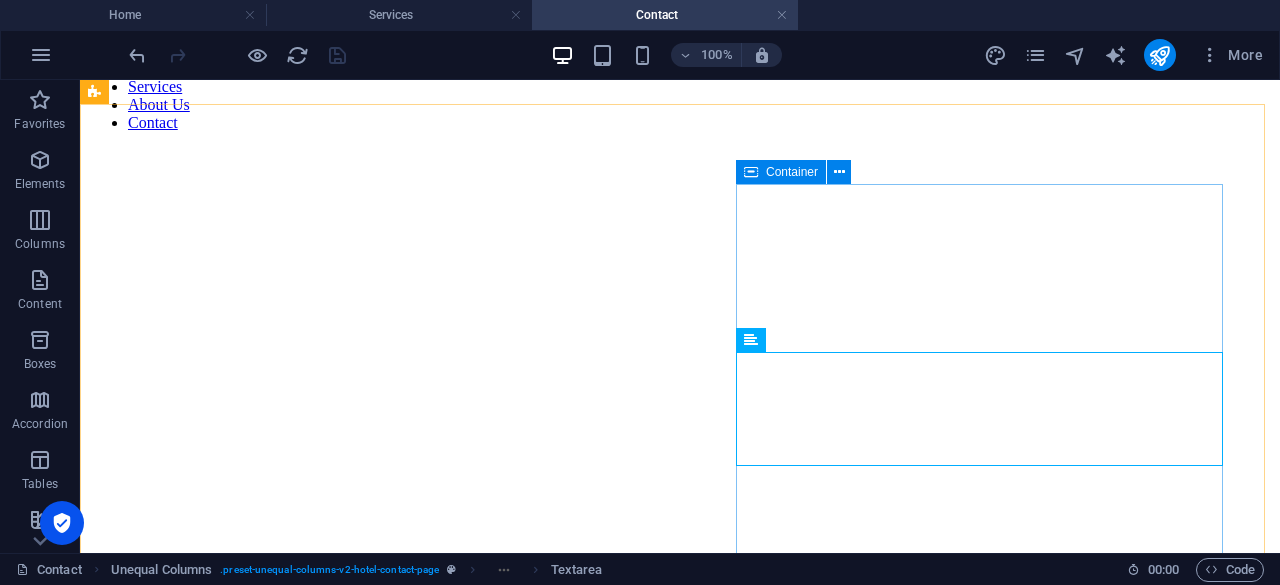 click on "Container" at bounding box center (792, 172) 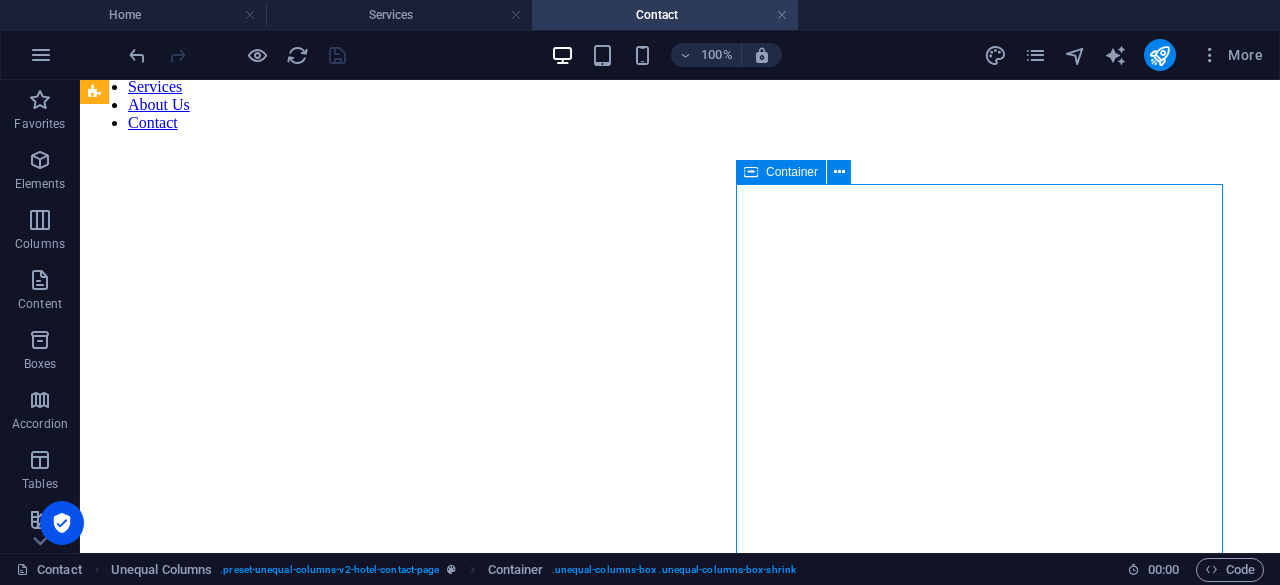 click on "Container" at bounding box center (792, 172) 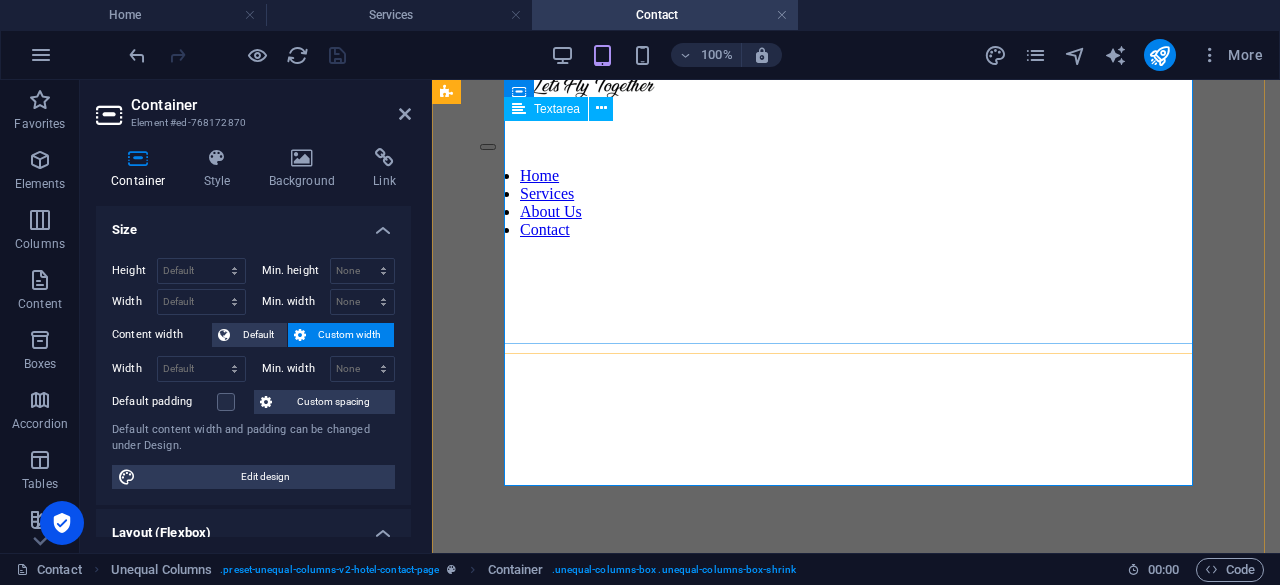 scroll, scrollTop: 1636, scrollLeft: 0, axis: vertical 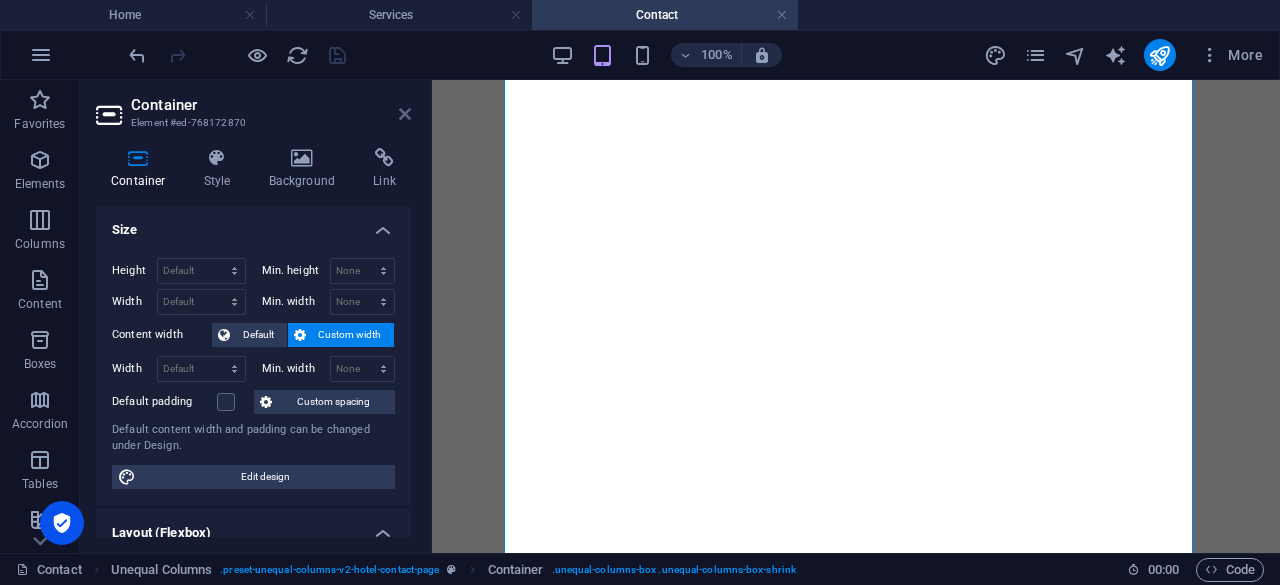 click at bounding box center (405, 114) 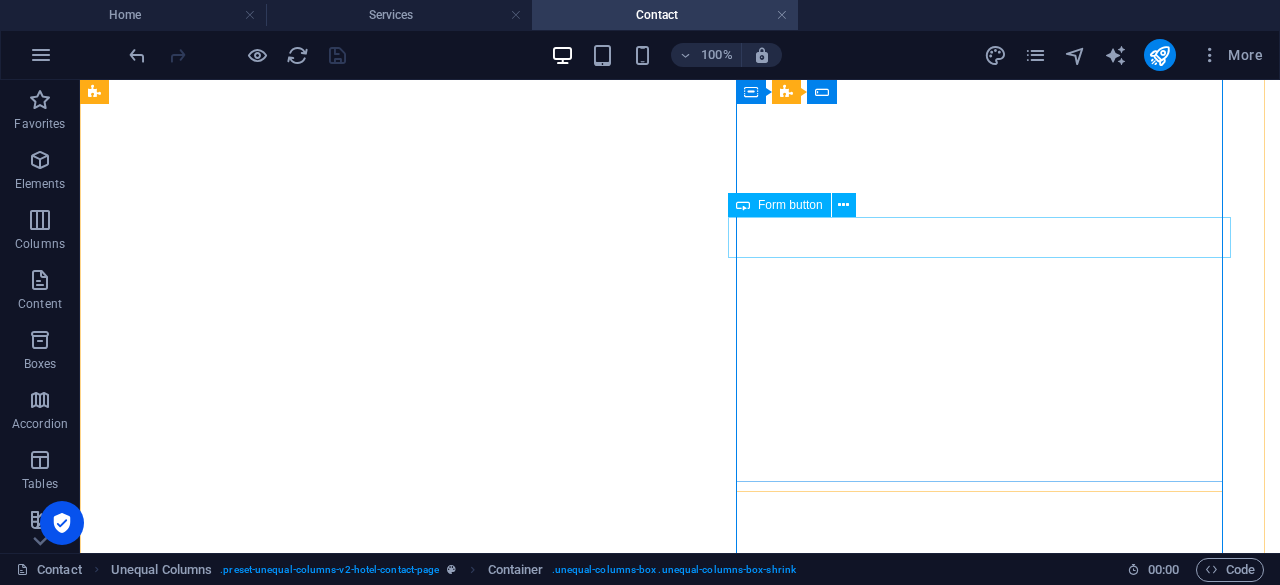 scroll, scrollTop: 1084, scrollLeft: 0, axis: vertical 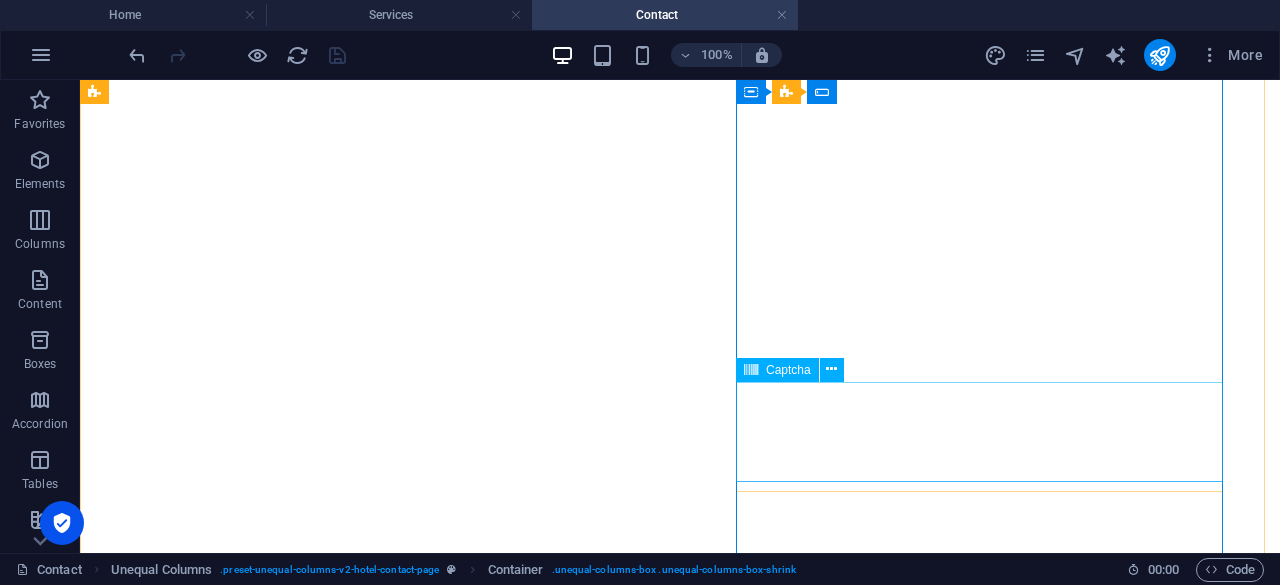 click on "25p98a Nicht lesbar? Neu generieren" at bounding box center (680, 9079) 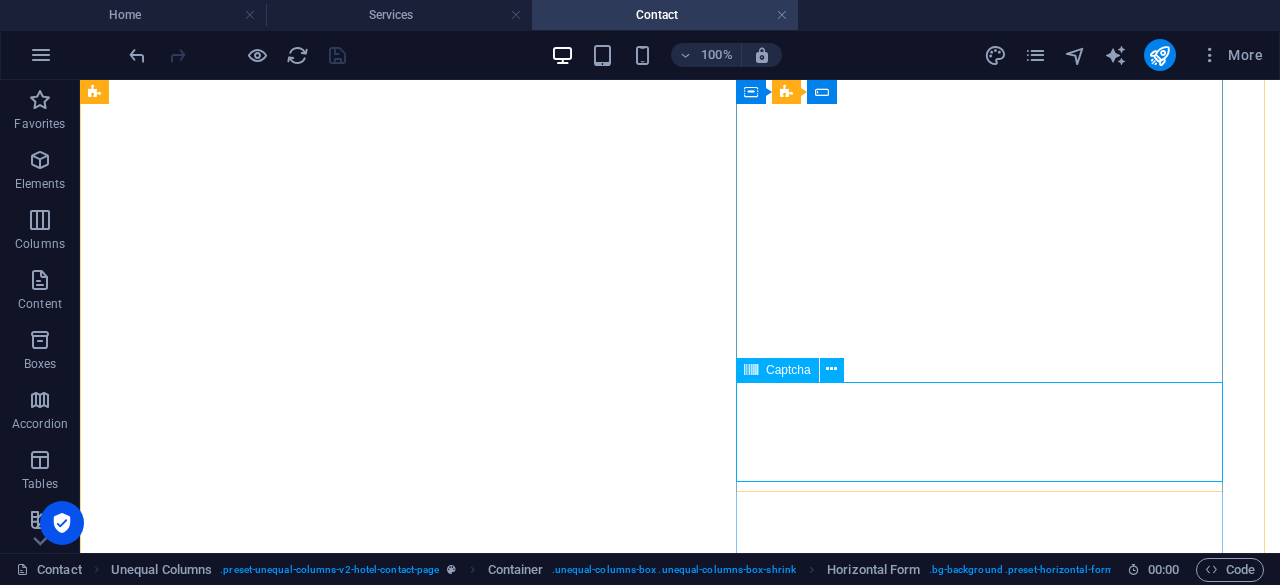 click on "25p98a Nicht lesbar? Neu generieren" at bounding box center (680, 9079) 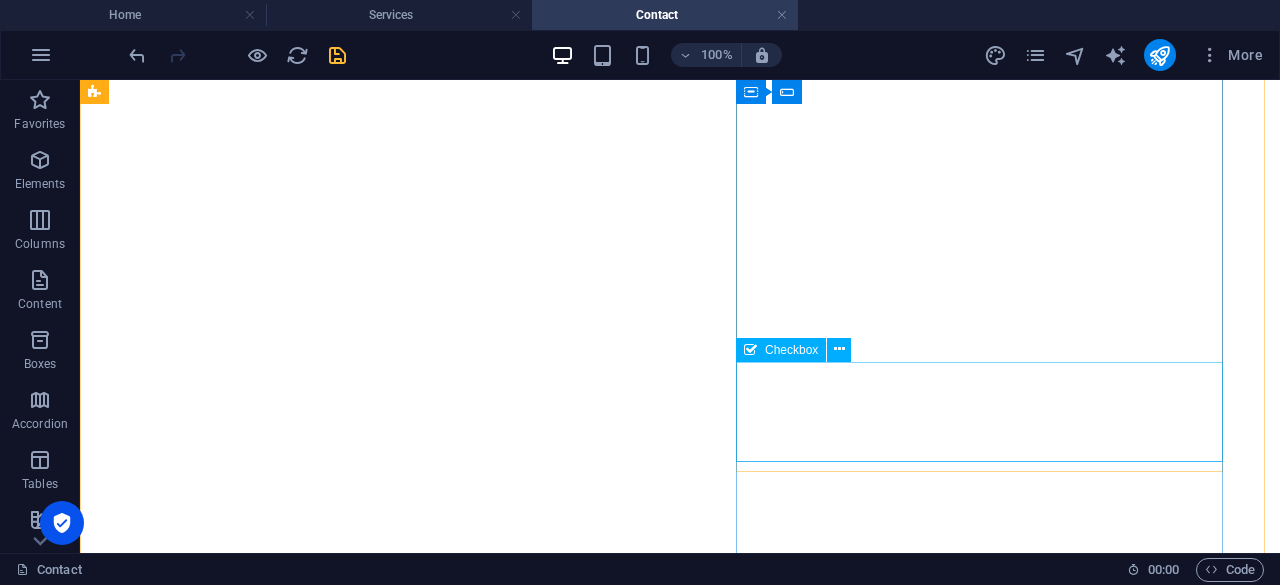 scroll, scrollTop: 978, scrollLeft: 0, axis: vertical 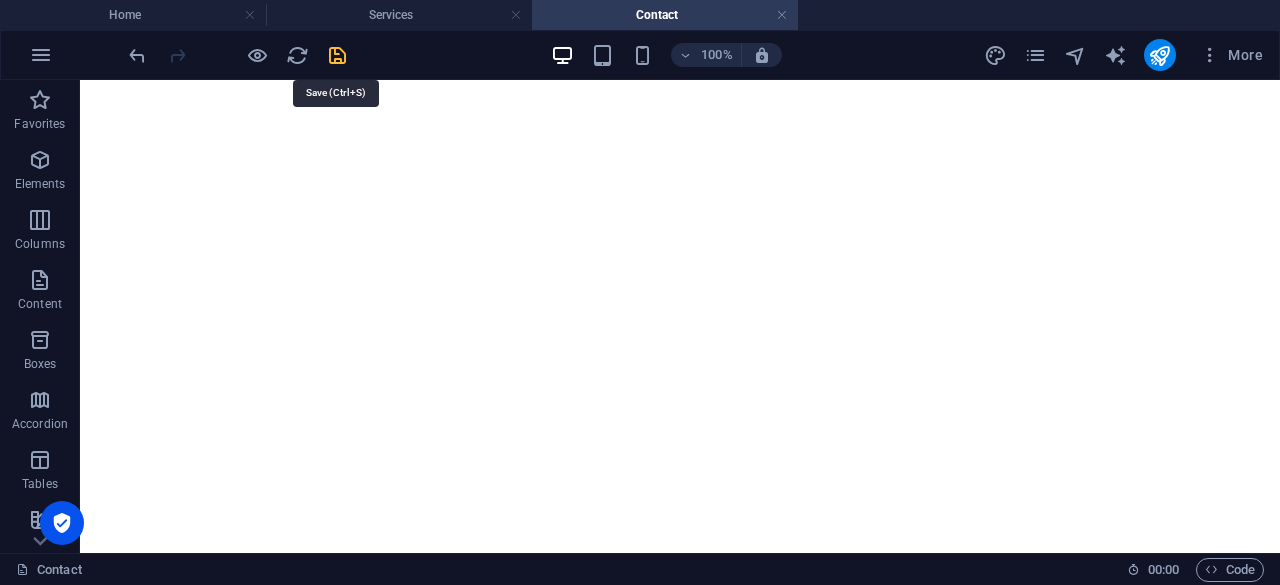 click at bounding box center [337, 55] 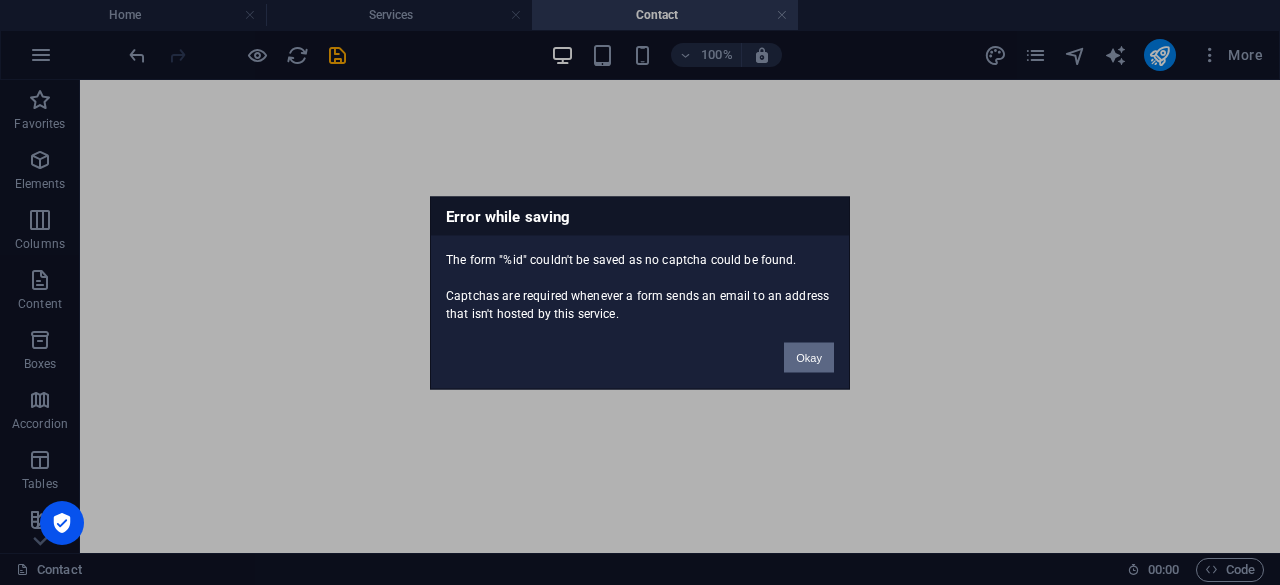 click on "Okay" at bounding box center [809, 357] 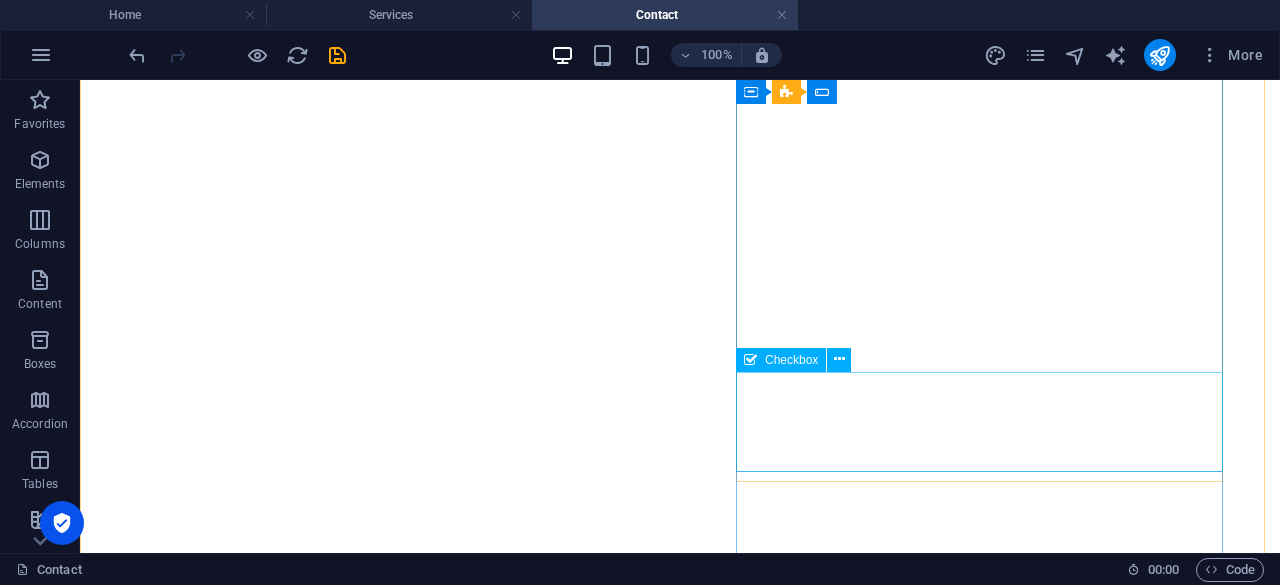 click on "I have read and understand the privacy policy." at bounding box center (680, 9101) 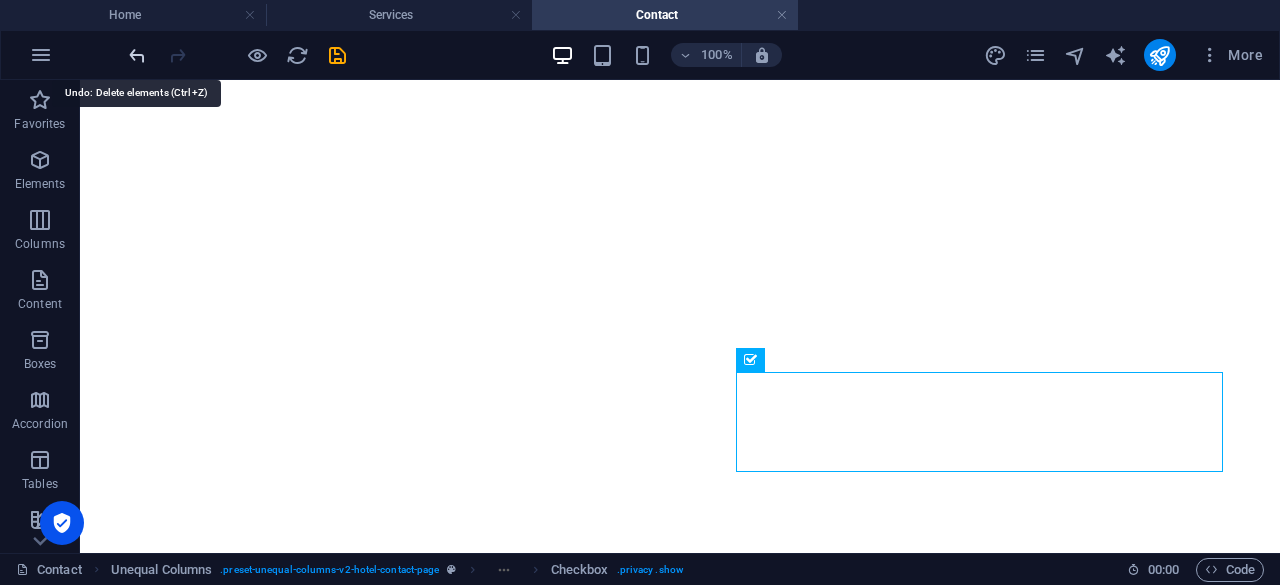 click at bounding box center [137, 55] 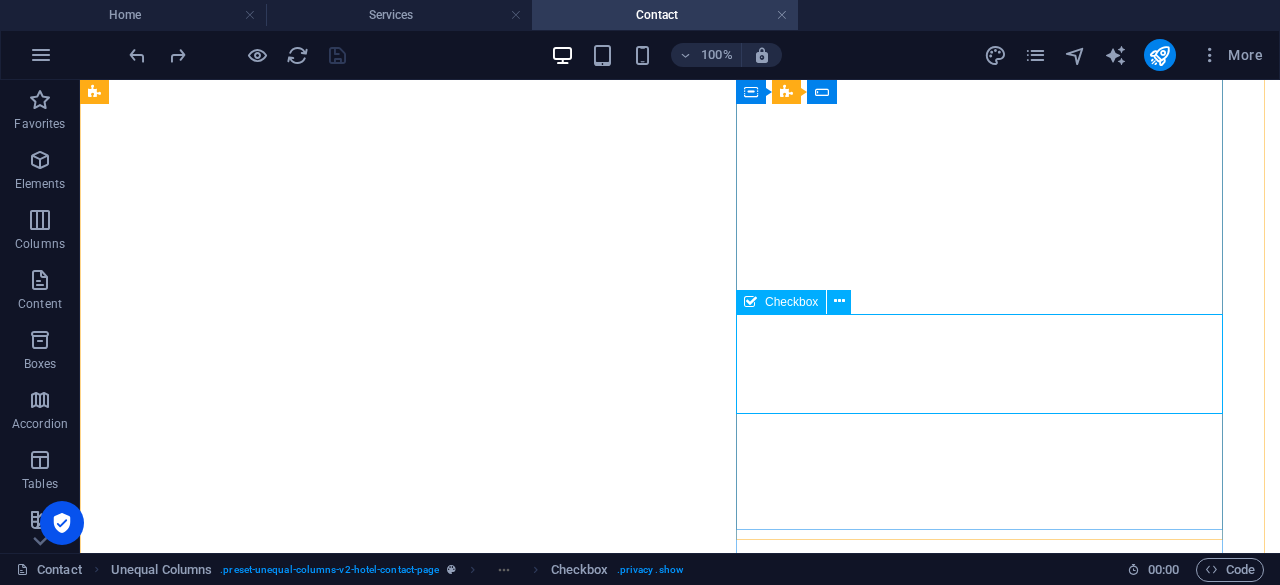 click on "I have read and understand the privacy policy." at bounding box center (680, 9043) 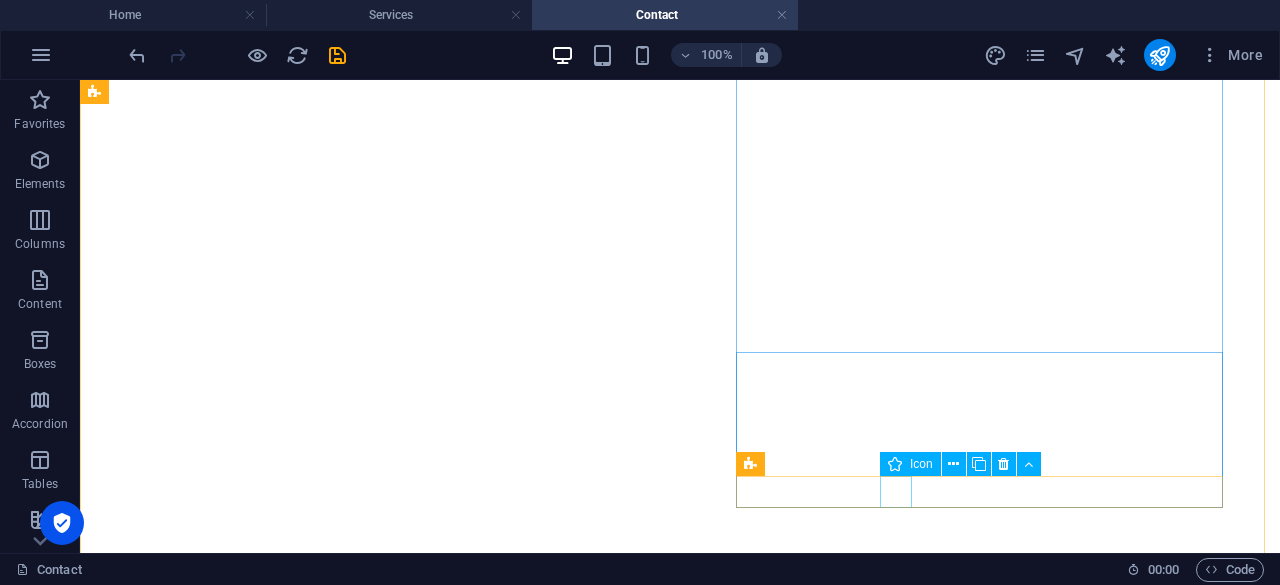 scroll, scrollTop: 1122, scrollLeft: 0, axis: vertical 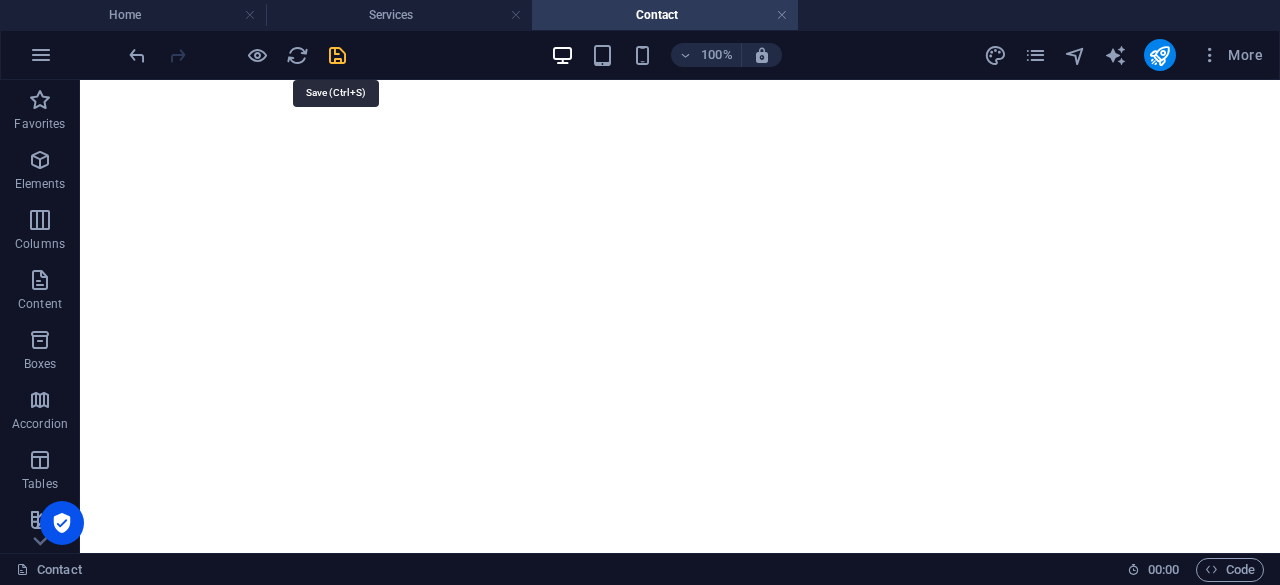 click at bounding box center [337, 55] 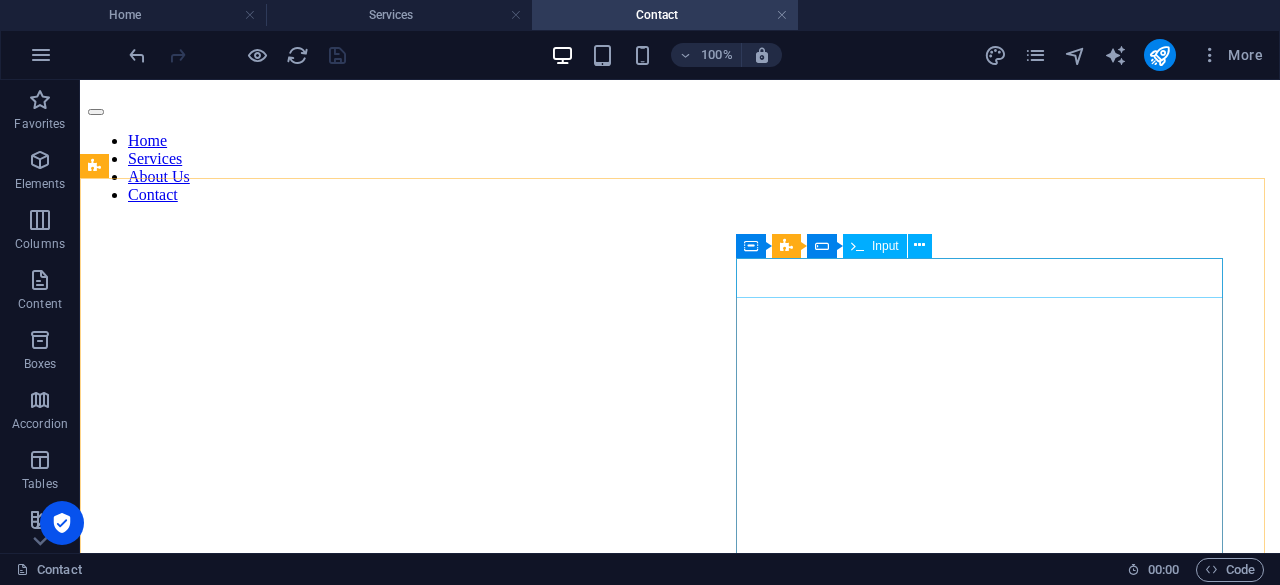 scroll, scrollTop: 733, scrollLeft: 0, axis: vertical 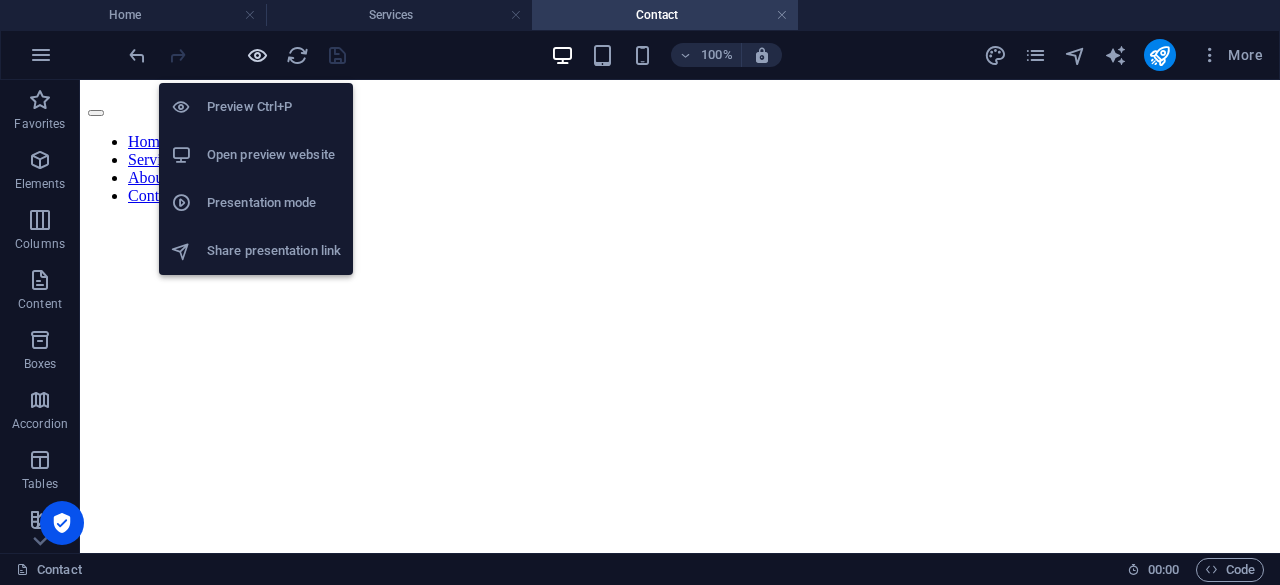 click at bounding box center (257, 55) 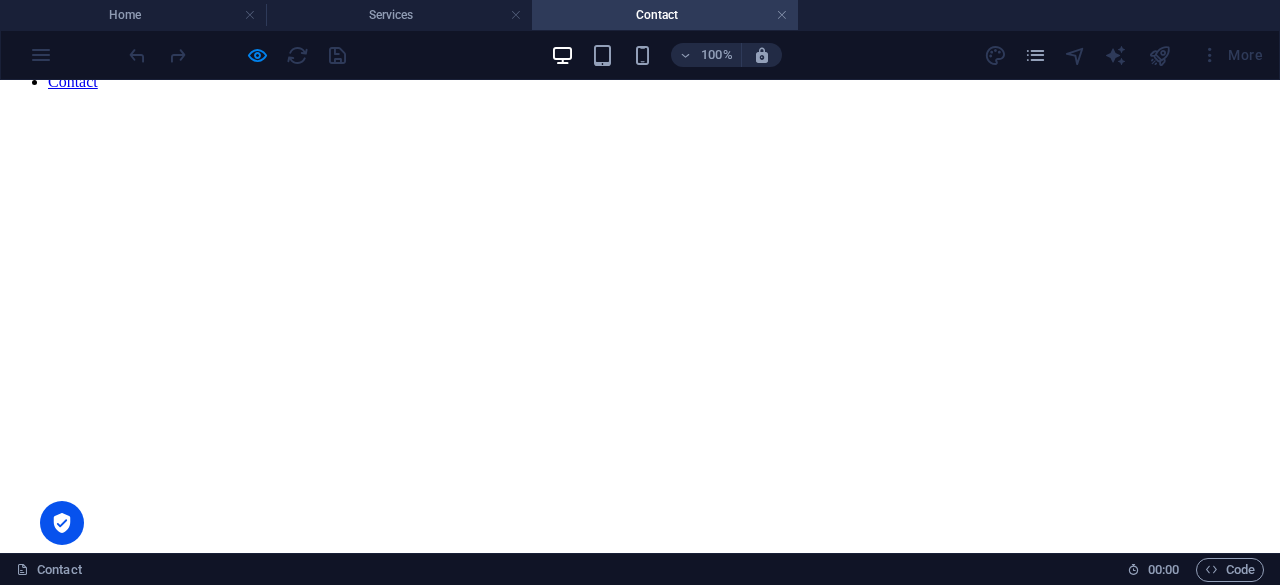 scroll, scrollTop: 845, scrollLeft: 0, axis: vertical 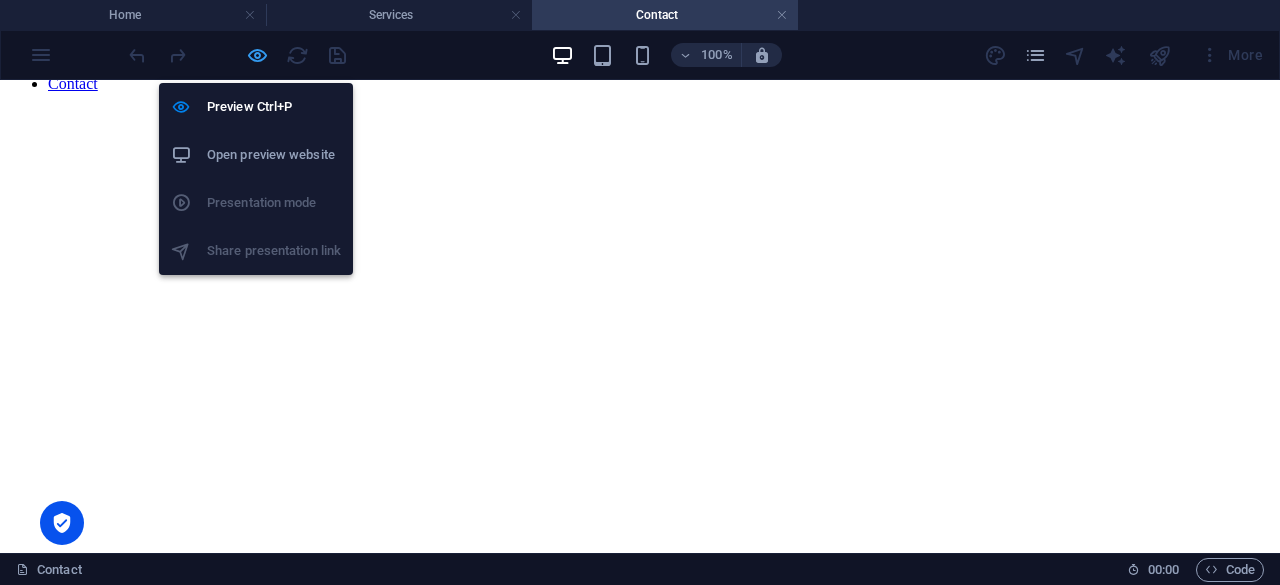 click at bounding box center (257, 55) 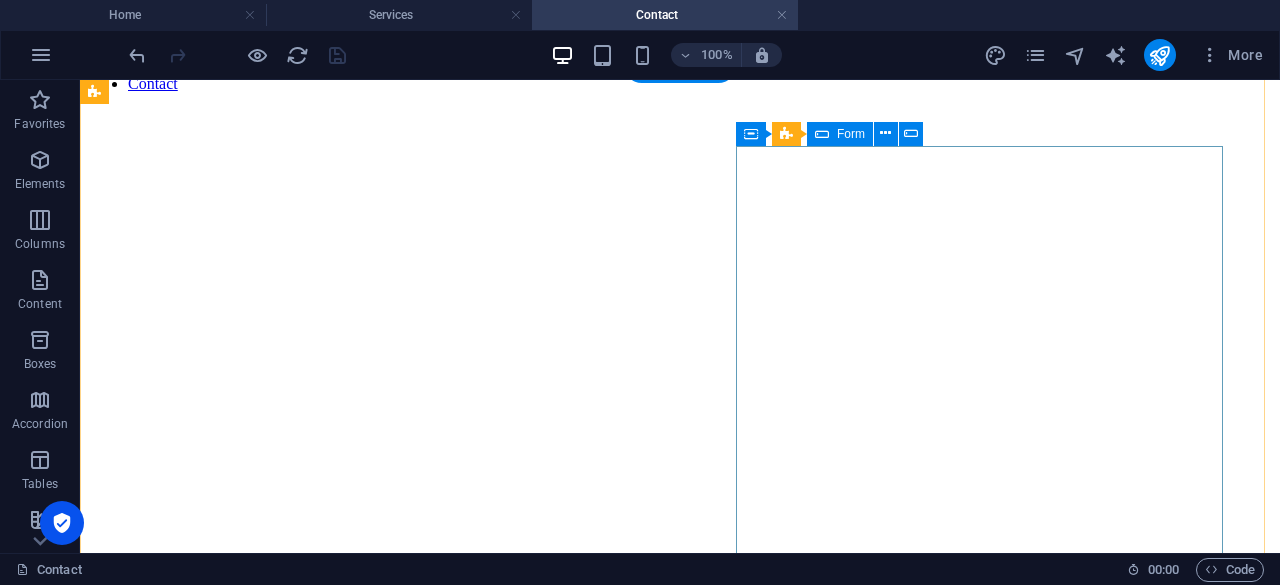 click on "[PERSON_NAME] [EMAIL_ADDRESS][DOMAIN_NAME] visa application SUBMIT 25p98a Nicht lesbar? Neu generieren" at bounding box center (680, 9139) 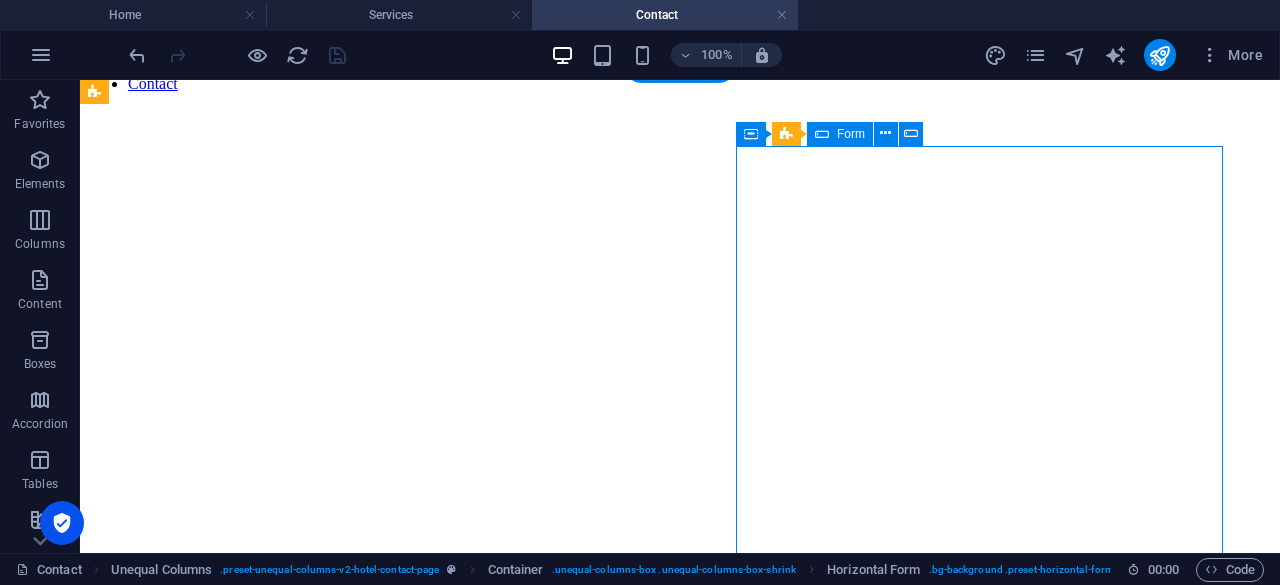 click on "[PERSON_NAME] [EMAIL_ADDRESS][DOMAIN_NAME] visa application SUBMIT 25p98a Nicht lesbar? Neu generieren" at bounding box center [680, 9139] 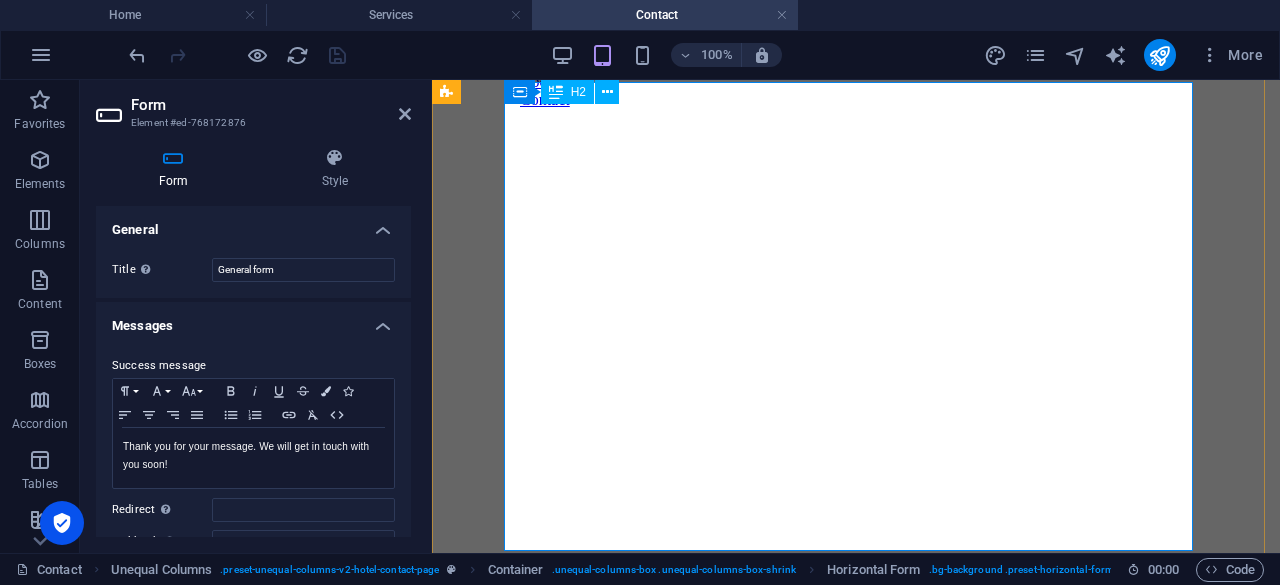 scroll, scrollTop: 1506, scrollLeft: 0, axis: vertical 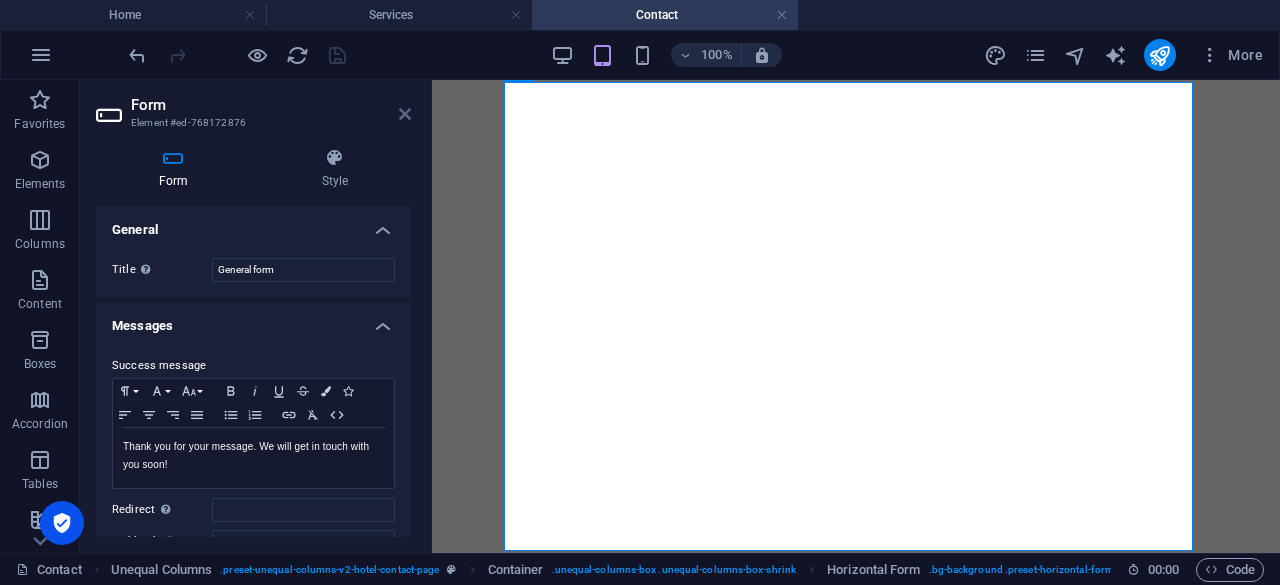 click at bounding box center (405, 114) 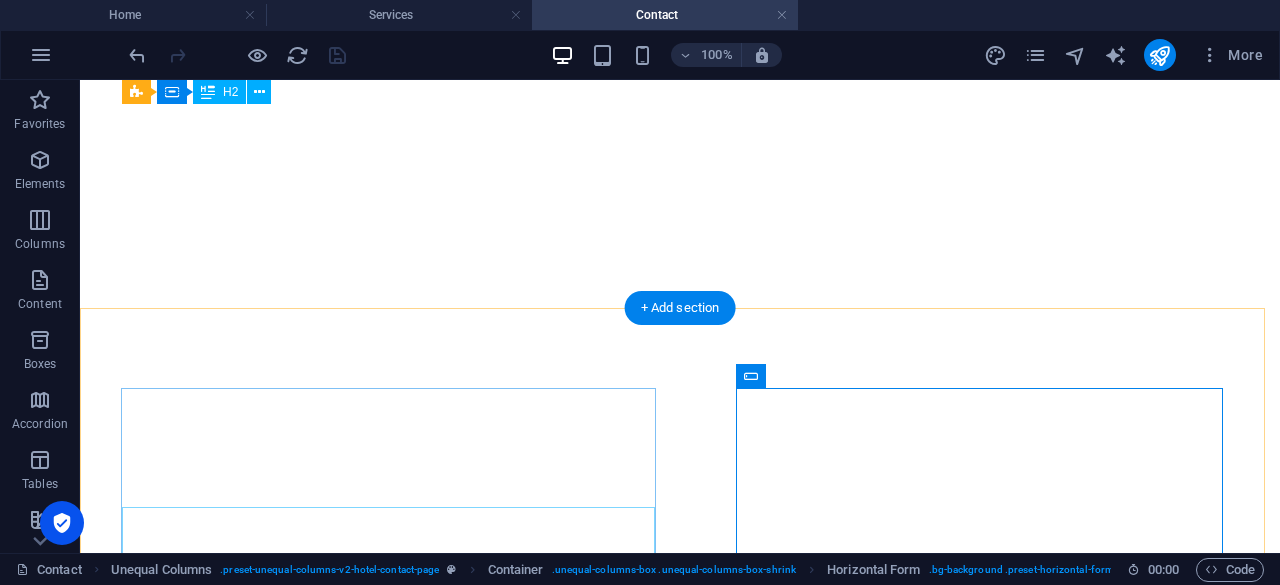scroll, scrollTop: 1054, scrollLeft: 0, axis: vertical 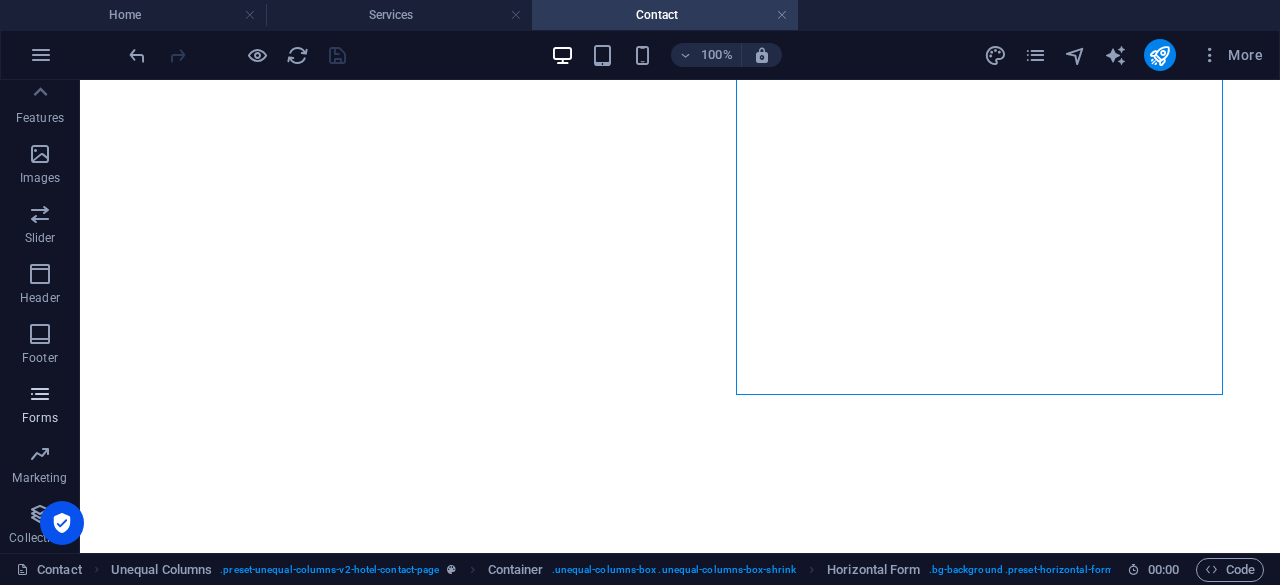 click at bounding box center (40, 394) 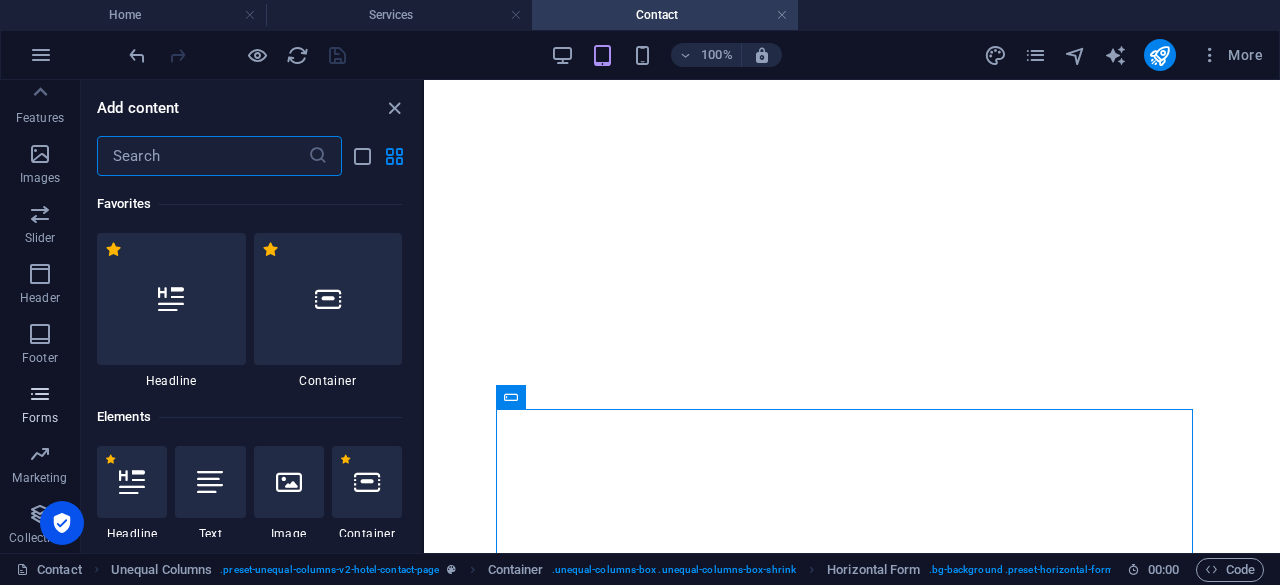 scroll, scrollTop: 13499, scrollLeft: 0, axis: vertical 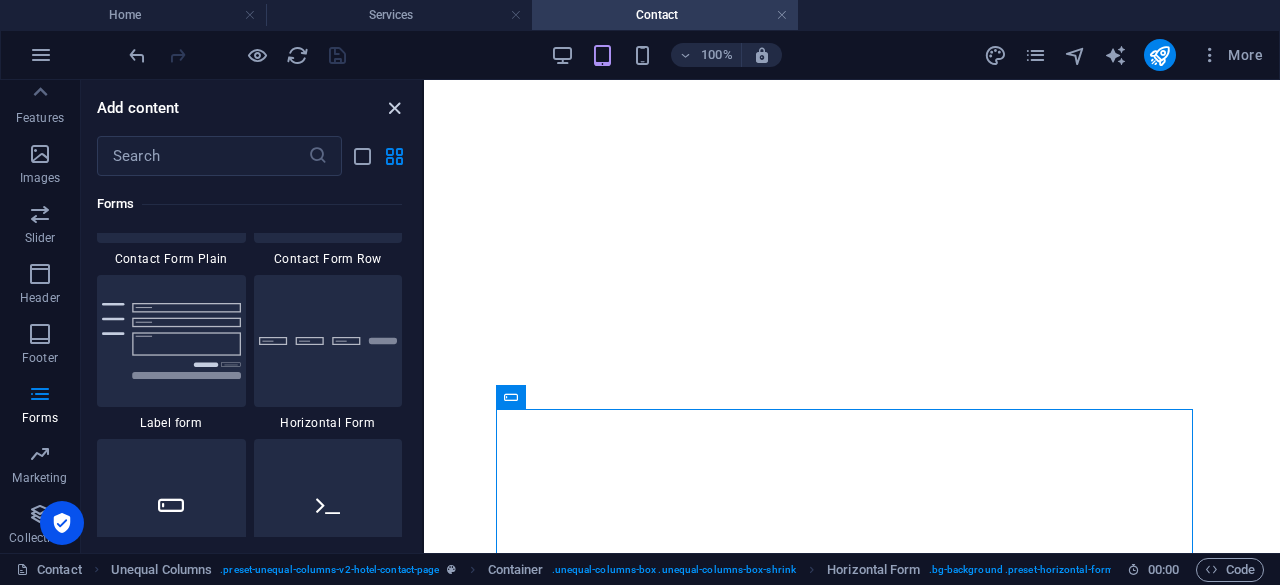click at bounding box center [394, 108] 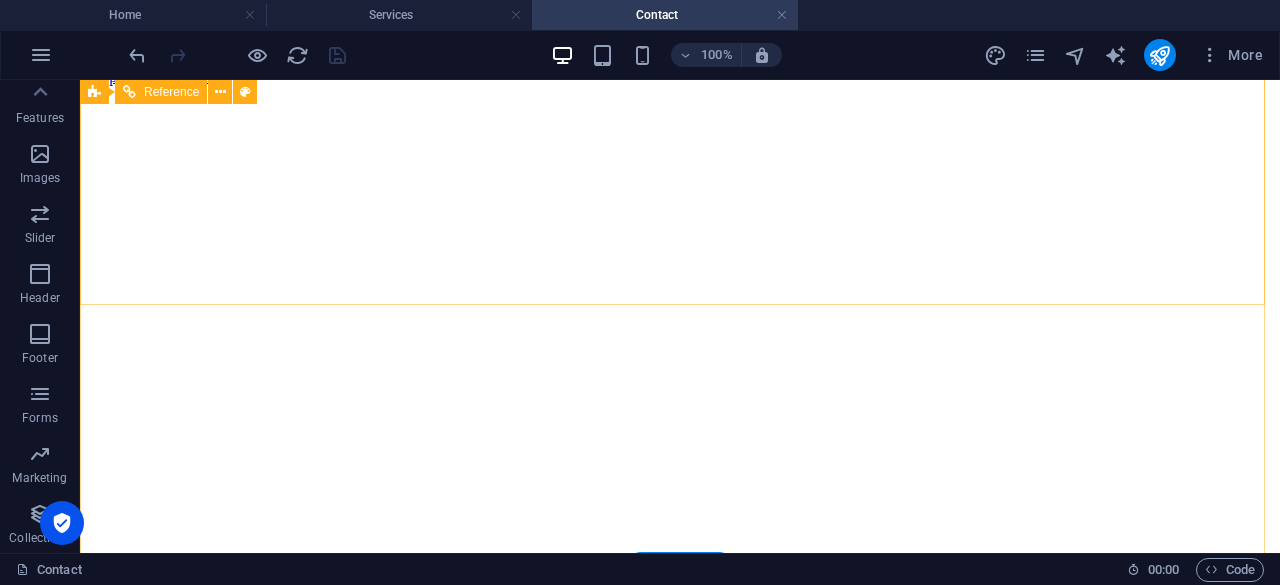 scroll, scrollTop: 0, scrollLeft: 0, axis: both 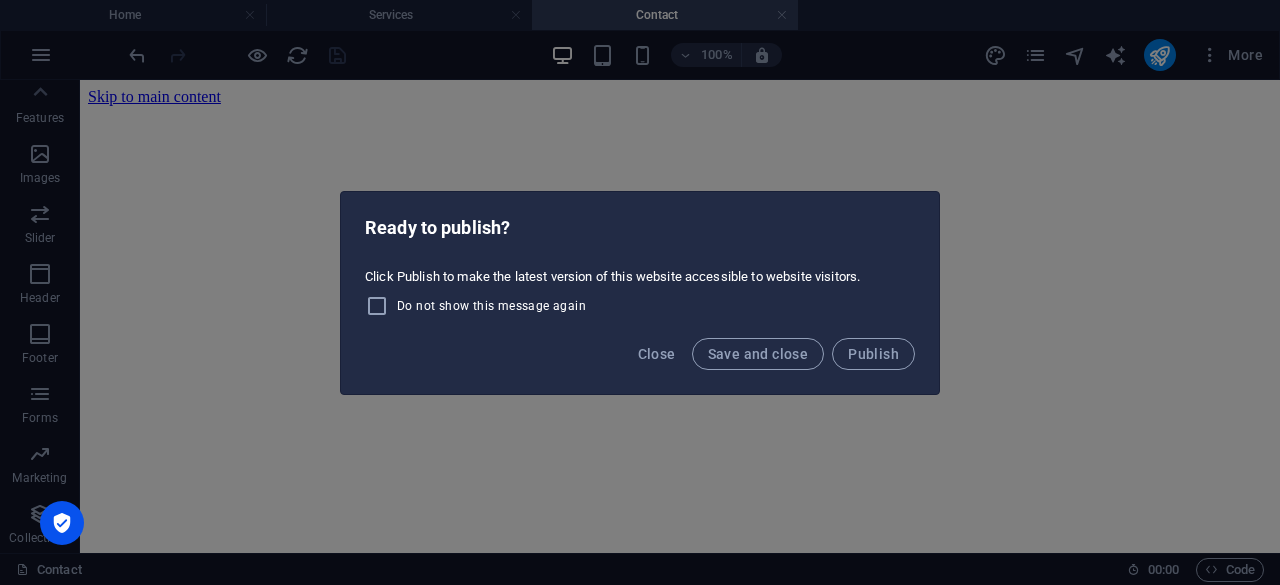 click on "Ready to publish? Click Publish to make the latest version of this website accessible to website visitors. Do not show this message again Close Save and close Publish" at bounding box center (640, 292) 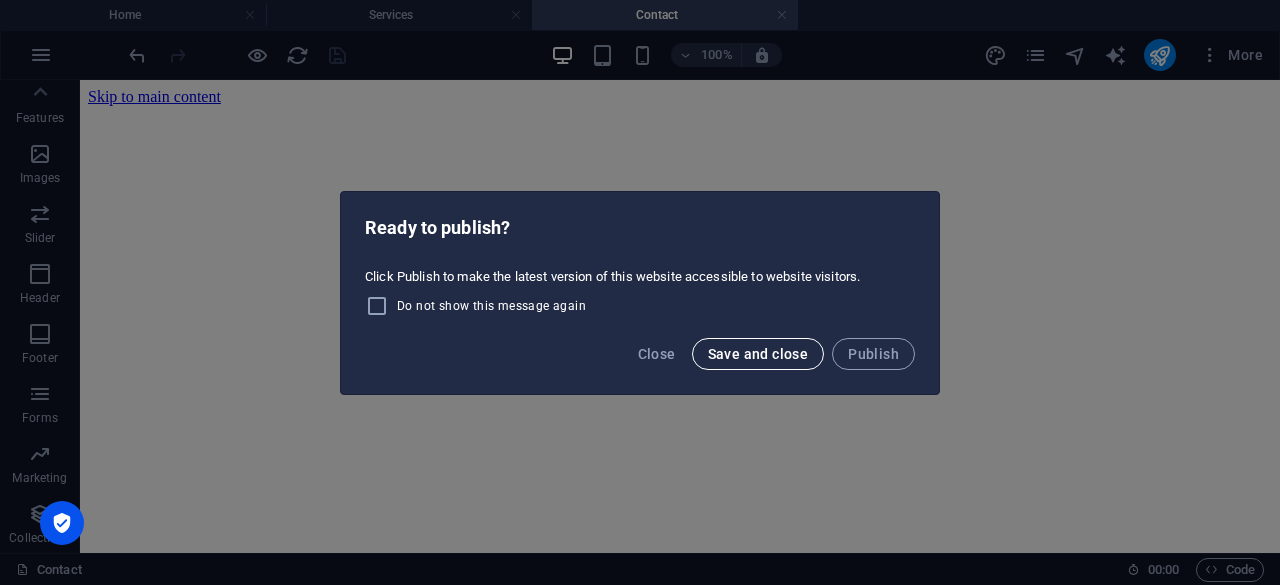click on "Save and close" at bounding box center (758, 354) 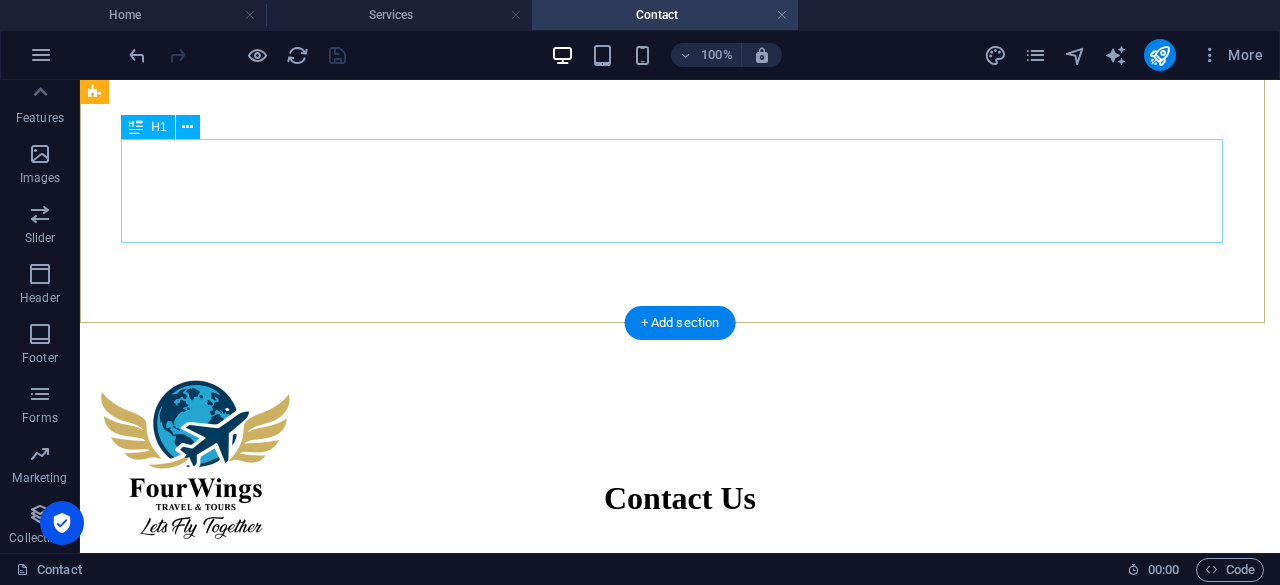 scroll, scrollTop: 266, scrollLeft: 0, axis: vertical 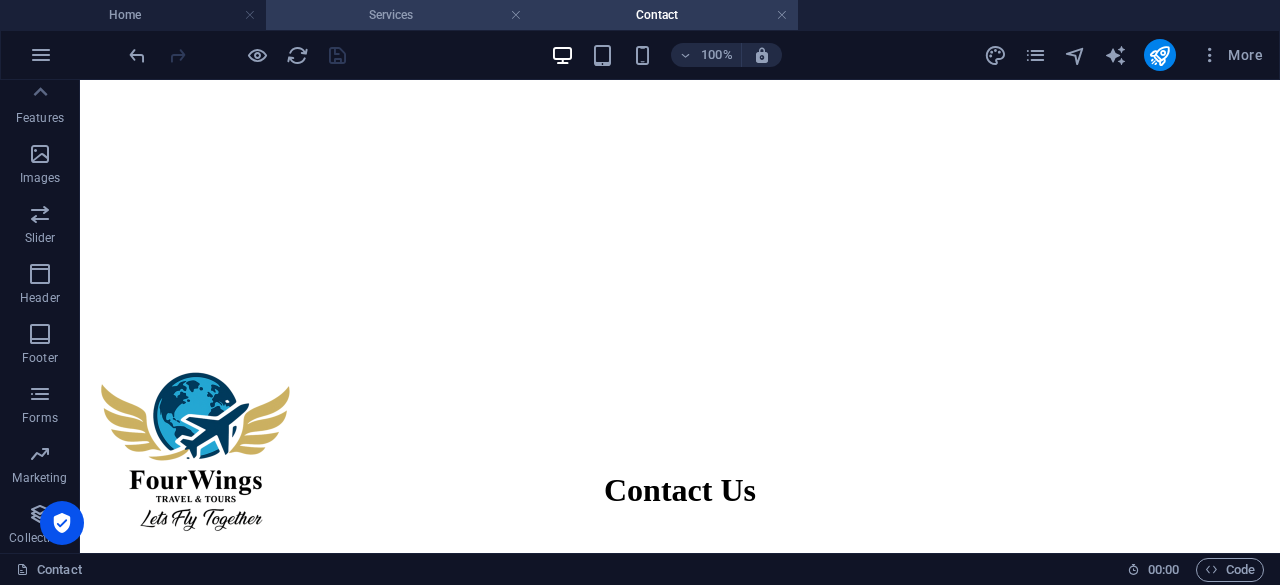 click on "Services" at bounding box center [399, 15] 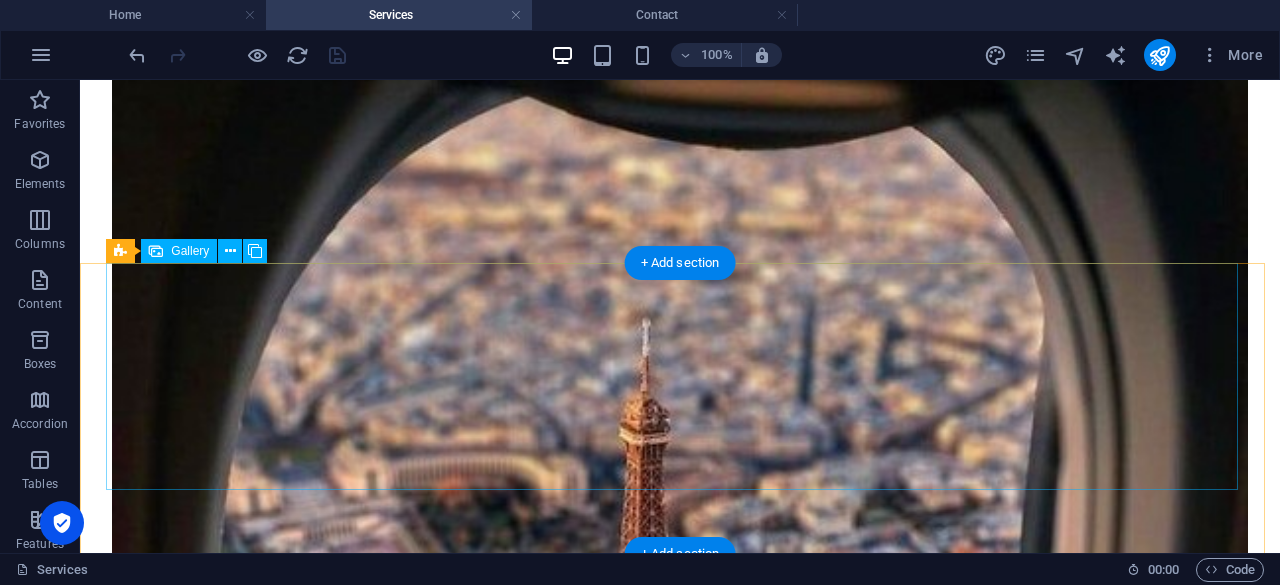 scroll, scrollTop: 1372, scrollLeft: 0, axis: vertical 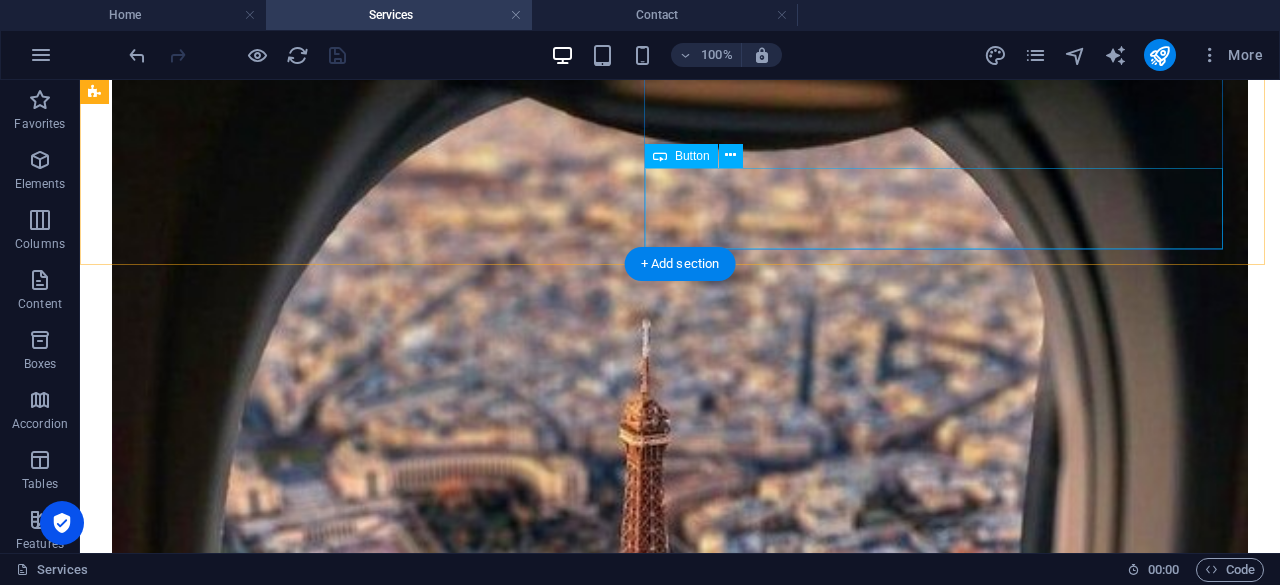click on "book your next flight" at bounding box center [680, 1735] 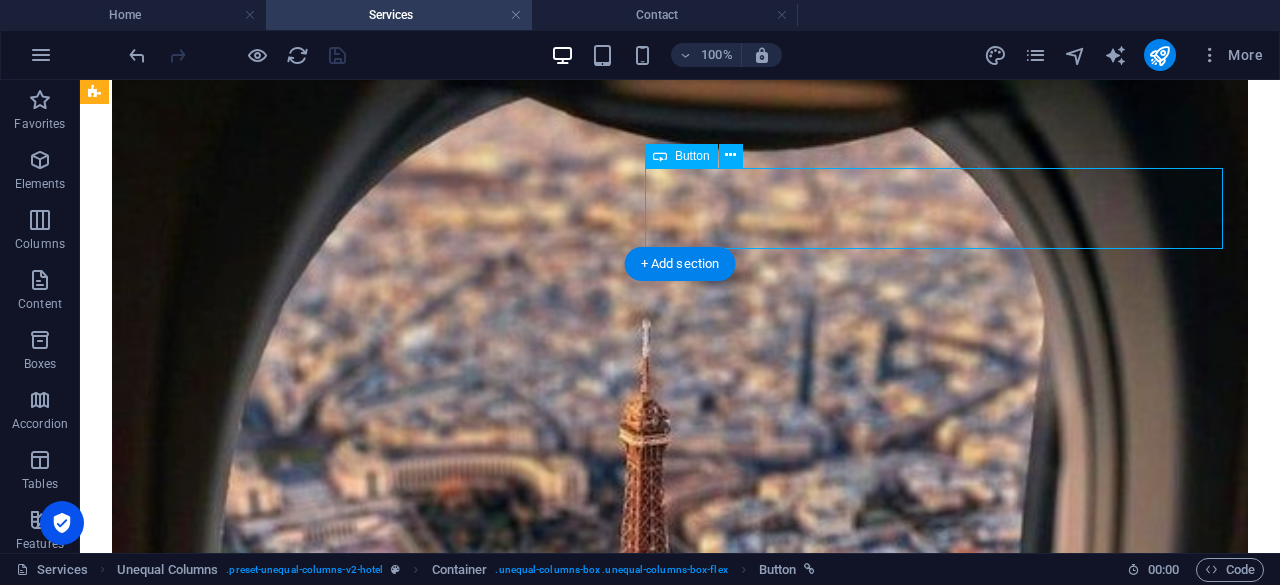 click on "book your next flight" at bounding box center [680, 1735] 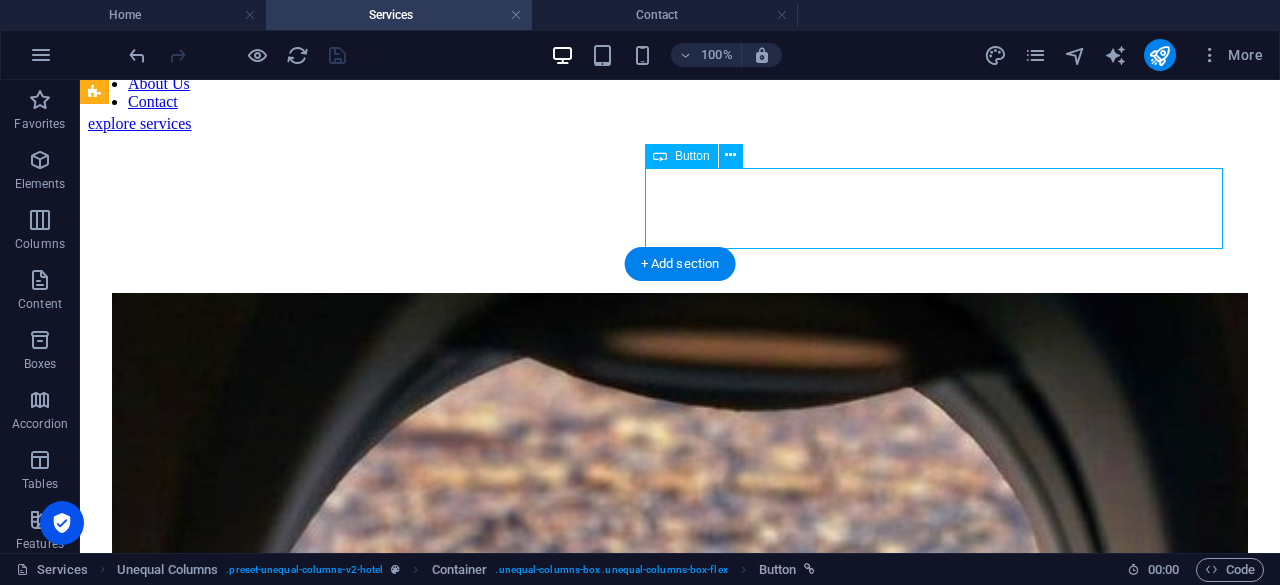 select on "px" 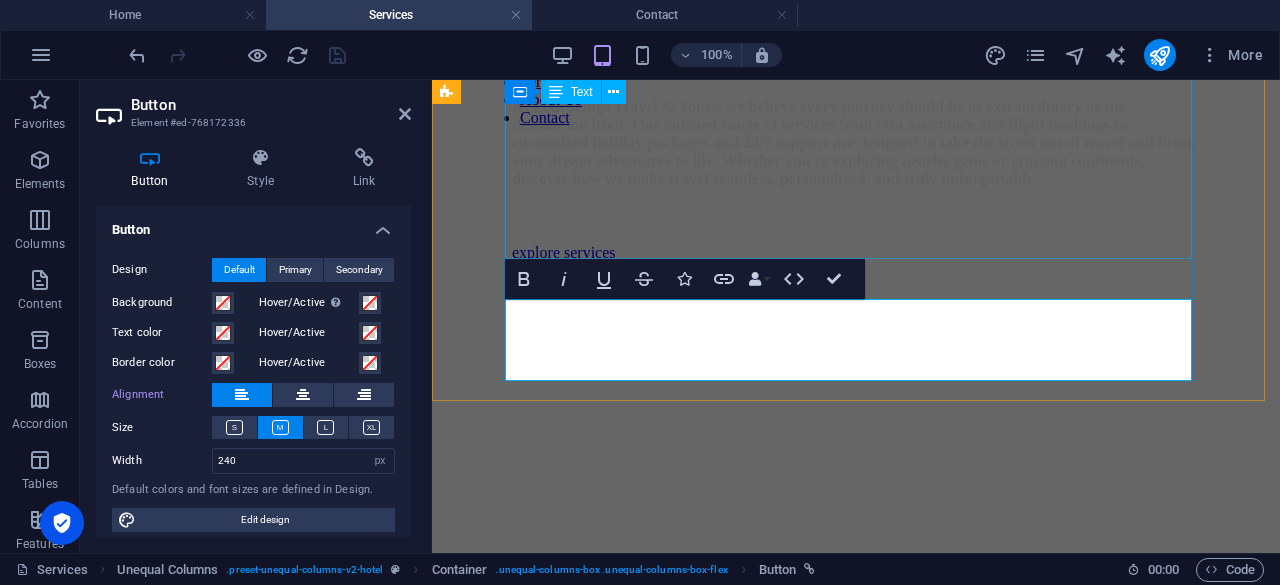 scroll, scrollTop: 1361, scrollLeft: 0, axis: vertical 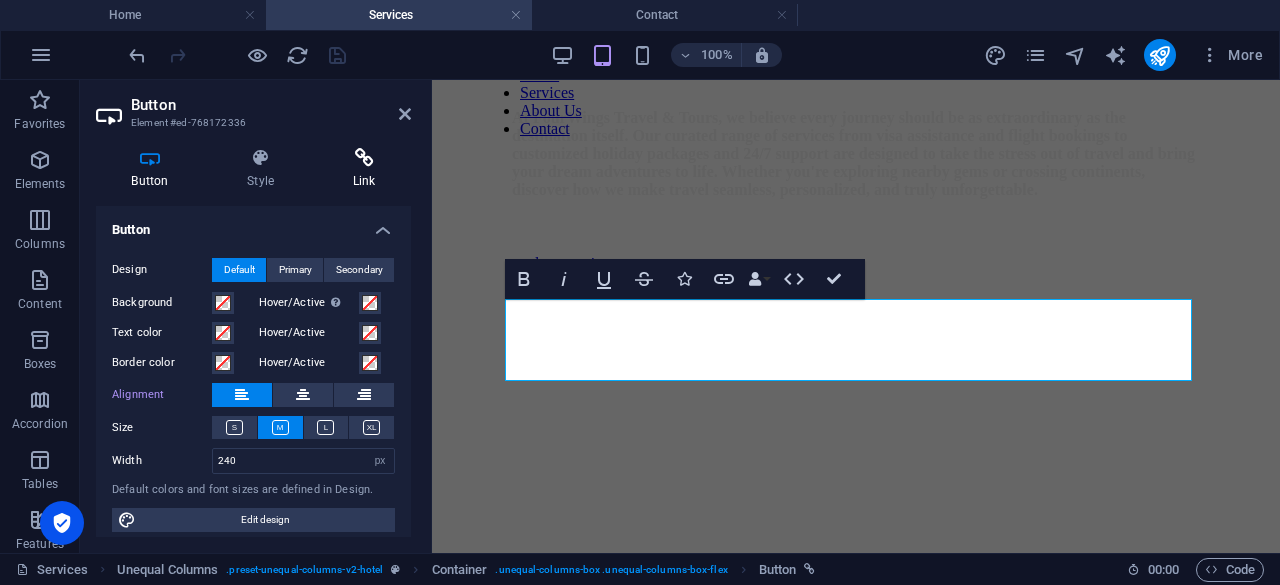 click at bounding box center (364, 158) 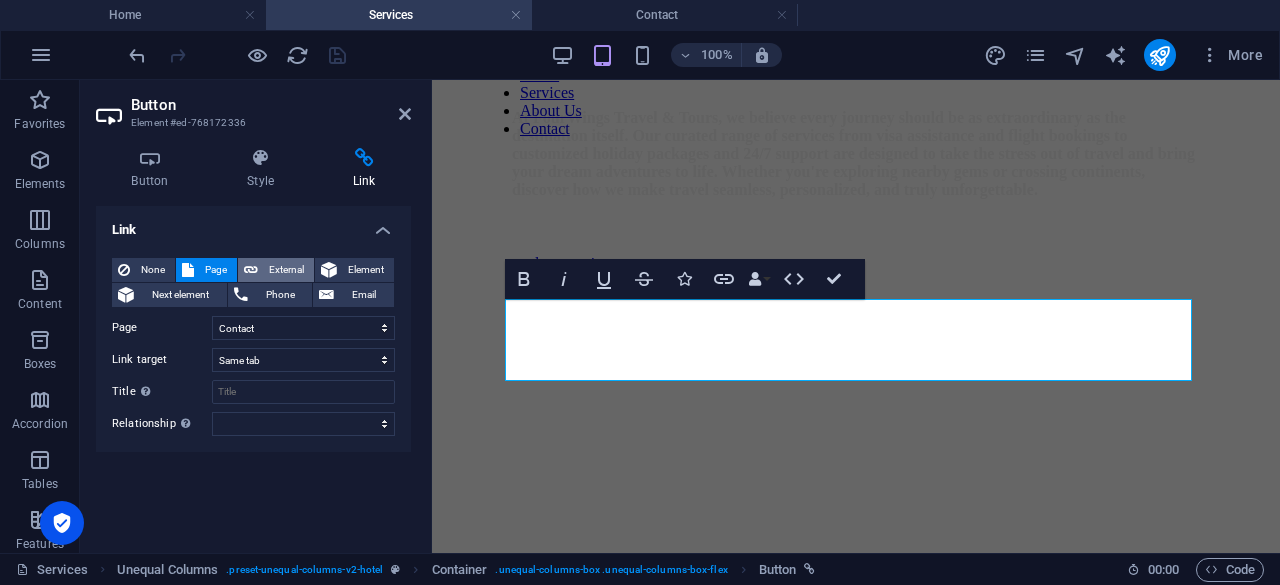 click on "External" at bounding box center [286, 270] 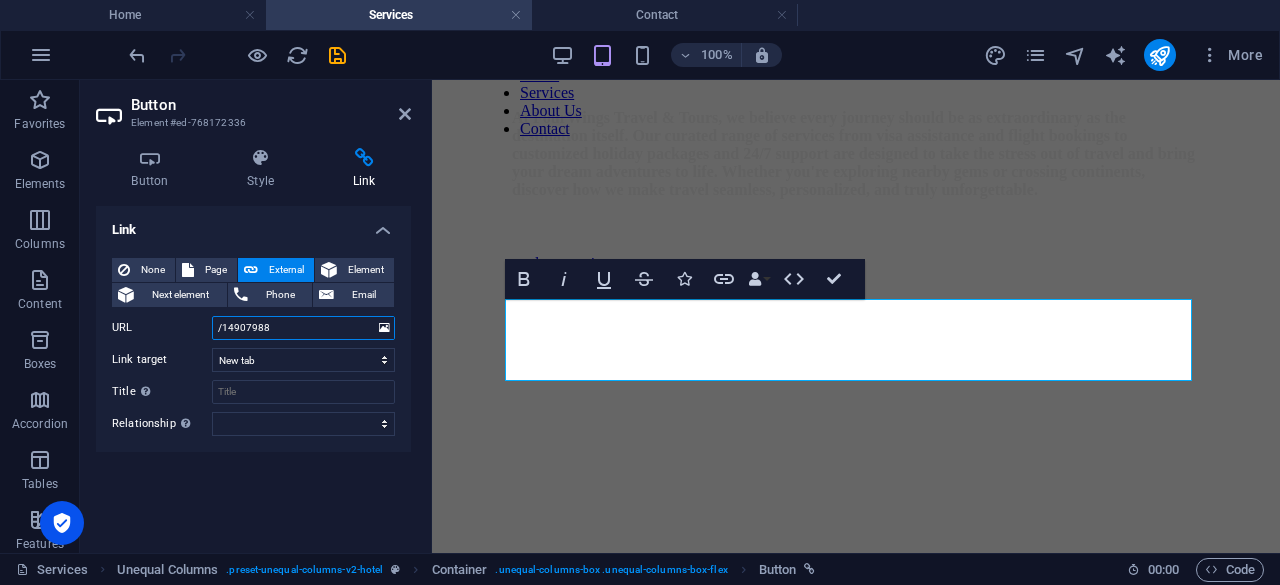 click on "/14907988" at bounding box center (303, 328) 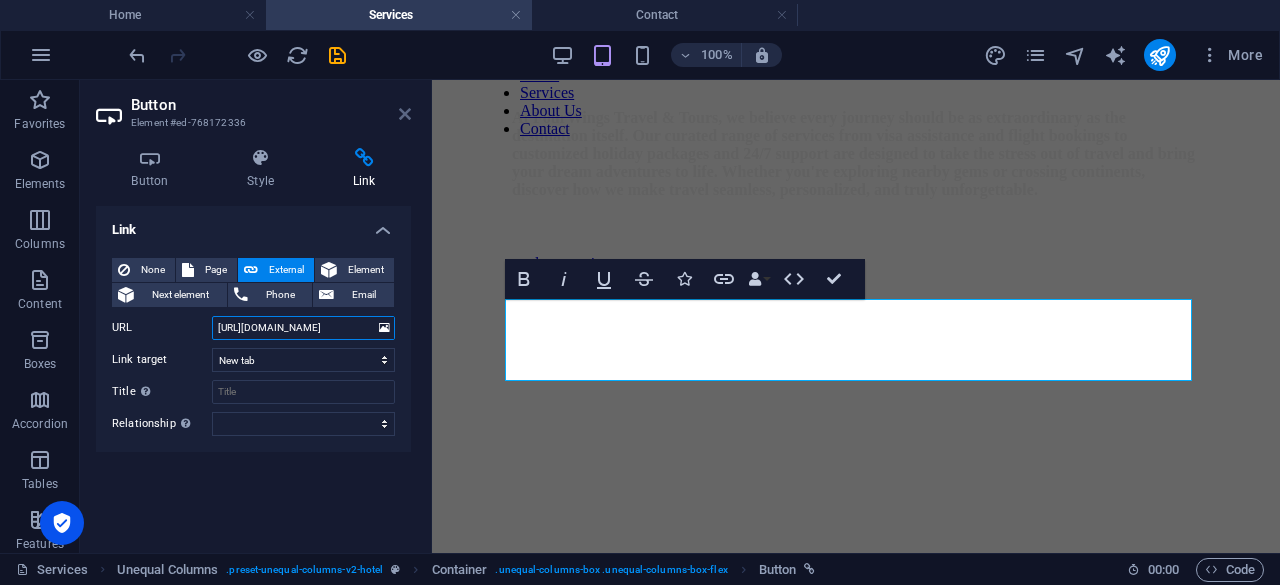 type on "[URL][DOMAIN_NAME]" 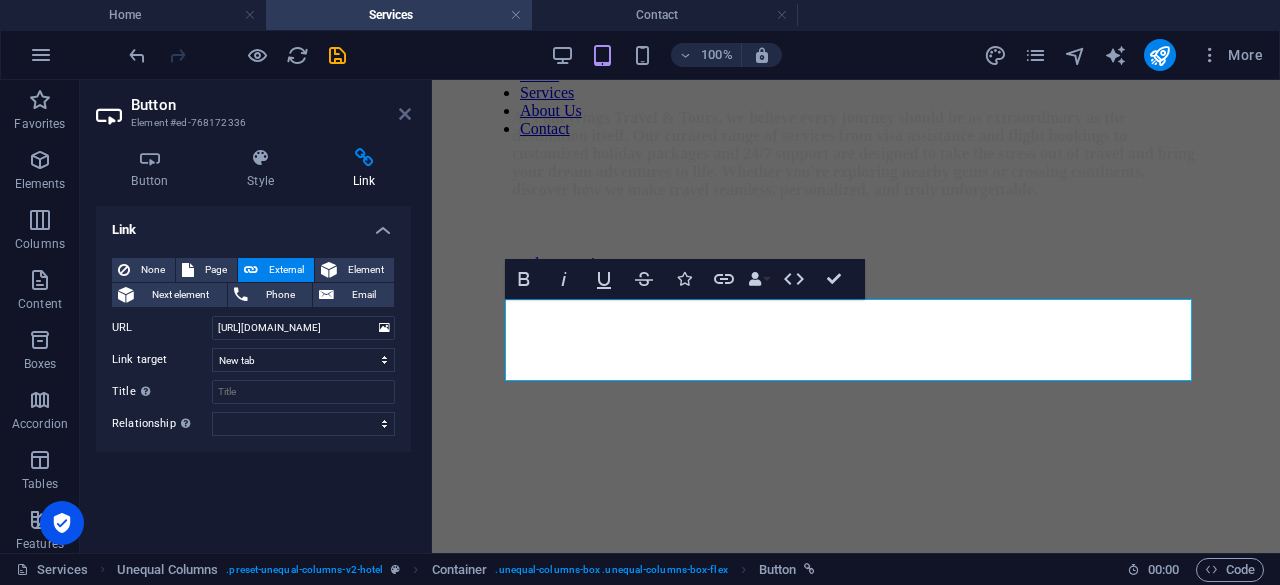 click at bounding box center (405, 114) 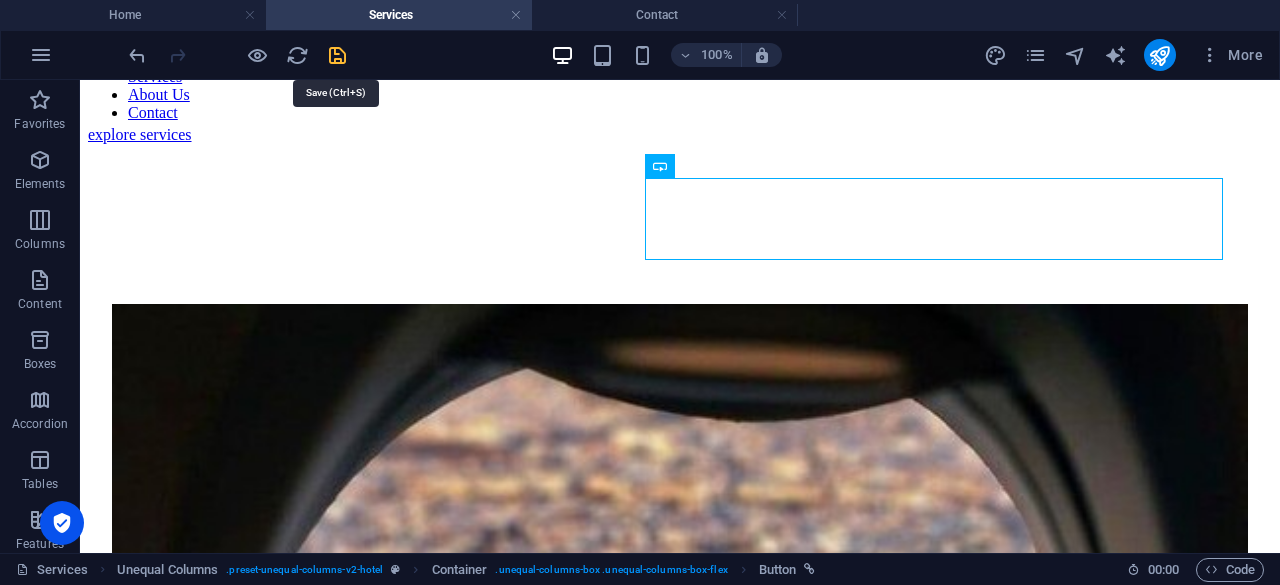 click at bounding box center [337, 55] 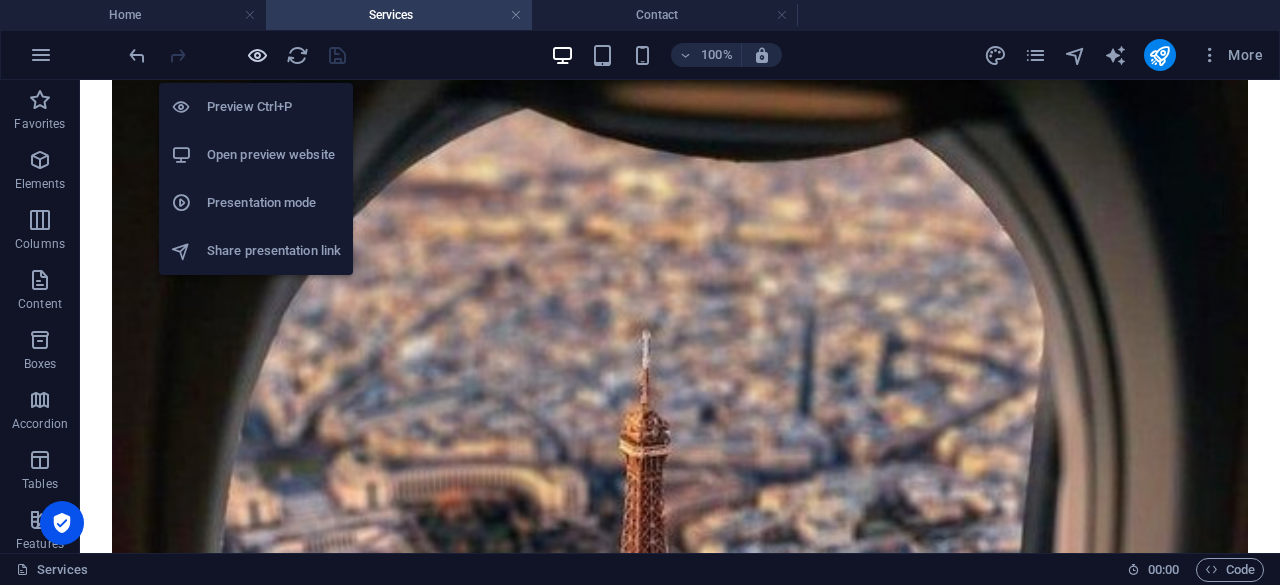 click at bounding box center [257, 55] 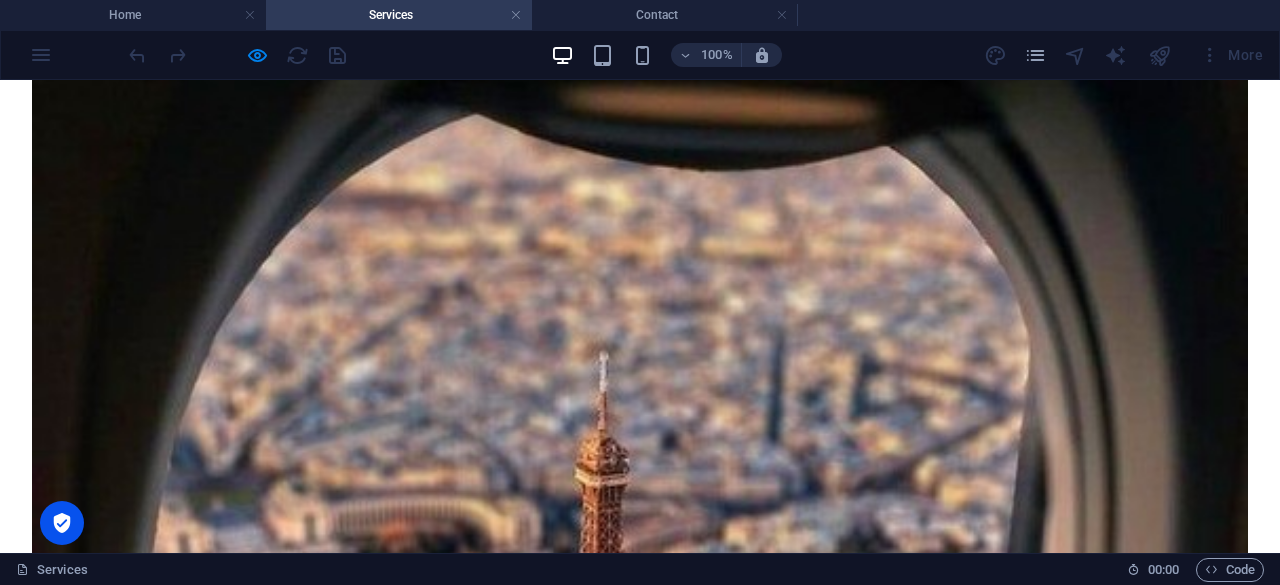 click on "book your next flight" at bounding box center (100, 1844) 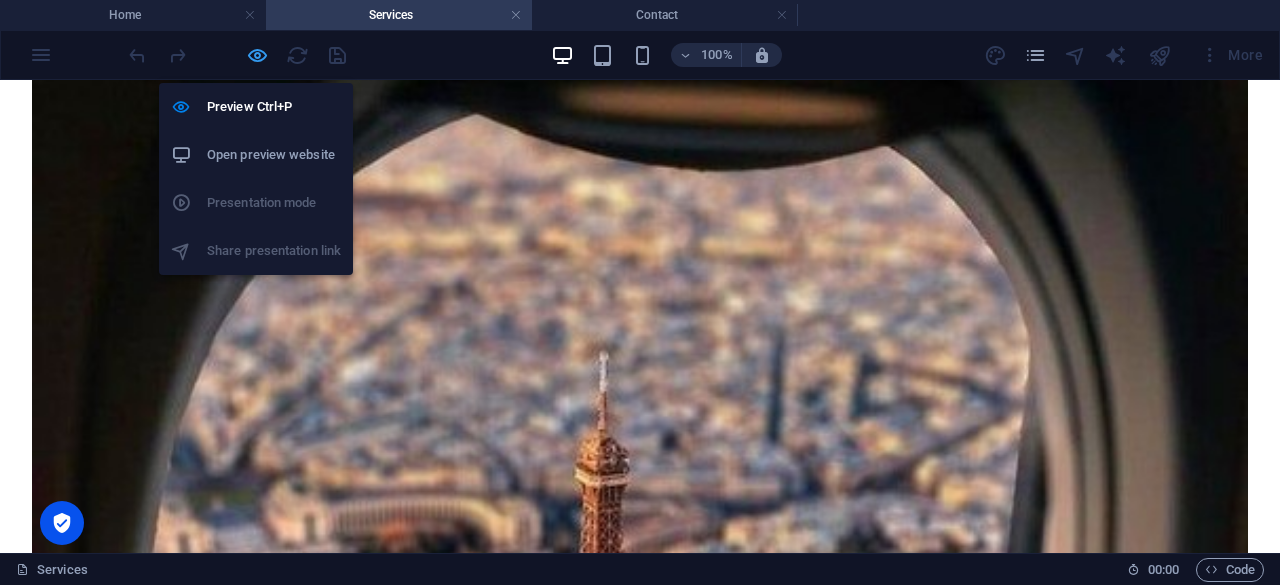 click at bounding box center (257, 55) 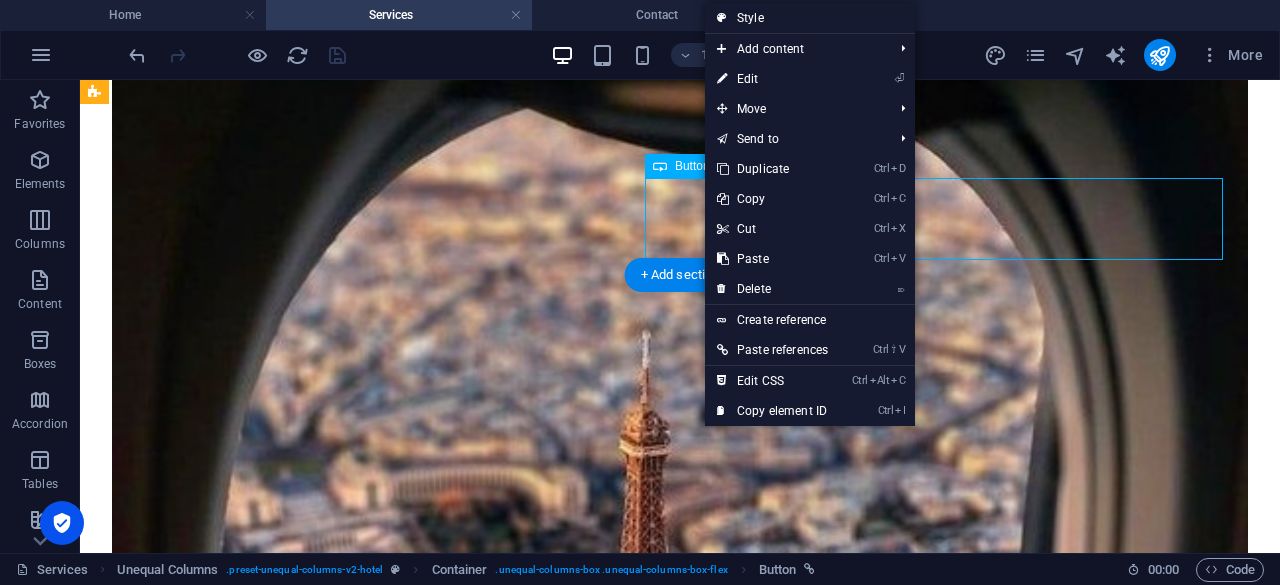 click on "book your next flight" at bounding box center (680, 1746) 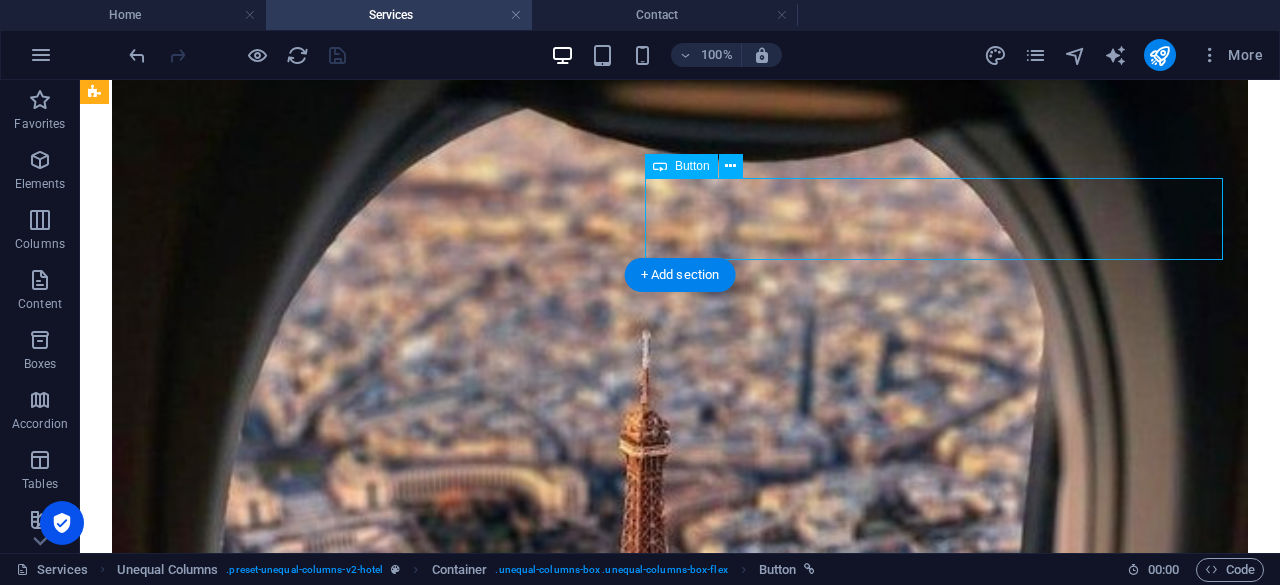 click on "book your next flight" at bounding box center (680, 1746) 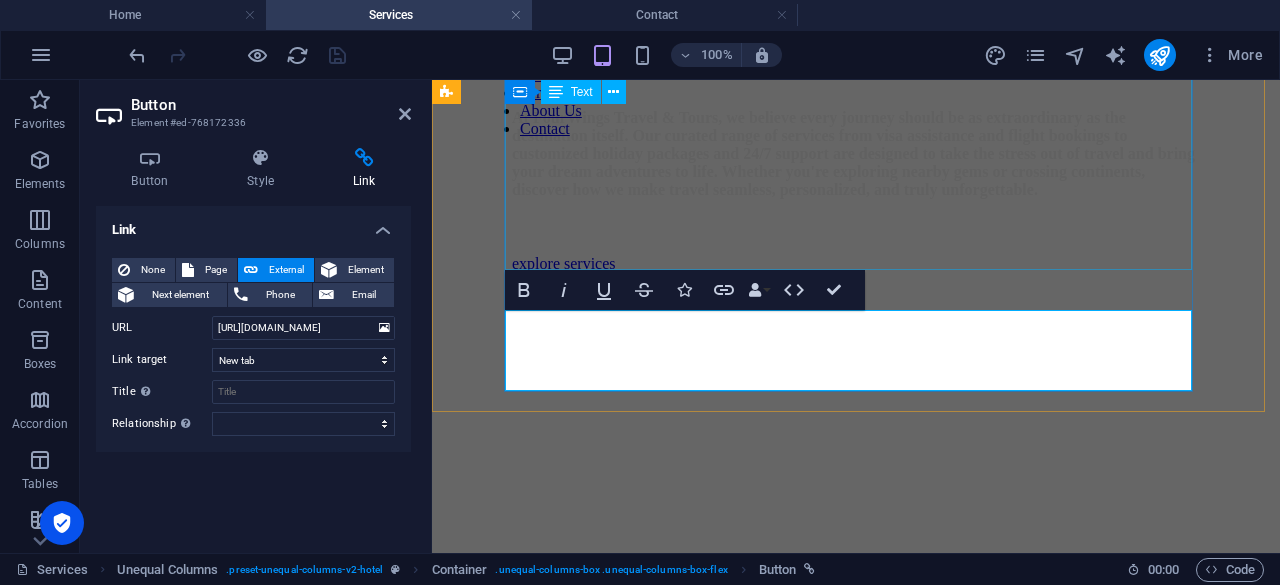 scroll, scrollTop: 1350, scrollLeft: 0, axis: vertical 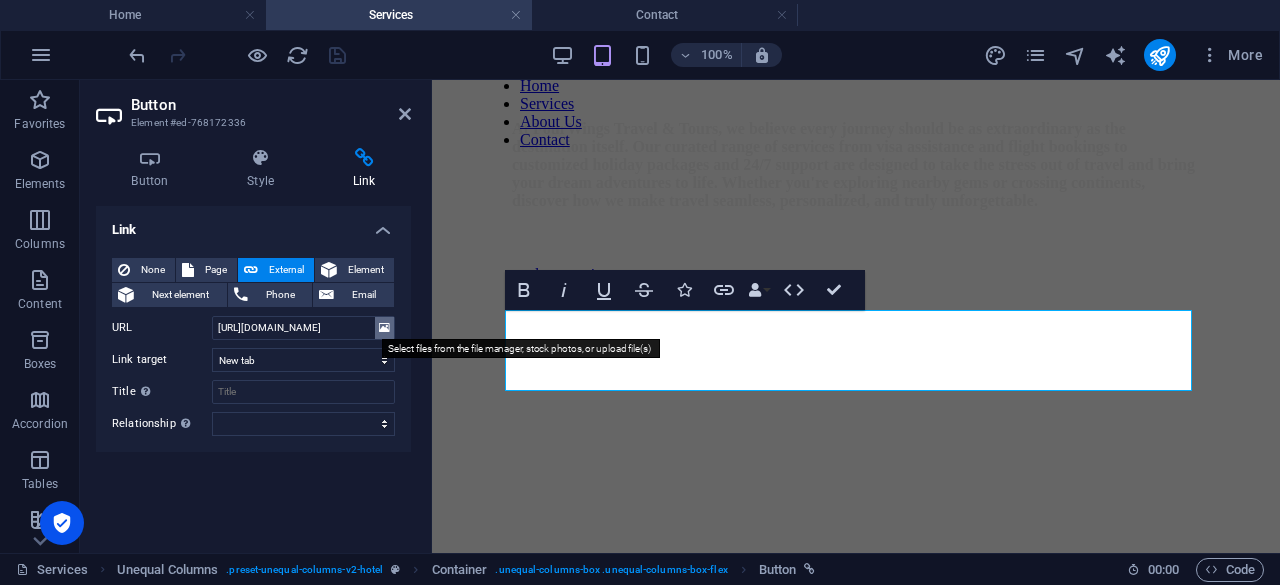 click at bounding box center (384, 328) 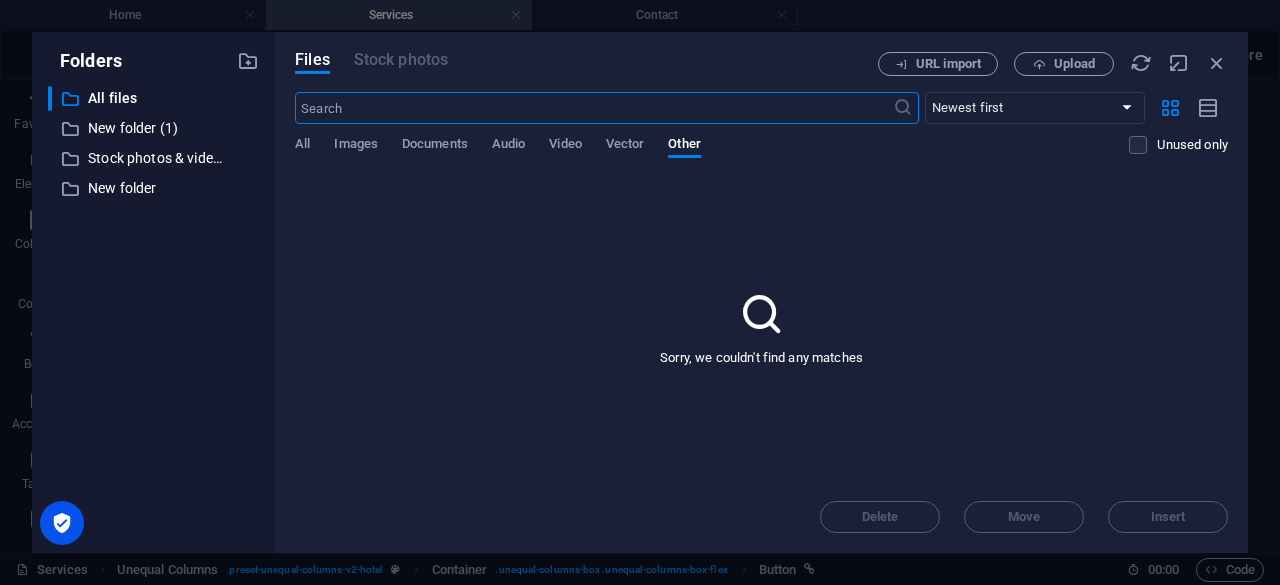 scroll, scrollTop: 1870, scrollLeft: 0, axis: vertical 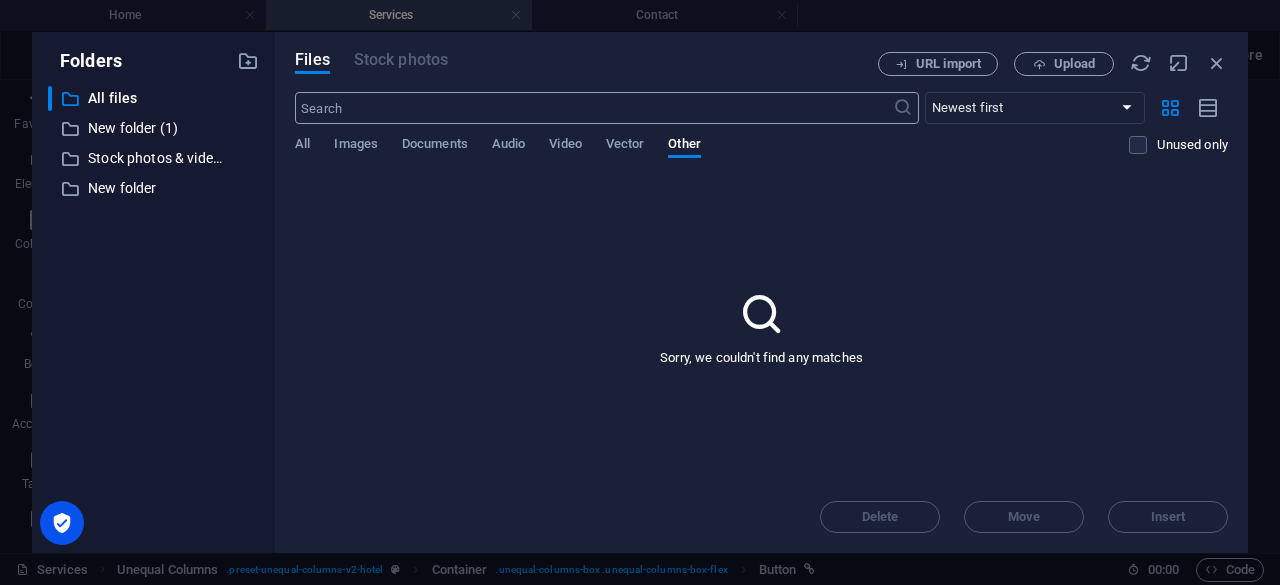 click at bounding box center [593, 108] 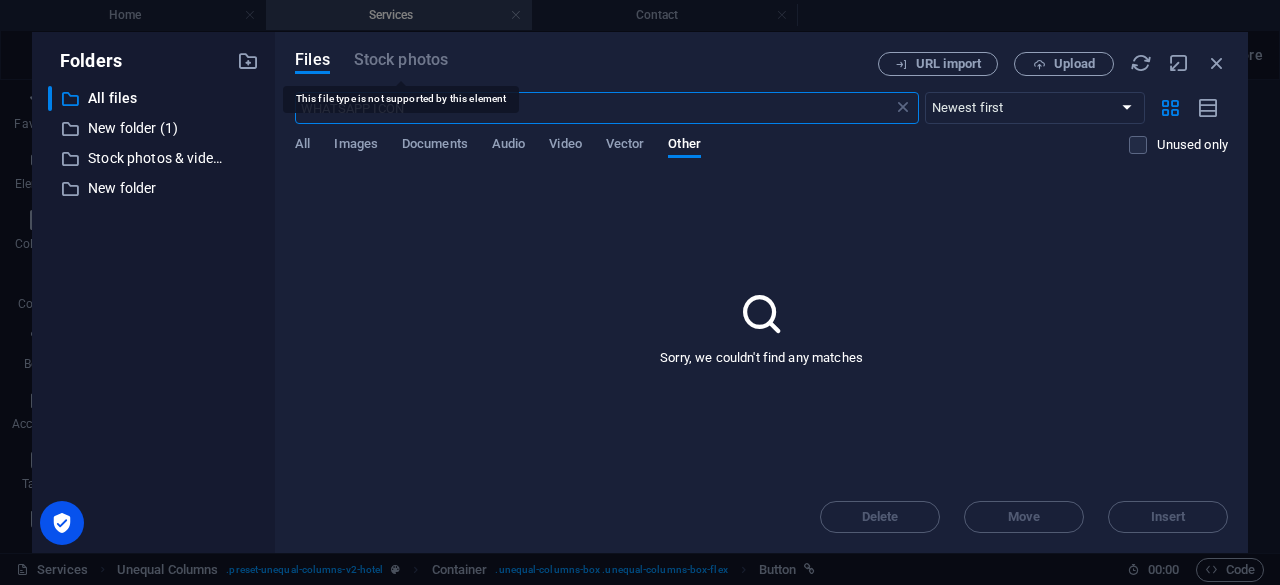type on "WHATSAPP ICON" 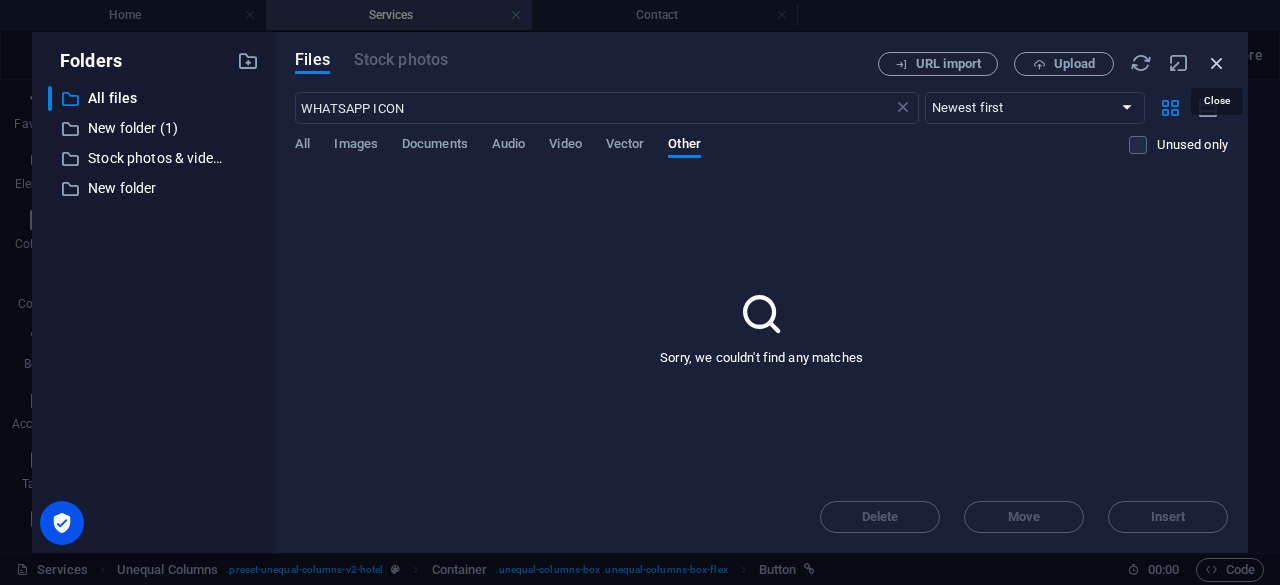 click at bounding box center [1217, 63] 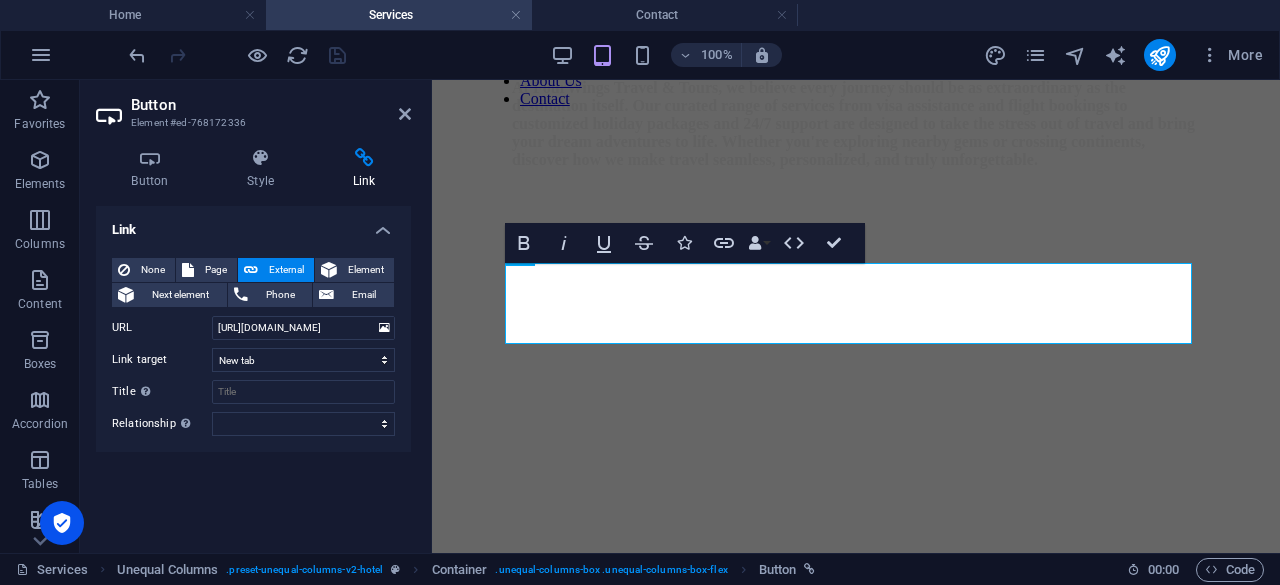 scroll, scrollTop: 1384, scrollLeft: 0, axis: vertical 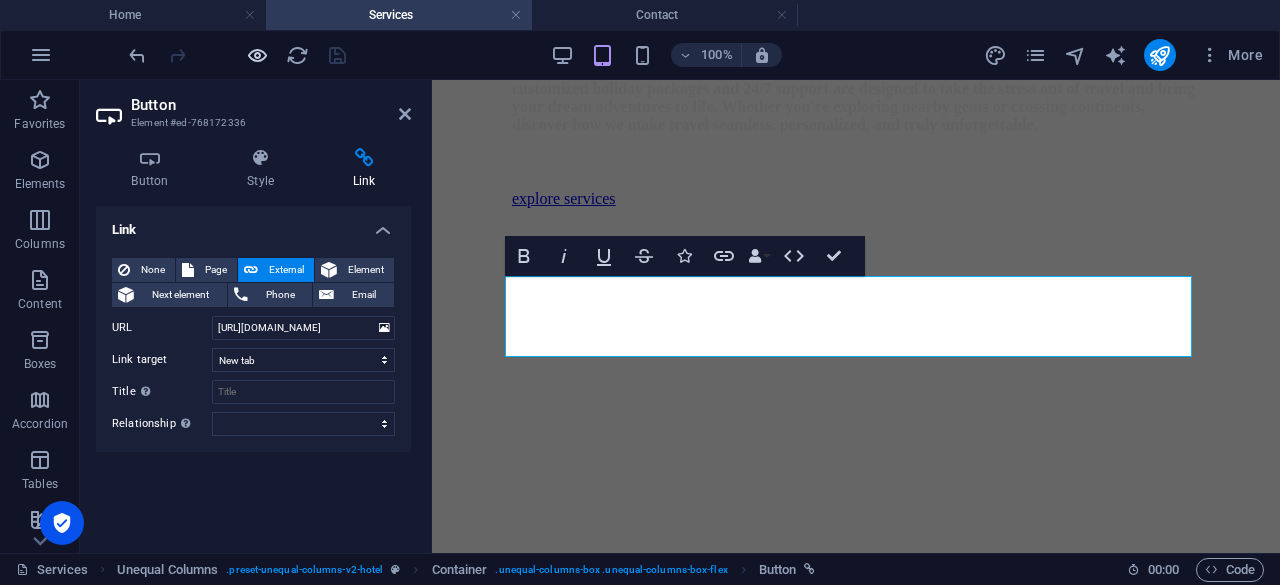 click at bounding box center [237, 55] 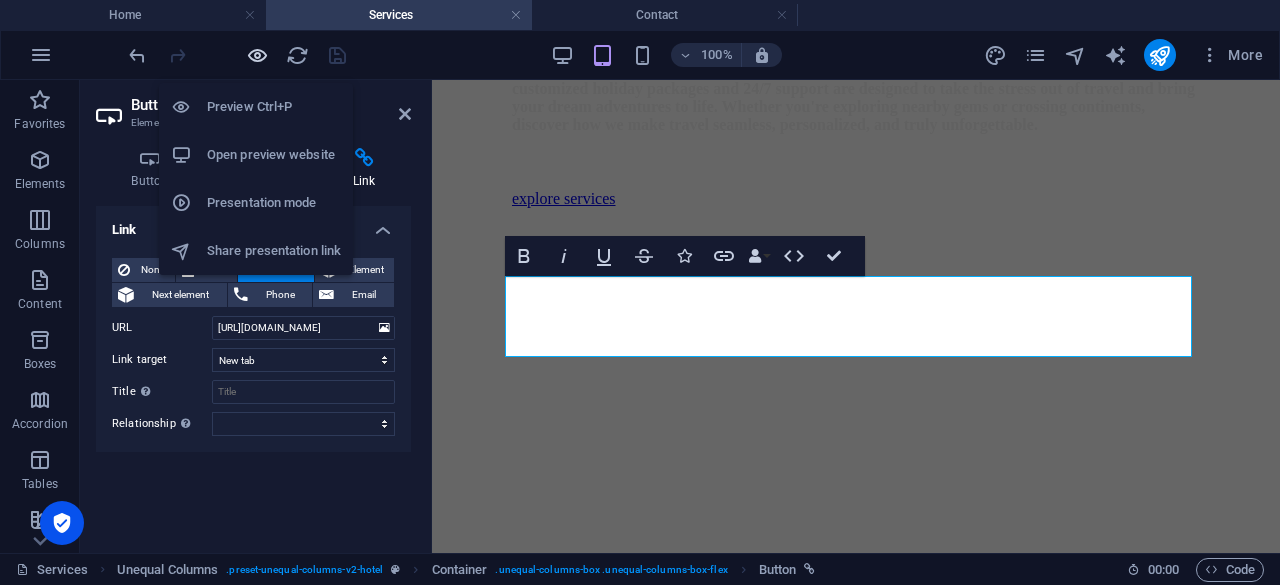 click at bounding box center (257, 55) 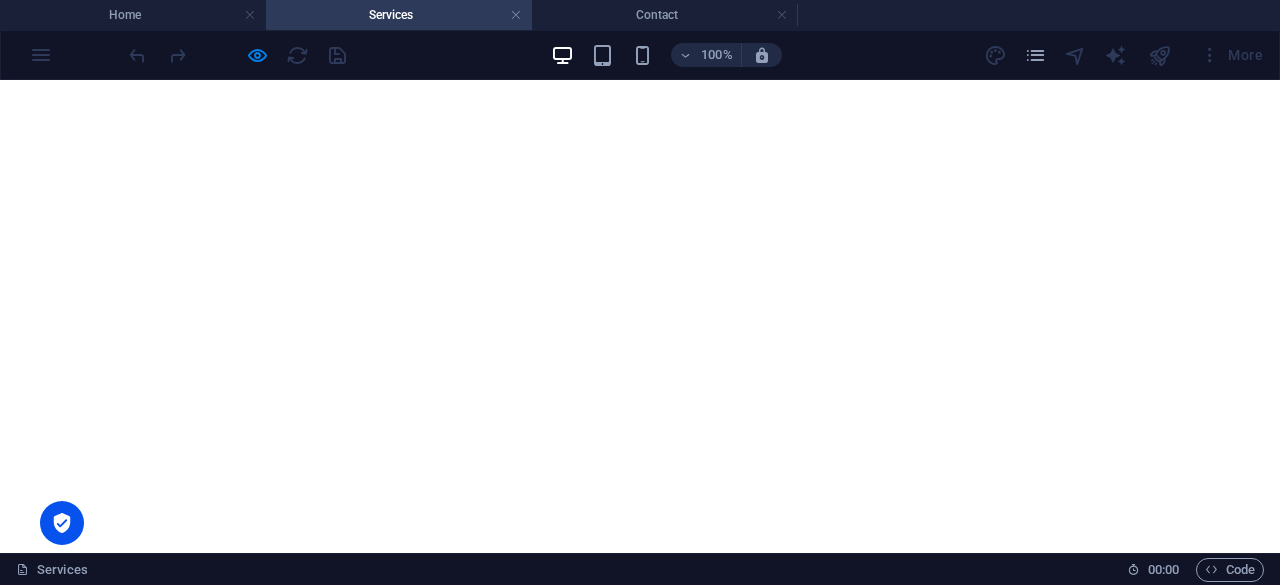 scroll, scrollTop: 203, scrollLeft: 0, axis: vertical 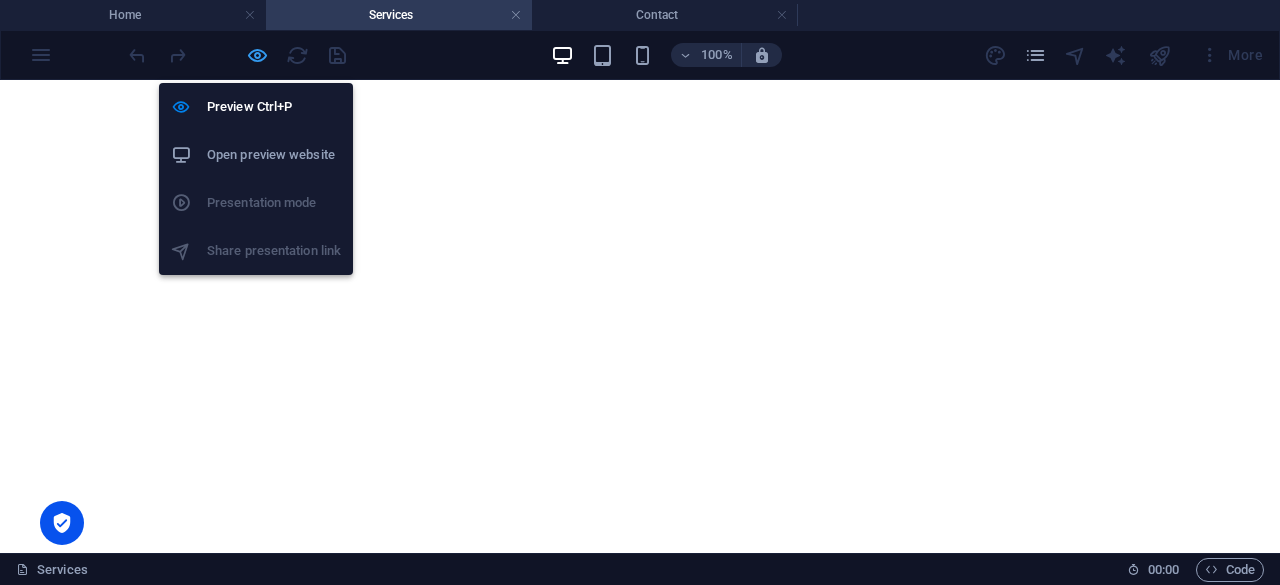 click at bounding box center (257, 55) 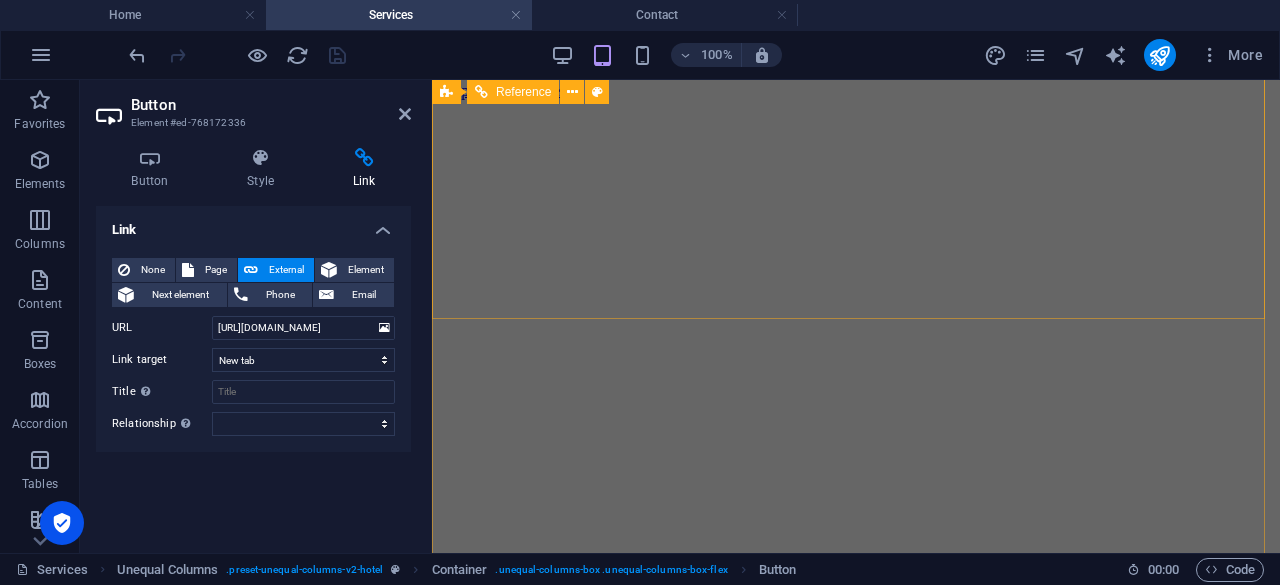 scroll, scrollTop: 4, scrollLeft: 0, axis: vertical 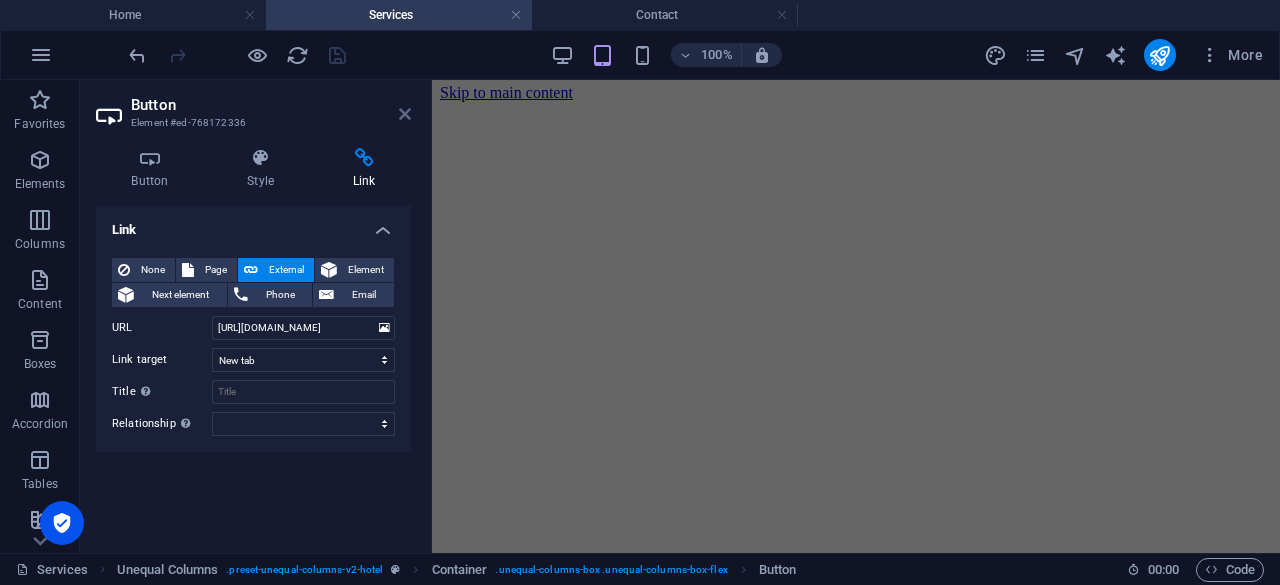 click at bounding box center [405, 114] 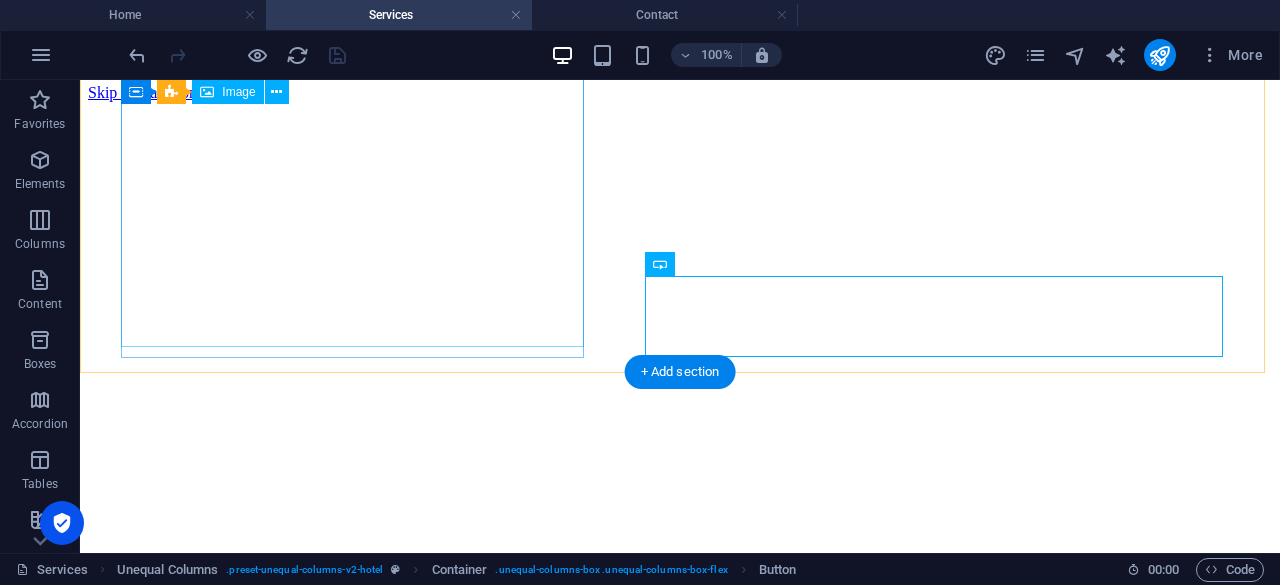 scroll, scrollTop: 1264, scrollLeft: 0, axis: vertical 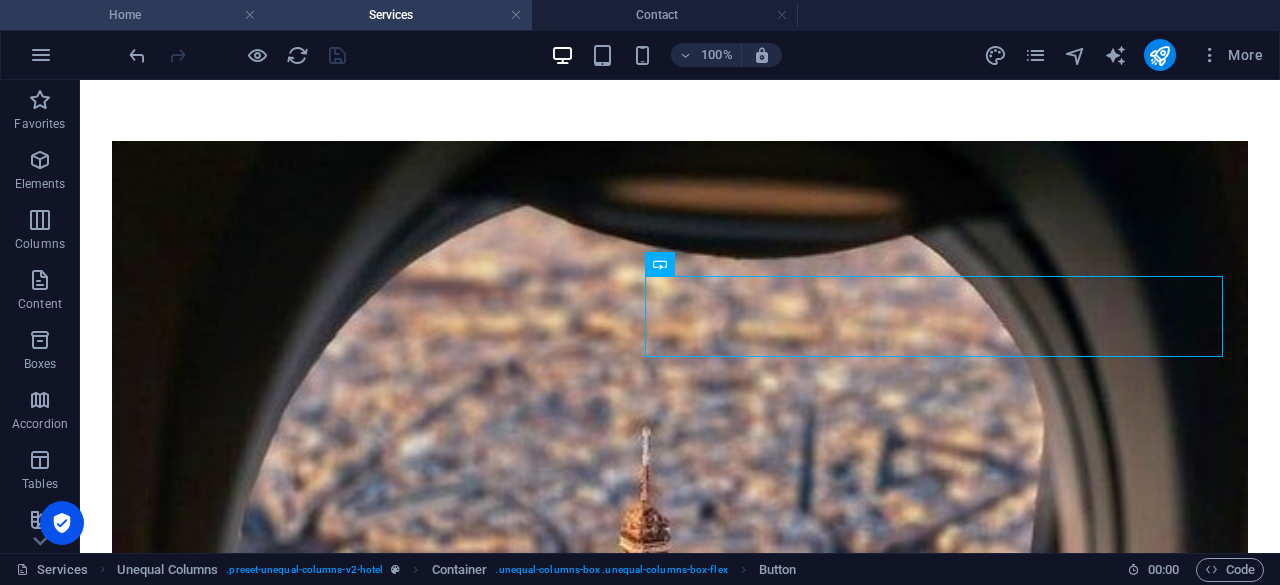 click on "Home" at bounding box center (133, 15) 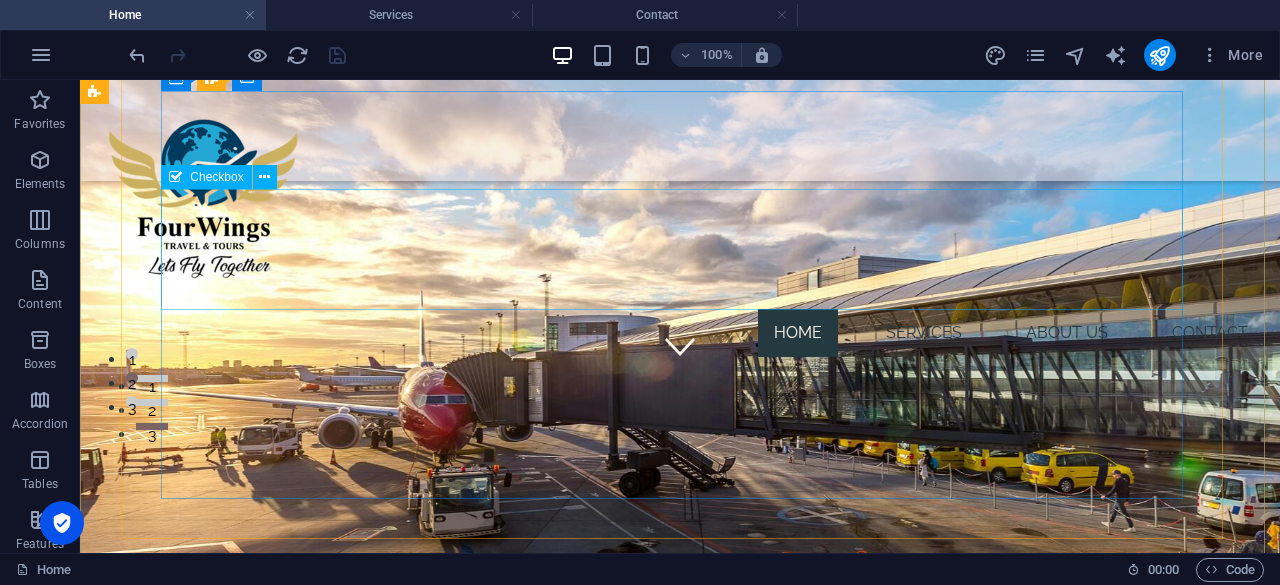 scroll, scrollTop: 0, scrollLeft: 0, axis: both 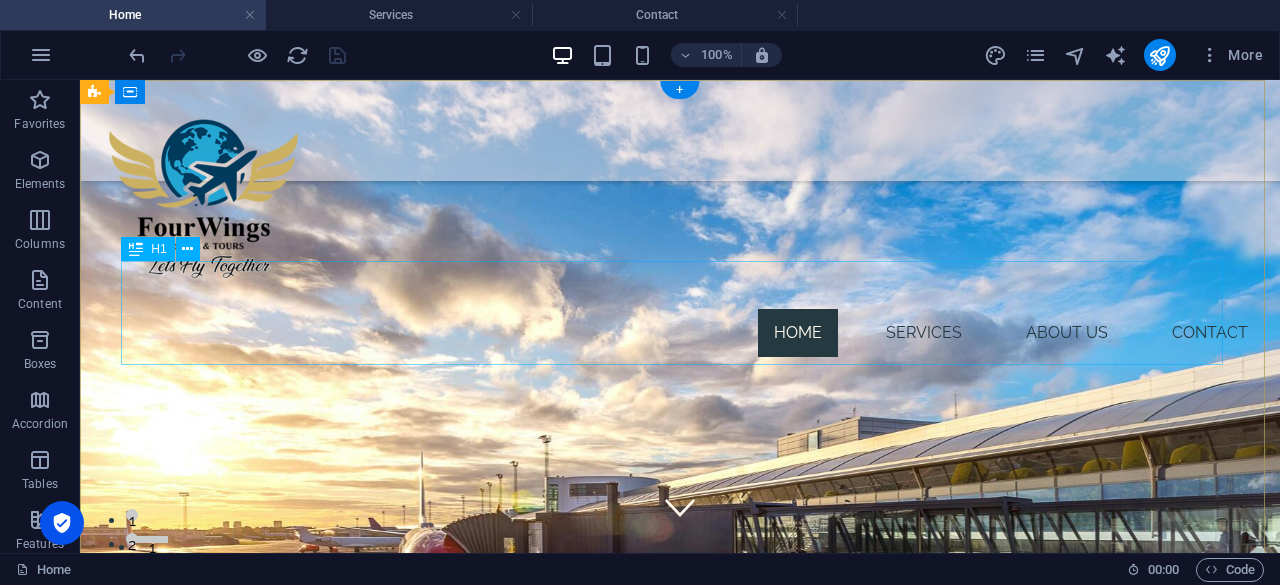 click on "Lets Fly Together" at bounding box center (680, 1216) 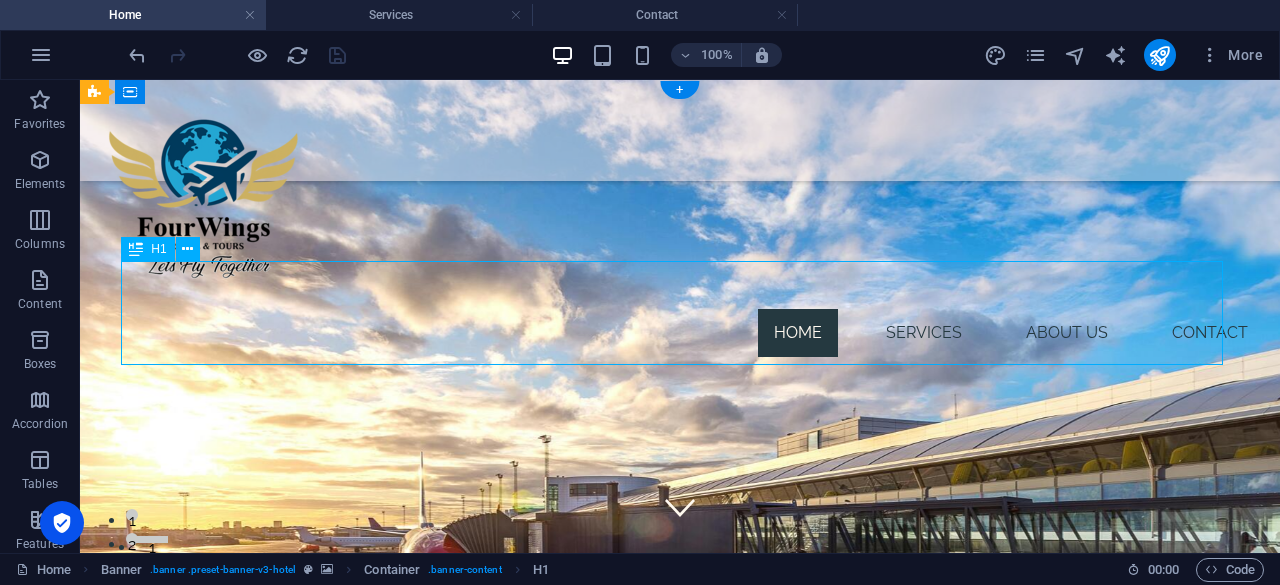 click on "Lets Fly Together" at bounding box center [680, 1216] 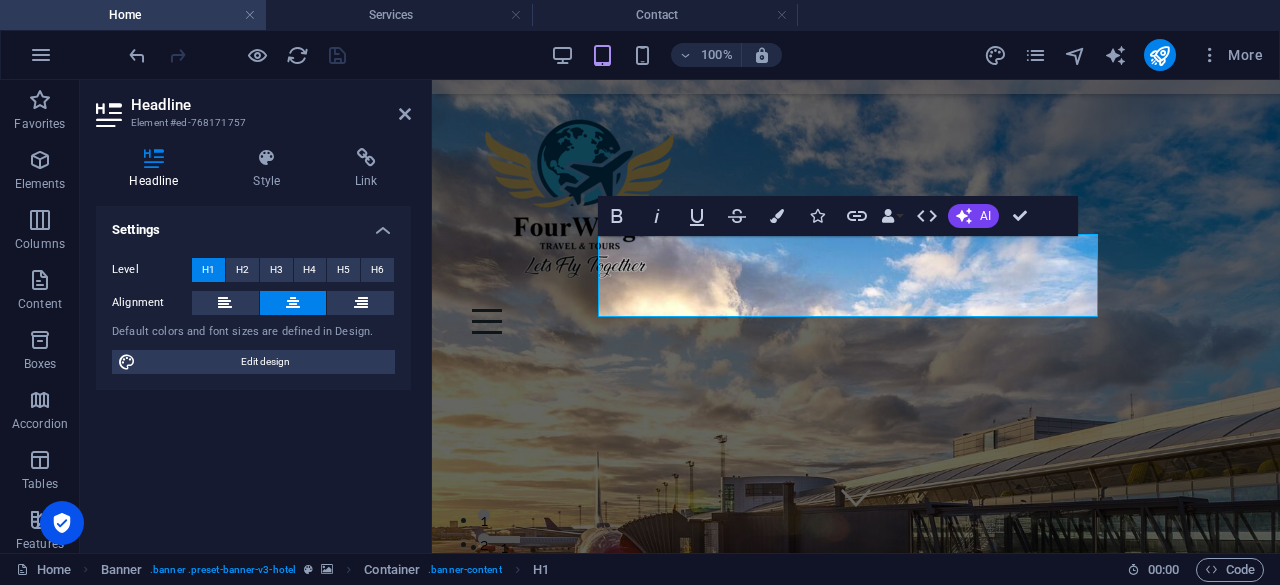 click on "Style" at bounding box center [271, 169] 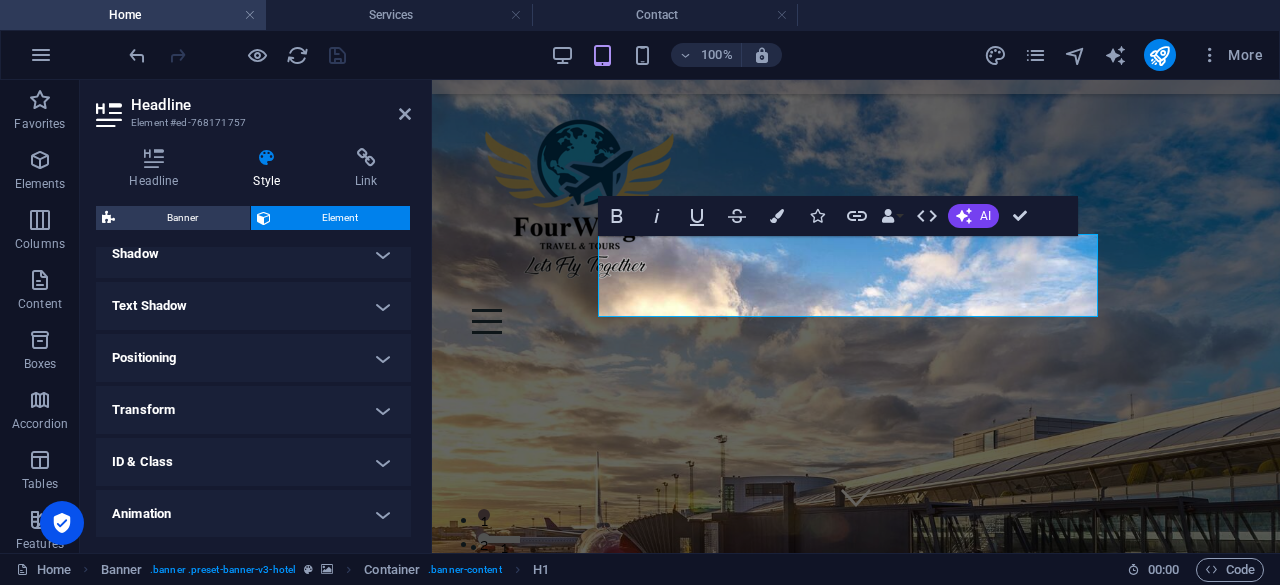 scroll, scrollTop: 554, scrollLeft: 0, axis: vertical 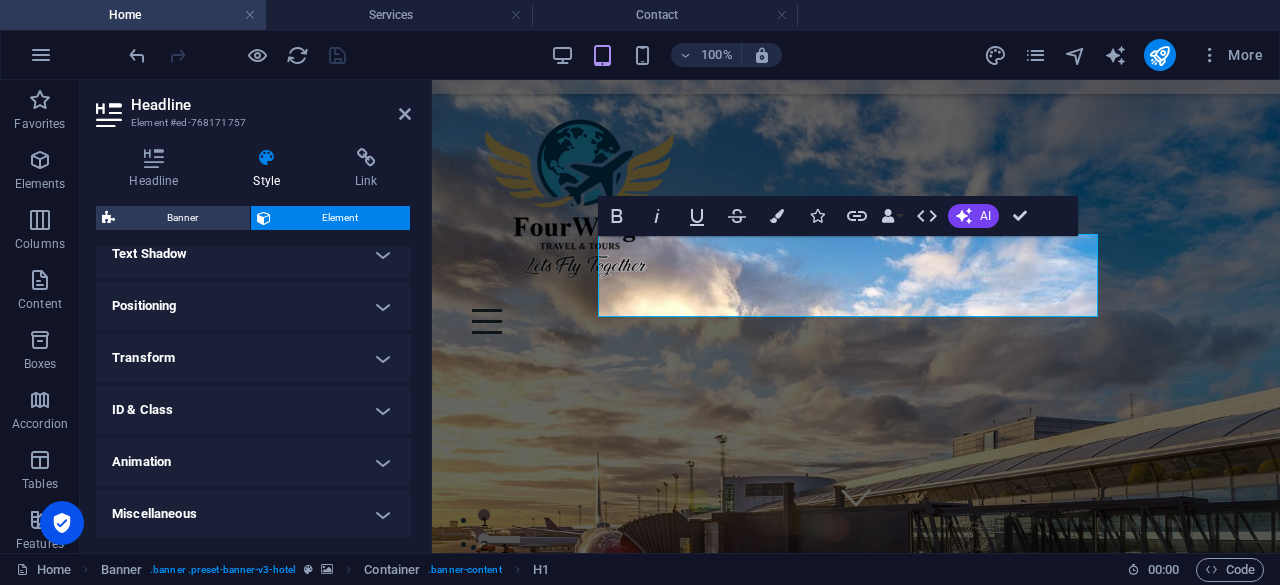 click on "Animation" at bounding box center (253, 462) 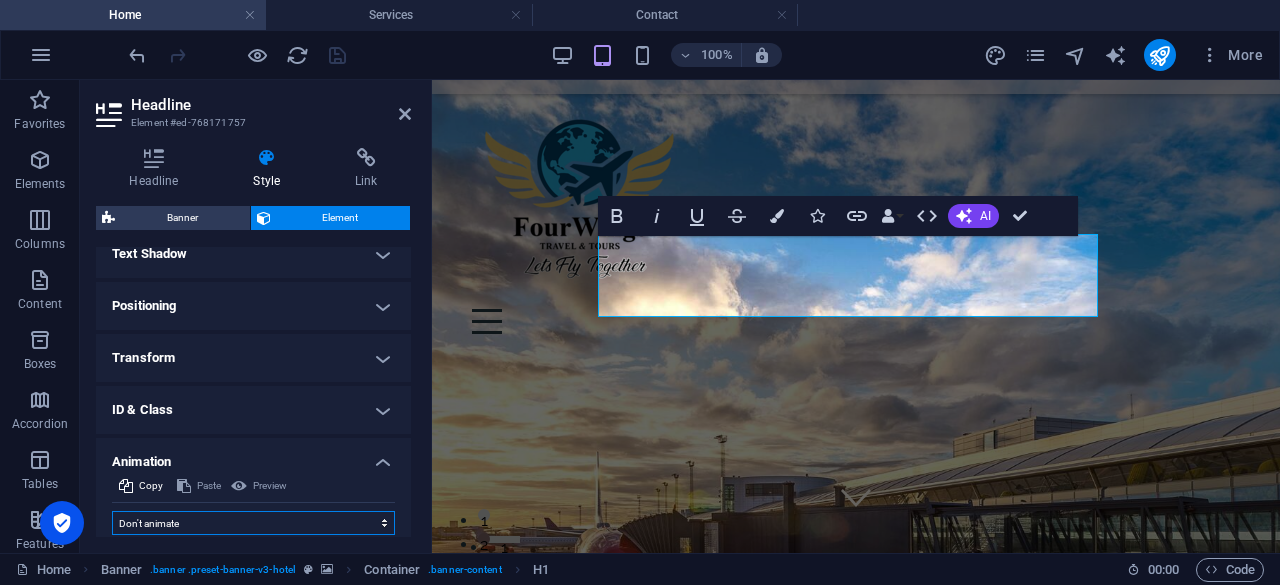 click on "Don't animate Show / Hide Slide up/down Zoom in/out Slide left to right Slide right to left Slide top to bottom Slide bottom to top Pulse Blink Open as overlay" at bounding box center (253, 523) 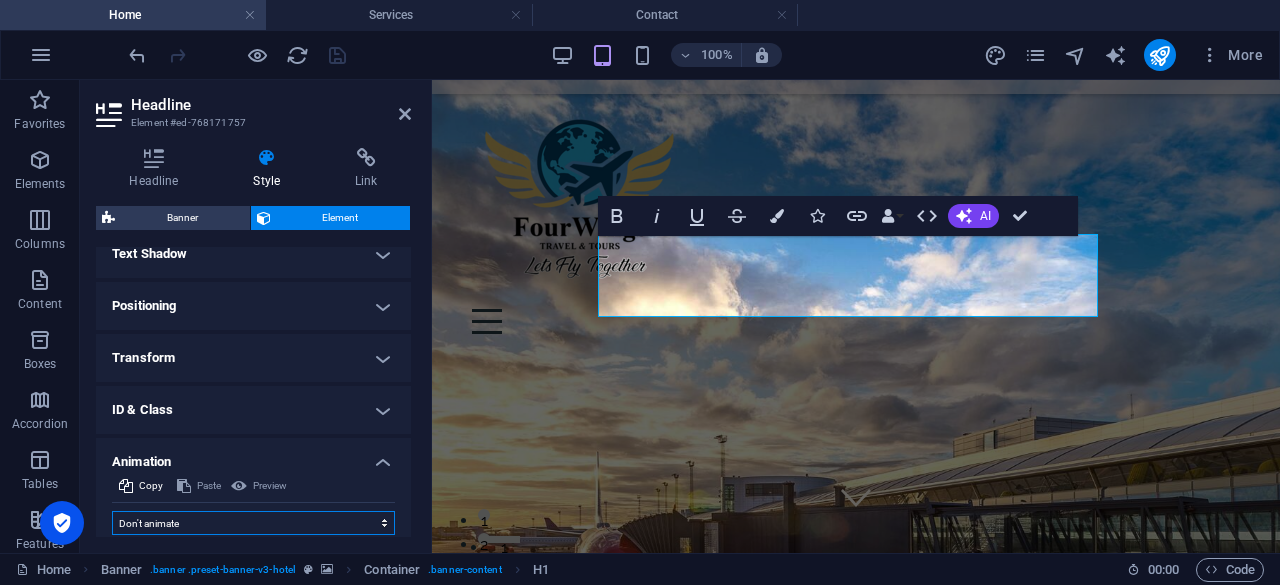 select on "fade" 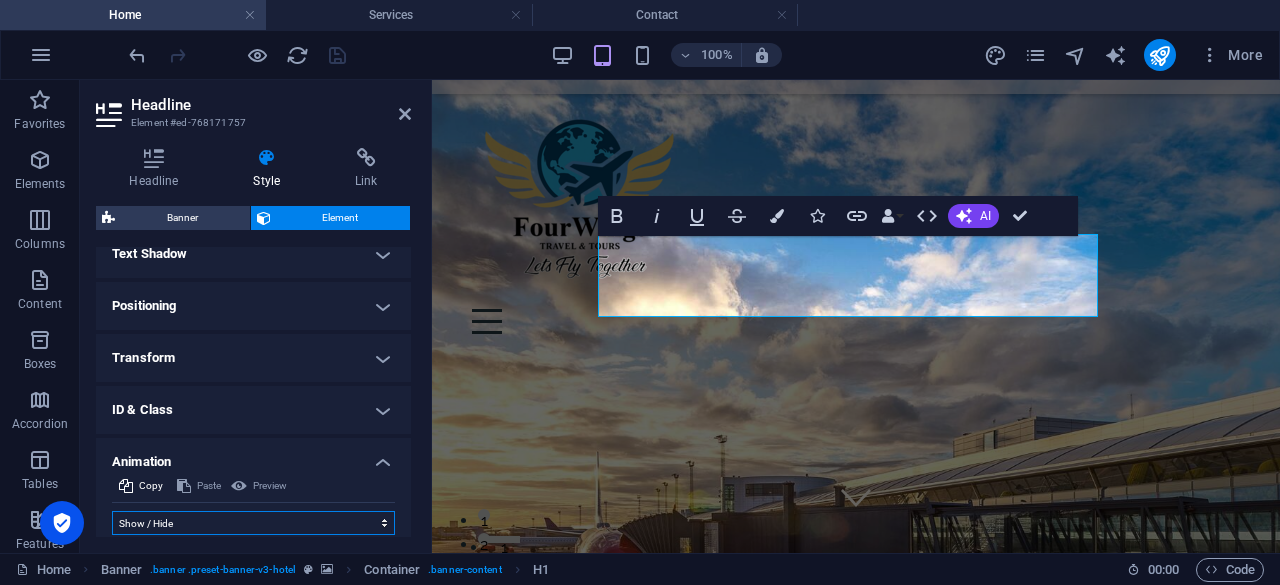 click on "Don't animate Show / Hide Slide up/down Zoom in/out Slide left to right Slide right to left Slide top to bottom Slide bottom to top Pulse Blink Open as overlay" at bounding box center [253, 523] 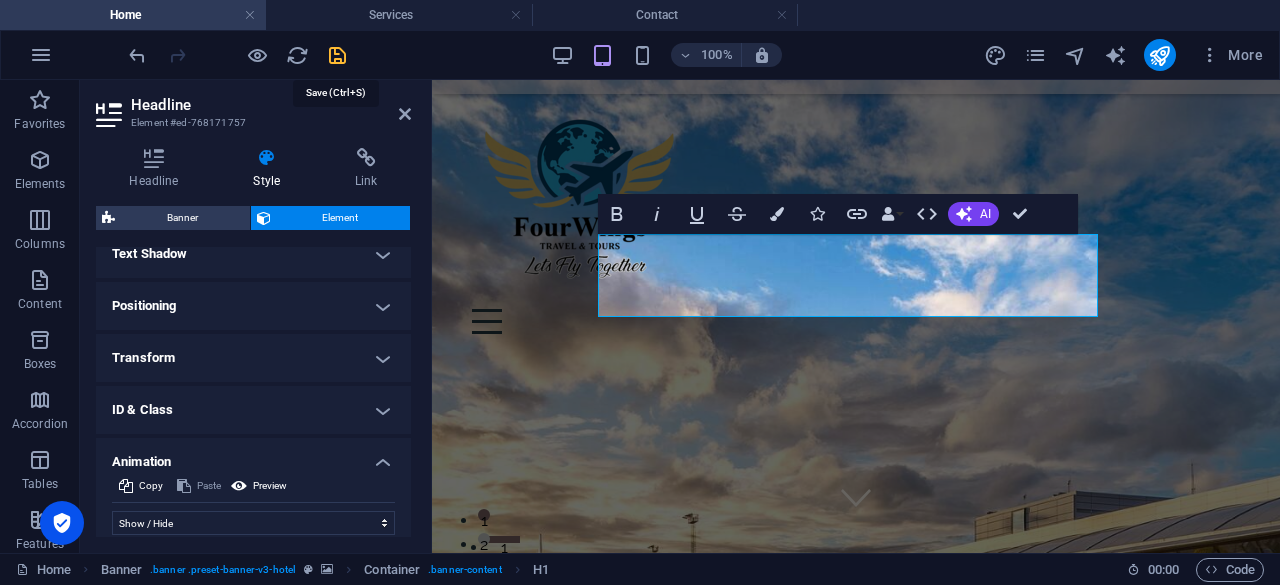 click at bounding box center (337, 55) 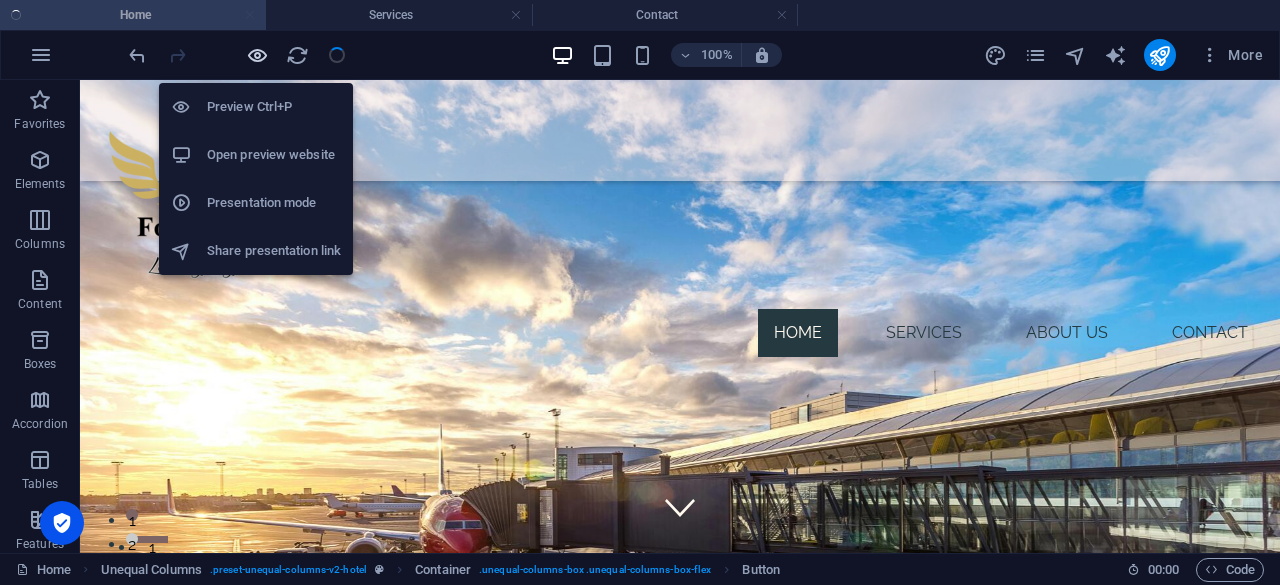 click at bounding box center (257, 55) 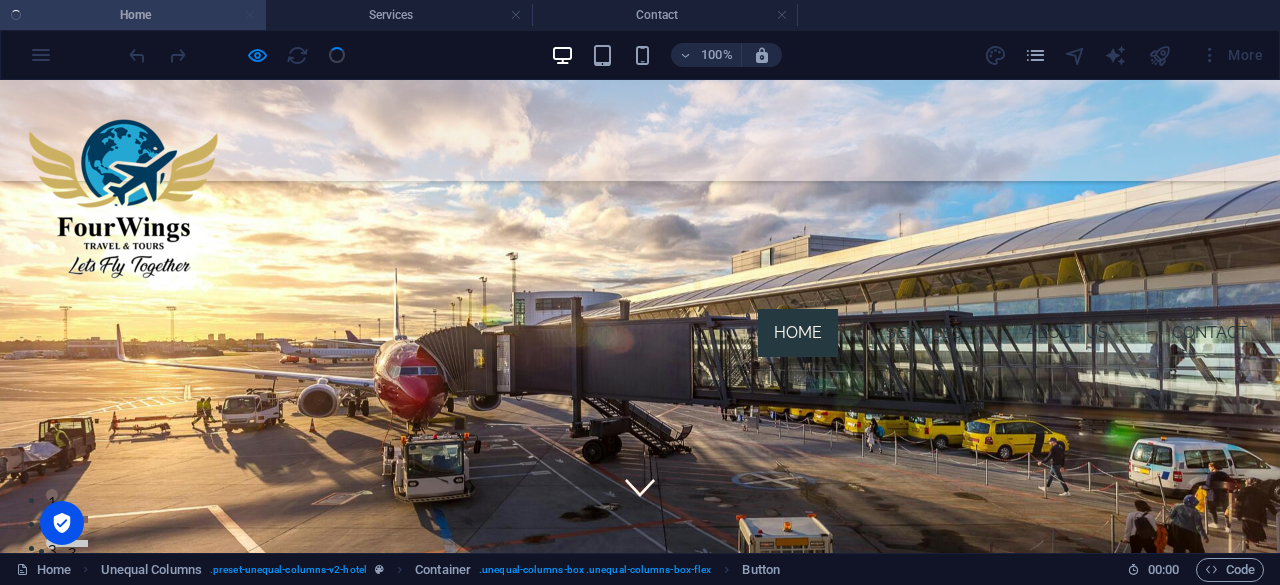 scroll, scrollTop: 0, scrollLeft: 0, axis: both 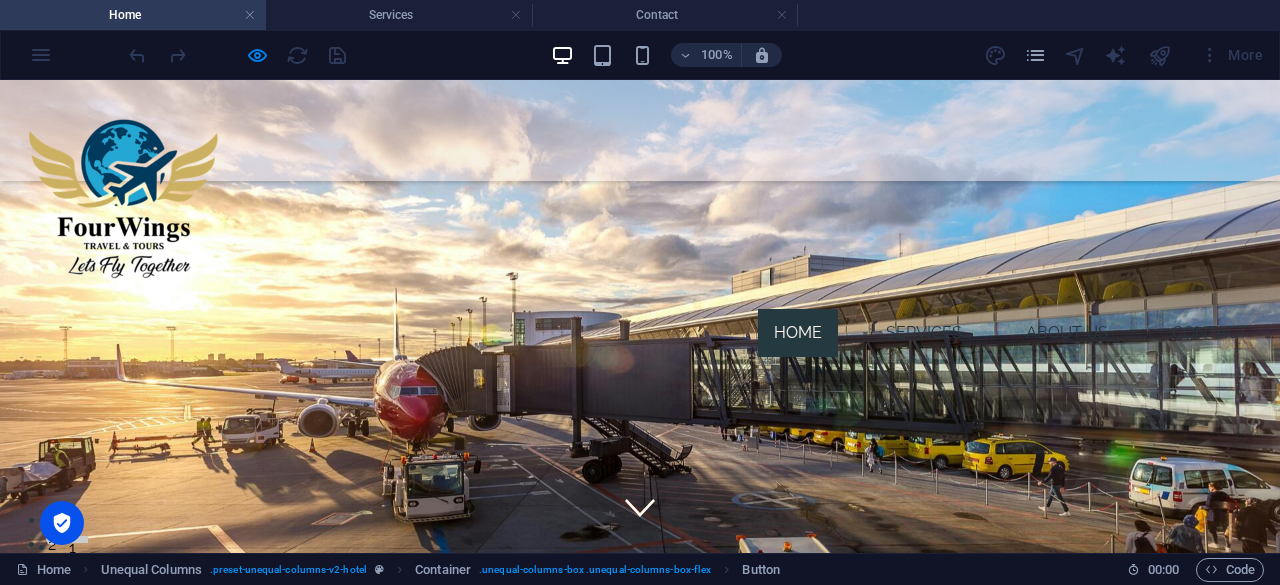 click on "Lets Fly Together" at bounding box center [640, 879] 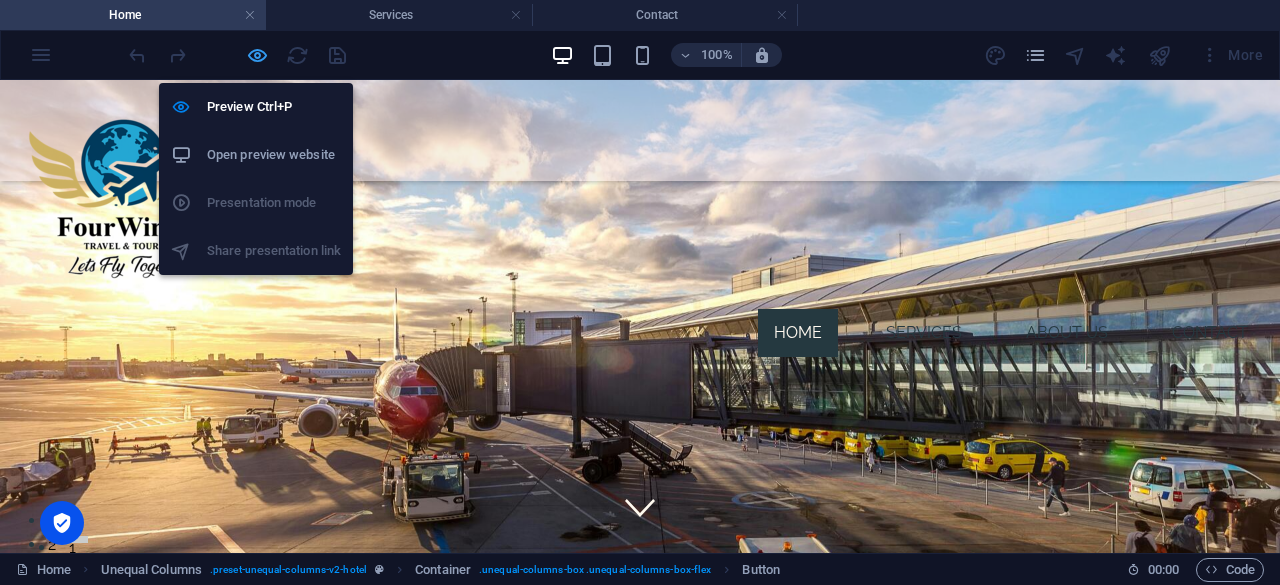 click at bounding box center (257, 55) 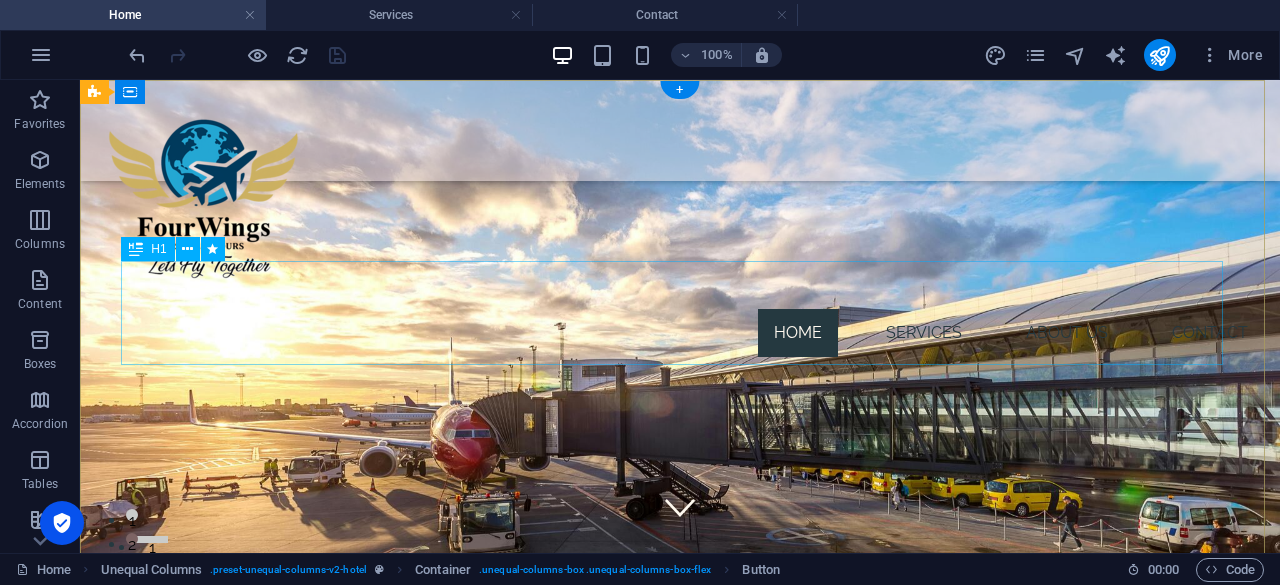 click on "Lets Fly Together" at bounding box center [680, 969] 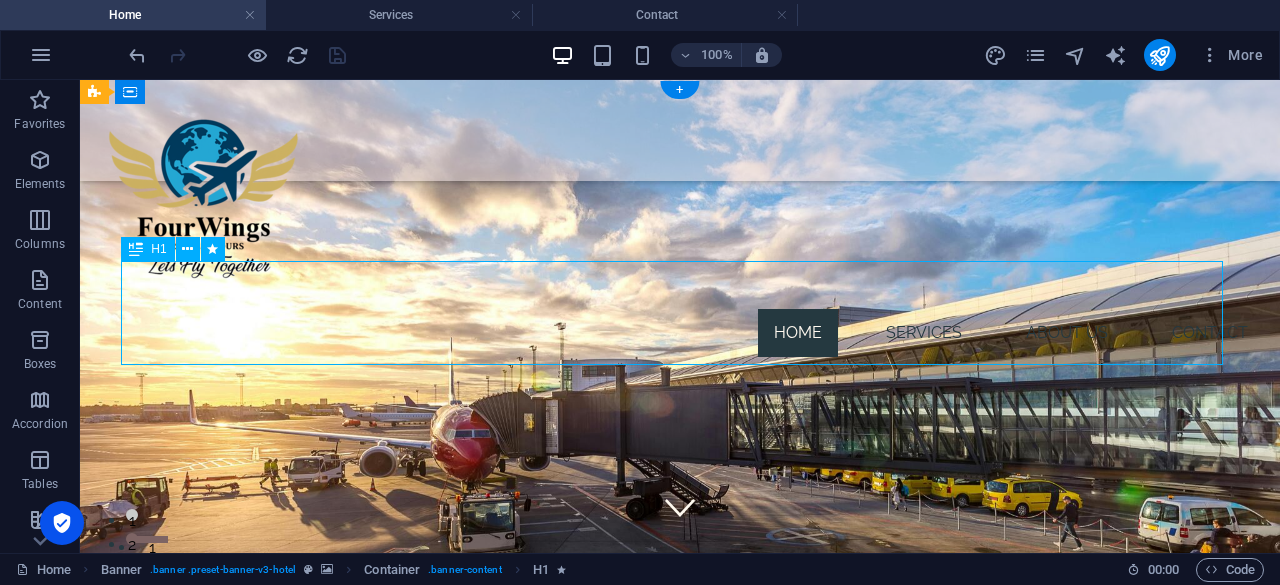 click on "Lets Fly Together" at bounding box center [680, 969] 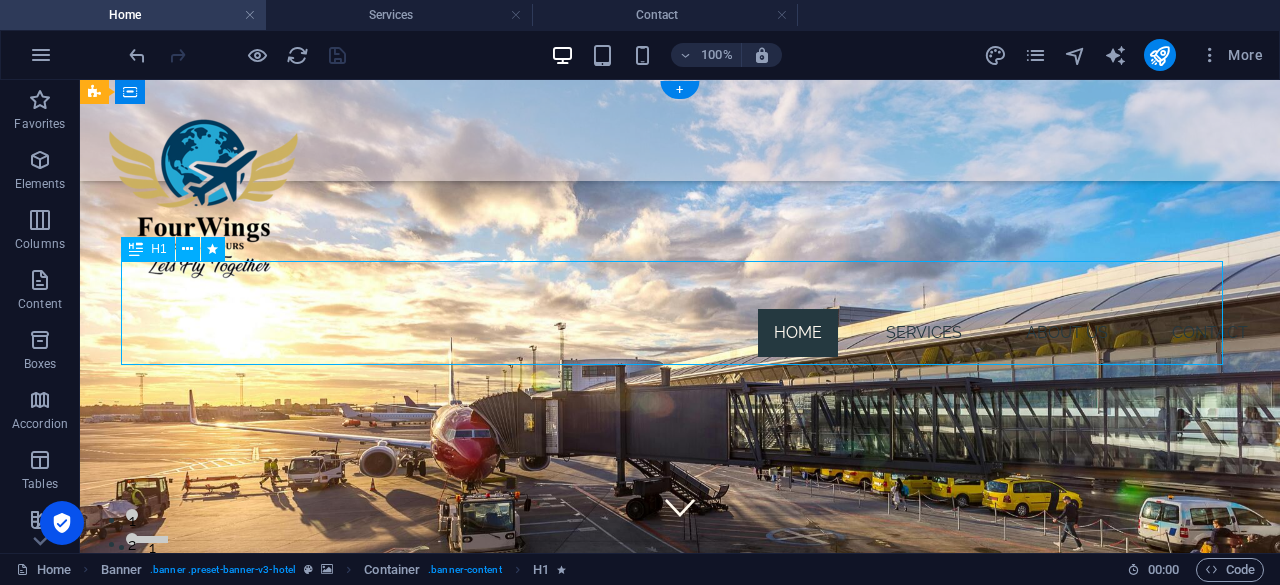 click on "Lets Fly Together" at bounding box center (680, 969) 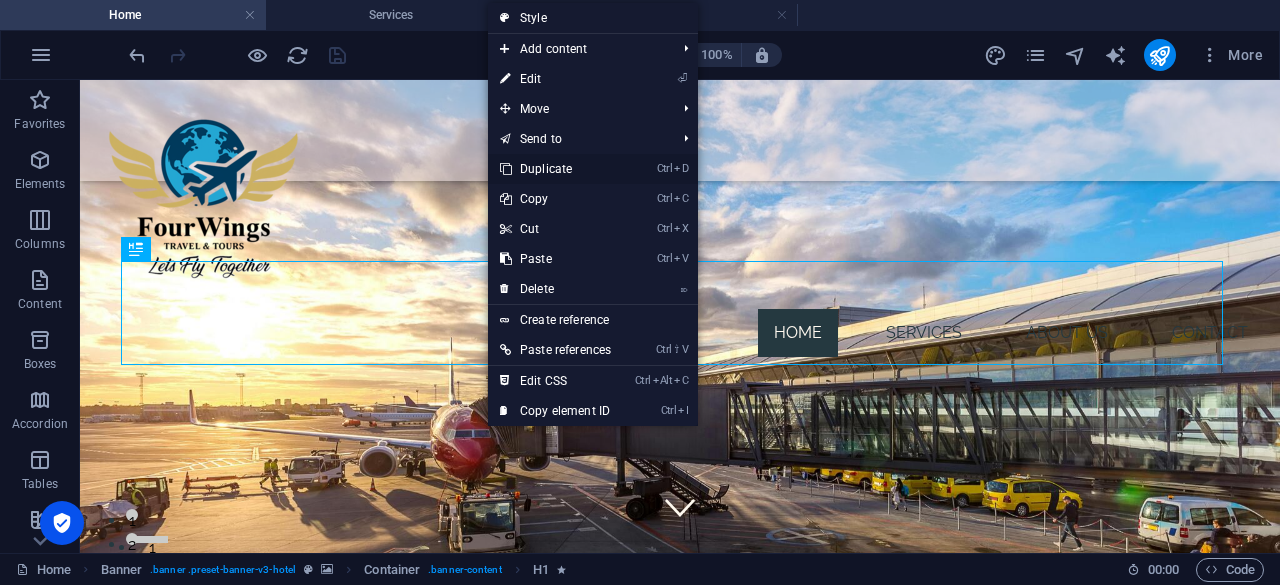 click on "Ctrl D  Duplicate" at bounding box center [555, 169] 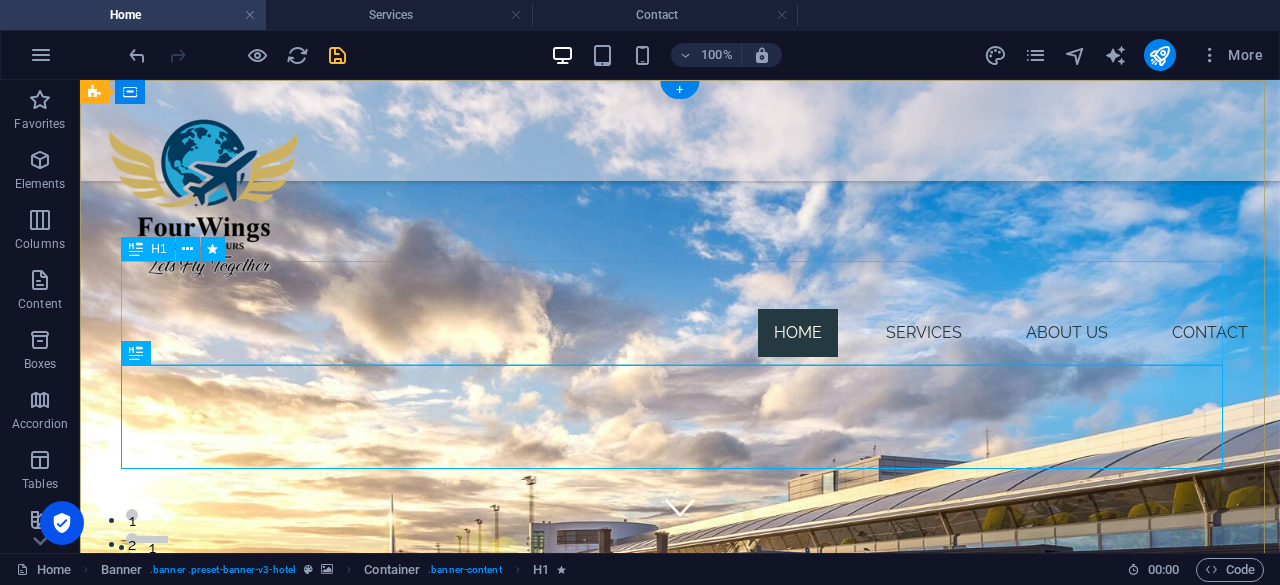click on "Lets Fly Together" at bounding box center (680, 1320) 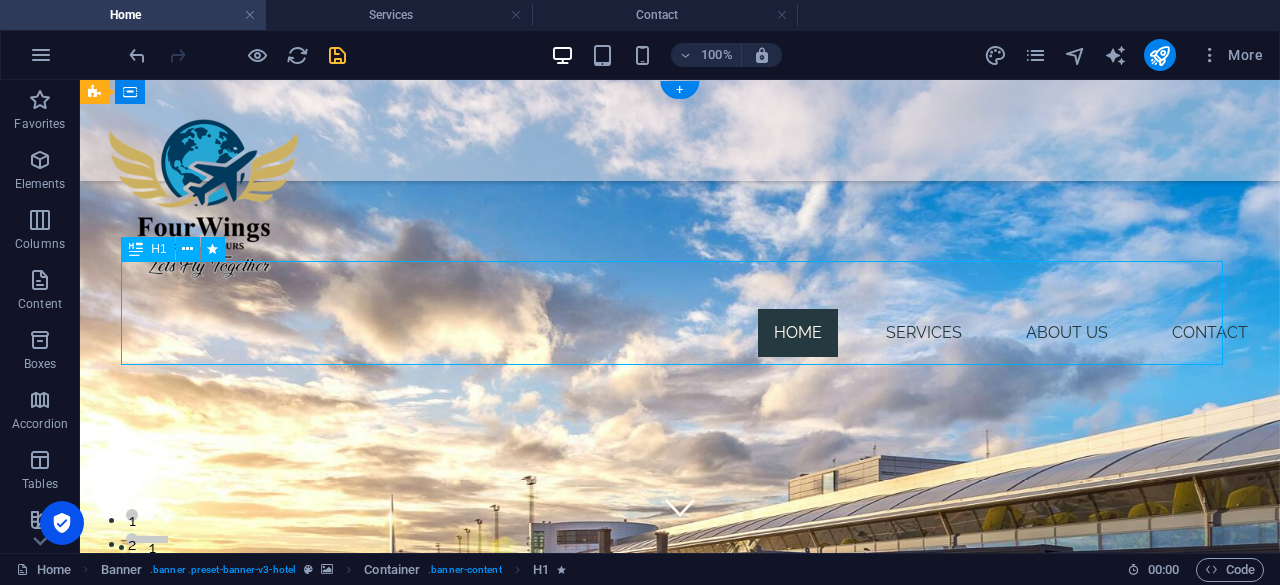 click on "Lets Fly Together" at bounding box center [680, 1320] 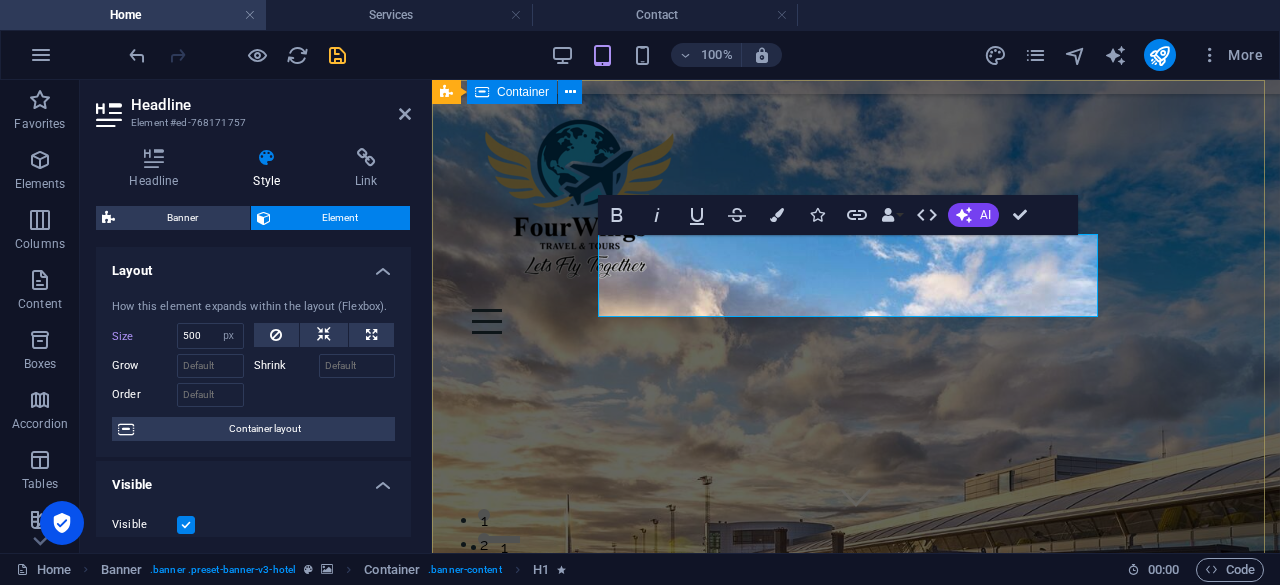 type 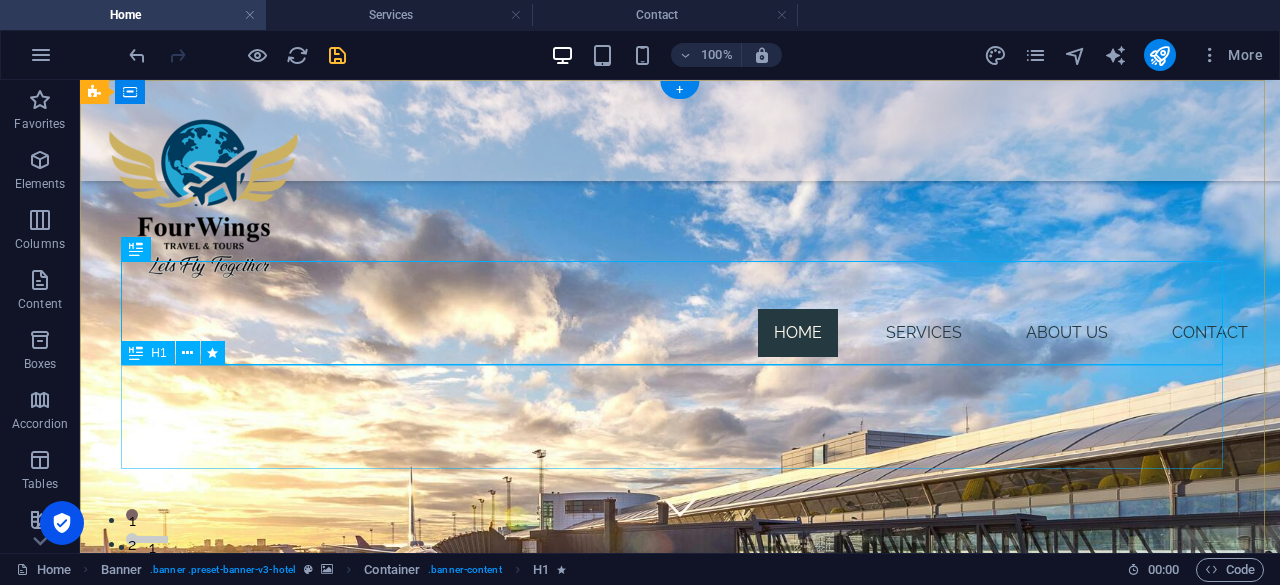 click on "Lets Fly Together" at bounding box center (680, 1357) 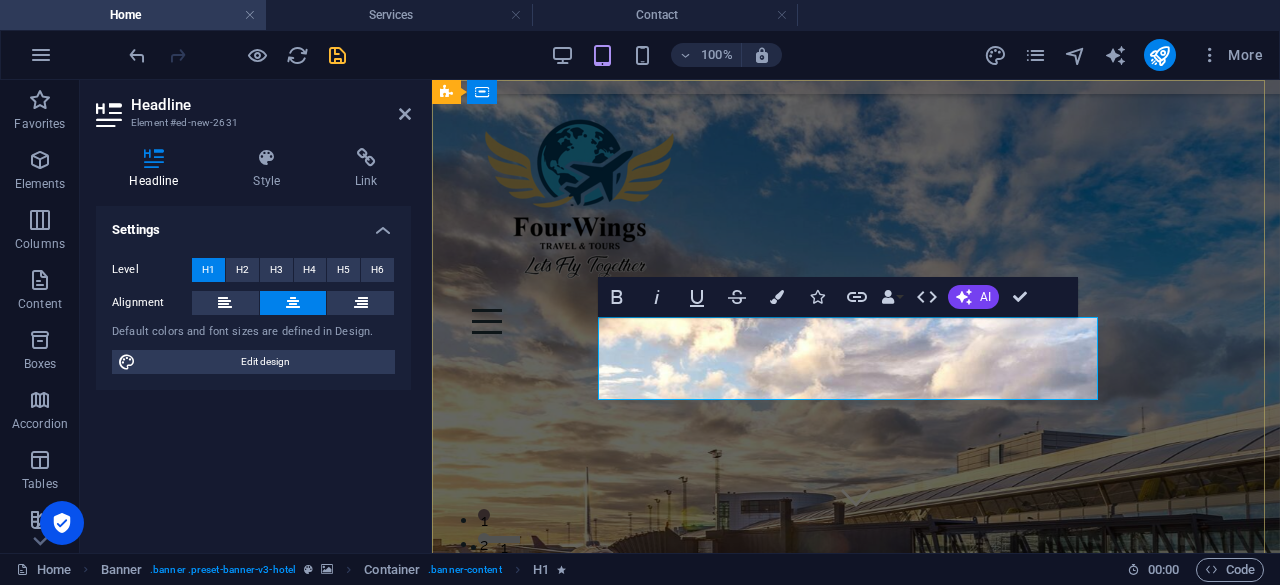 click on "Lets Fly Together" at bounding box center [856, 1298] 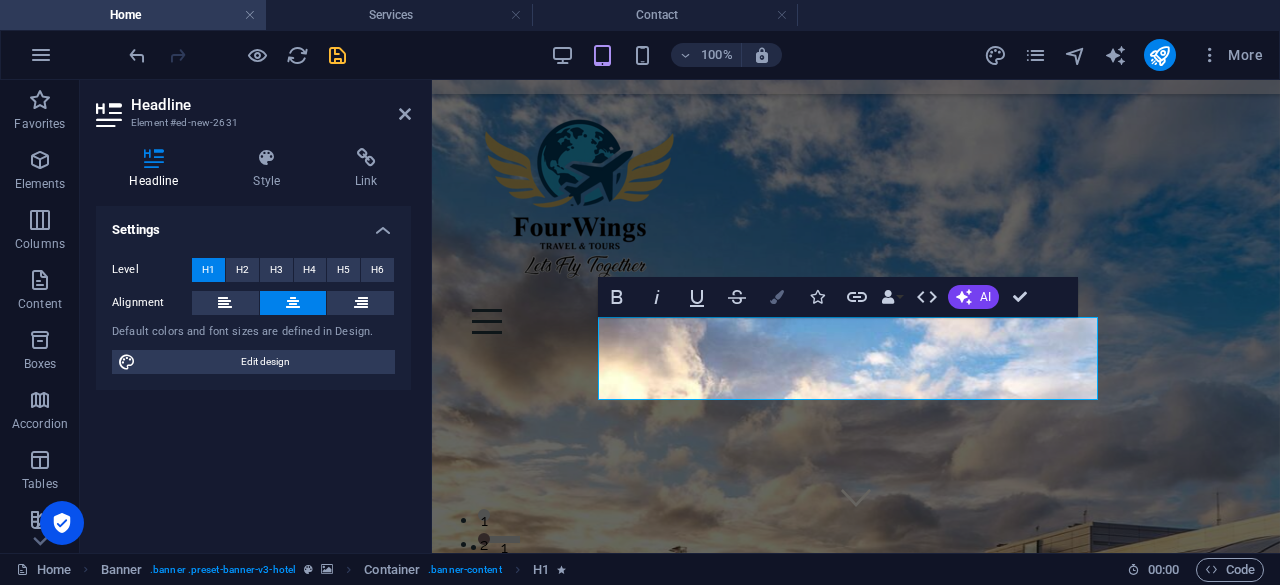 click on "Colors" at bounding box center [777, 297] 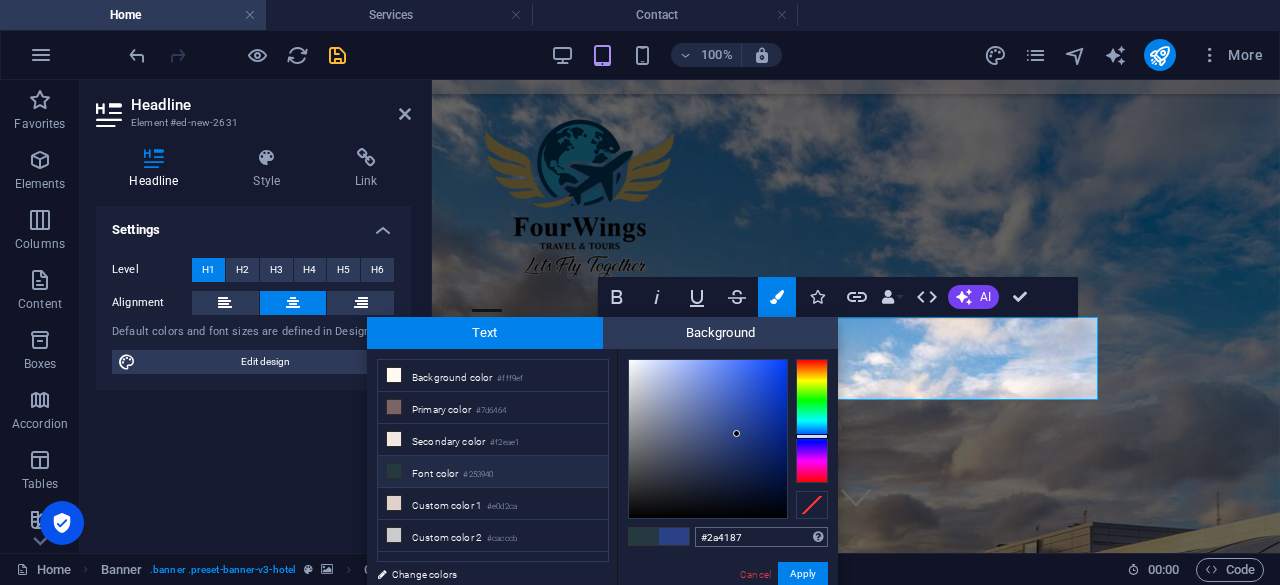 click on "#2a4187" at bounding box center [761, 537] 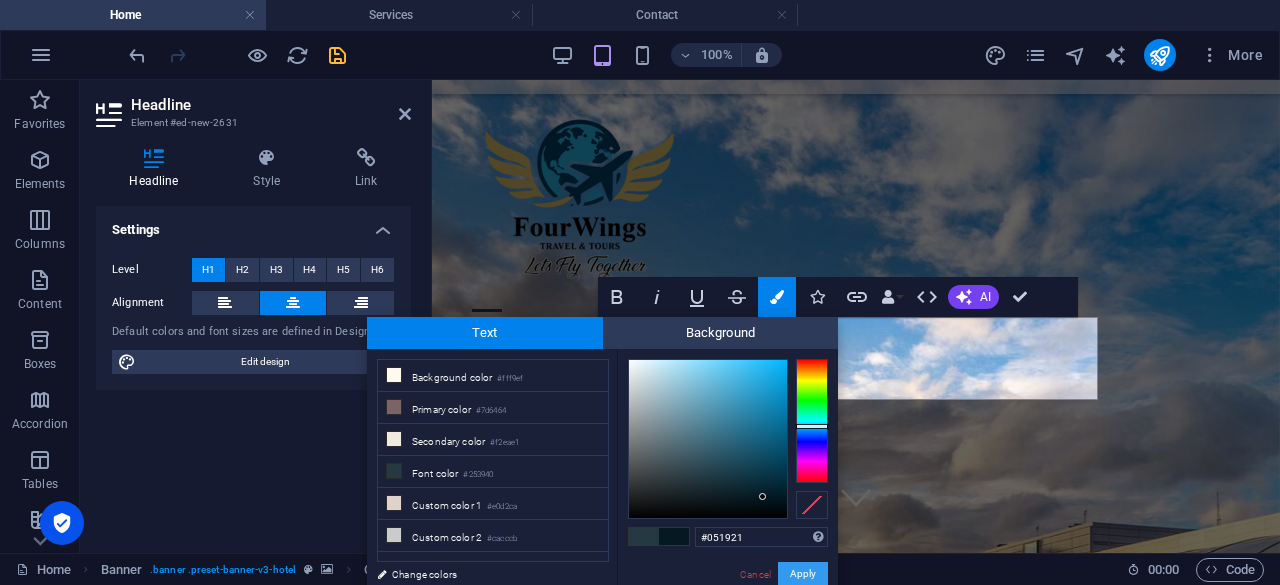 click on "Apply" at bounding box center (803, 574) 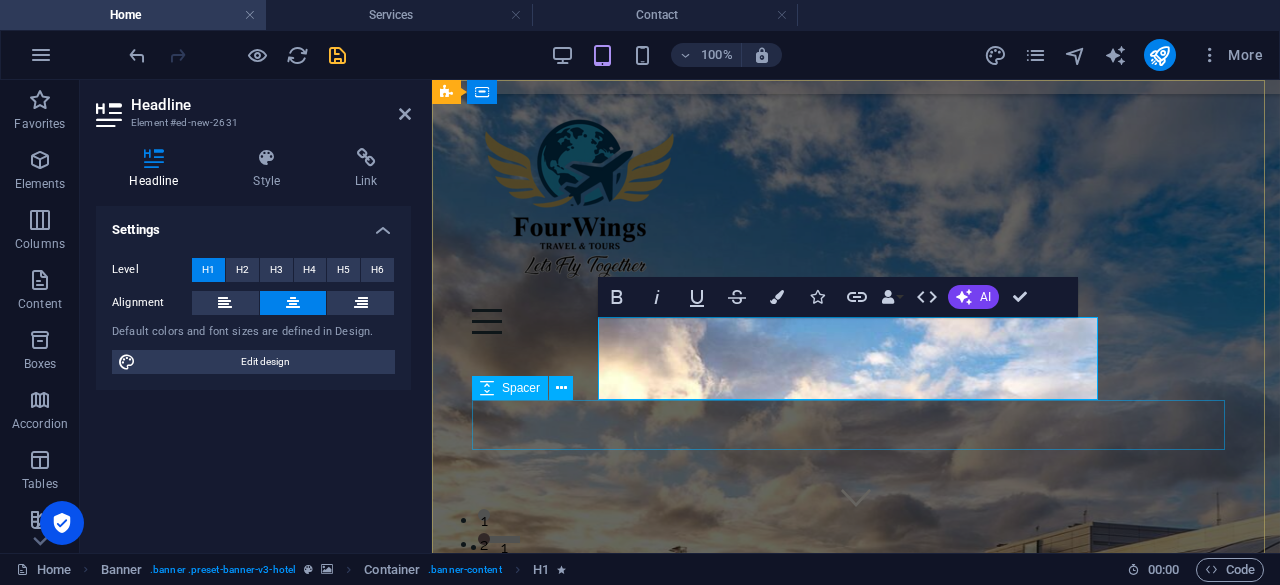 click at bounding box center (856, 1611) 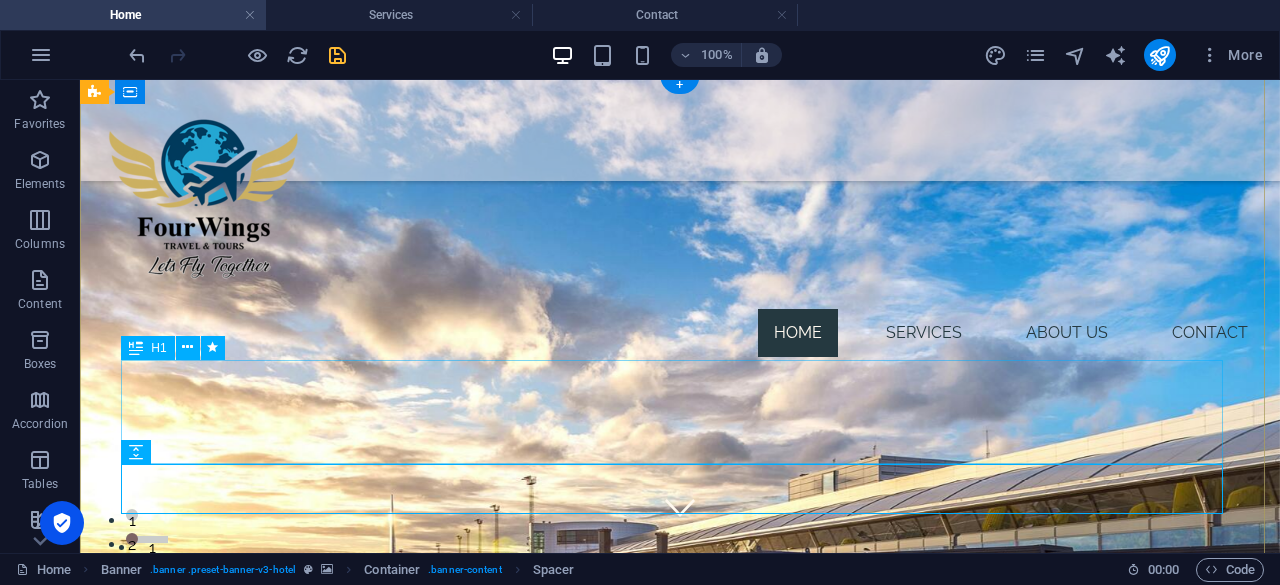 scroll, scrollTop: 10, scrollLeft: 0, axis: vertical 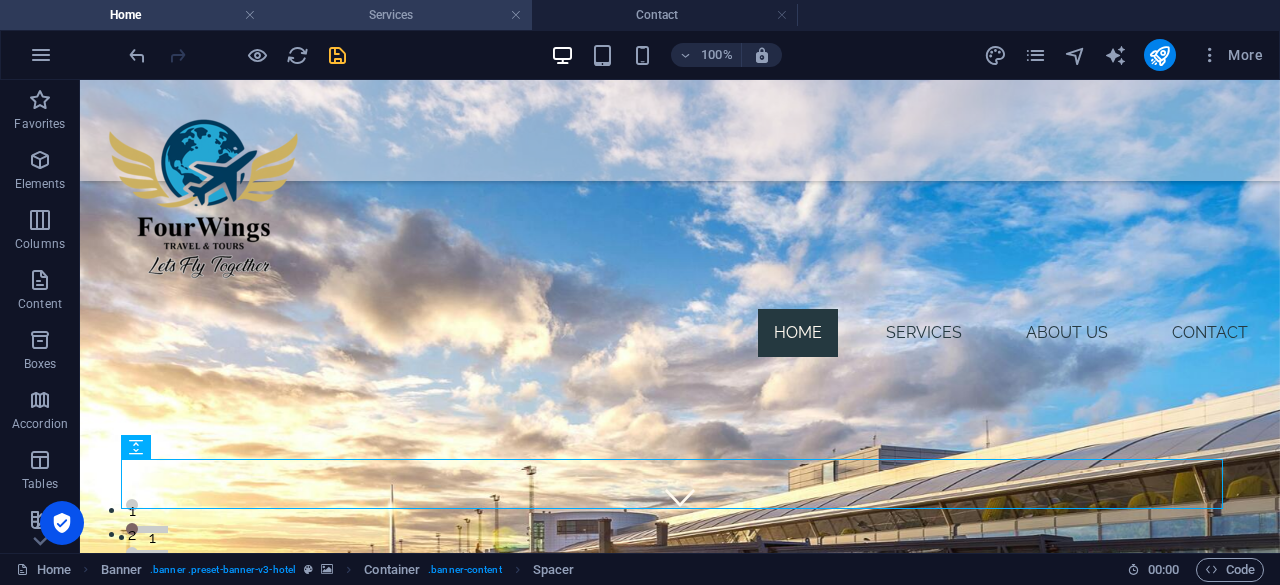click on "Services" at bounding box center (399, 15) 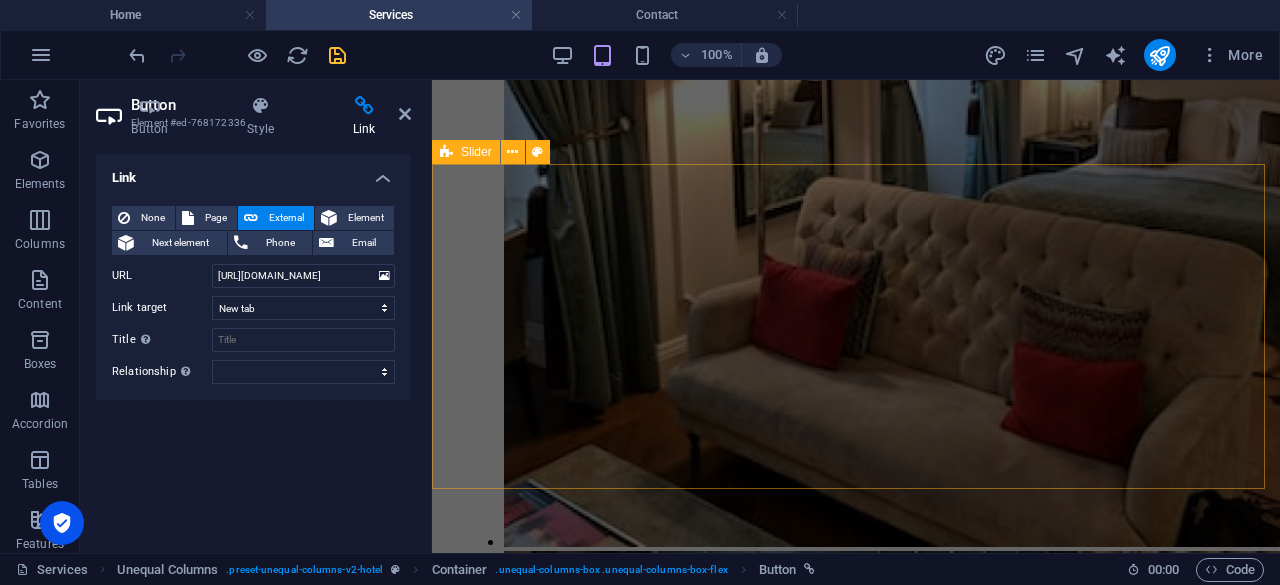 scroll, scrollTop: 3572, scrollLeft: 0, axis: vertical 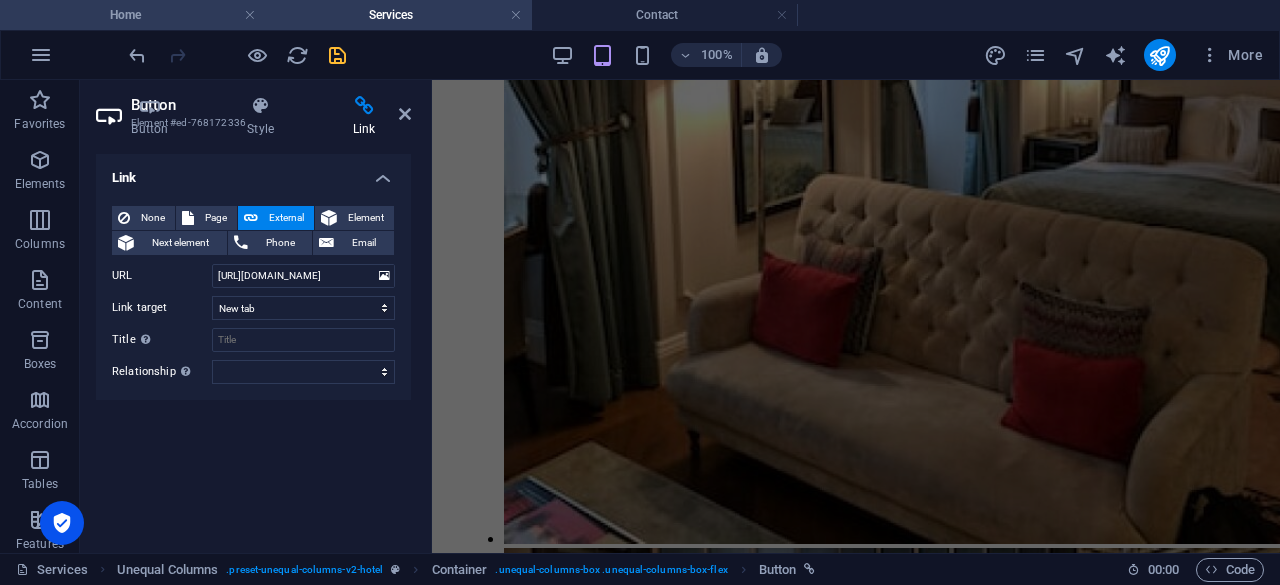 click on "Home" at bounding box center [133, 15] 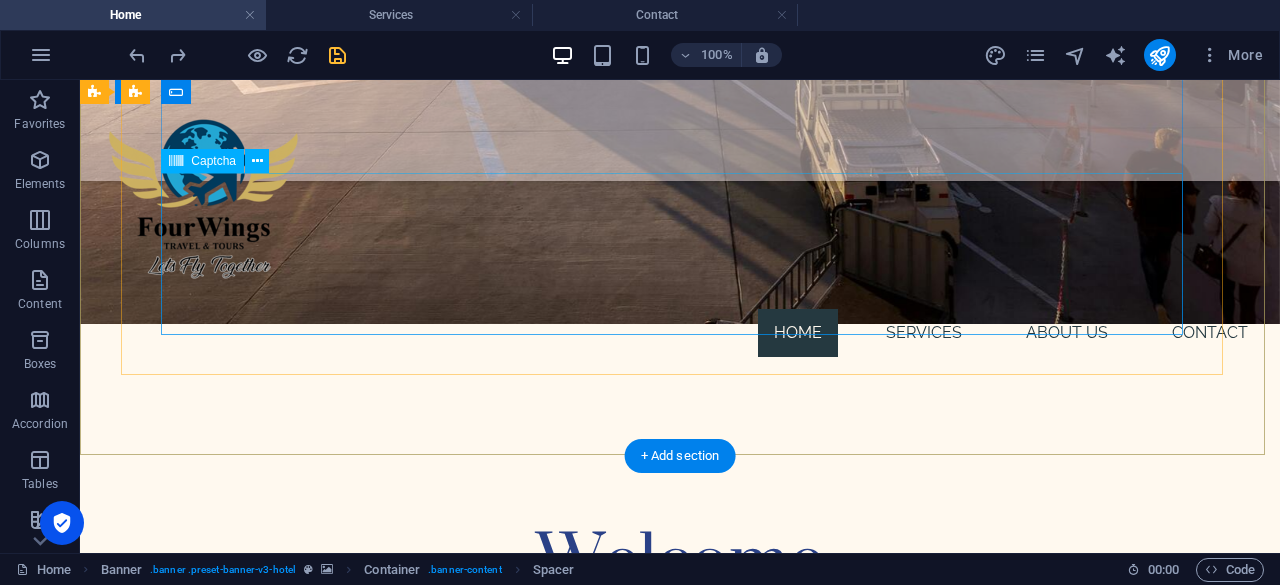 scroll, scrollTop: 767, scrollLeft: 0, axis: vertical 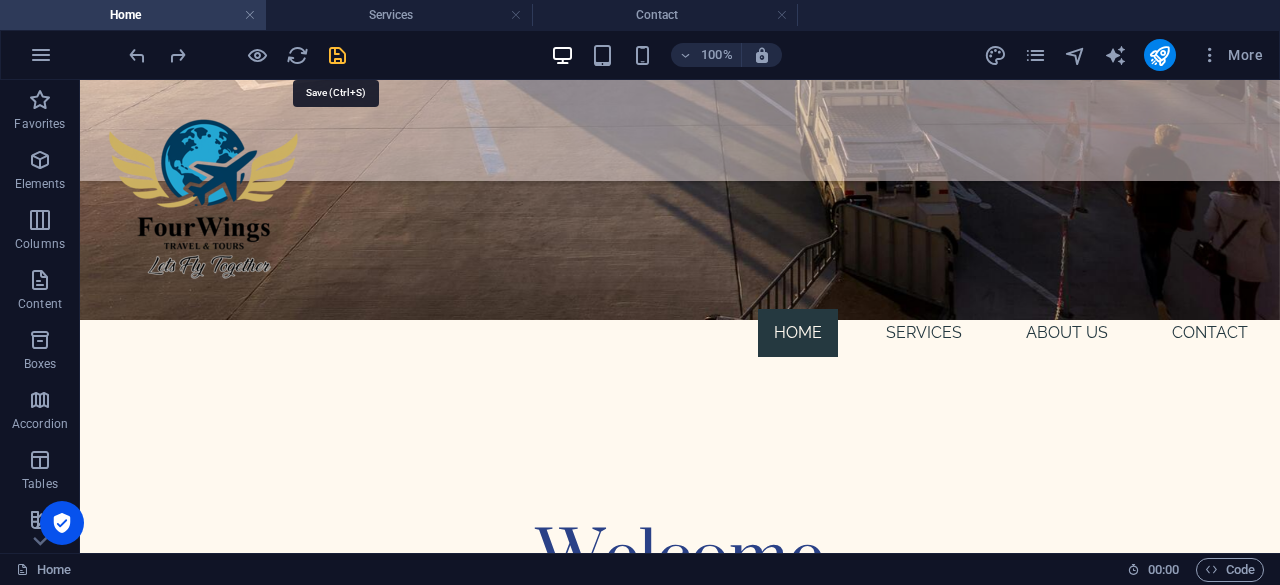 click at bounding box center (337, 55) 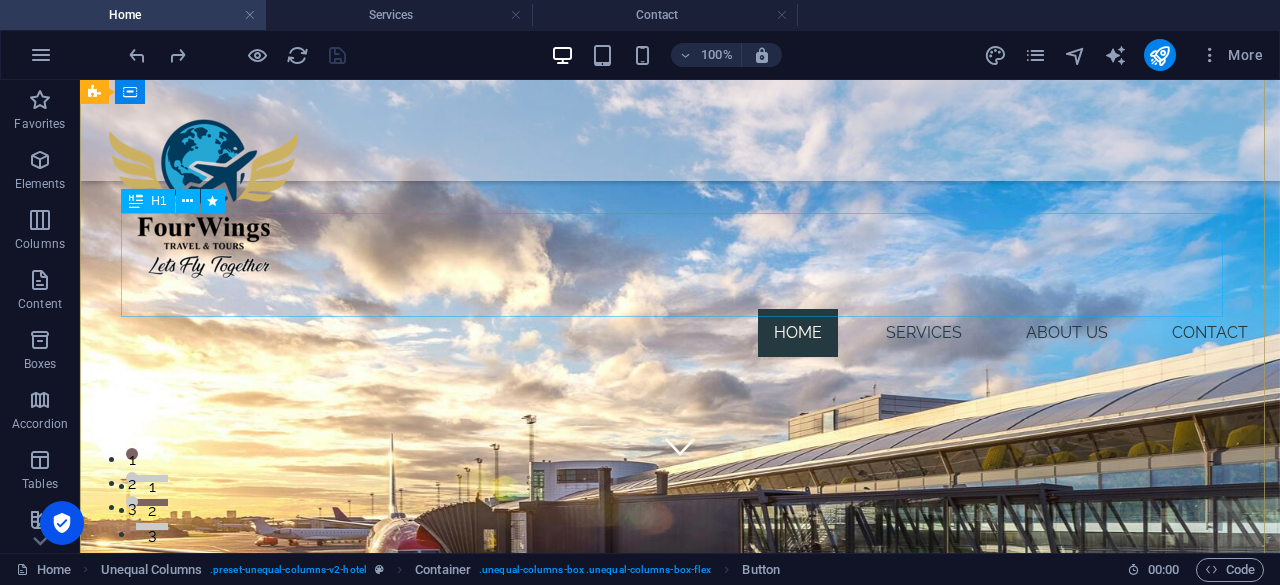 scroll, scrollTop: 0, scrollLeft: 0, axis: both 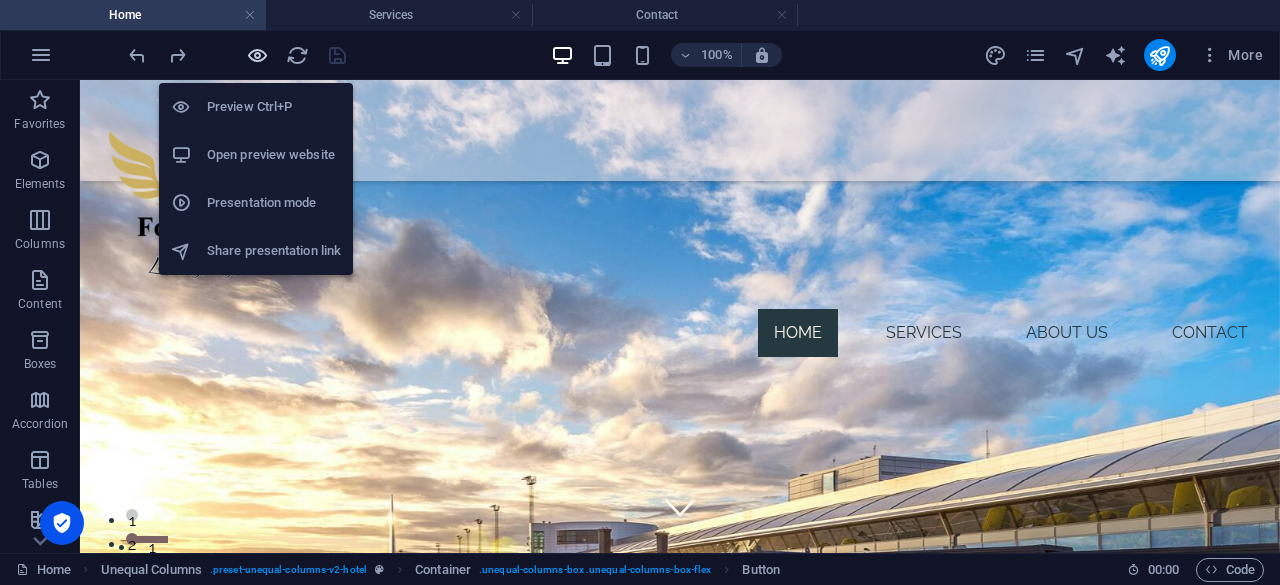 click at bounding box center (257, 55) 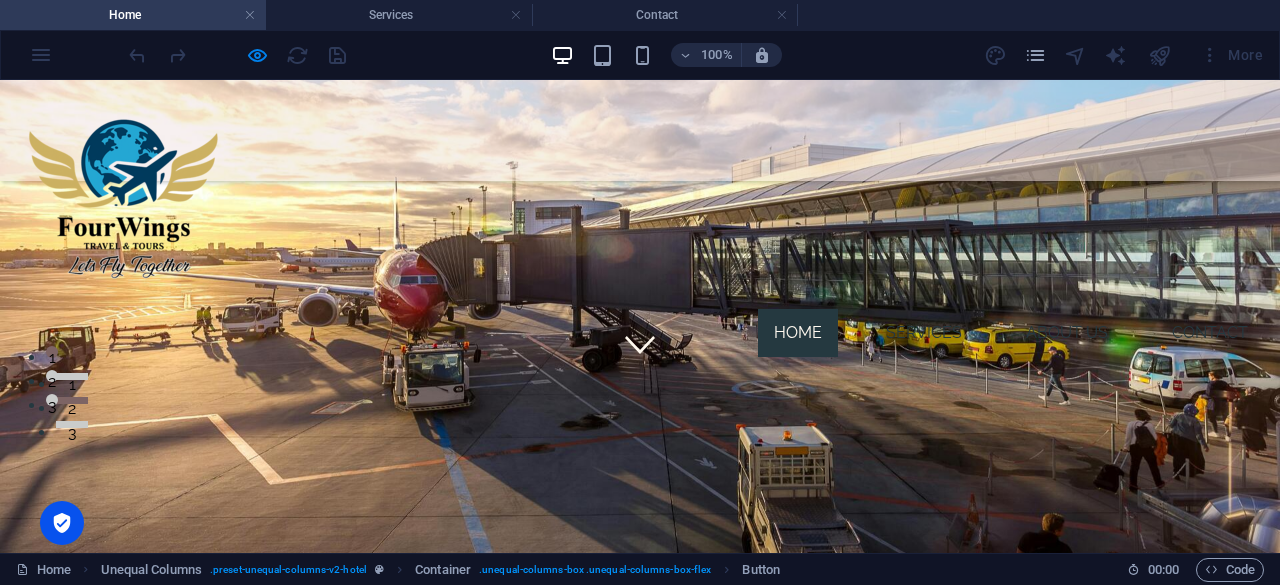 scroll, scrollTop: 0, scrollLeft: 0, axis: both 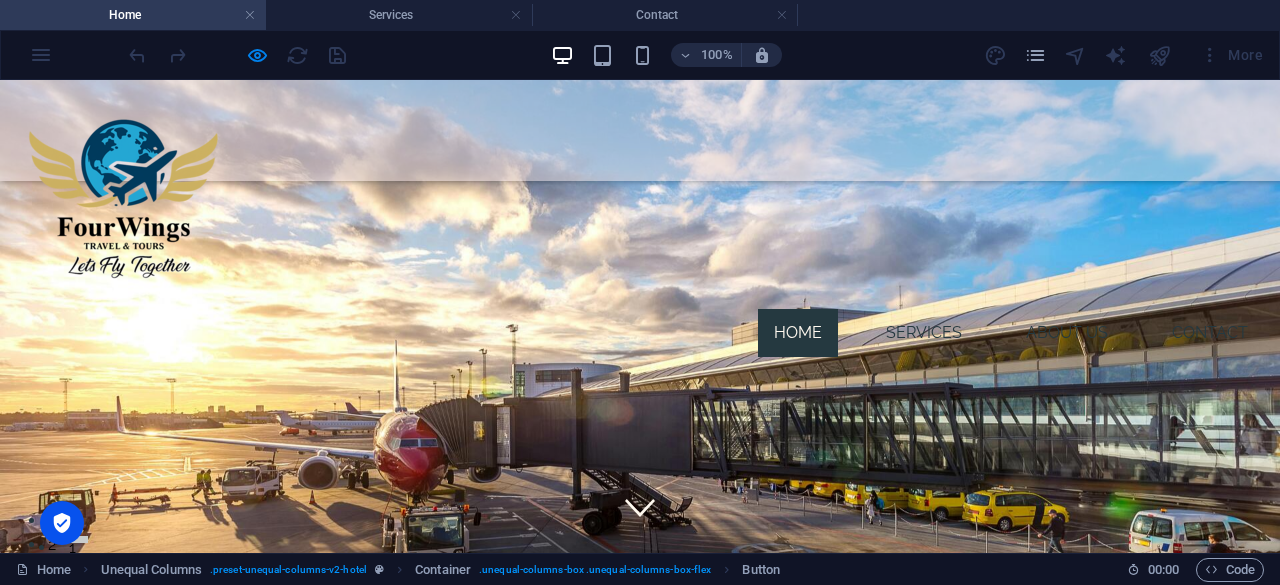 click on "Welcome" at bounding box center [640, 983] 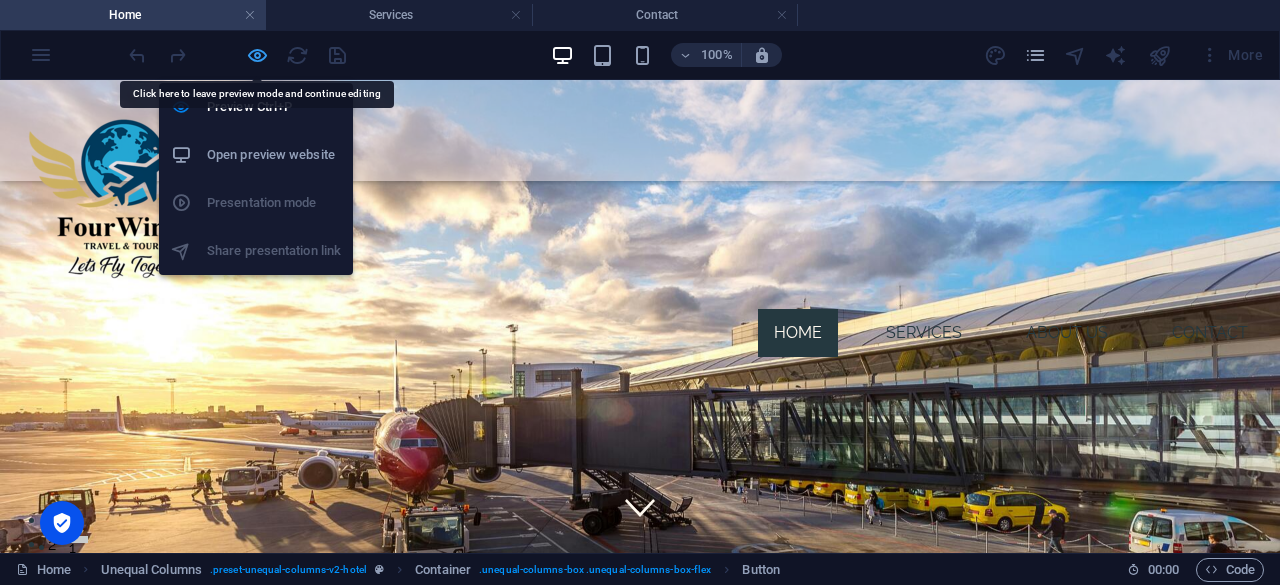 click at bounding box center [257, 55] 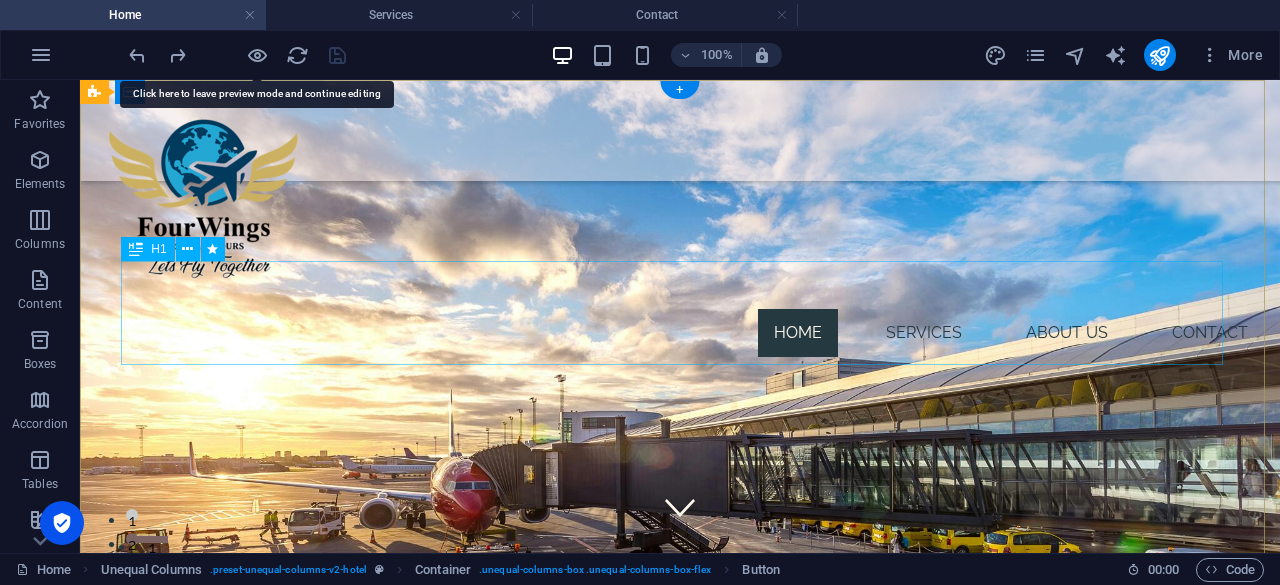 click on "Welcome" at bounding box center (680, 1073) 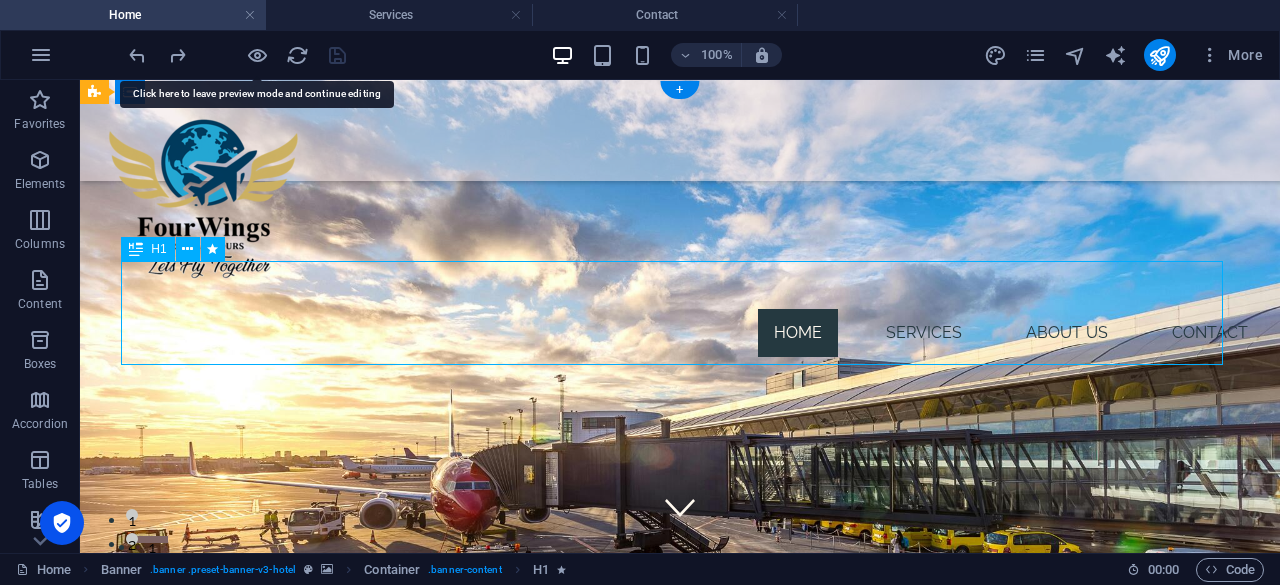 click on "Welcome" at bounding box center (680, 1073) 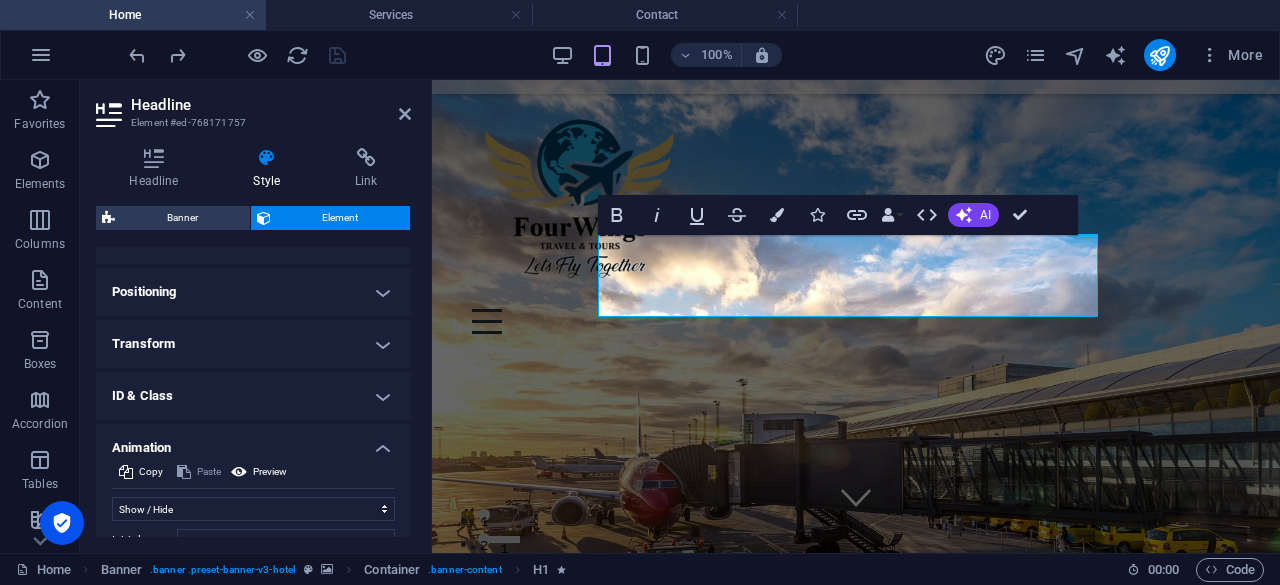 scroll, scrollTop: 644, scrollLeft: 0, axis: vertical 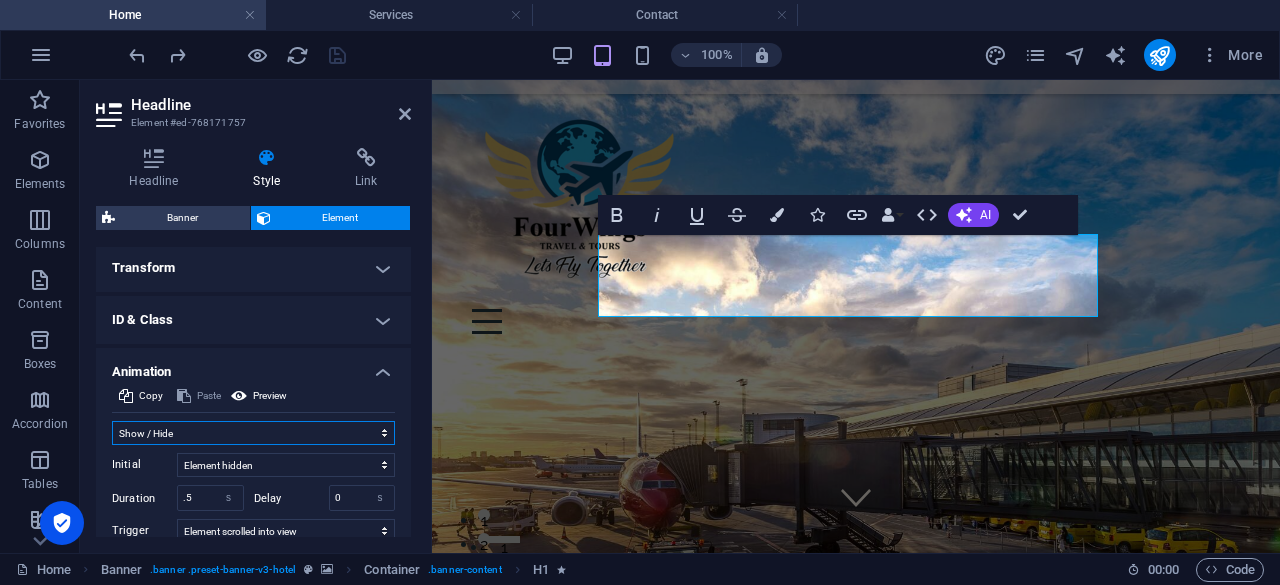 click on "Don't animate Show / Hide Slide up/down Zoom in/out Slide left to right Slide right to left Slide top to bottom Slide bottom to top Pulse Blink Open as overlay" at bounding box center (253, 433) 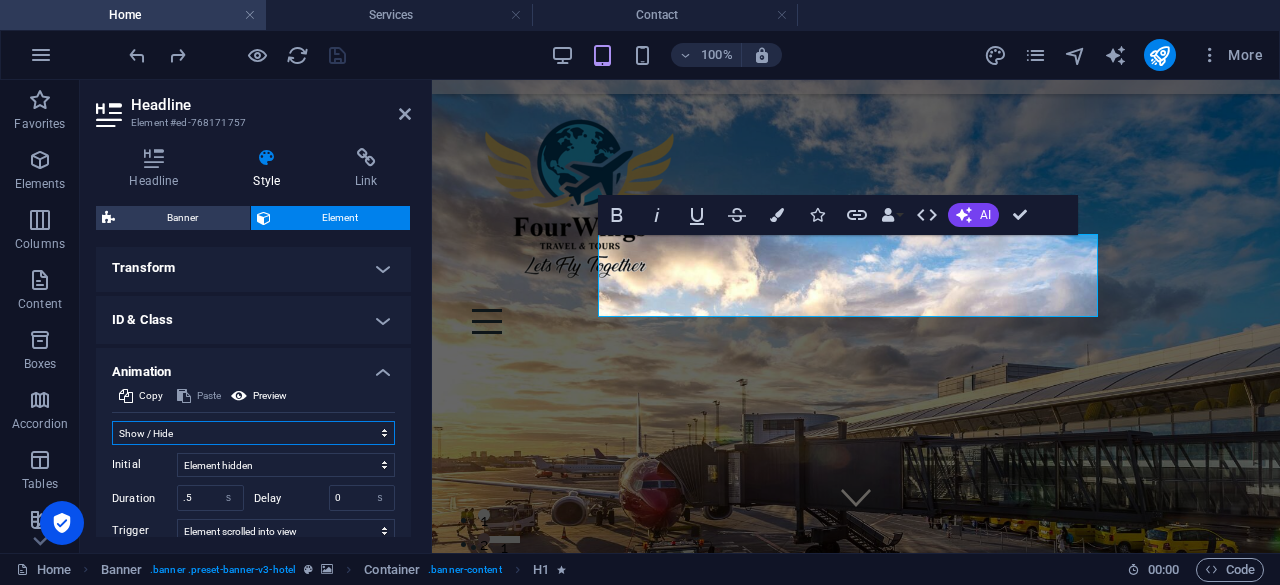 select on "move-left-to-right" 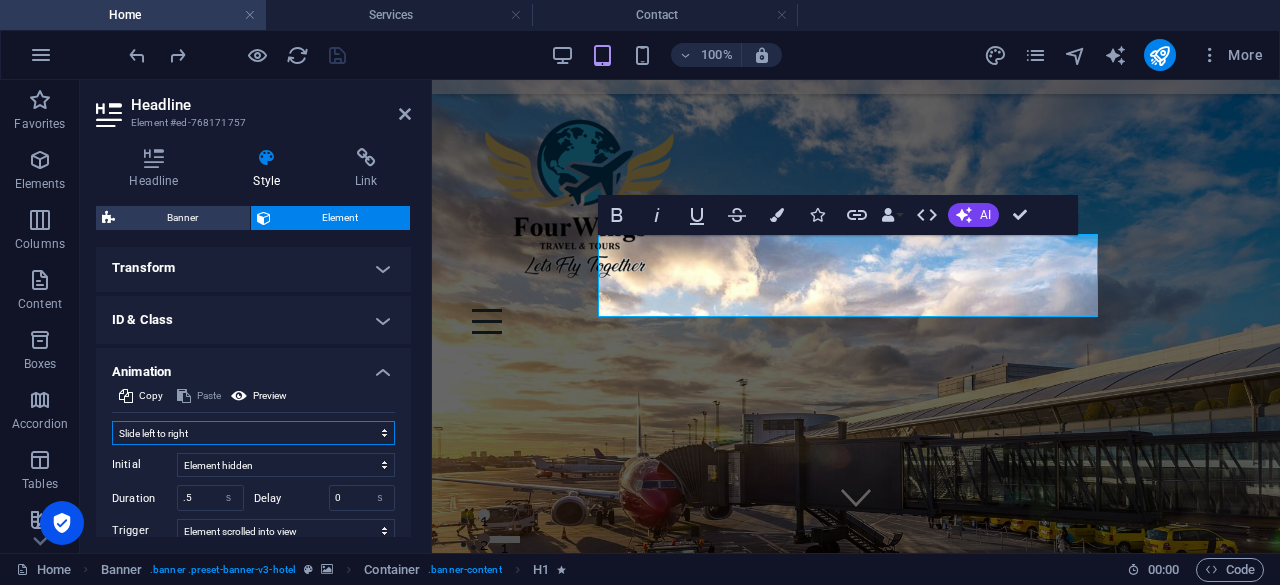 click on "Don't animate Show / Hide Slide up/down Zoom in/out Slide left to right Slide right to left Slide top to bottom Slide bottom to top Pulse Blink Open as overlay" at bounding box center [253, 433] 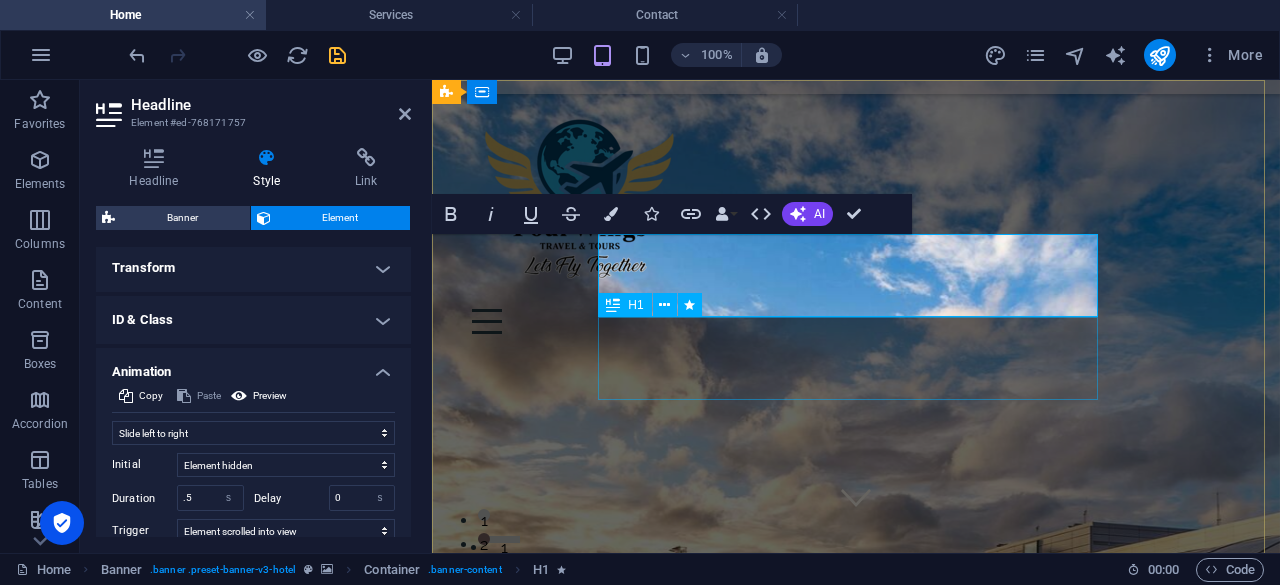 click on "Lets Fly Together" at bounding box center (856, 1544) 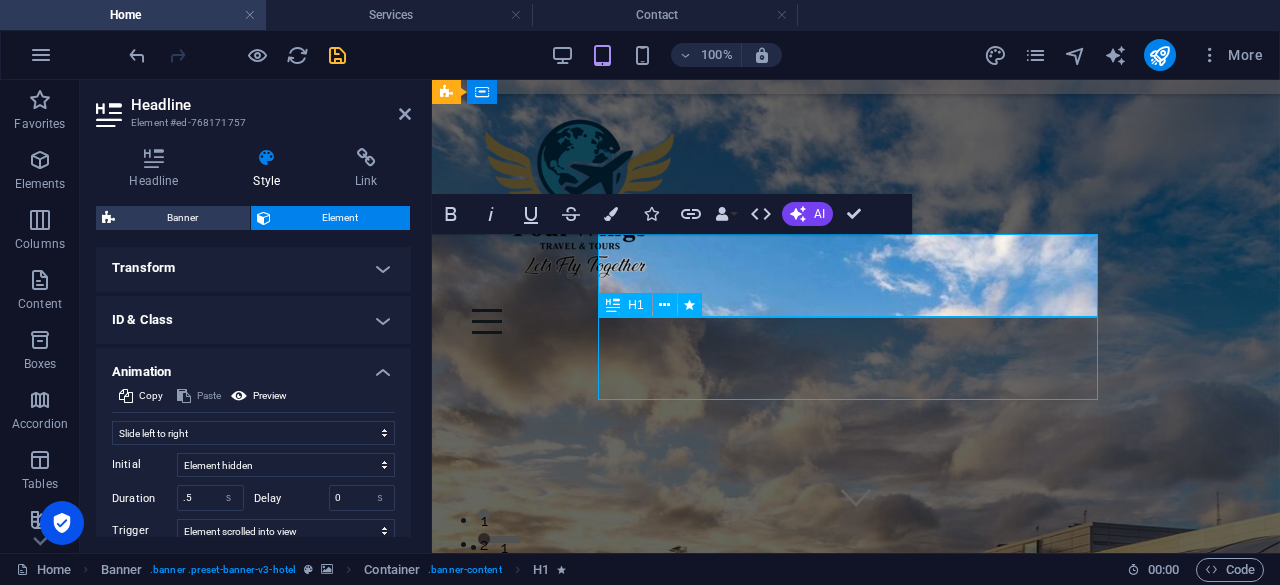 click on "Lets Fly Together" at bounding box center [856, 1544] 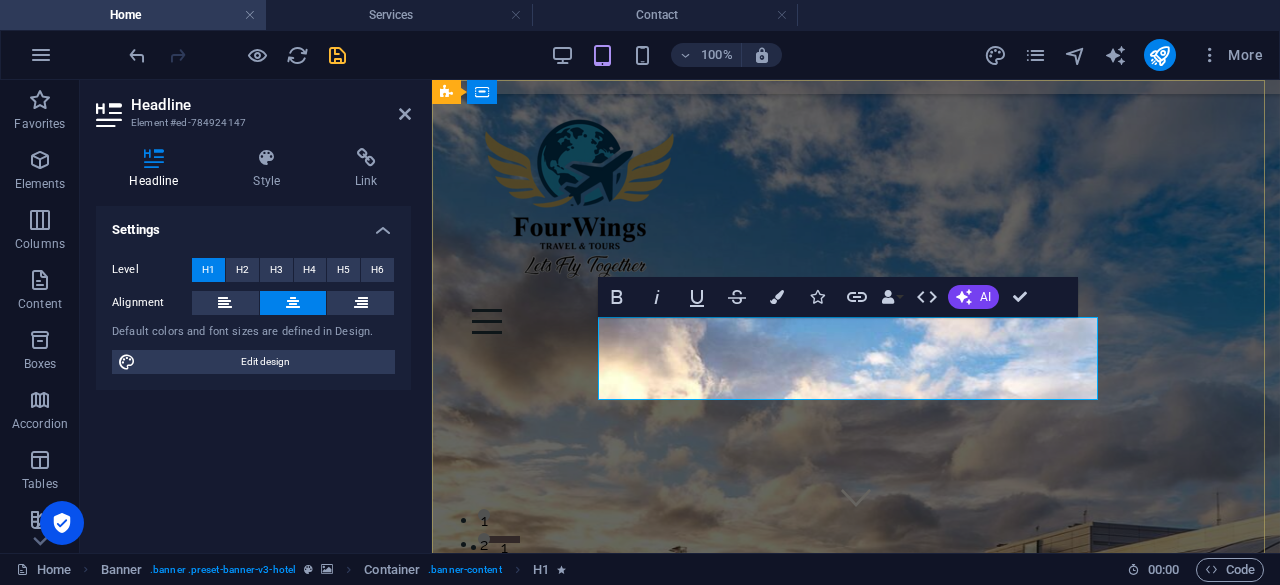 click on "Lets Fly Together" at bounding box center (856, 1544) 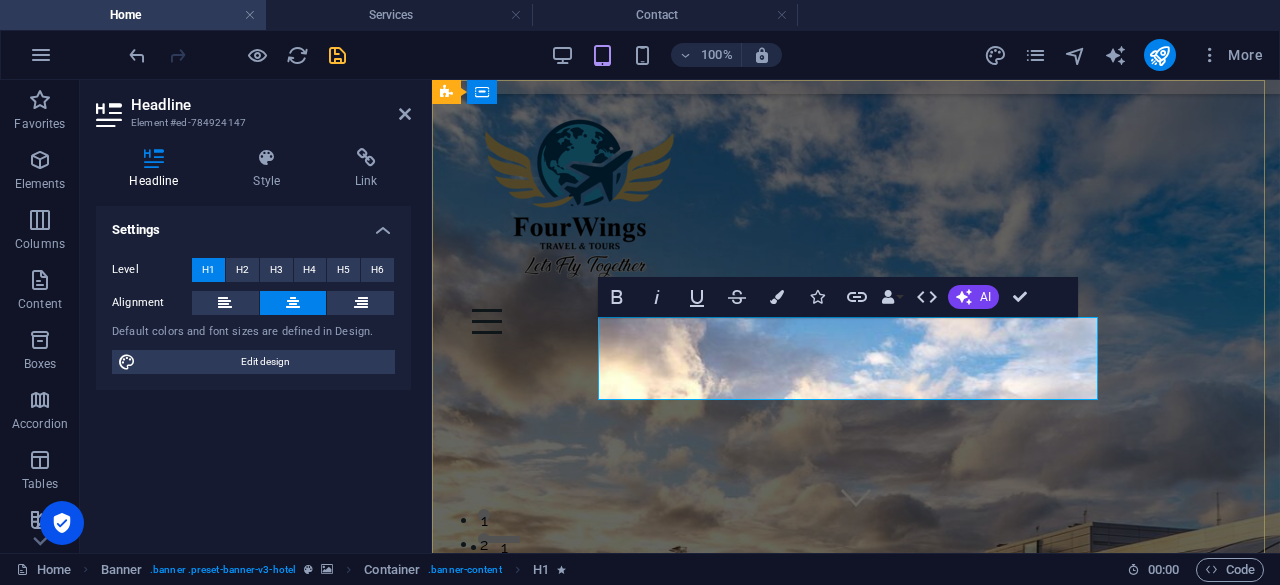 click on "Lets Fly Together" at bounding box center (856, 1544) 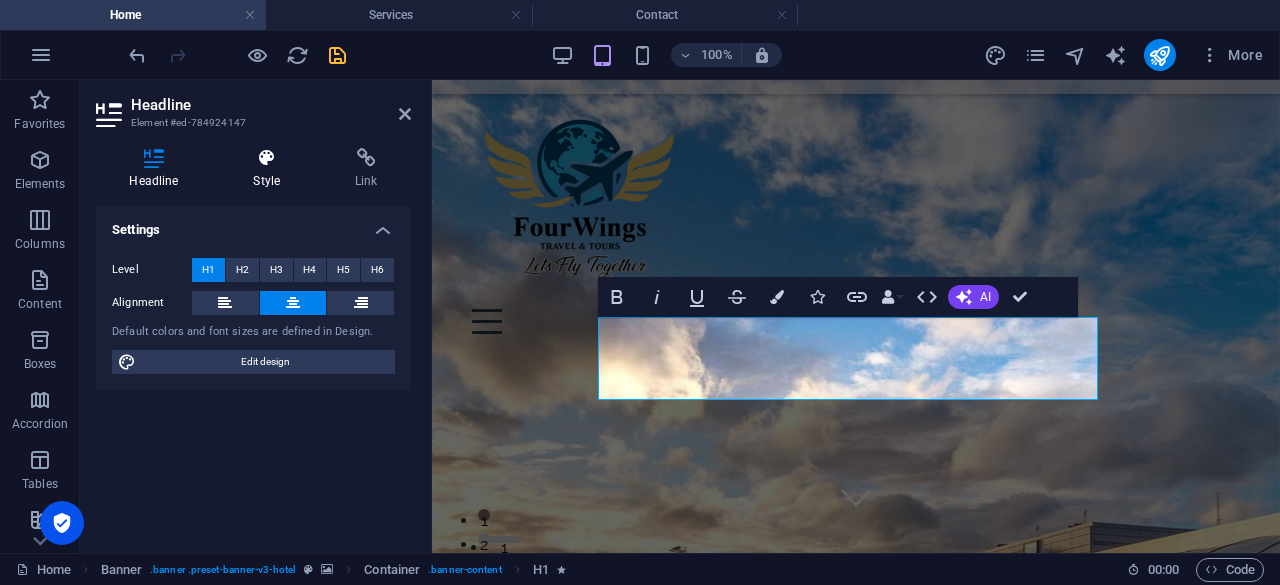 click at bounding box center (267, 158) 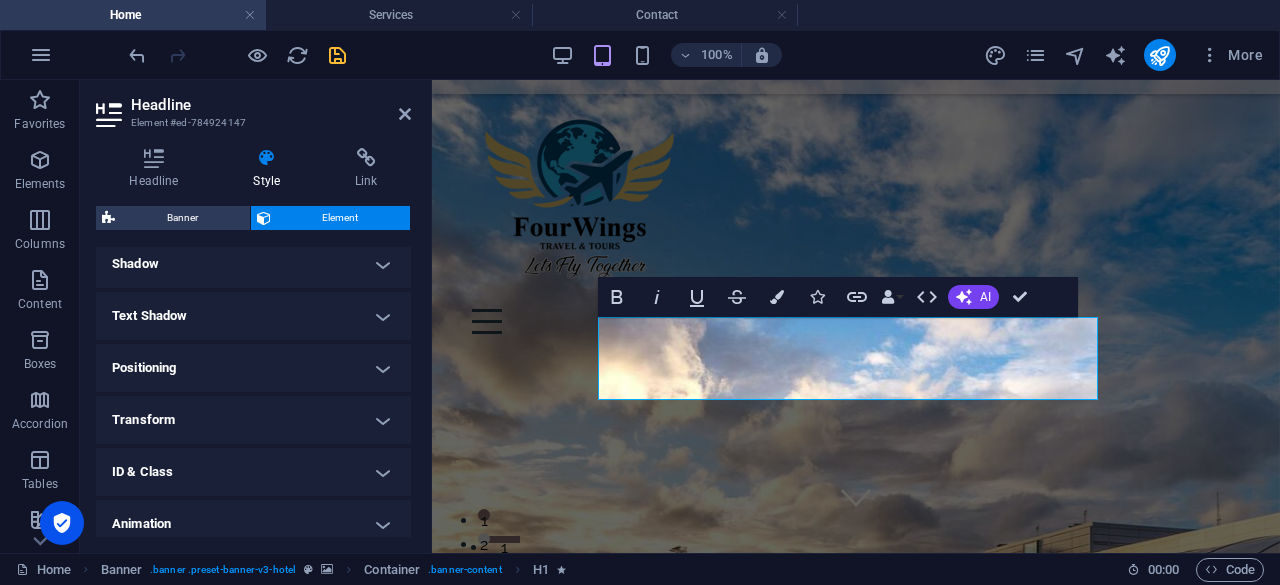 scroll, scrollTop: 554, scrollLeft: 0, axis: vertical 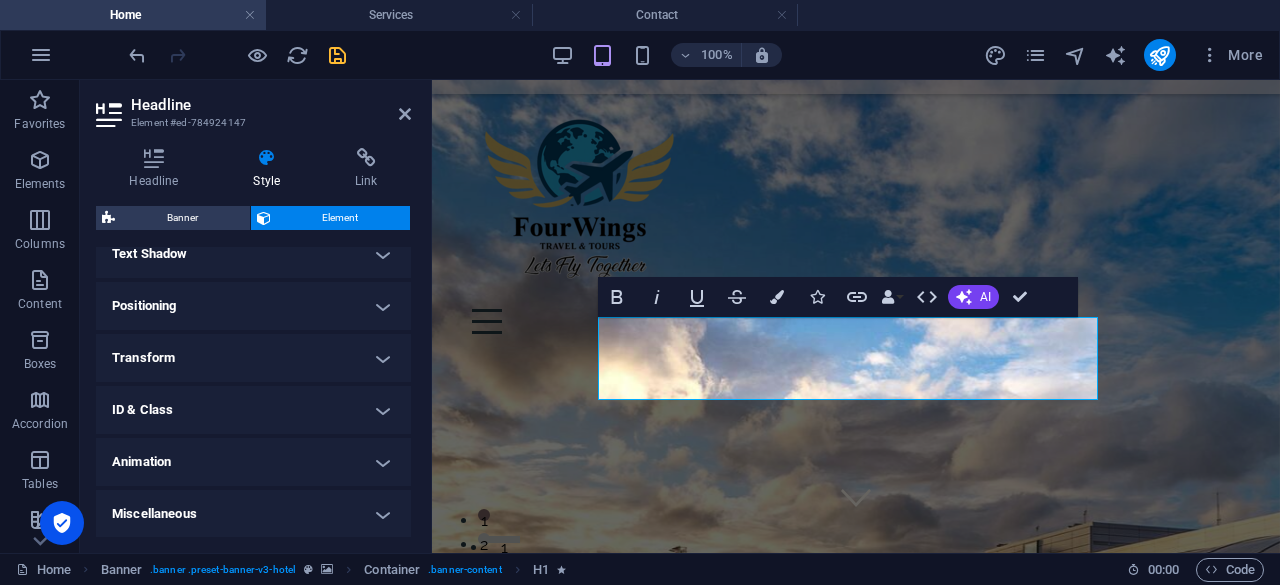 click on "Animation" at bounding box center [253, 462] 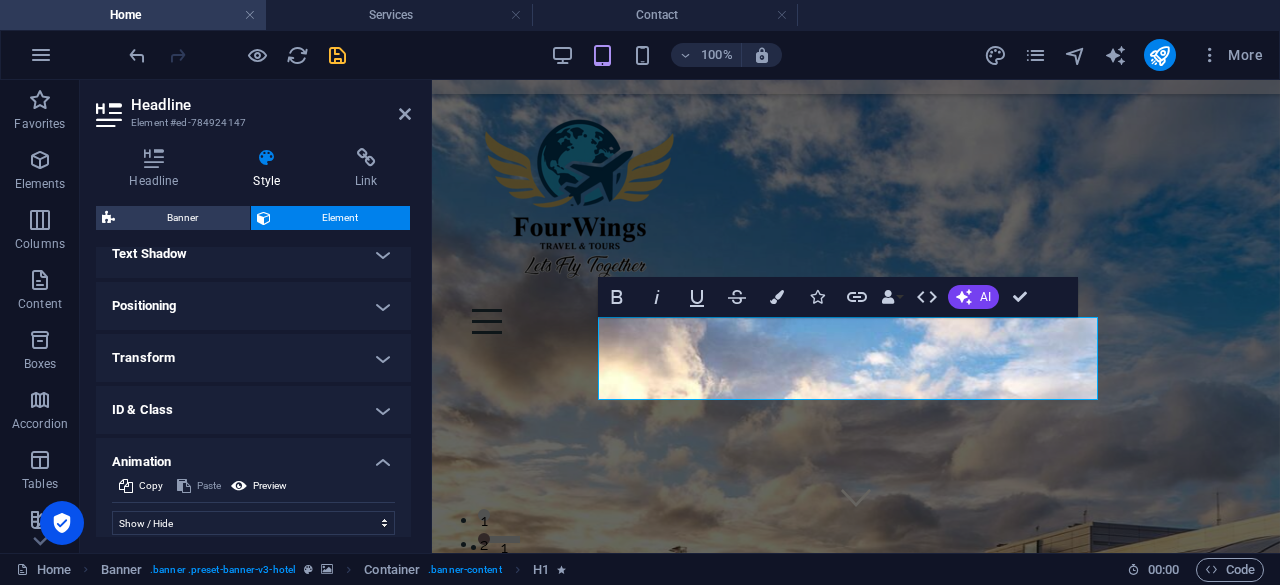 scroll, scrollTop: 592, scrollLeft: 0, axis: vertical 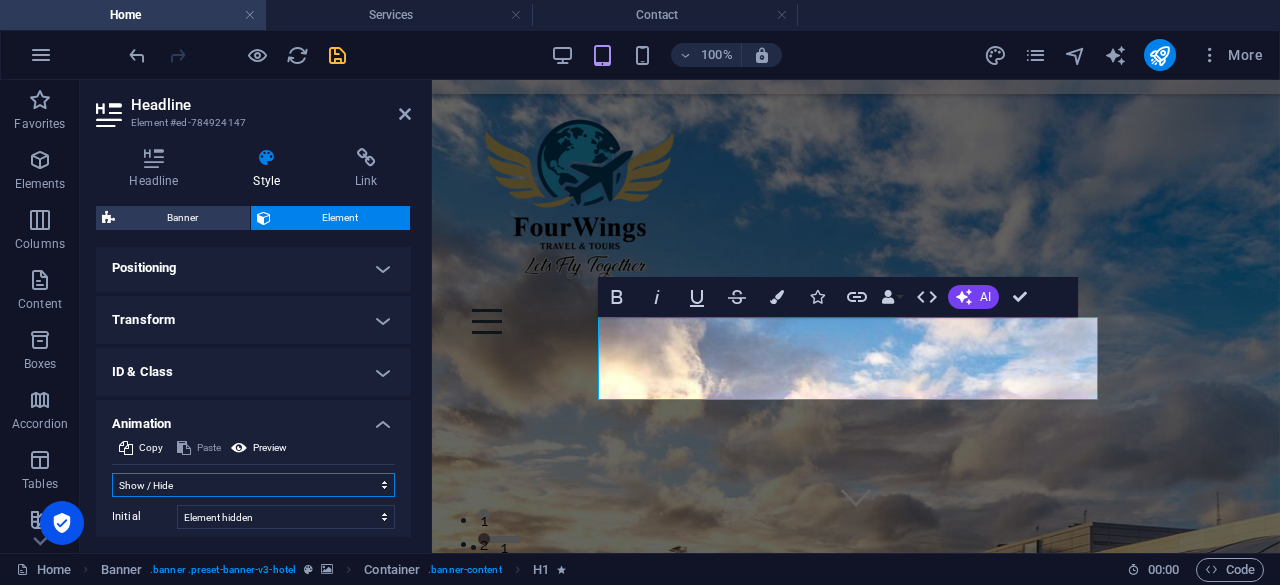 click on "Don't animate Show / Hide Slide up/down Zoom in/out Slide left to right Slide right to left Slide top to bottom Slide bottom to top Pulse Blink Open as overlay" at bounding box center (253, 485) 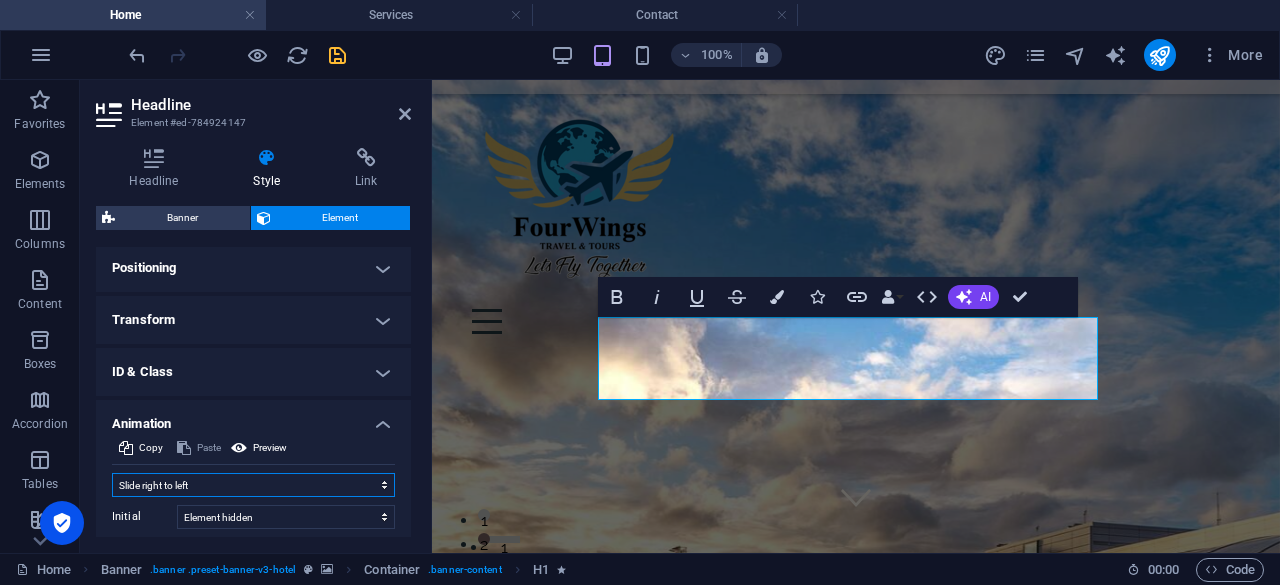 click on "Don't animate Show / Hide Slide up/down Zoom in/out Slide left to right Slide right to left Slide top to bottom Slide bottom to top Pulse Blink Open as overlay" at bounding box center (253, 485) 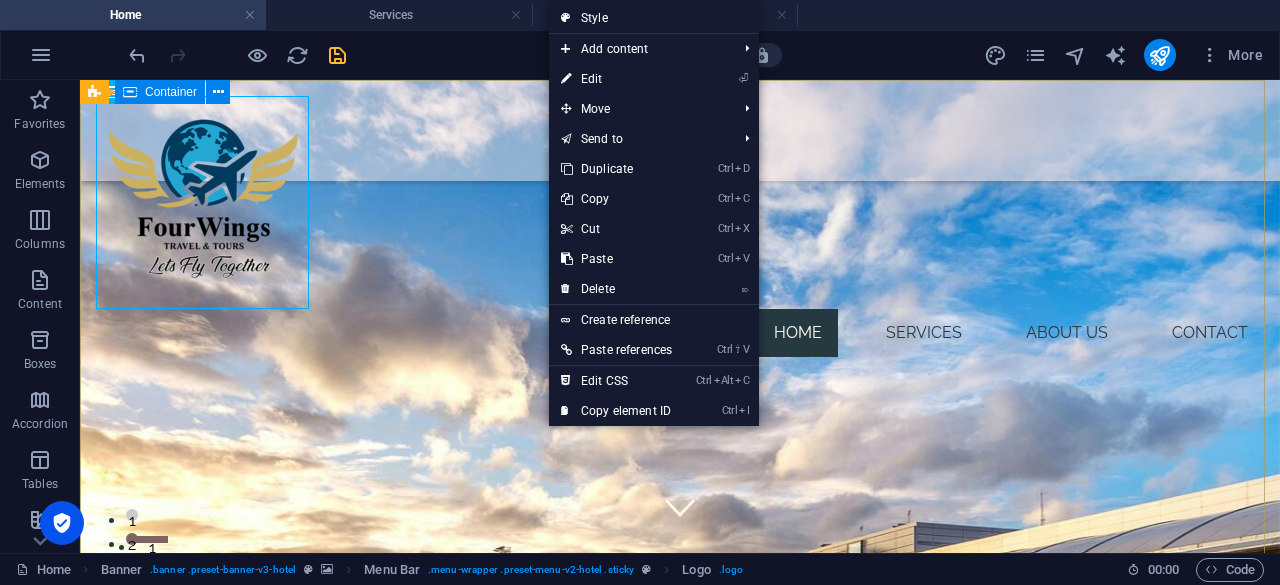 click on "Welcome Lets Fly Together CHECK IN CHECK OUT ADULTS BOOK A STAY   I have read and understand the privacy policy. Nicht lesbar? Neu generieren" at bounding box center (680, 1793) 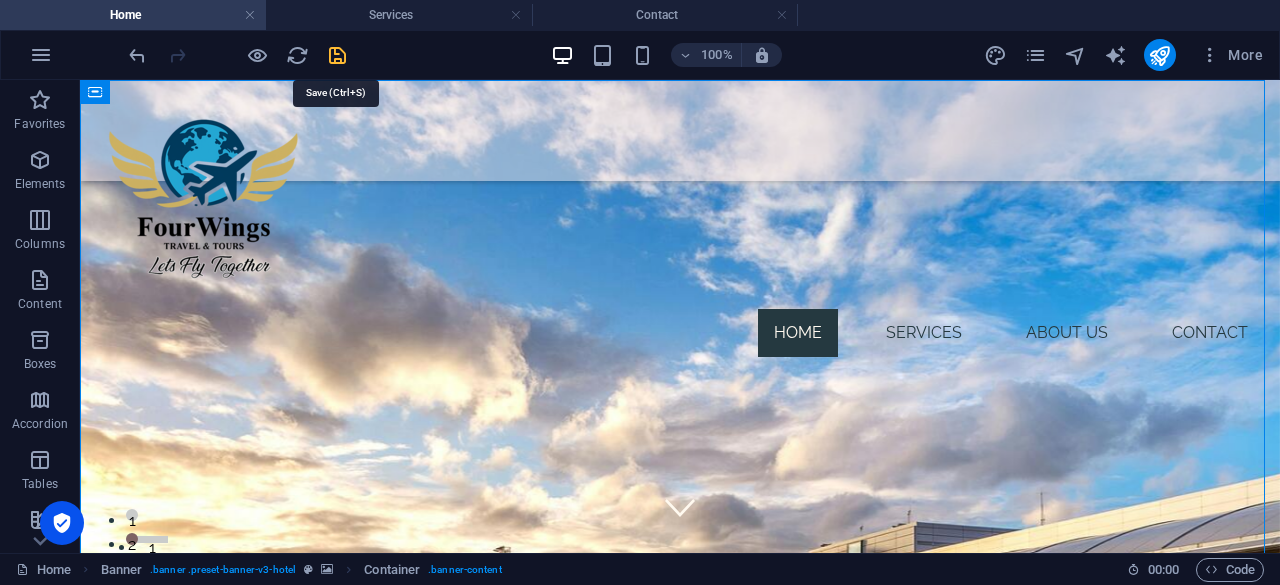 click at bounding box center (337, 55) 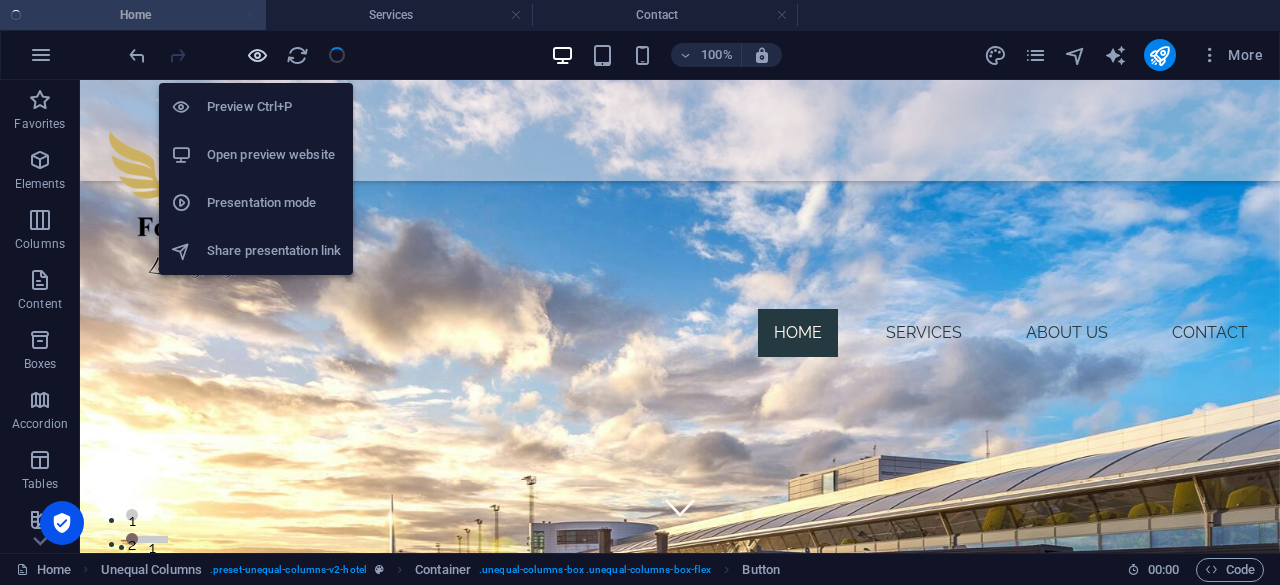 click at bounding box center (257, 55) 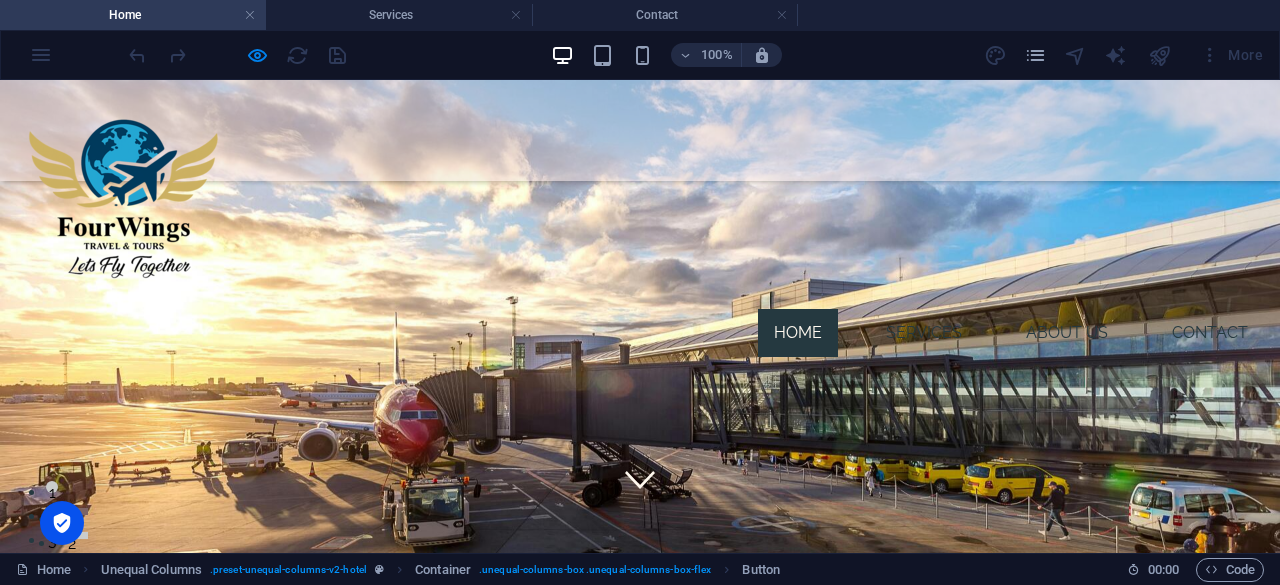 scroll, scrollTop: 0, scrollLeft: 0, axis: both 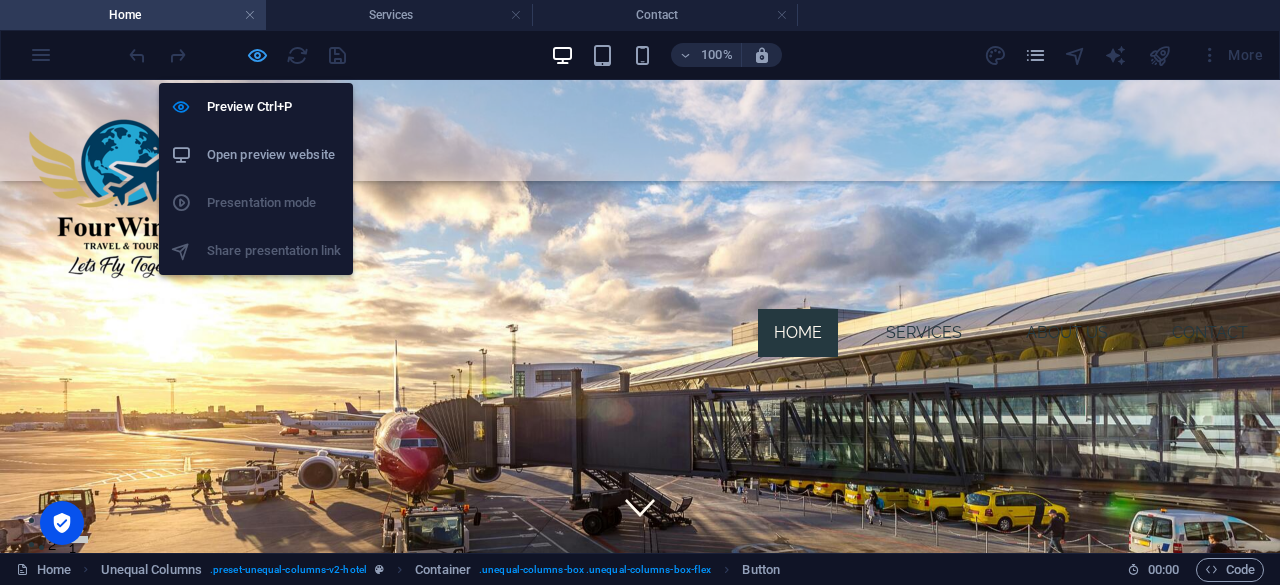 click at bounding box center (257, 55) 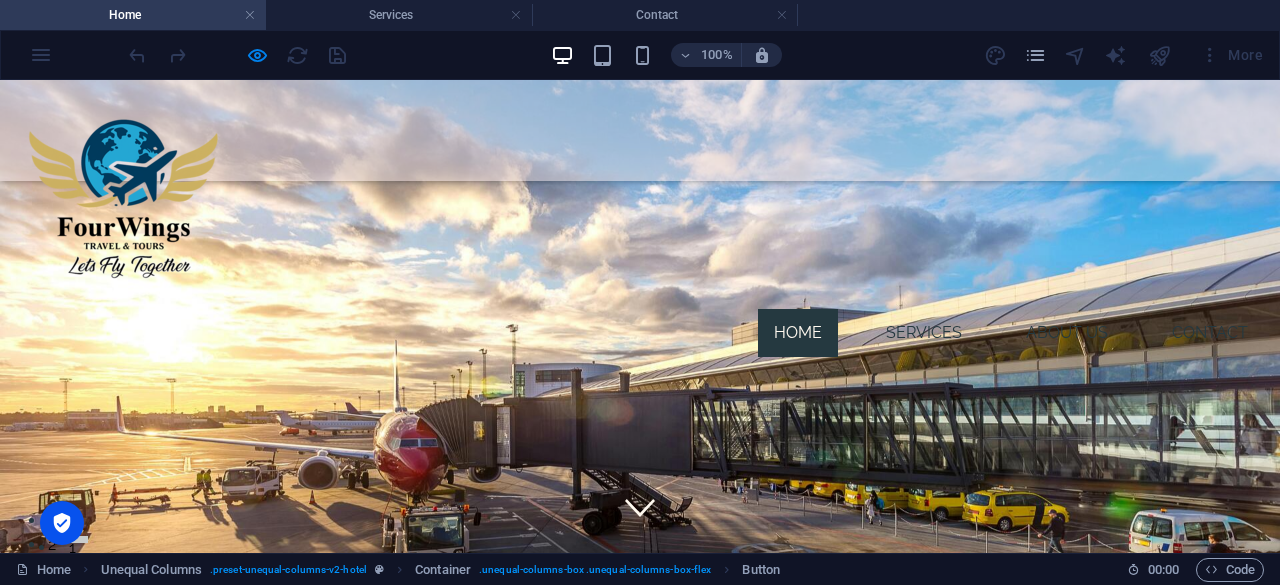 click on "Lets Fly Together" at bounding box center [640, 1087] 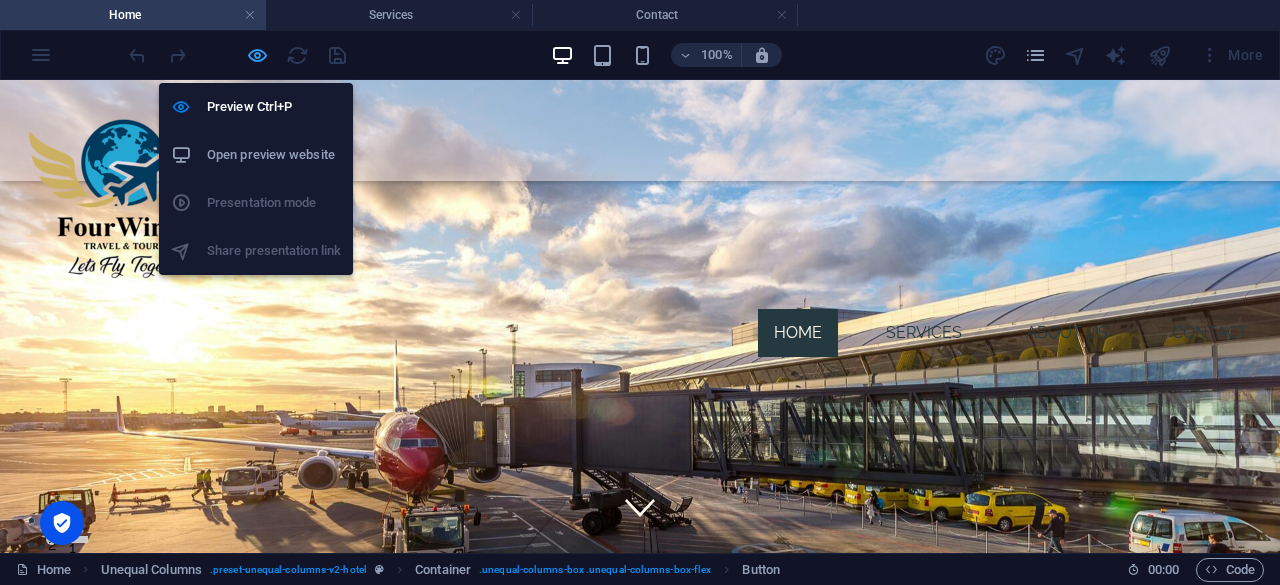 click at bounding box center (257, 55) 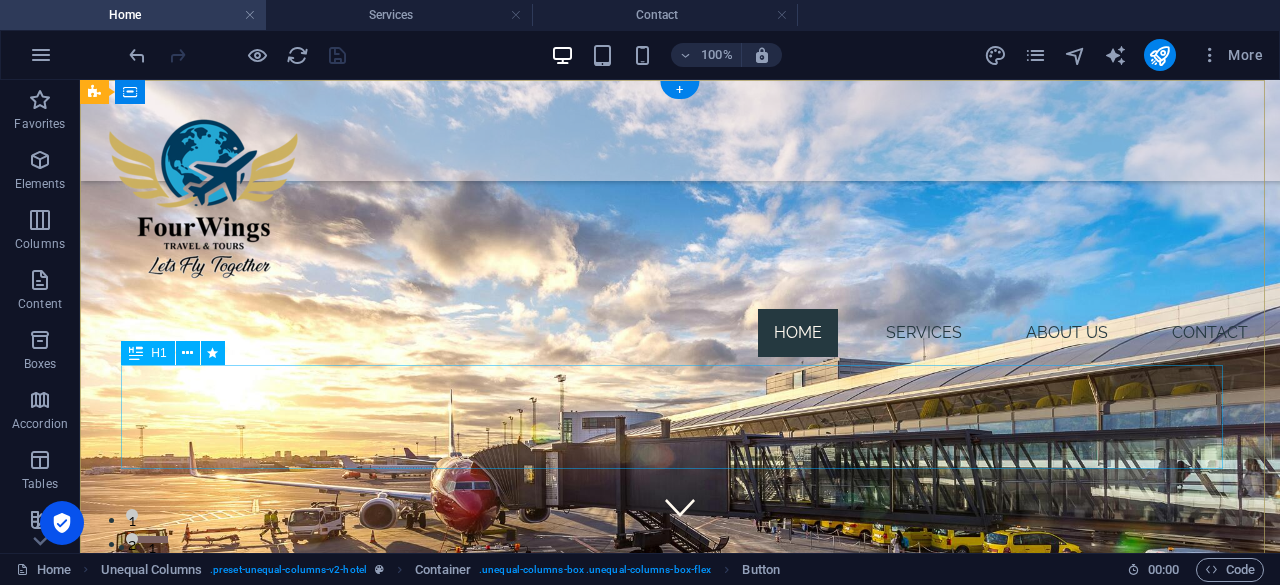 click on "Lets Fly Together" at bounding box center (680, 1177) 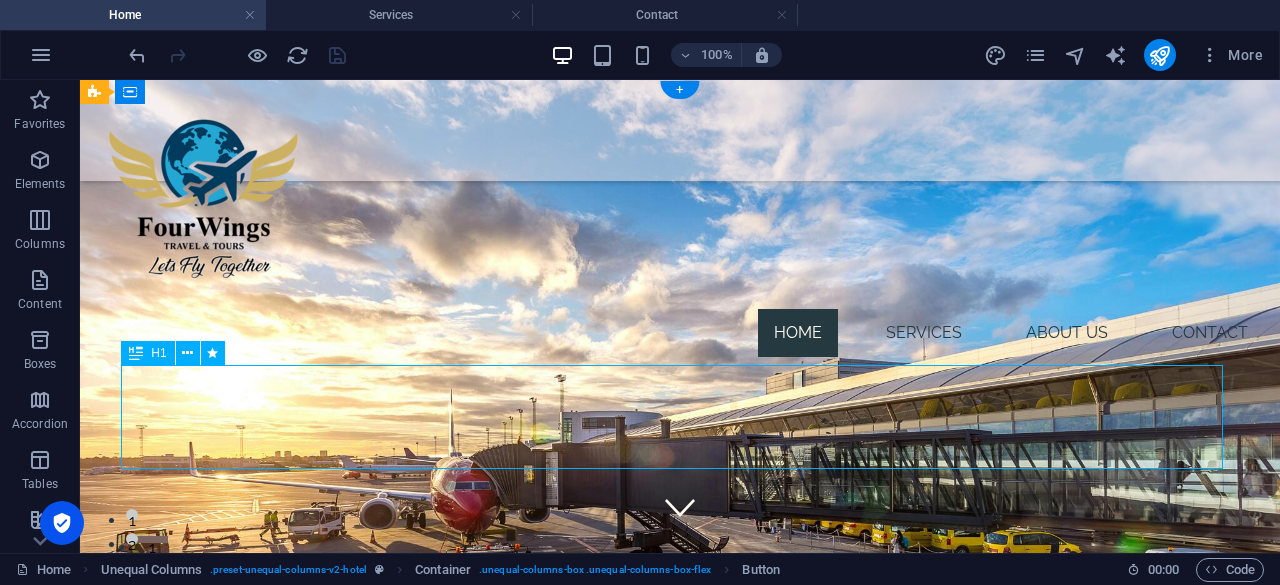 click on "Lets Fly Together" at bounding box center [680, 1177] 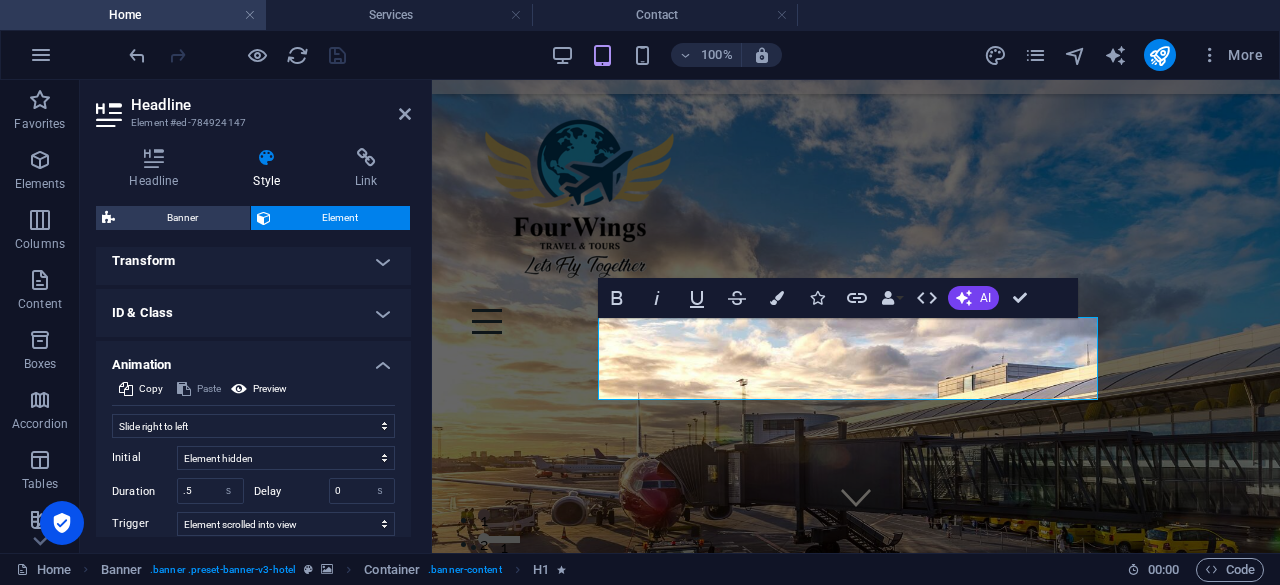 scroll, scrollTop: 658, scrollLeft: 0, axis: vertical 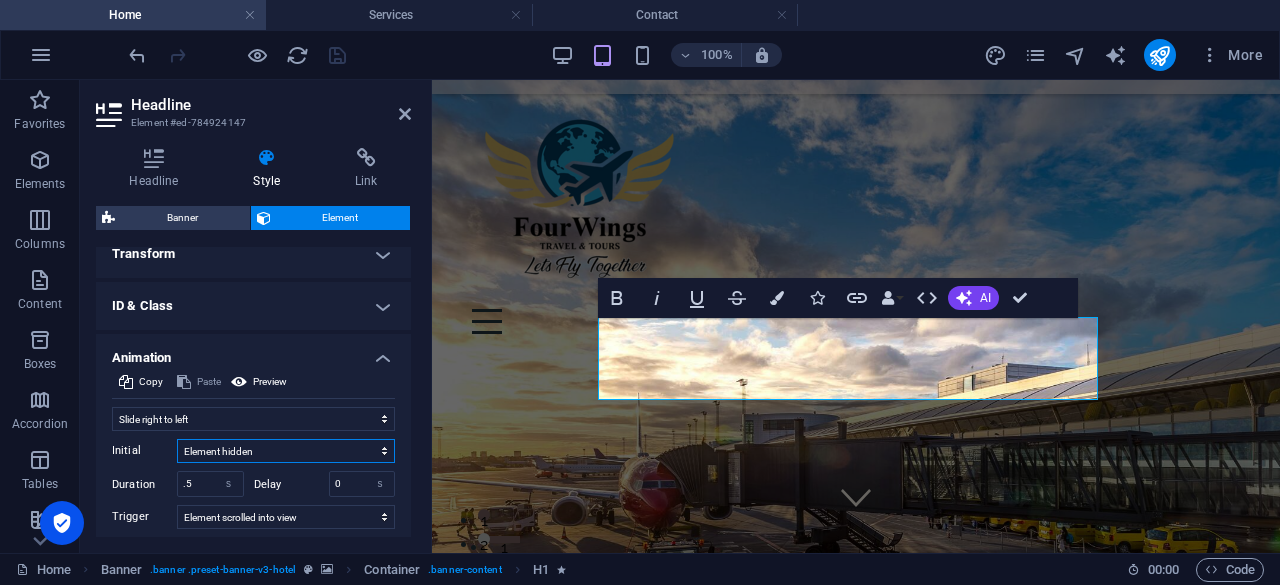 click on "Element hidden Element shown" at bounding box center [286, 451] 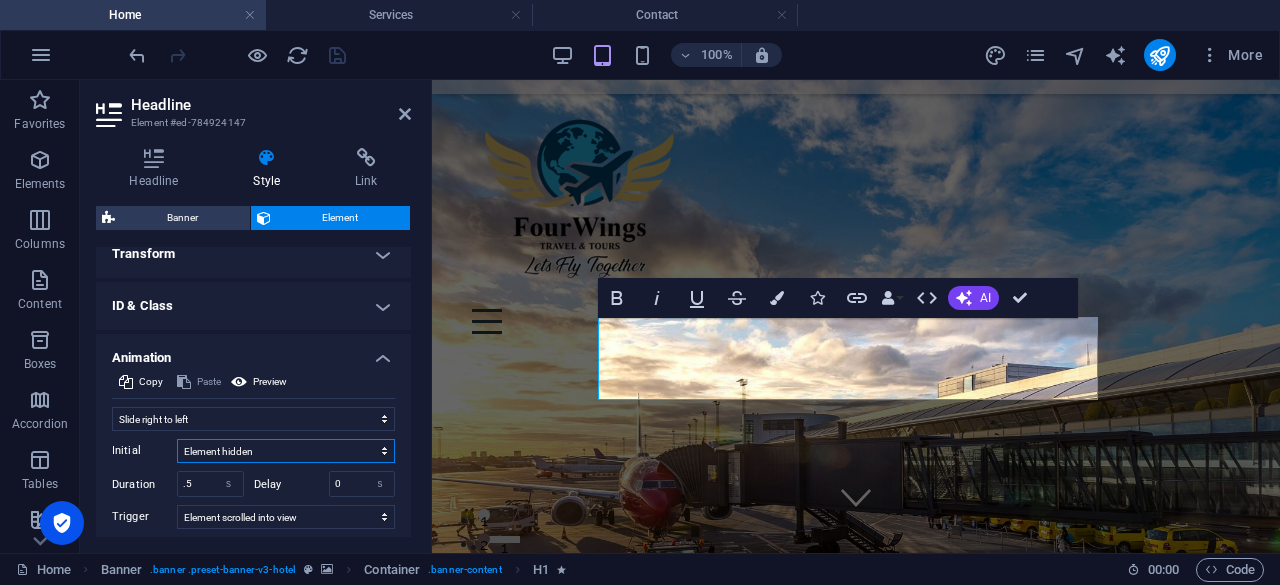 select on "show" 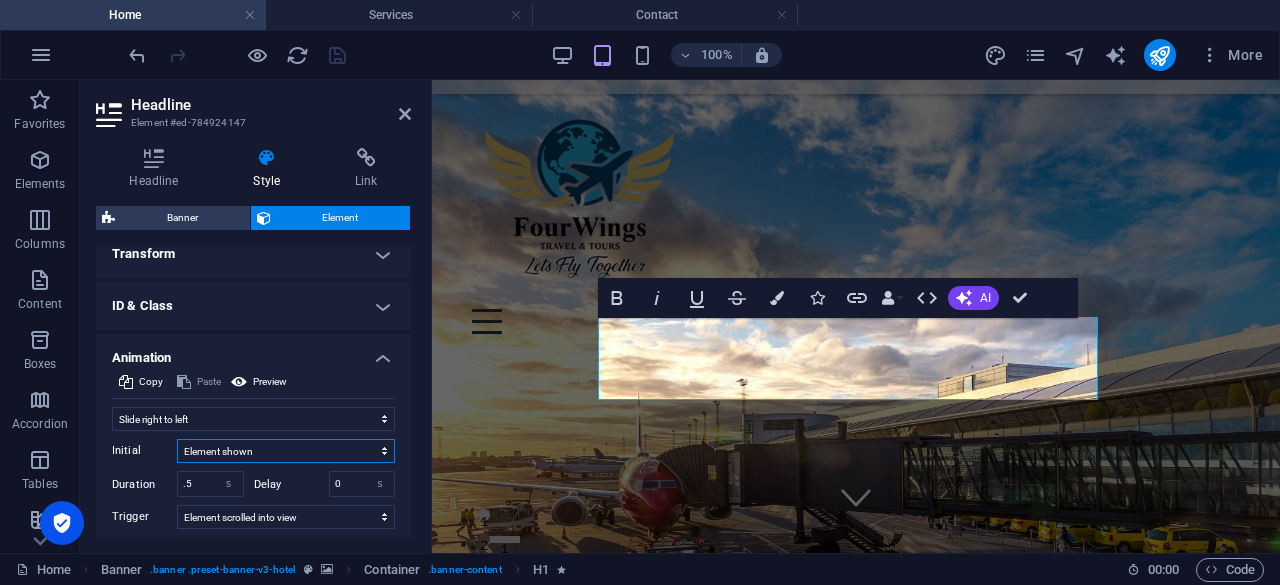 click on "Element hidden Element shown" at bounding box center [286, 451] 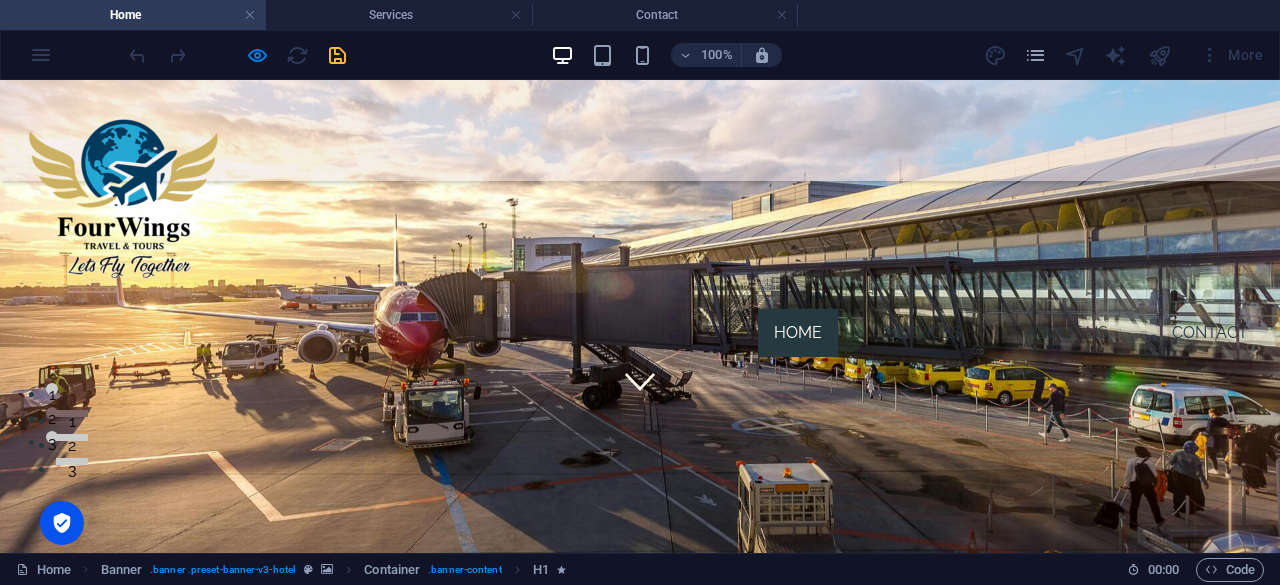 scroll, scrollTop: 0, scrollLeft: 0, axis: both 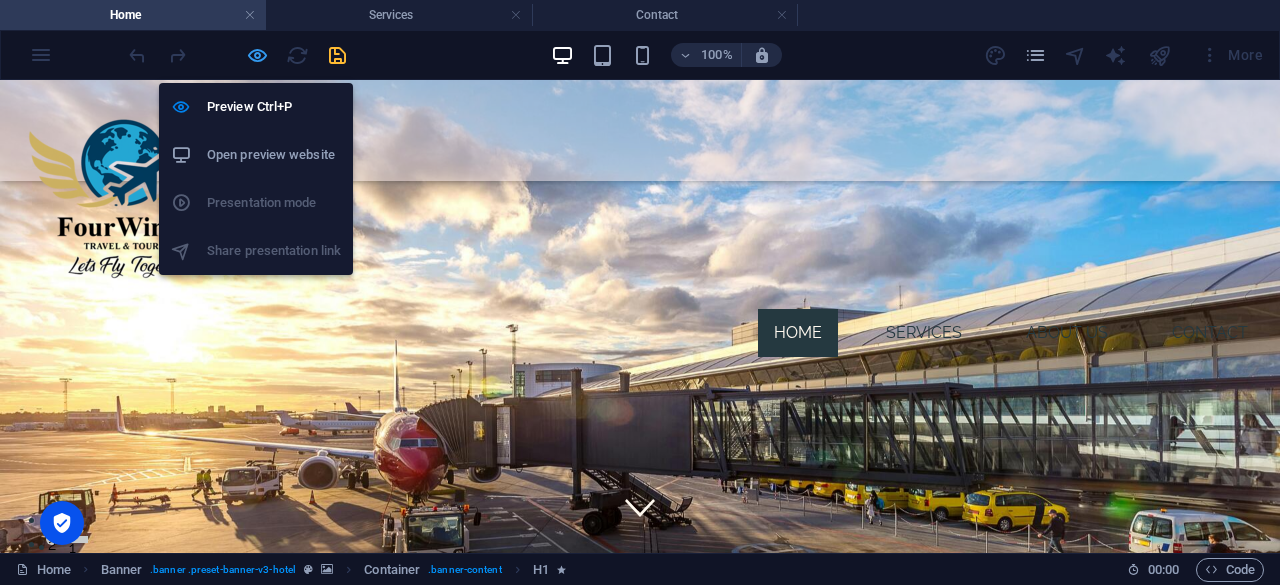 click at bounding box center (257, 55) 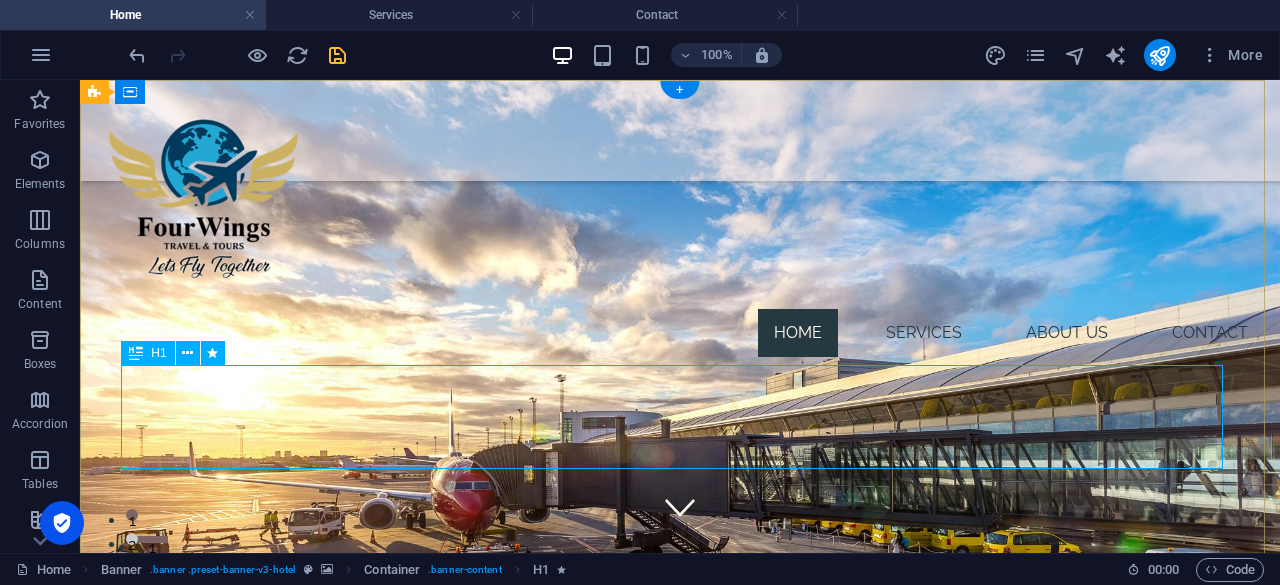 click on "Lets Fly Together" at bounding box center [680, 1177] 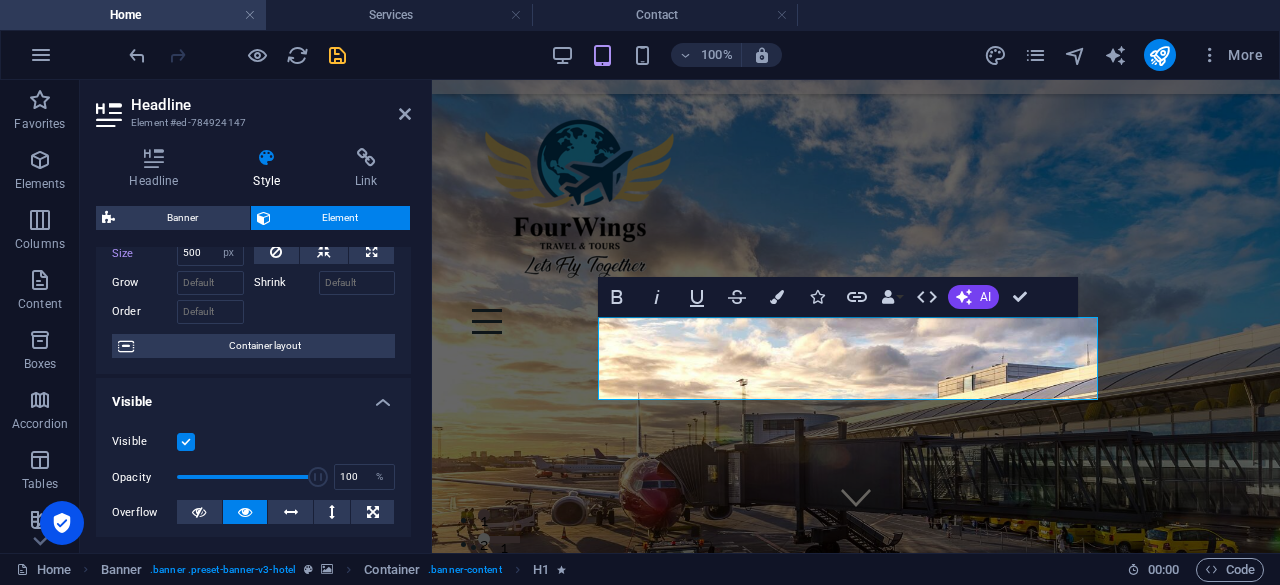 scroll, scrollTop: 84, scrollLeft: 0, axis: vertical 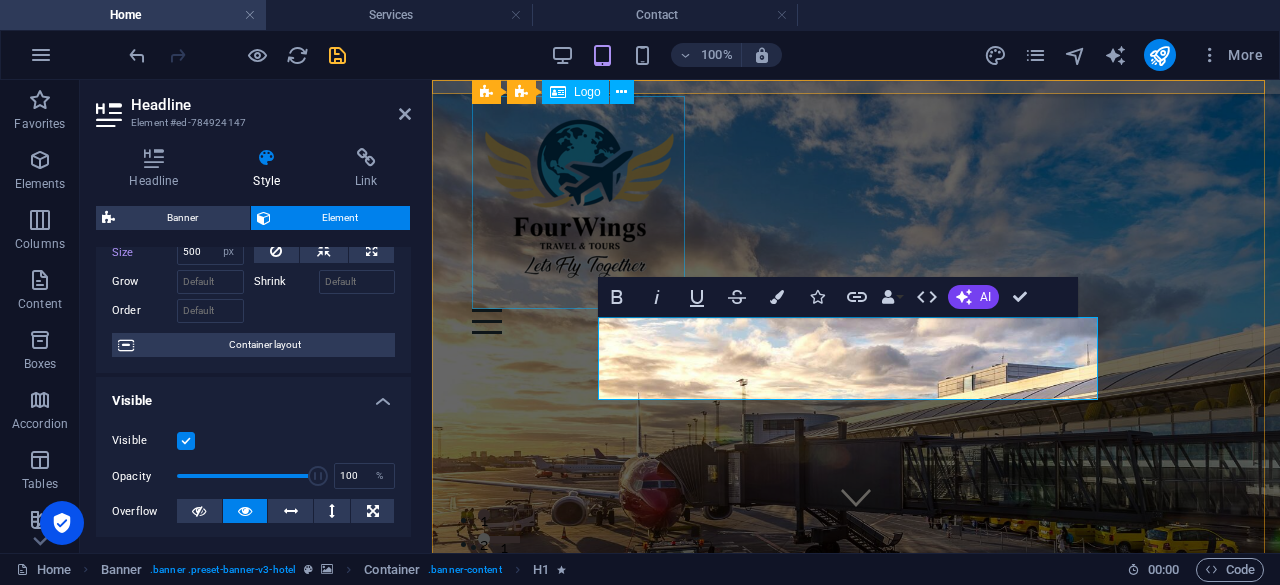 click at bounding box center [856, 202] 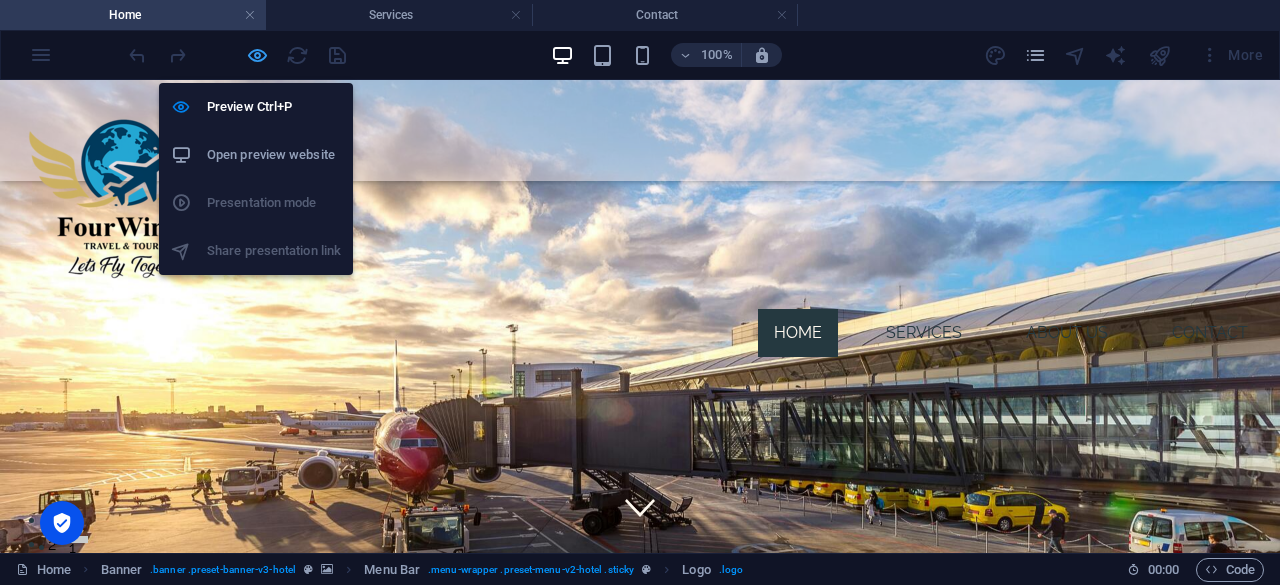 click at bounding box center (257, 55) 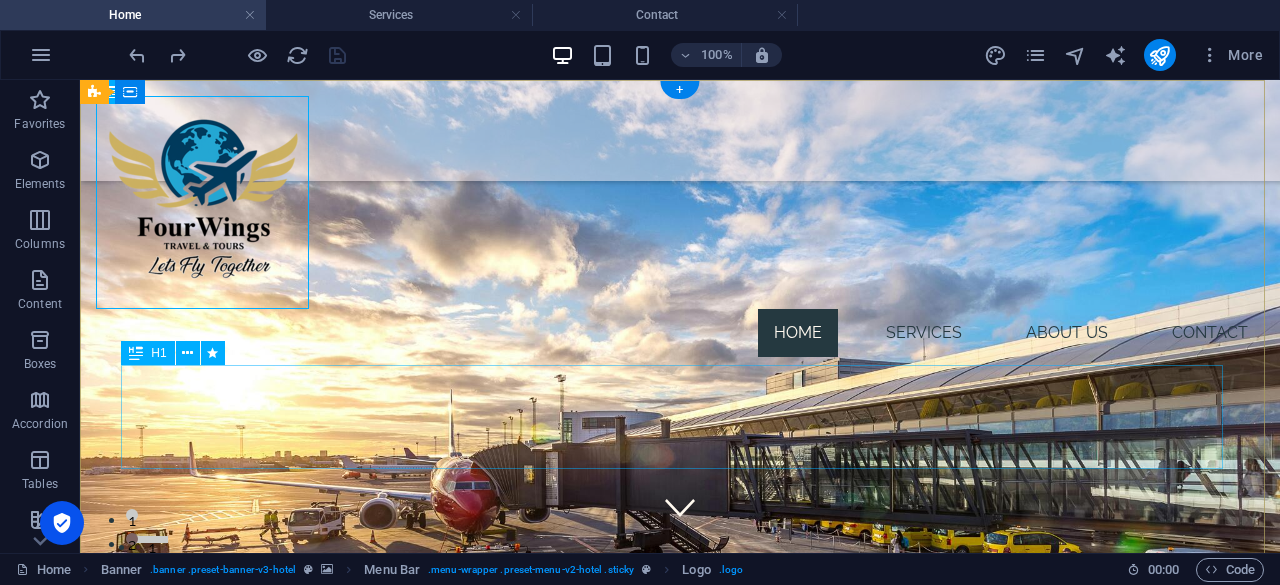 click on "Lets Fly Together" at bounding box center (680, 1177) 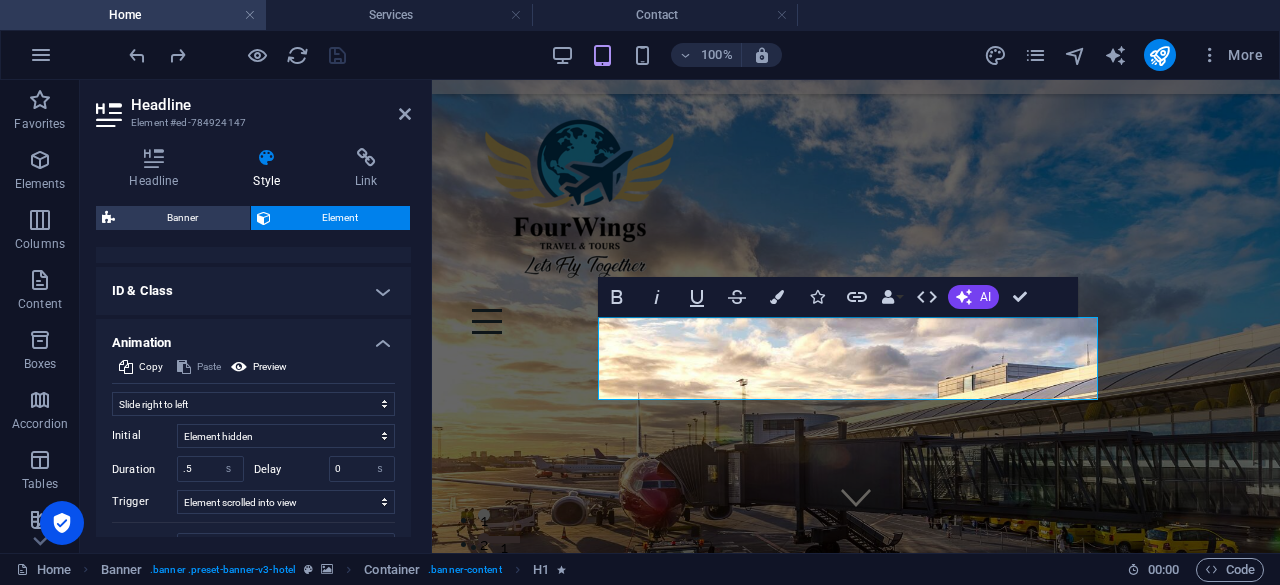 scroll, scrollTop: 679, scrollLeft: 0, axis: vertical 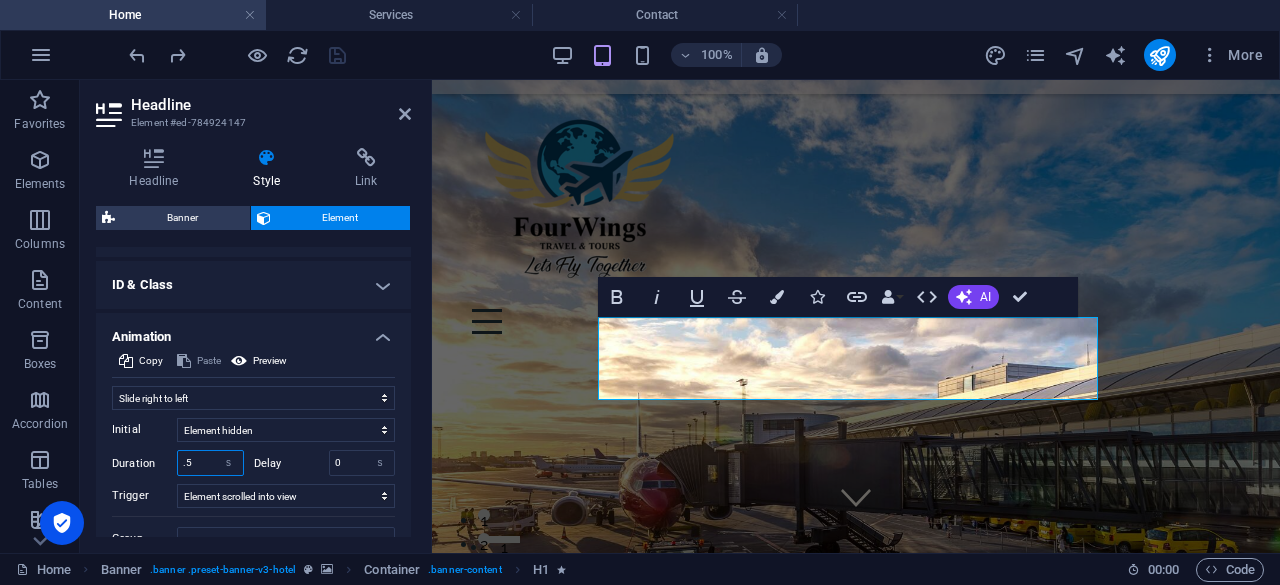 click on ".5" at bounding box center (210, 463) 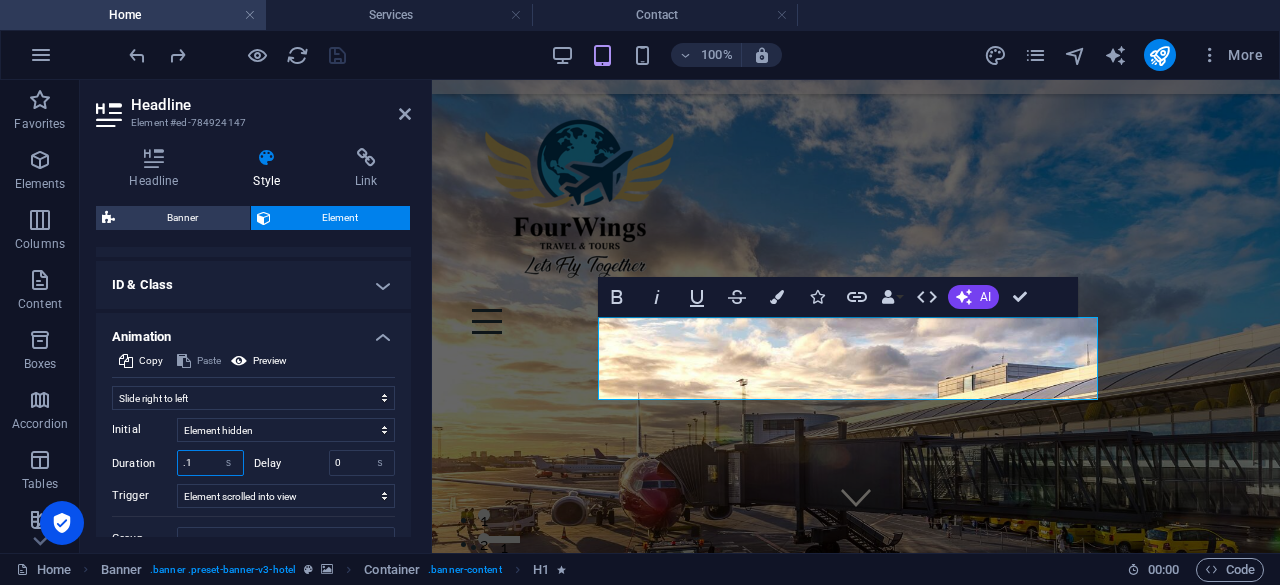 type on ".15" 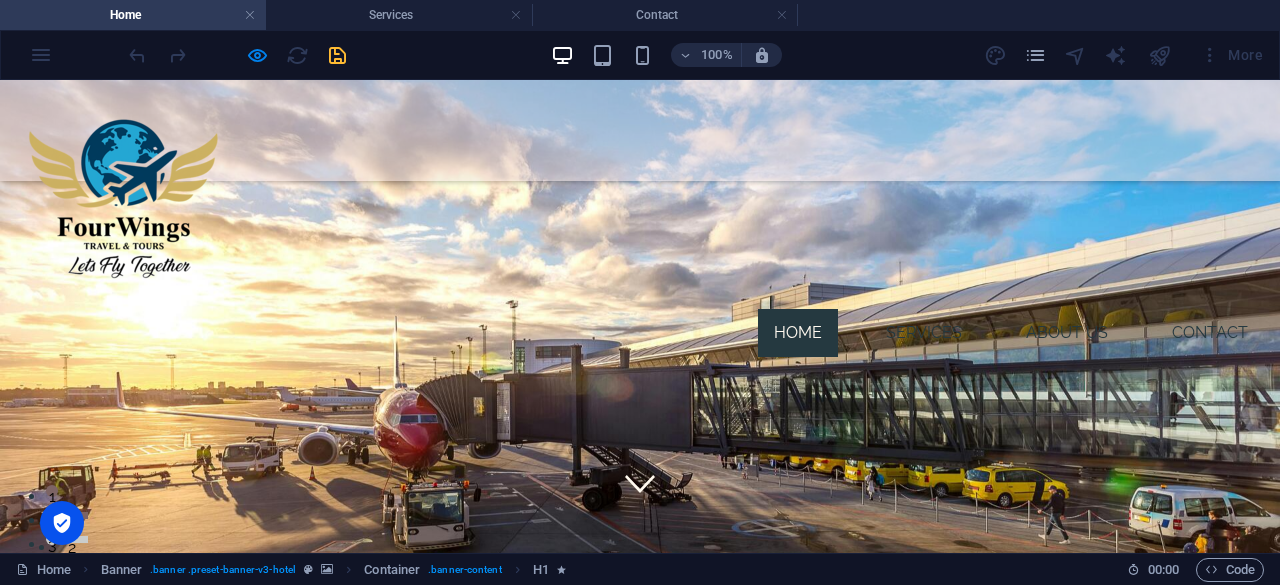 scroll, scrollTop: 23, scrollLeft: 0, axis: vertical 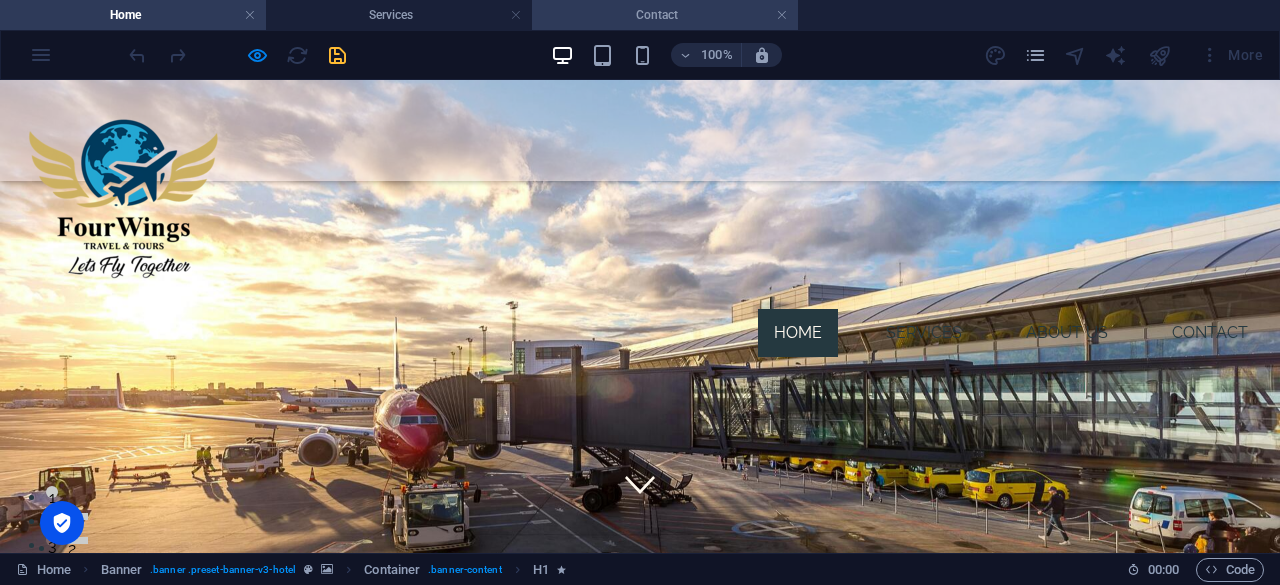 click on "Contact" at bounding box center [665, 15] 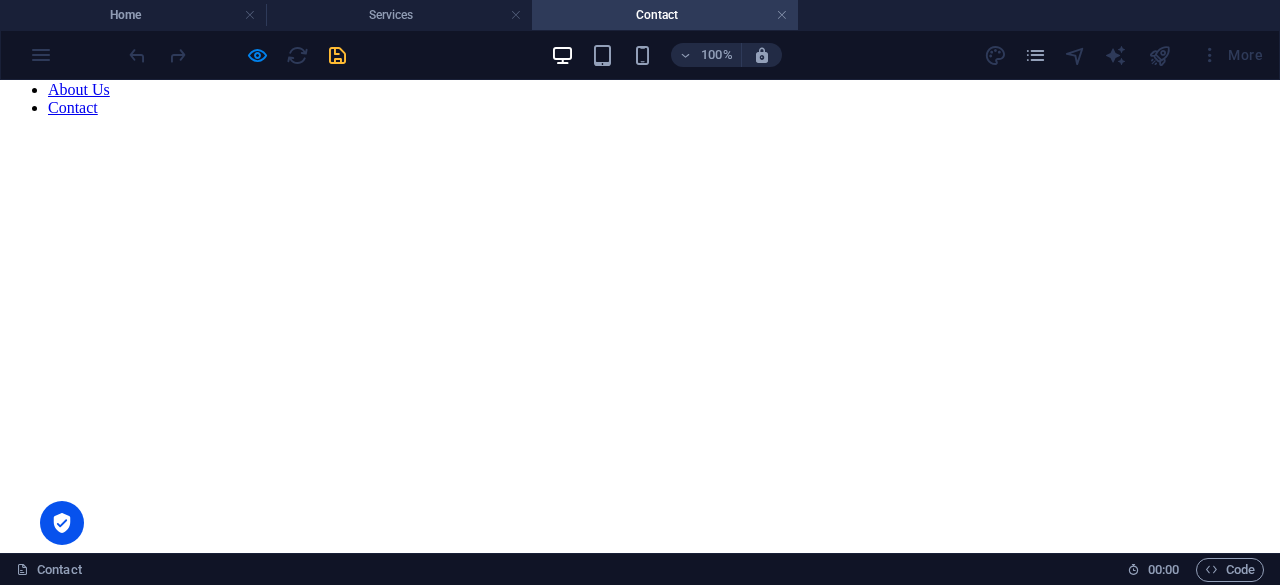 scroll, scrollTop: 822, scrollLeft: 0, axis: vertical 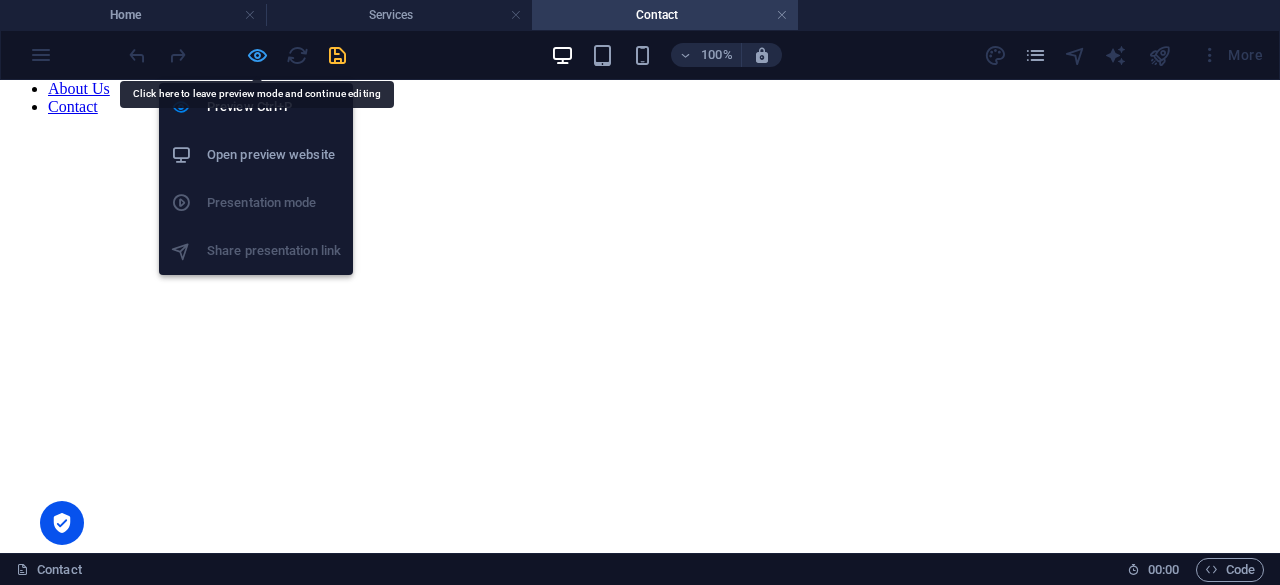 drag, startPoint x: 785, startPoint y: 262, endPoint x: 264, endPoint y: 51, distance: 562.105 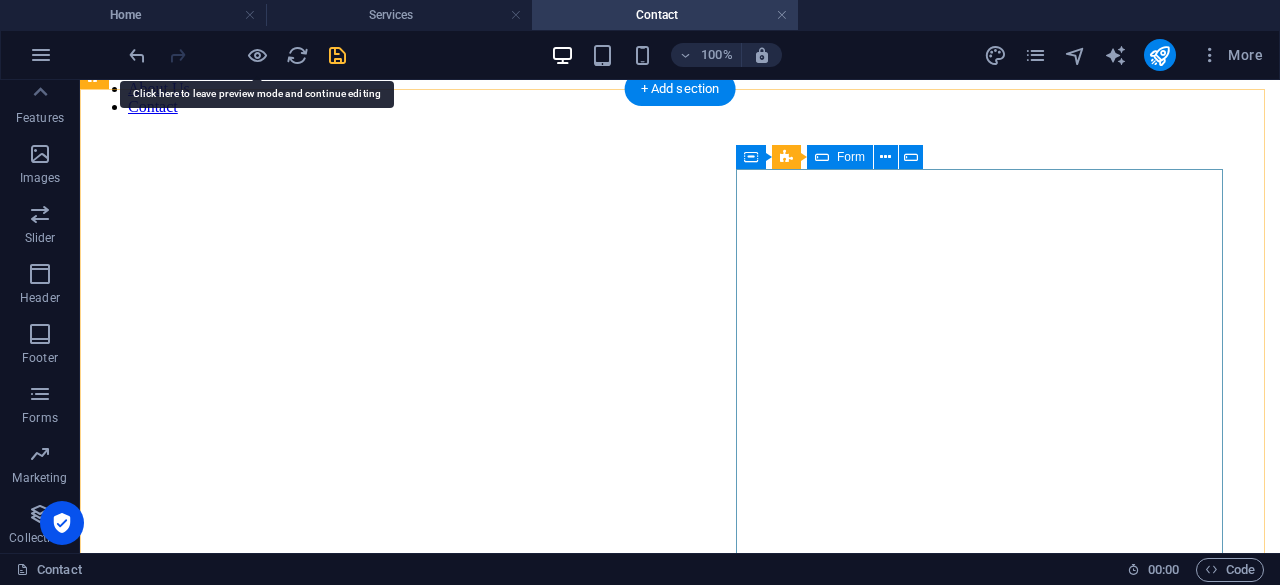 click on "[PERSON_NAME] [EMAIL_ADDRESS][DOMAIN_NAME] visa application SUBMIT 25p98a Nicht lesbar? Neu generieren" at bounding box center (680, 9162) 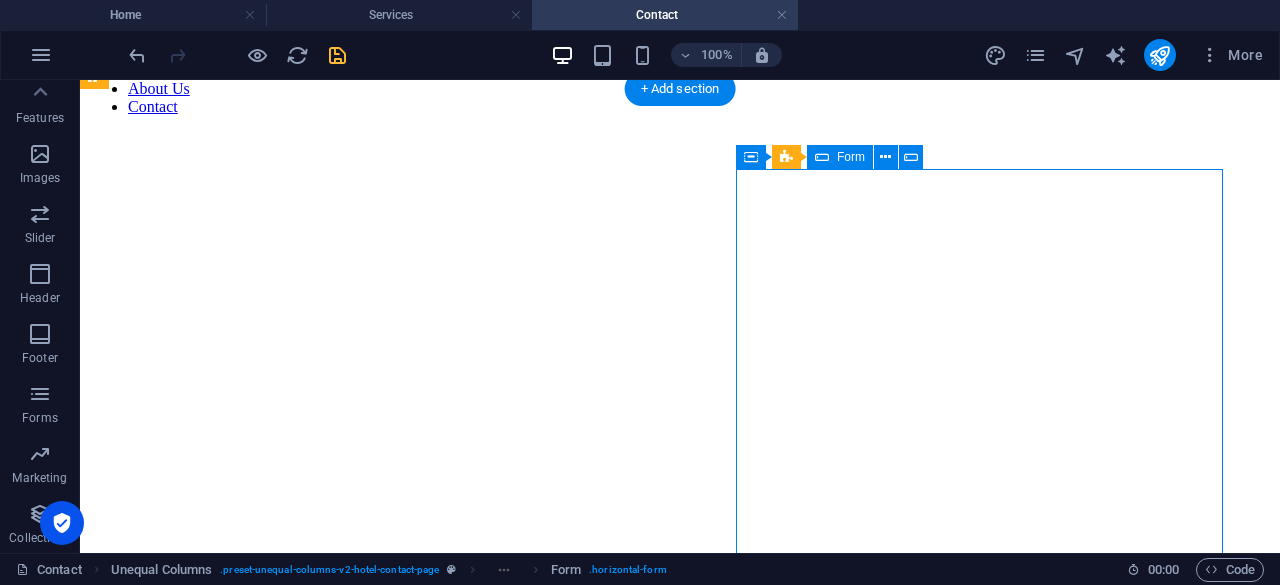 click on "[PERSON_NAME] [EMAIL_ADDRESS][DOMAIN_NAME] visa application SUBMIT 25p98a Nicht lesbar? Neu generieren" at bounding box center [680, 9162] 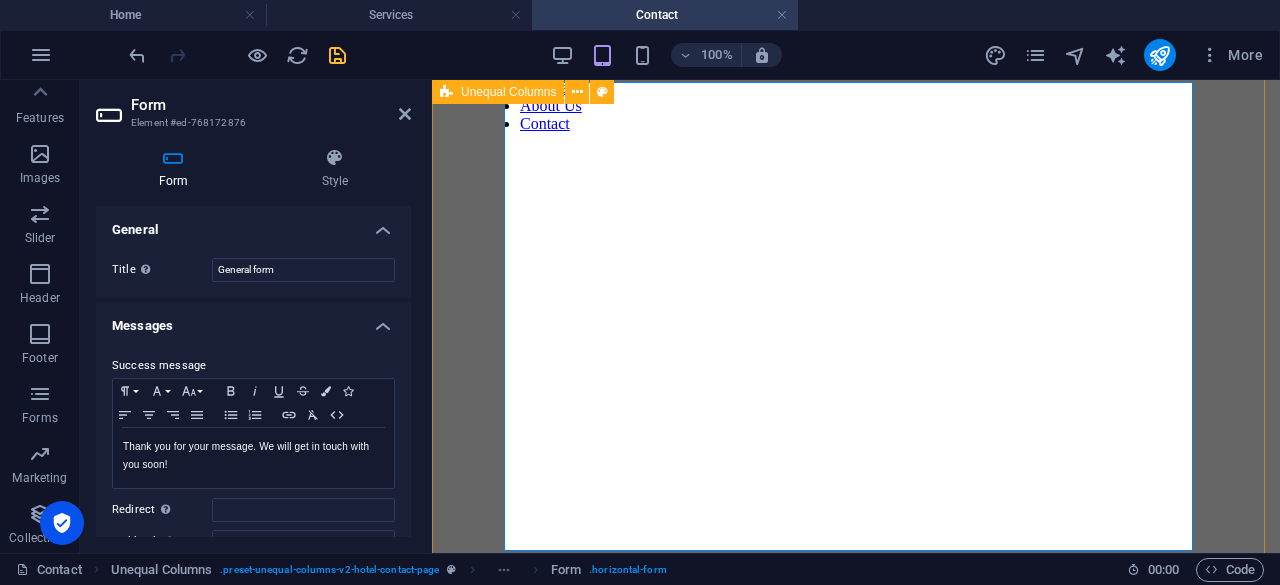 scroll, scrollTop: 1506, scrollLeft: 0, axis: vertical 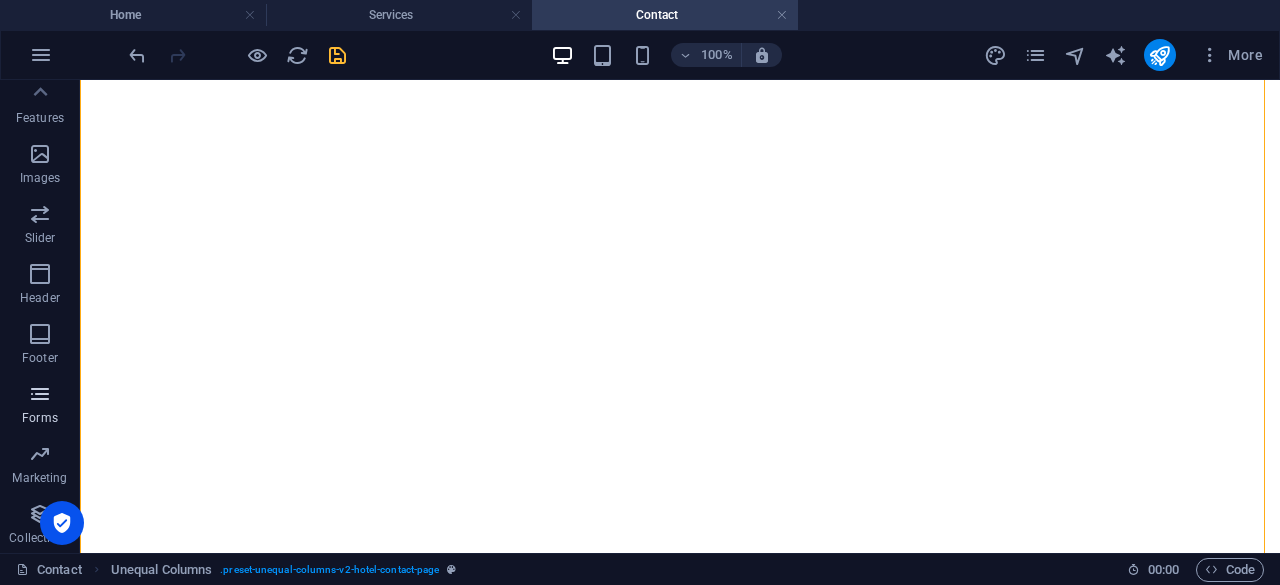 click at bounding box center [40, 394] 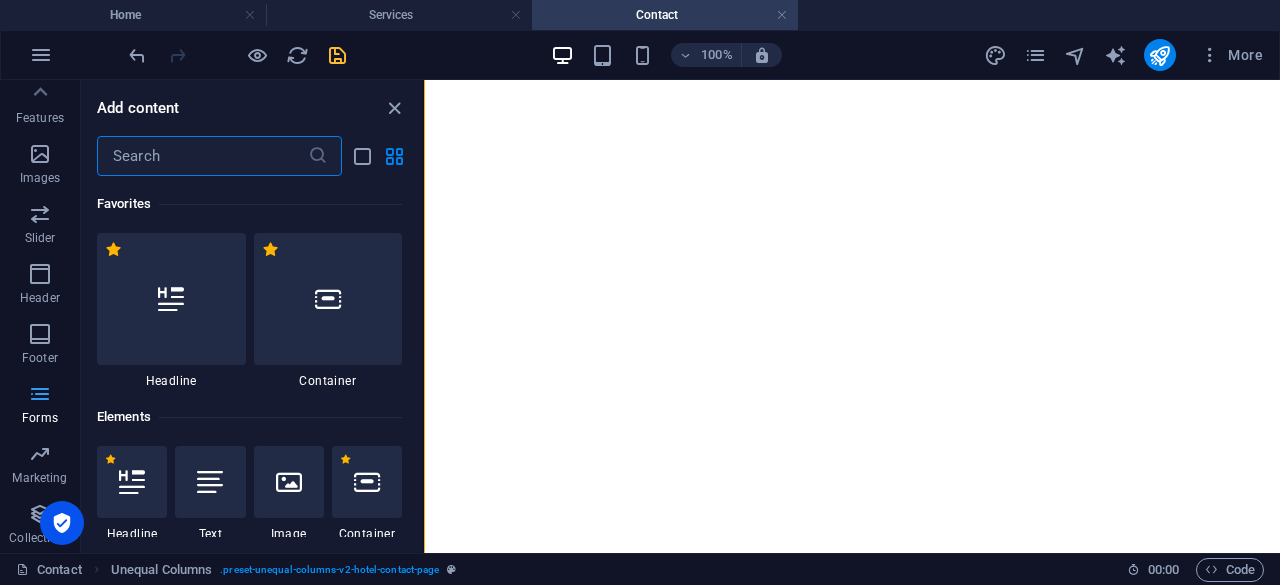 scroll, scrollTop: 1184, scrollLeft: 0, axis: vertical 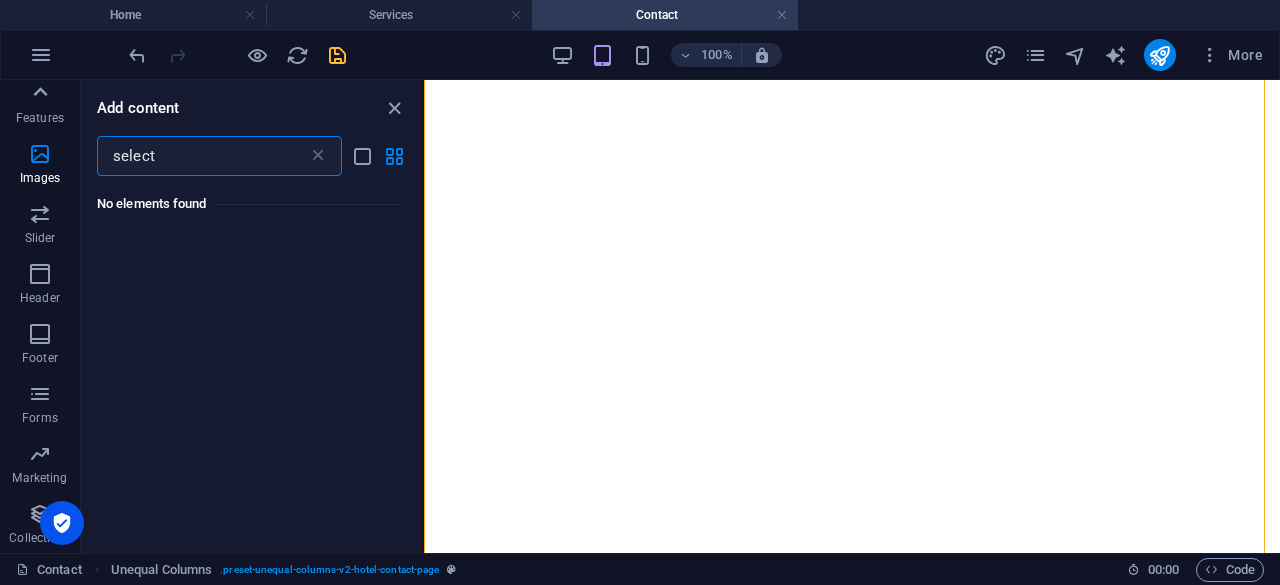 type on "select" 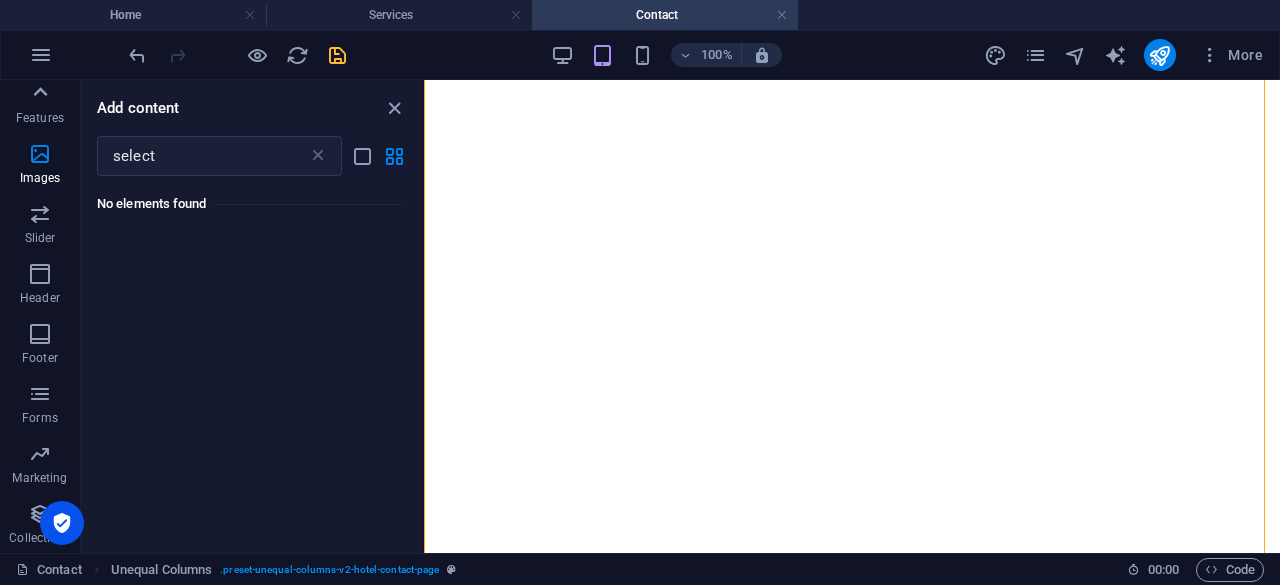click 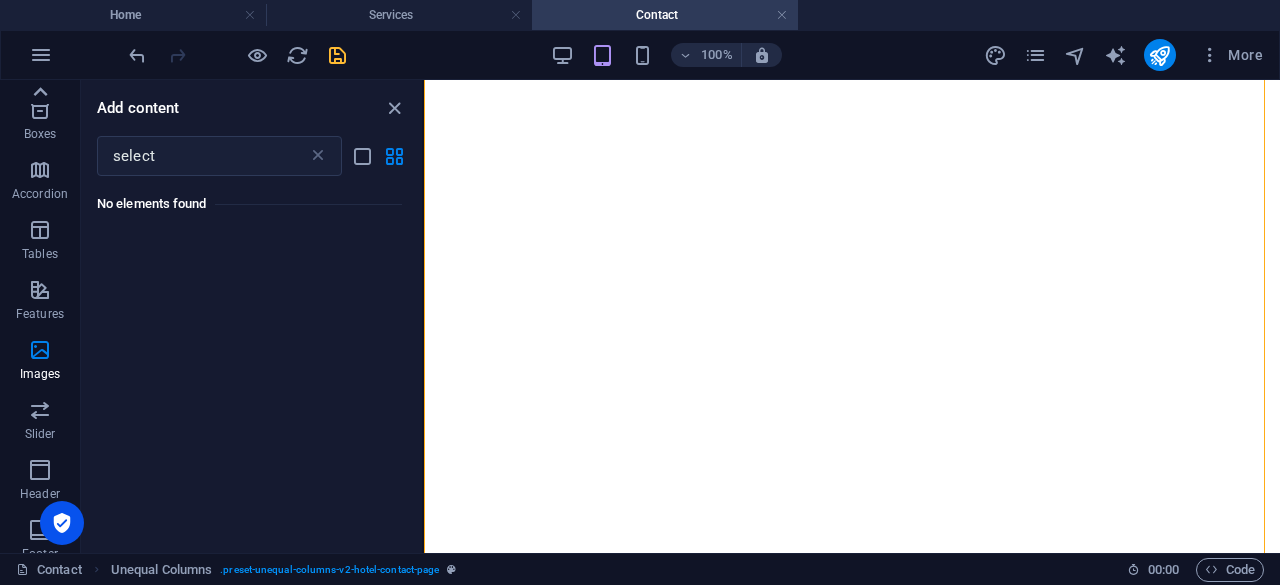 click 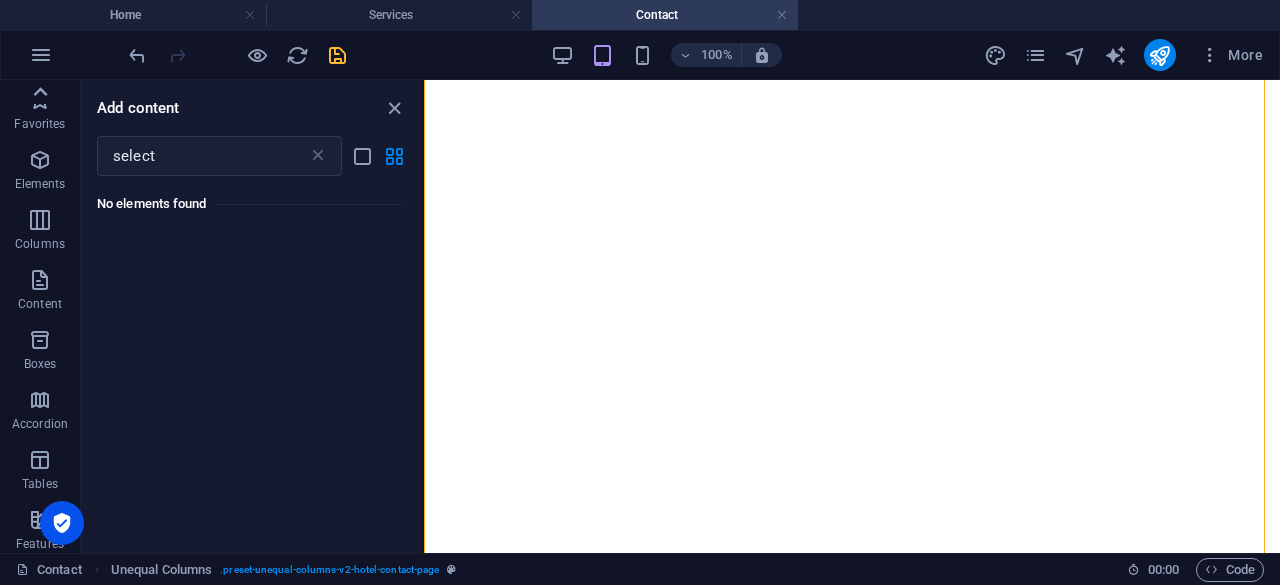click 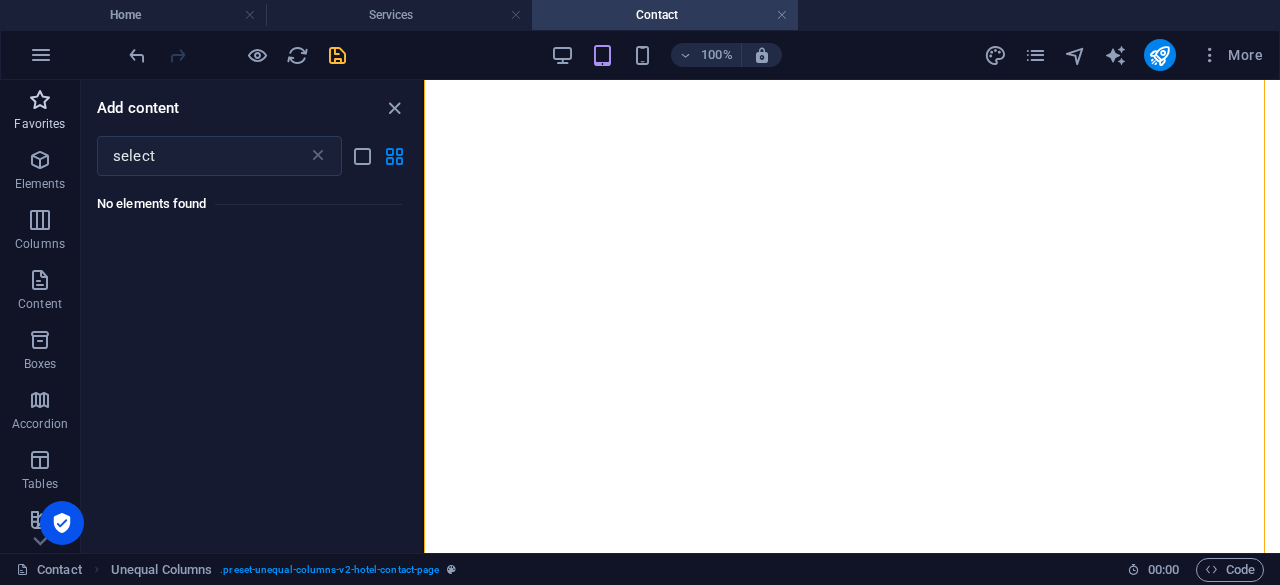 click at bounding box center (40, 100) 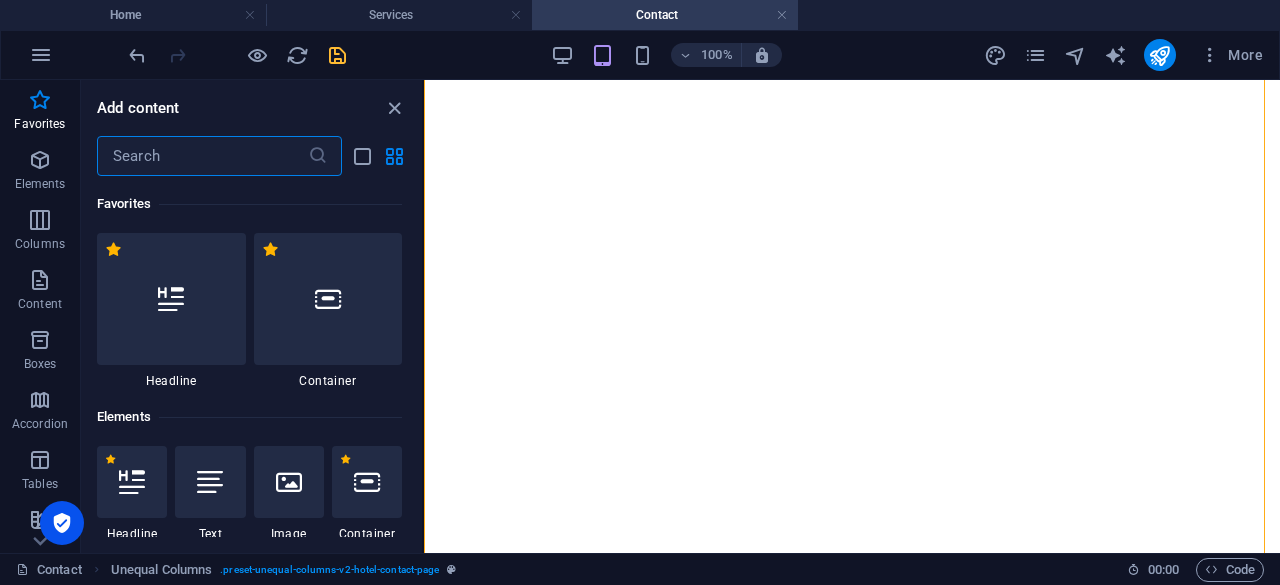 click at bounding box center [202, 156] 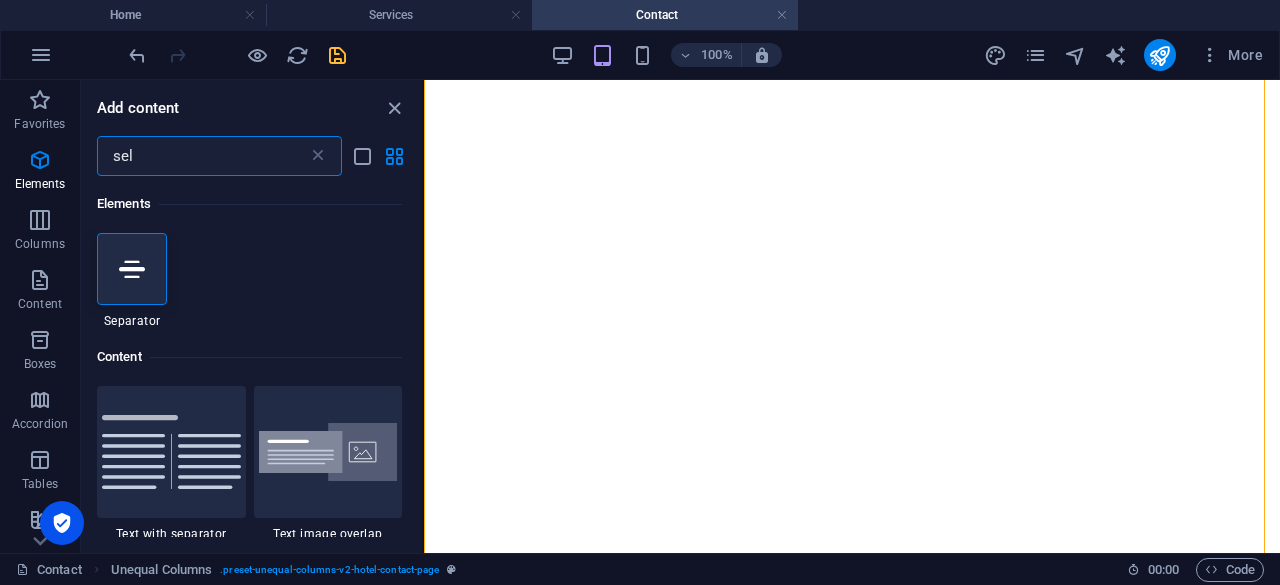 type on "sele" 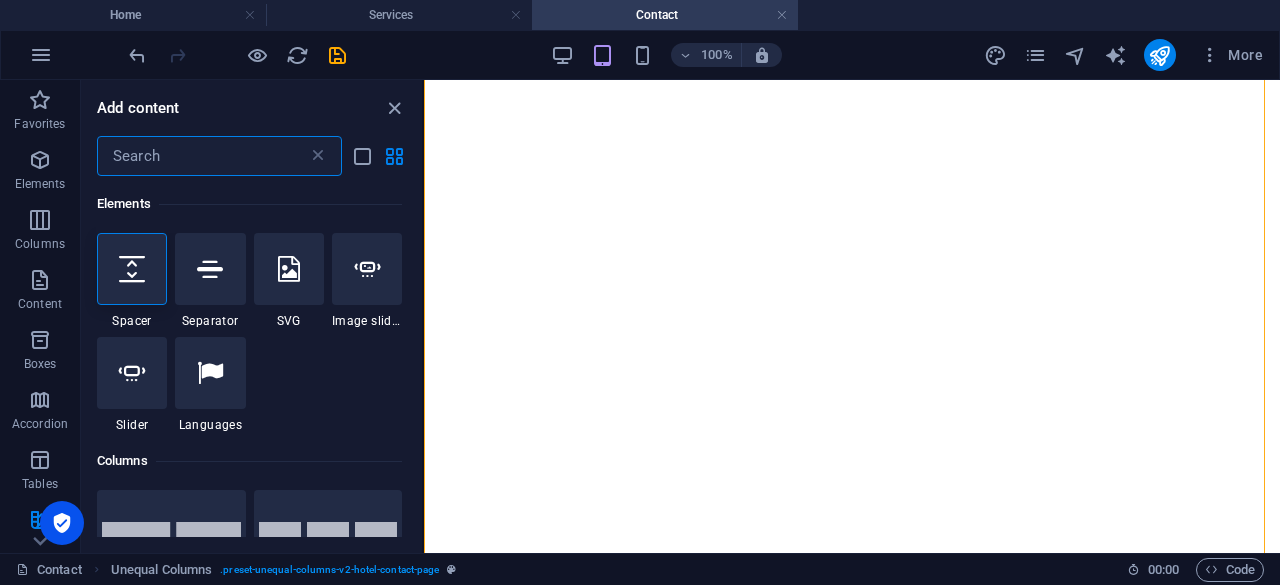 scroll, scrollTop: 0, scrollLeft: 0, axis: both 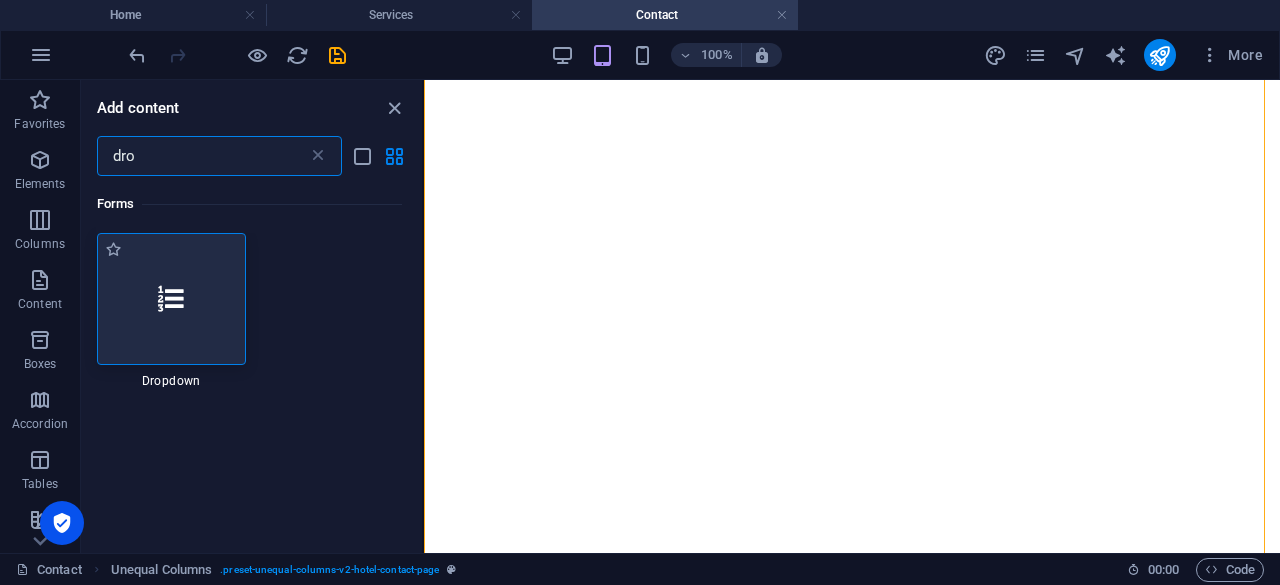 type on "dro" 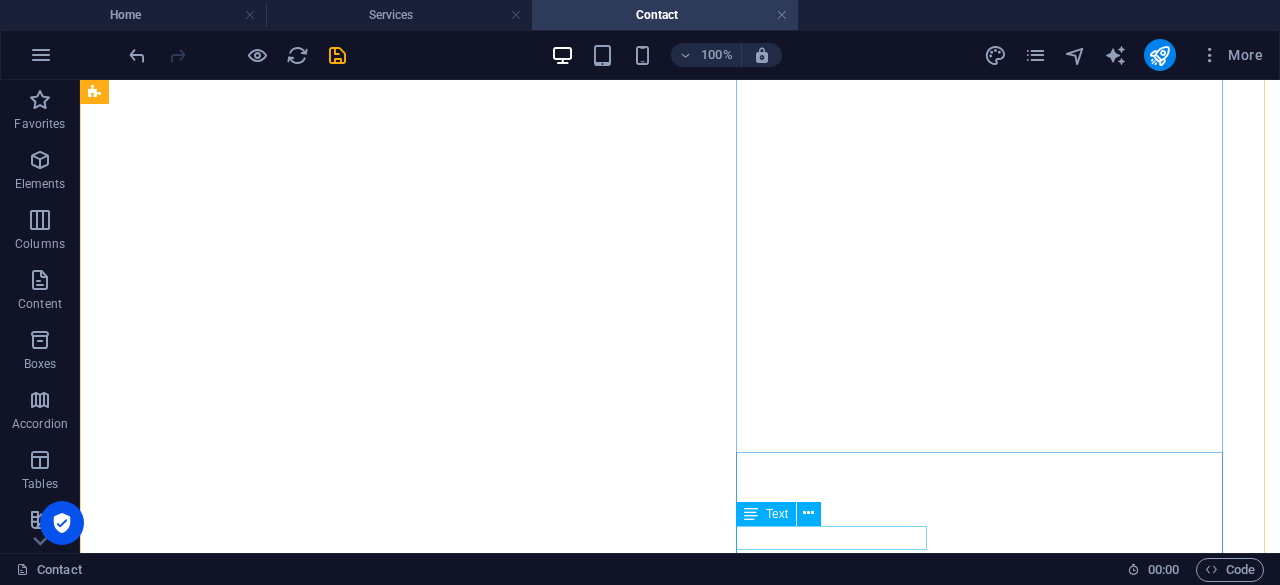 scroll, scrollTop: 1008, scrollLeft: 0, axis: vertical 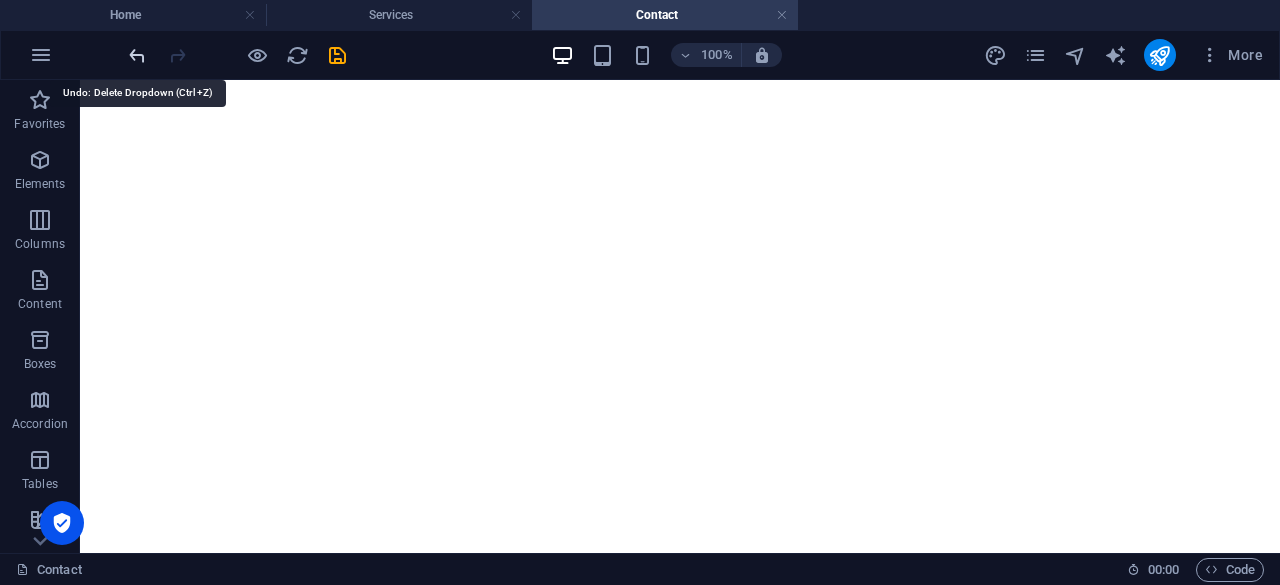 click at bounding box center (137, 55) 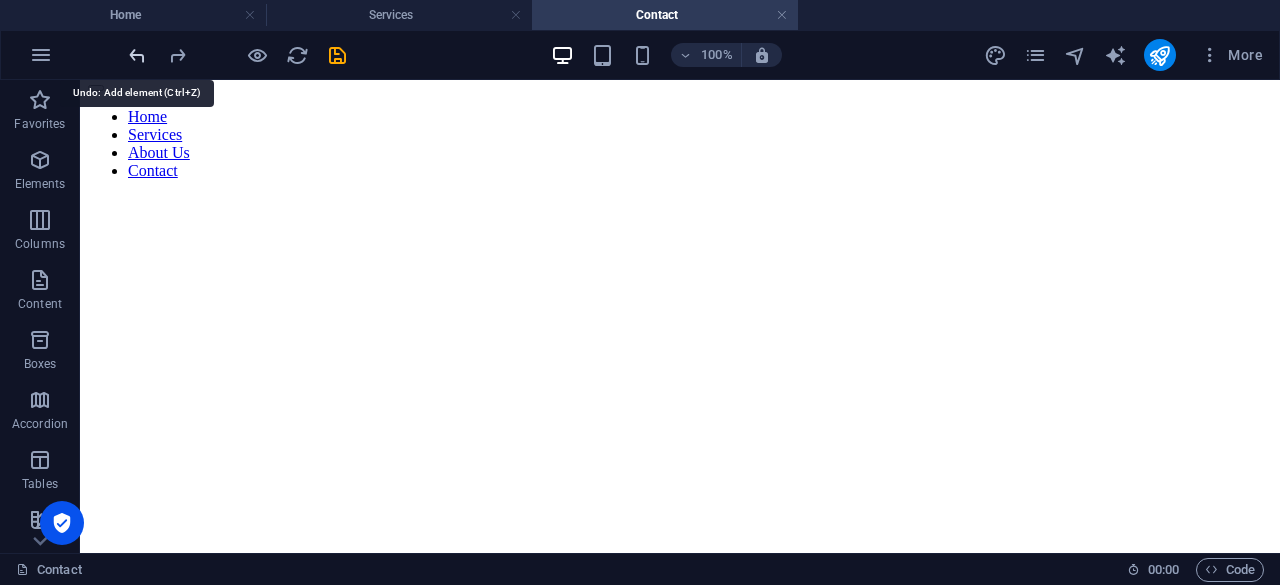 scroll, scrollTop: 694, scrollLeft: 0, axis: vertical 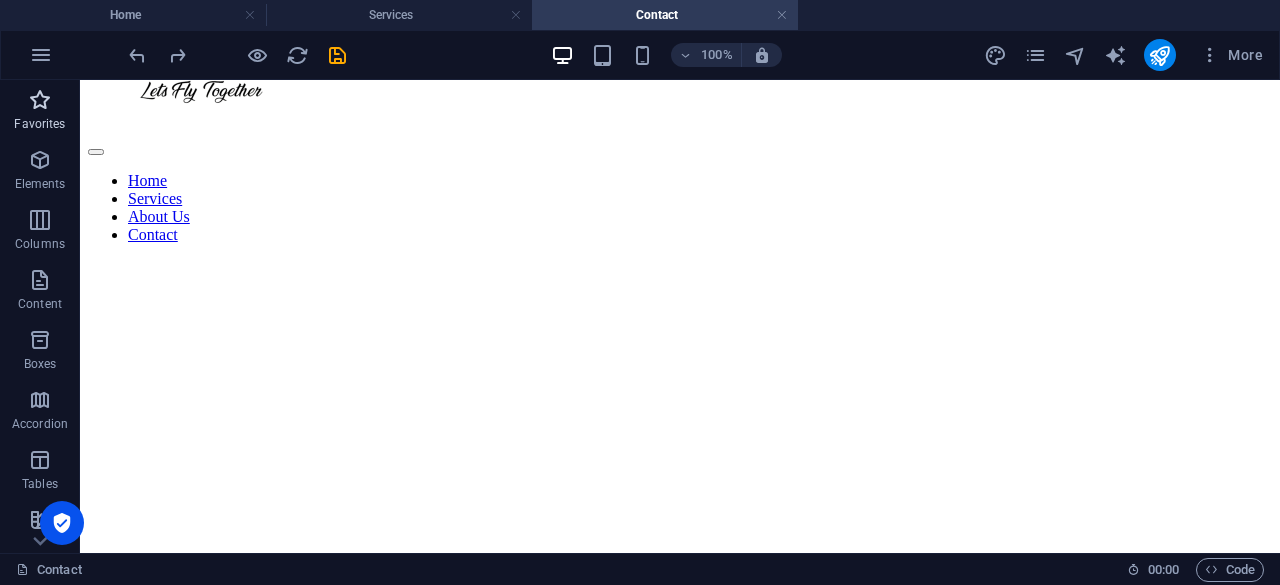click on "Favorites" at bounding box center [40, 112] 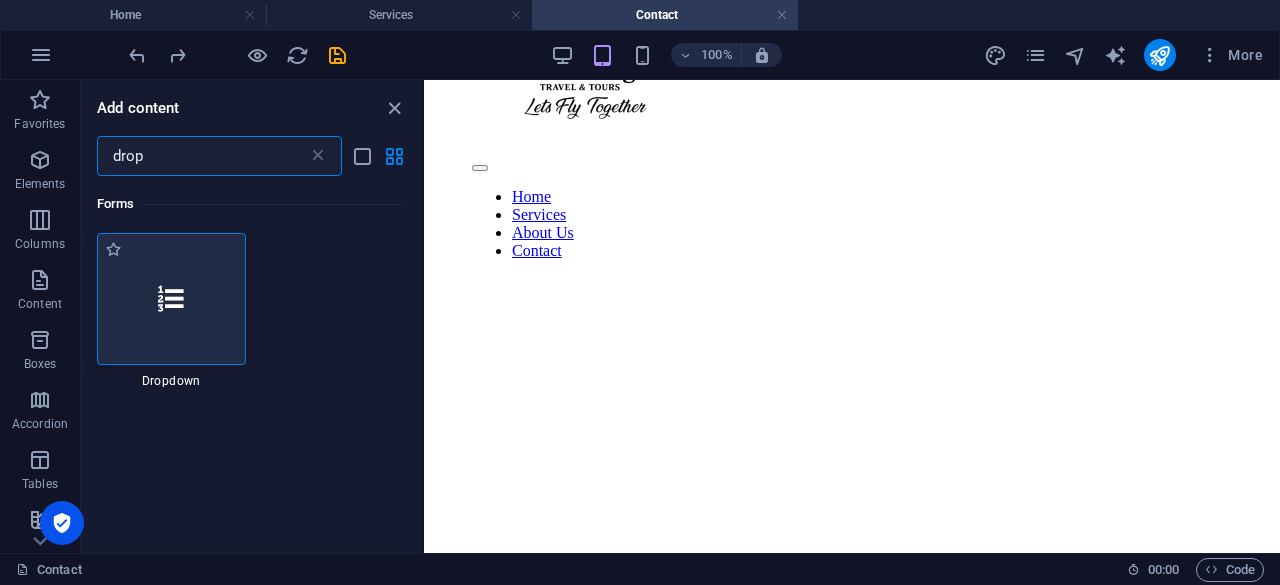 type on "drop" 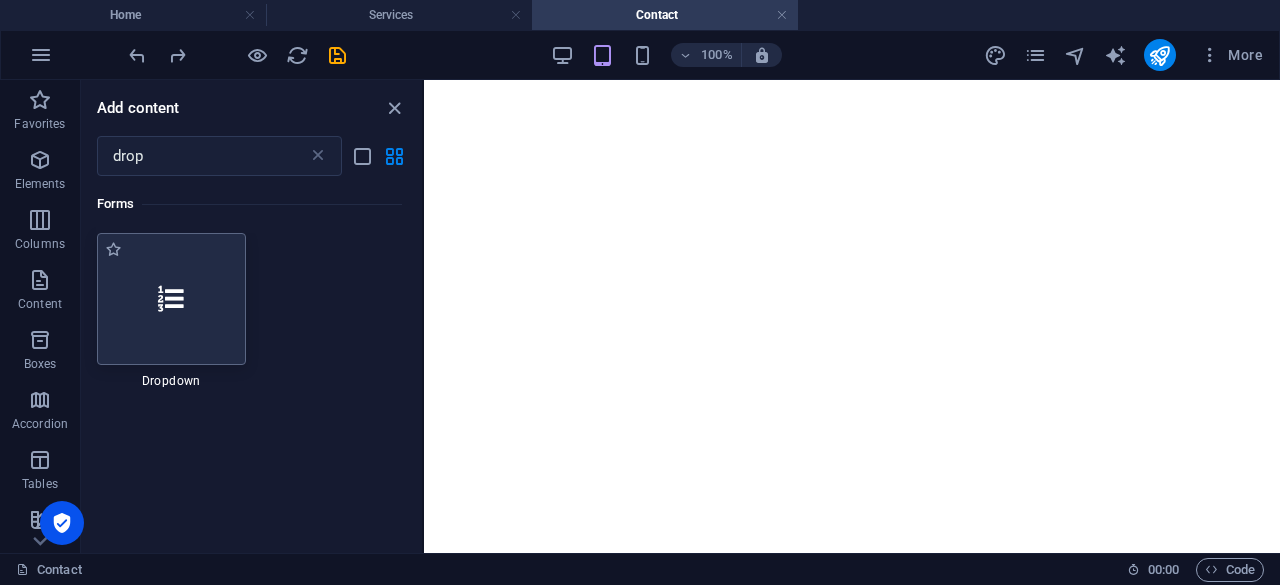 scroll, scrollTop: 1507, scrollLeft: 0, axis: vertical 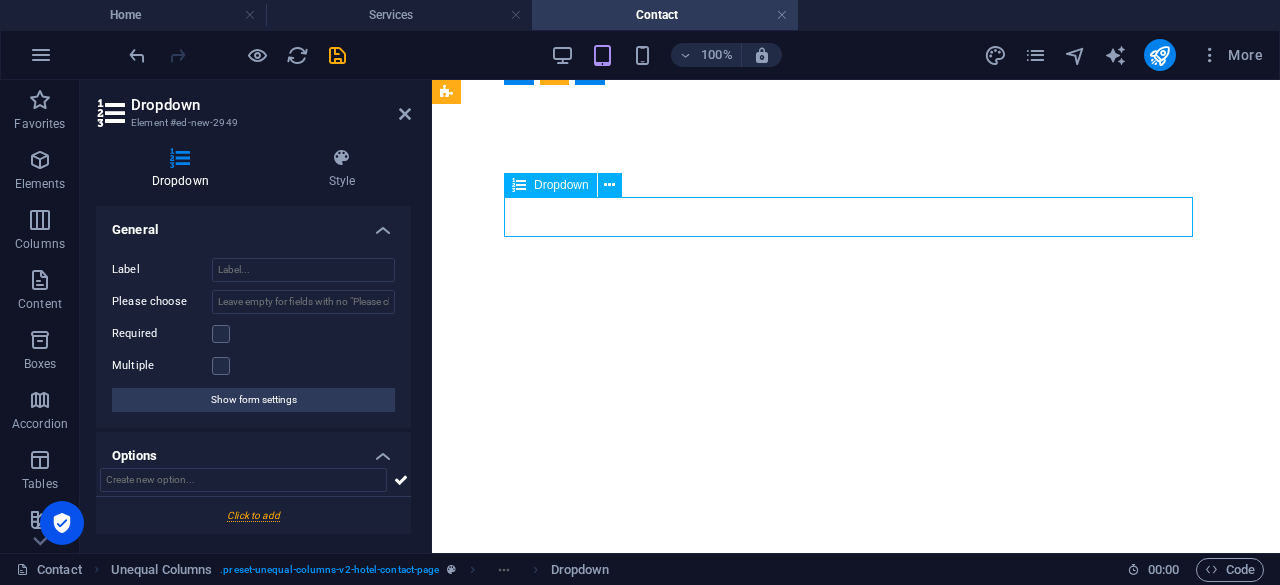 click at bounding box center [856, 6836] 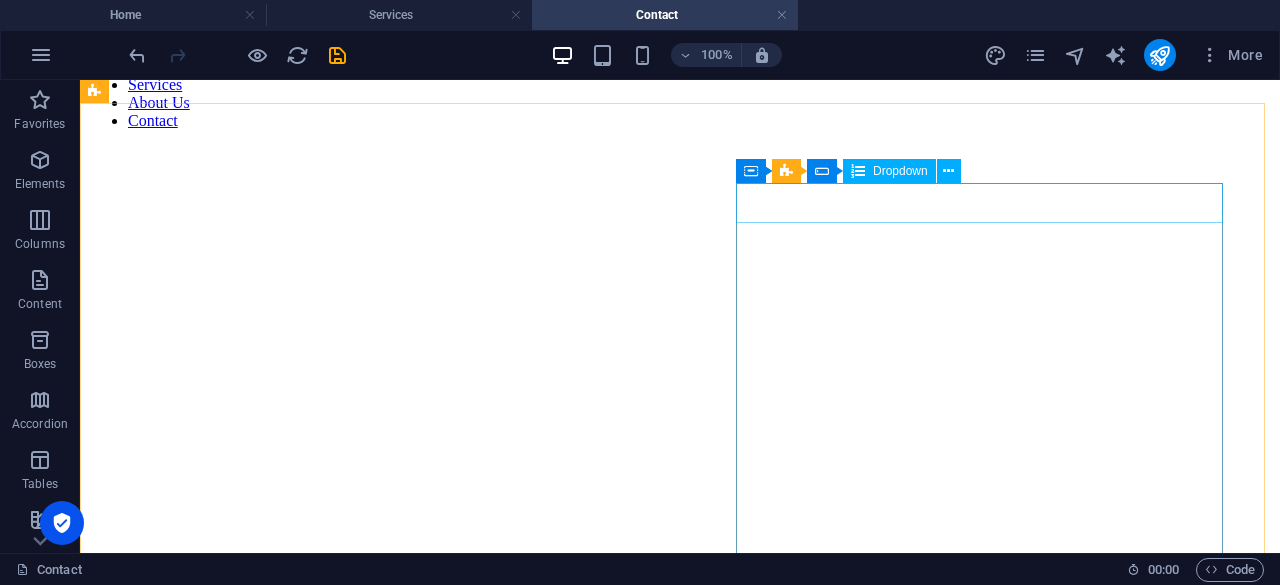 scroll, scrollTop: 807, scrollLeft: 0, axis: vertical 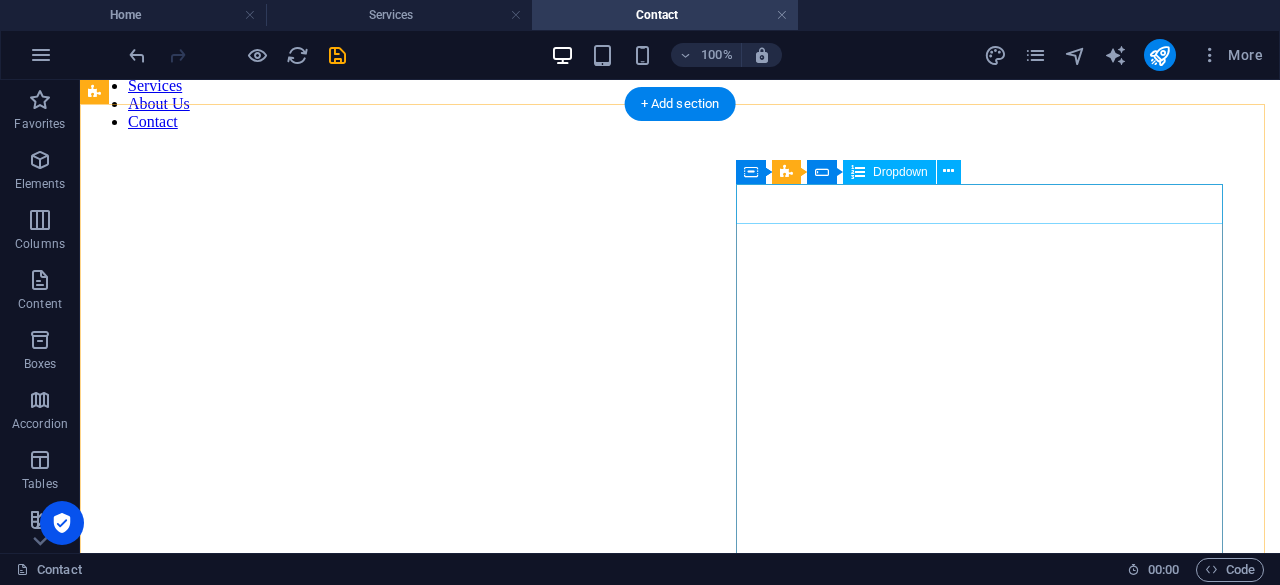 click at bounding box center [680, 9052] 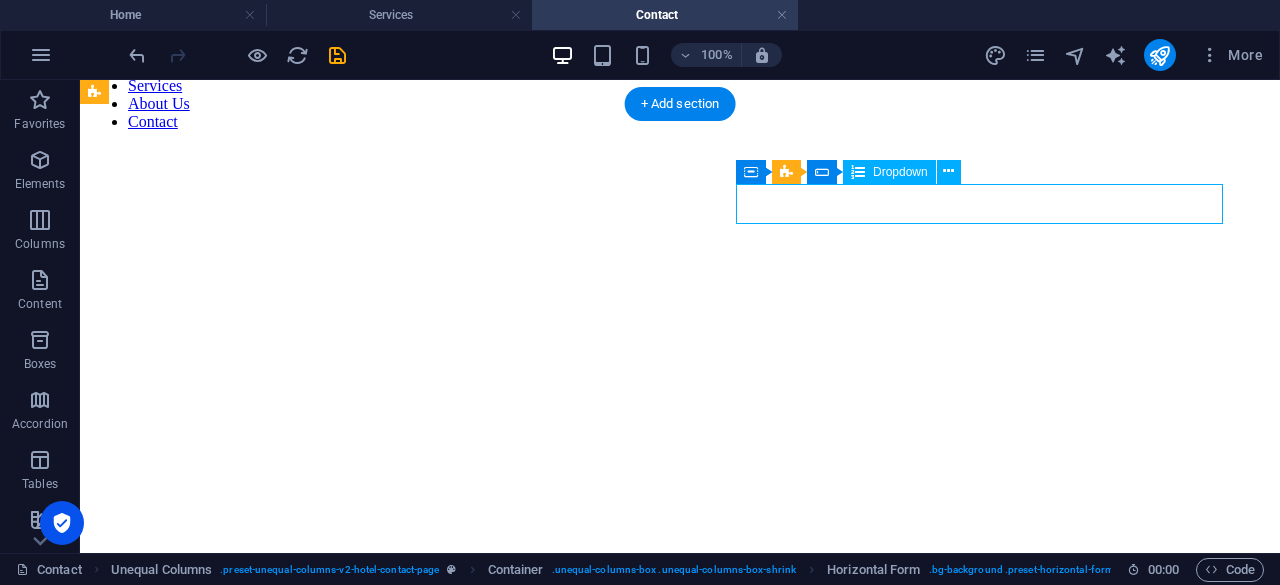 click at bounding box center (680, 9052) 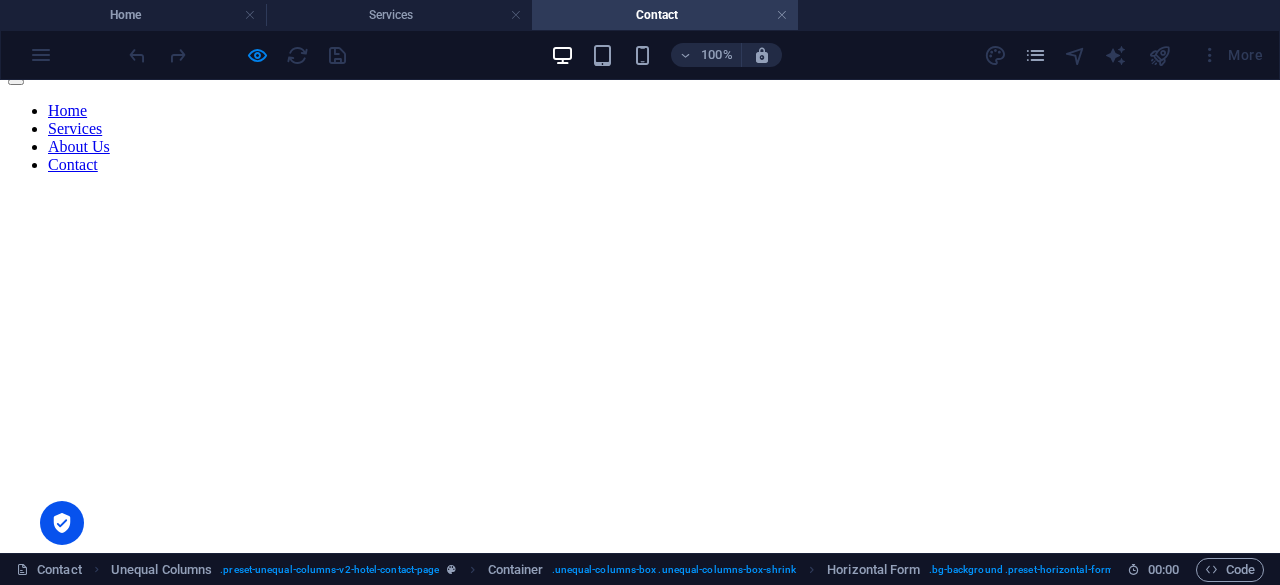 scroll, scrollTop: 765, scrollLeft: 0, axis: vertical 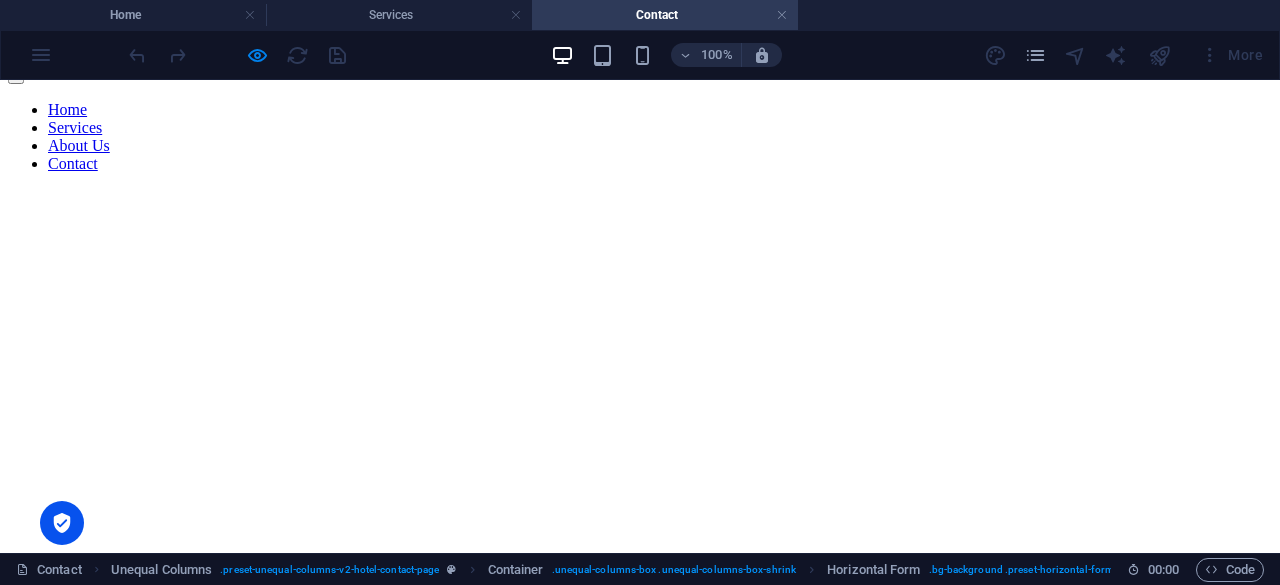 click on "[PERSON_NAME]" at bounding box center [120, 9788] 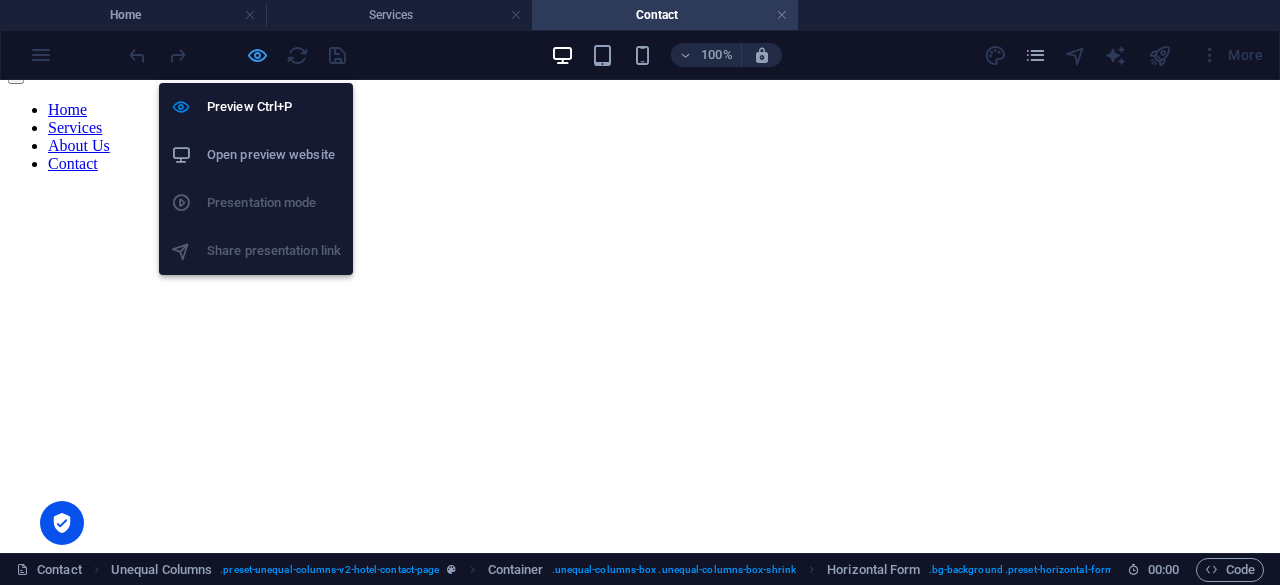 click at bounding box center (257, 55) 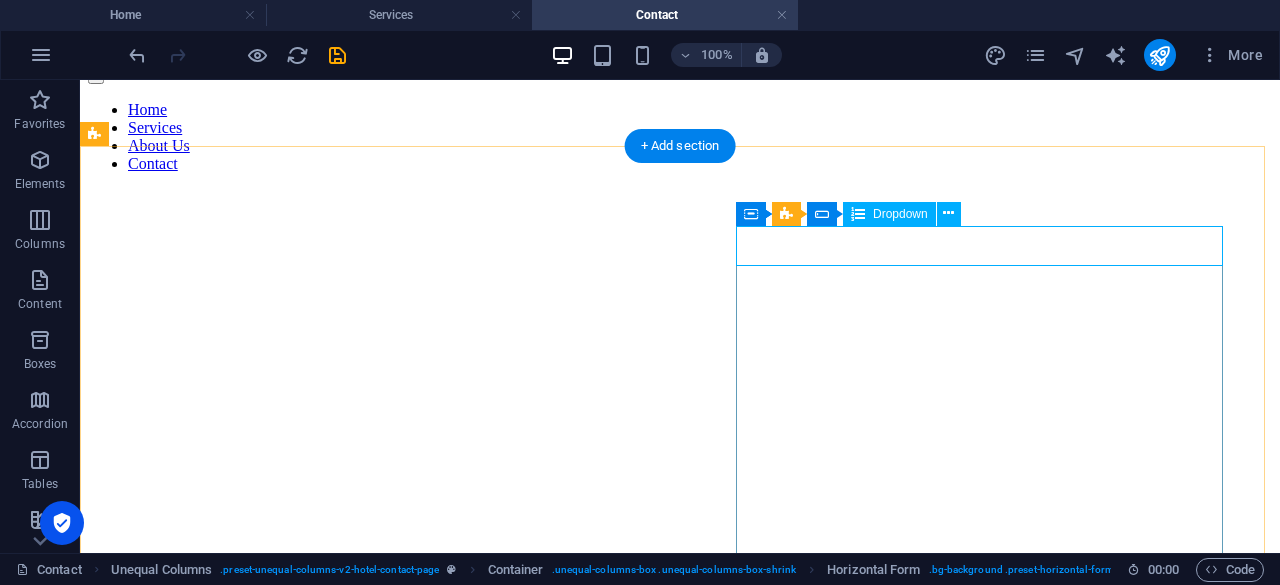 click at bounding box center (680, 9094) 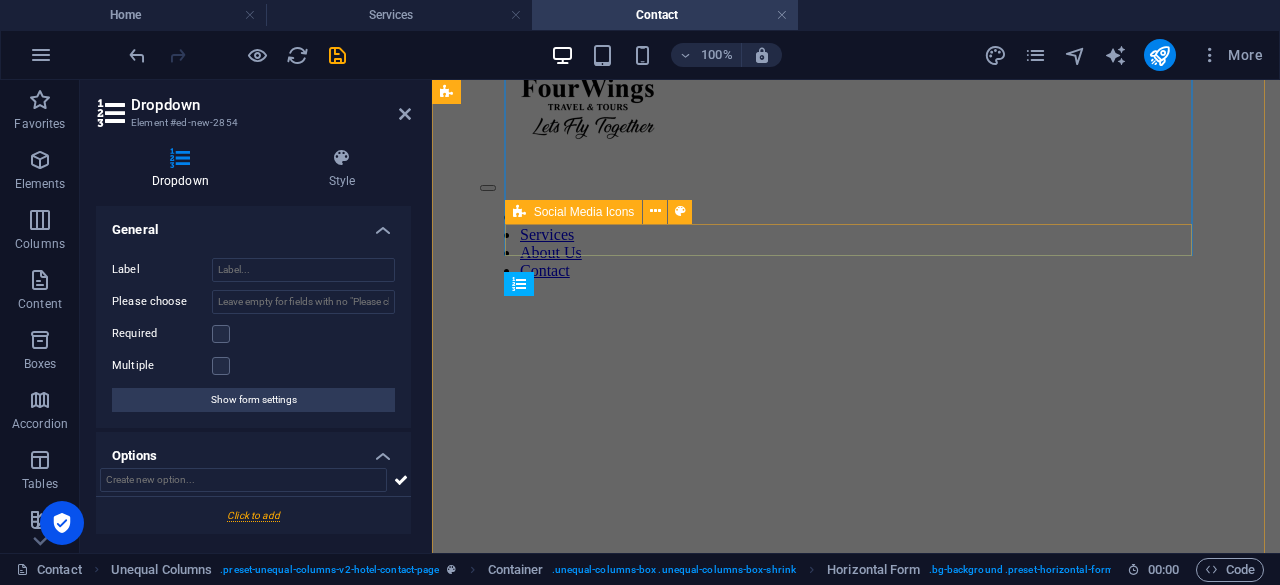 scroll, scrollTop: 1292, scrollLeft: 0, axis: vertical 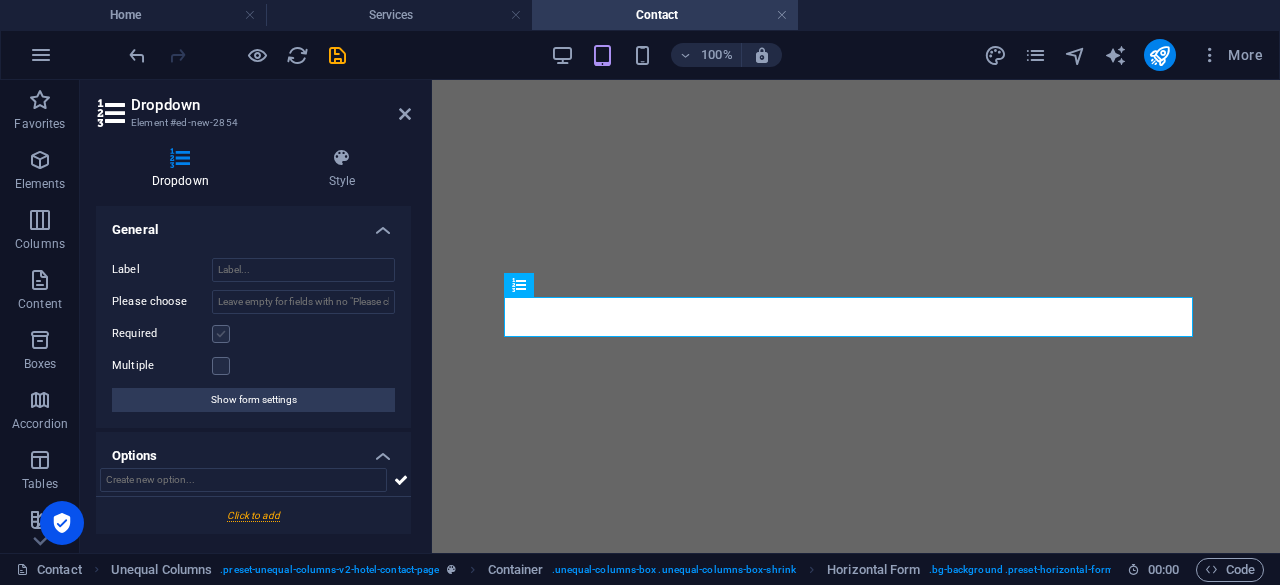 click at bounding box center [221, 334] 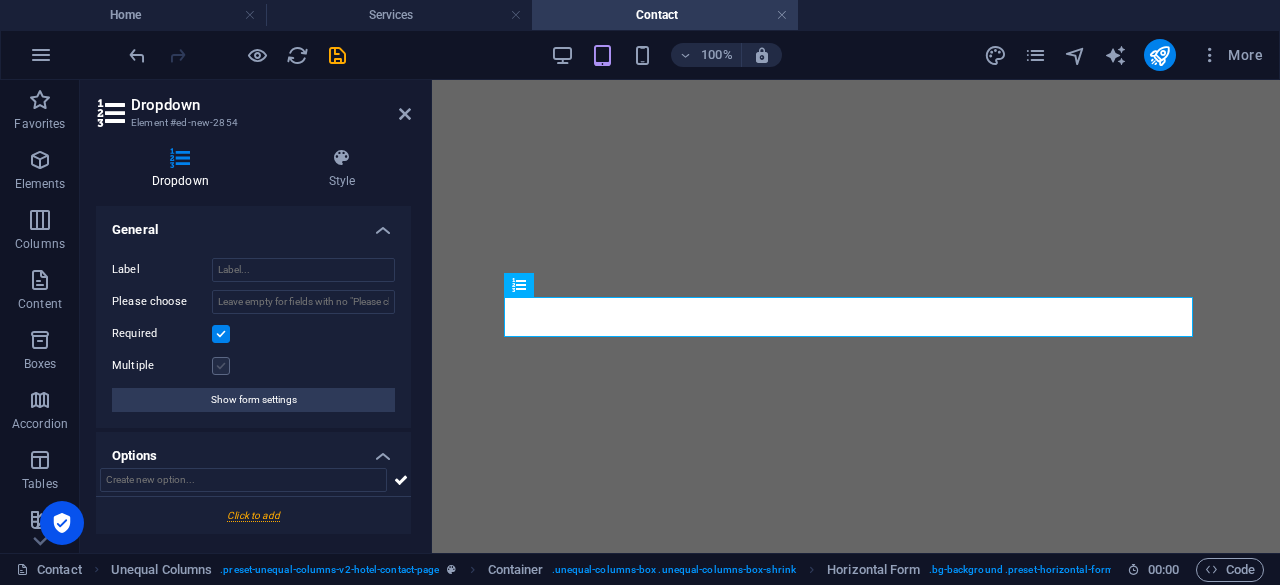 click at bounding box center [221, 366] 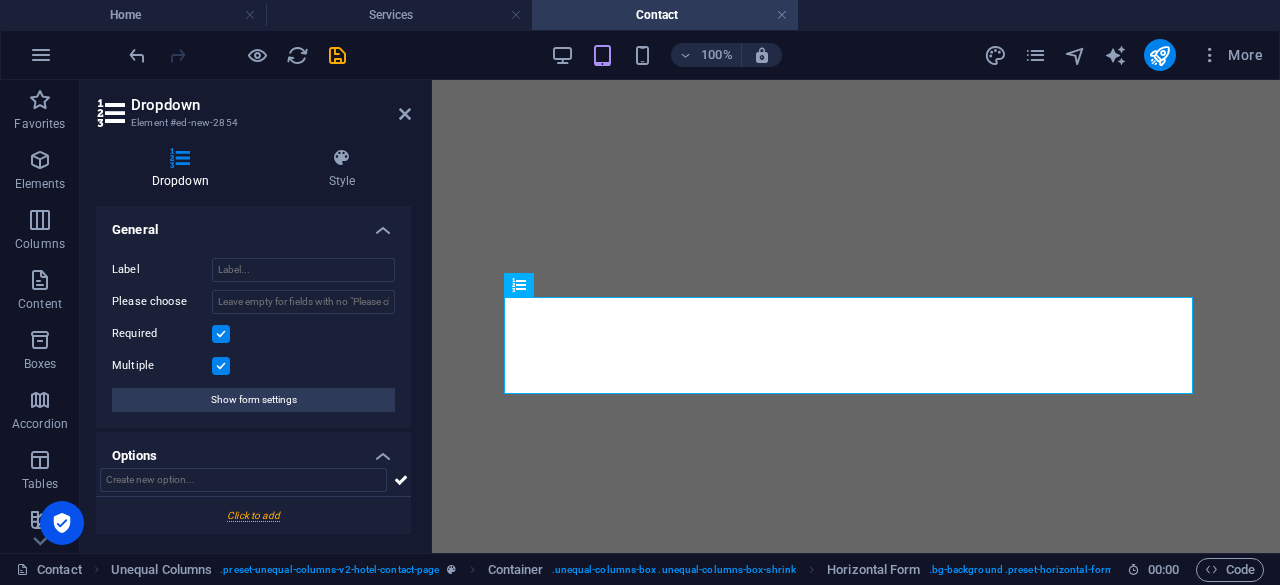 click at bounding box center (221, 366) 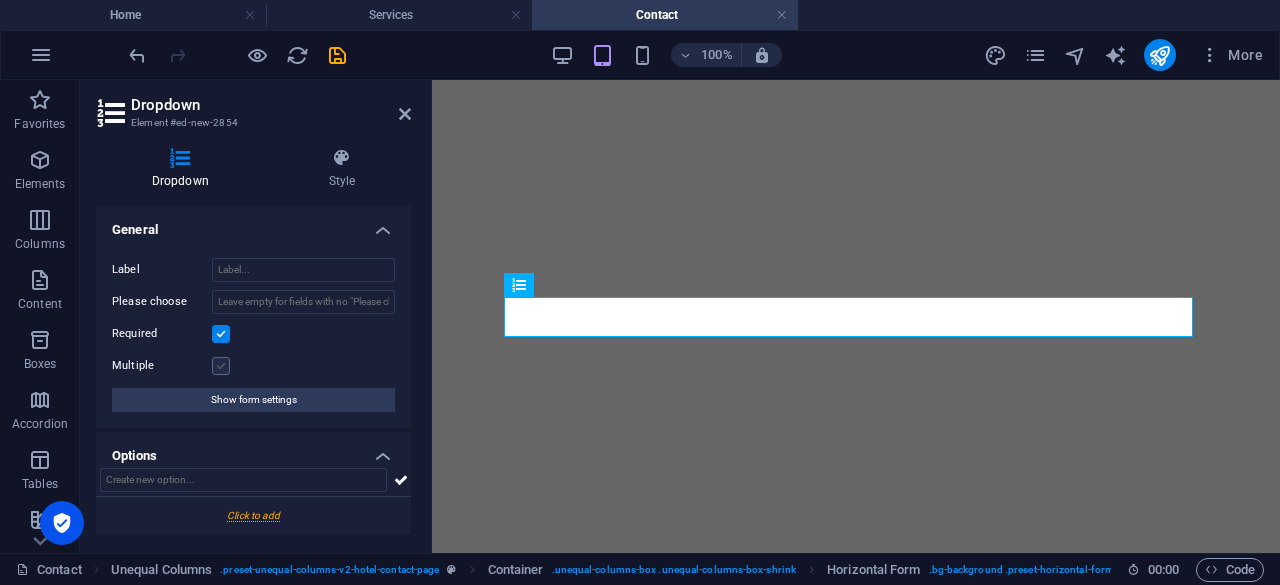click at bounding box center [221, 366] 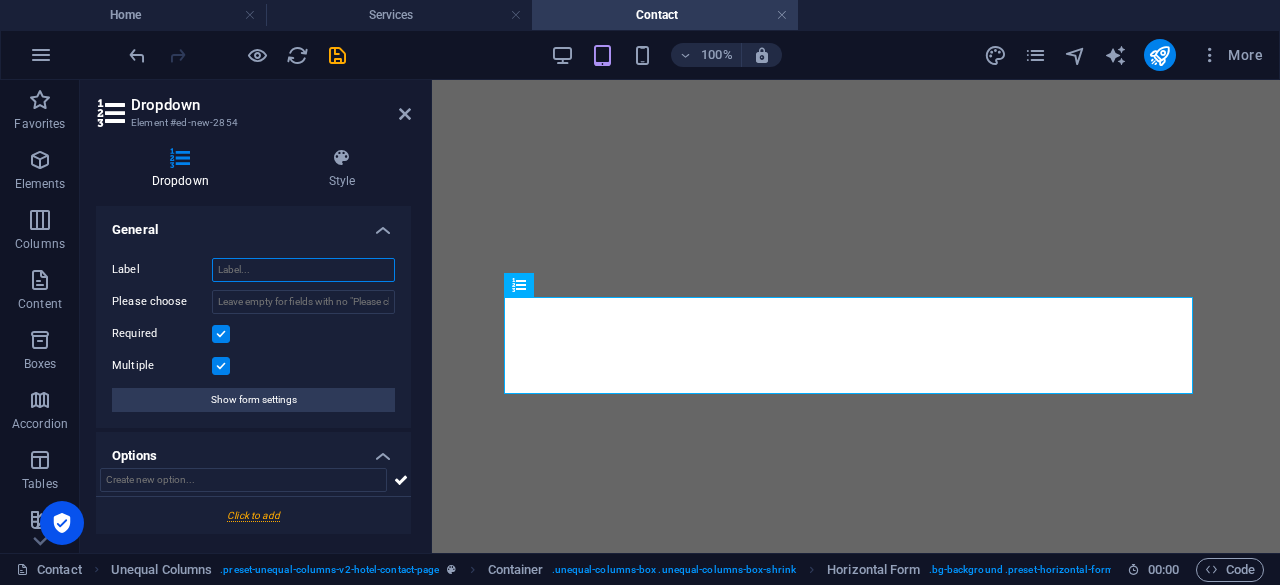 click on "Label" at bounding box center [303, 270] 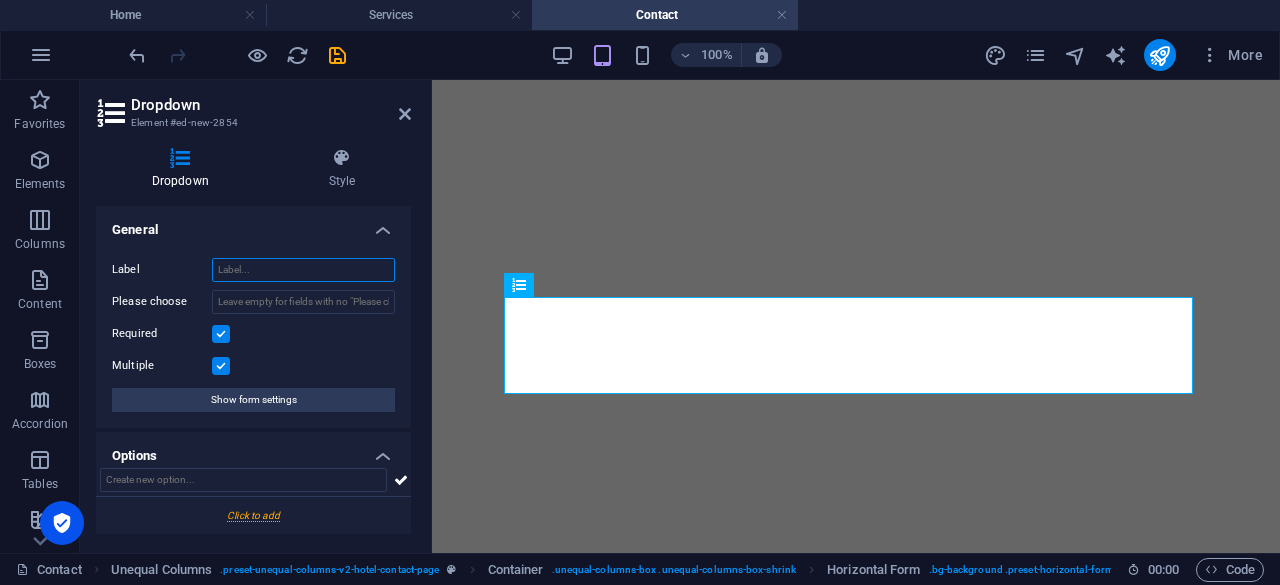 type on "v" 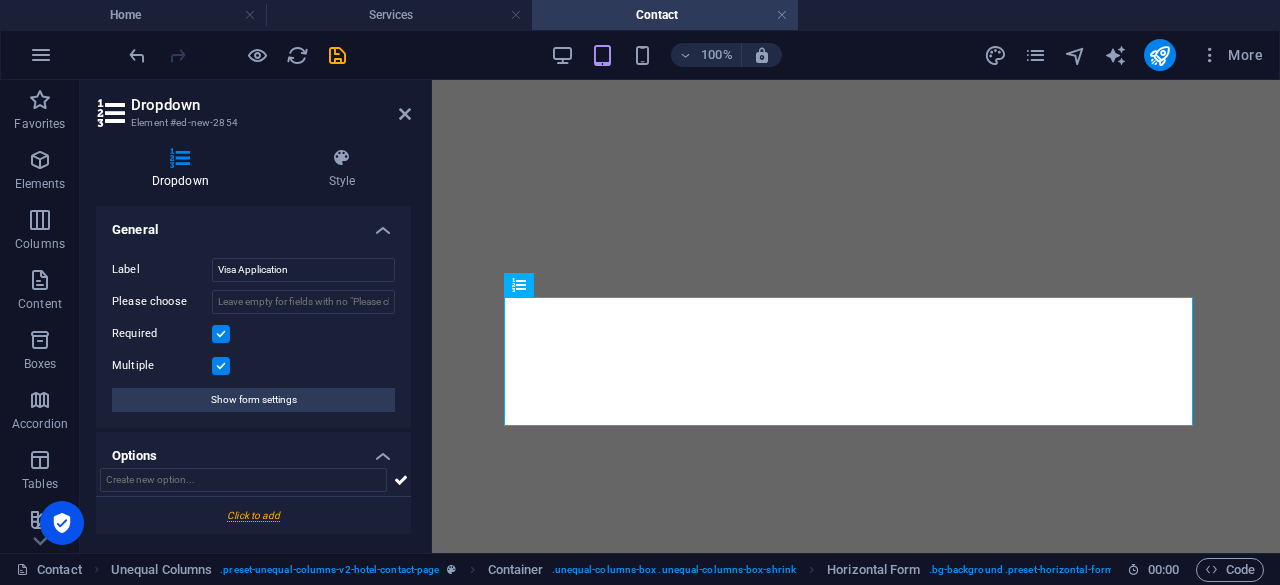 click at bounding box center (253, 515) 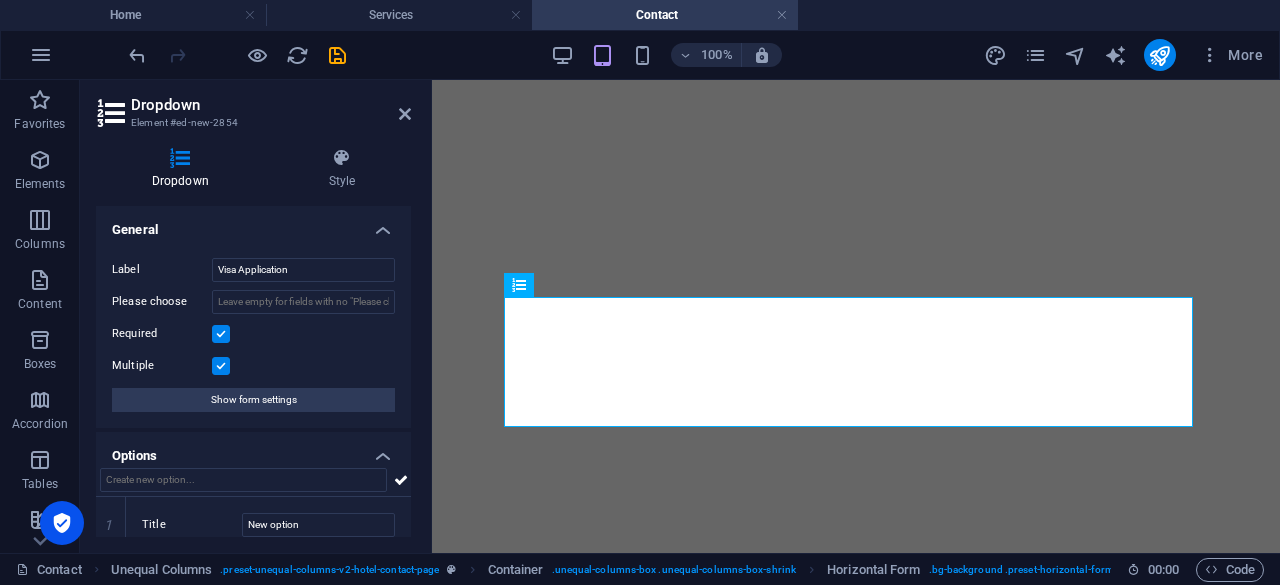 scroll, scrollTop: 14, scrollLeft: 0, axis: vertical 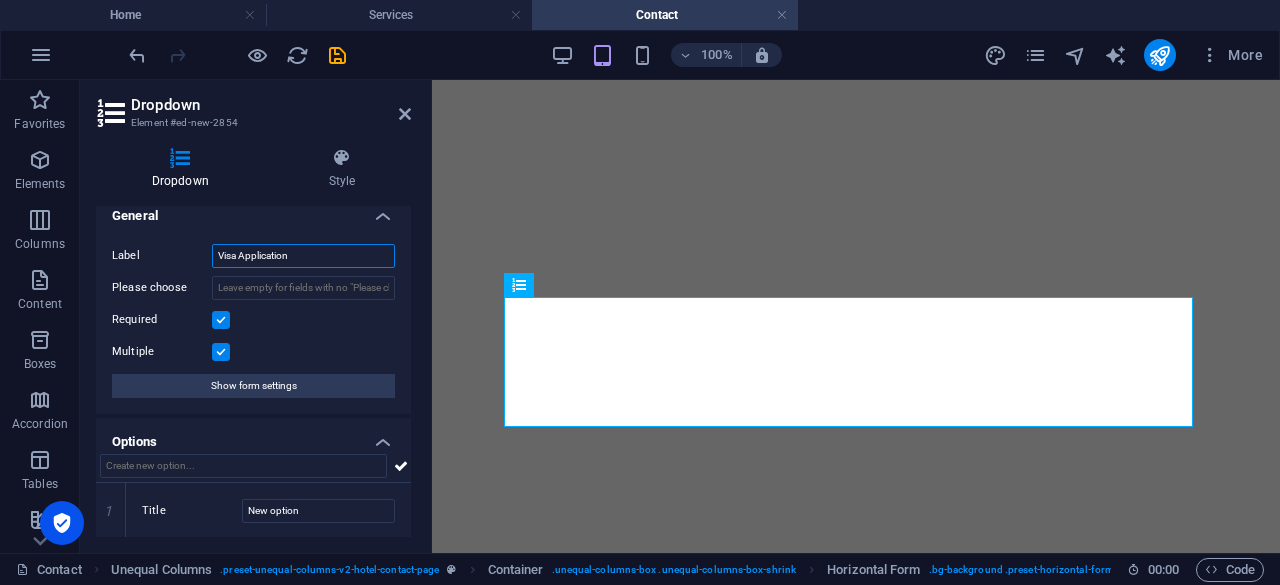 click on "Visa Application" at bounding box center [303, 256] 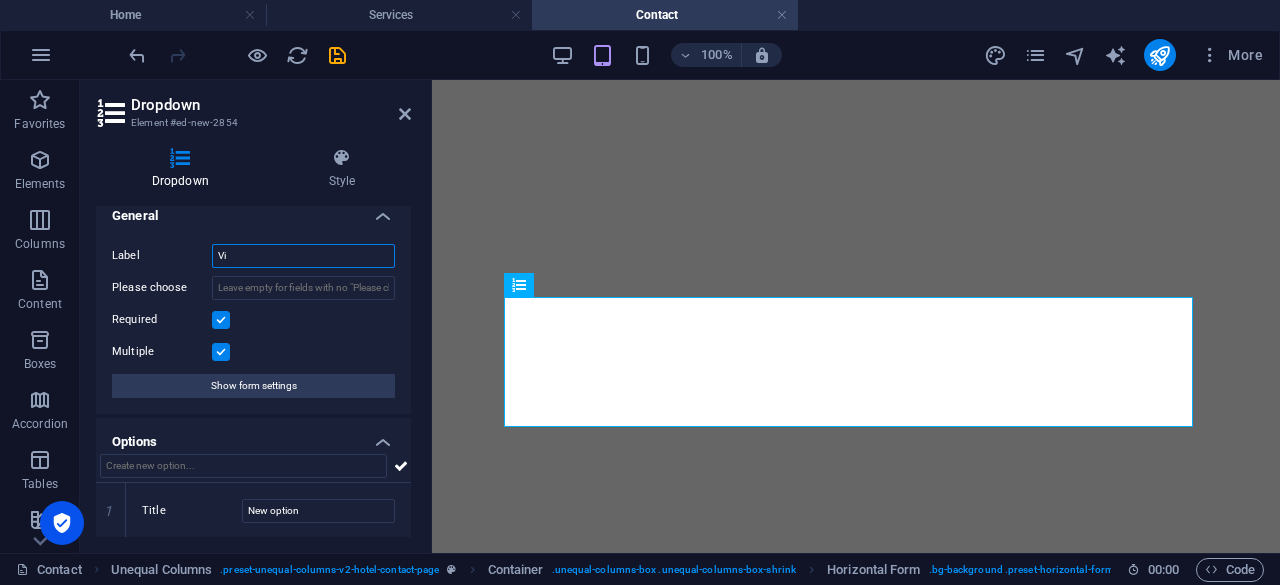 type on "V" 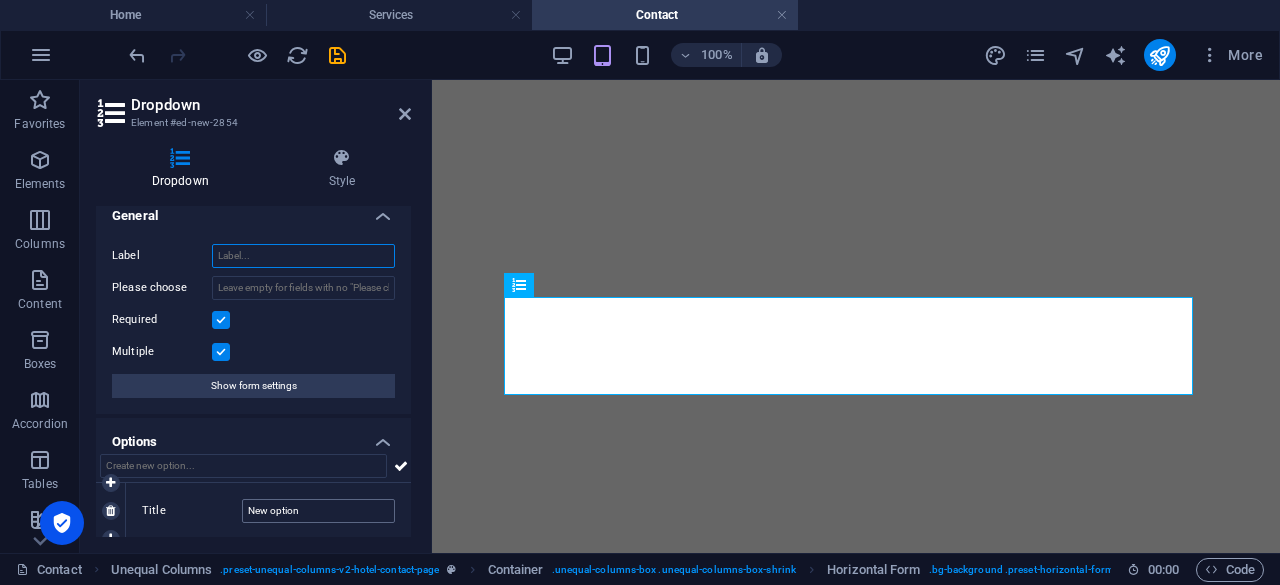 type 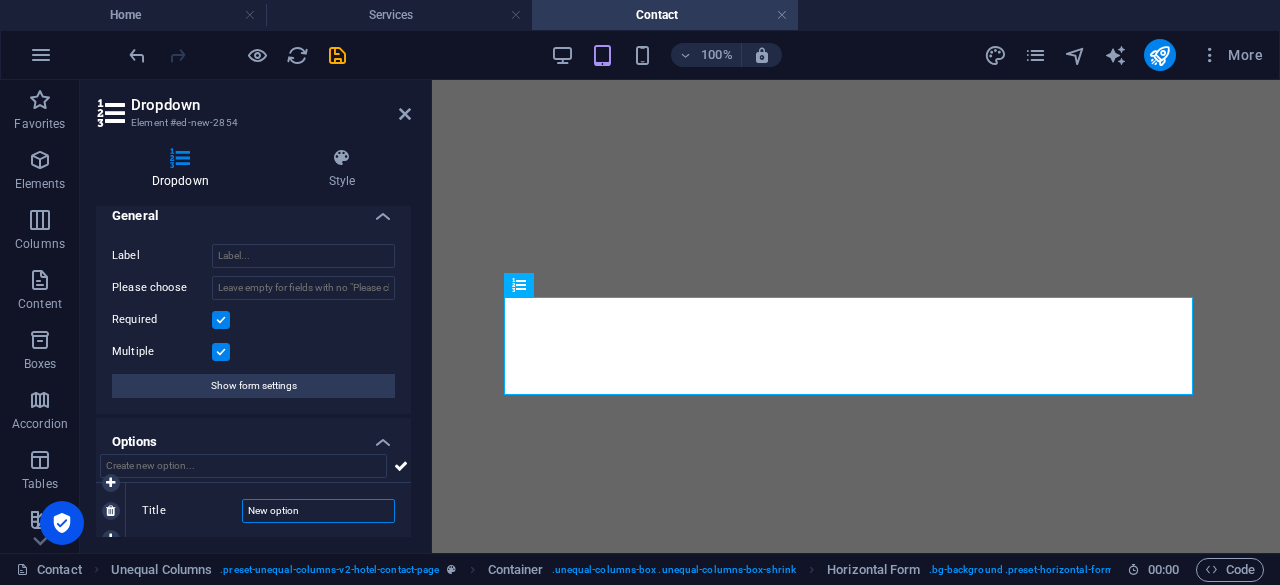click on "New option" at bounding box center [318, 511] 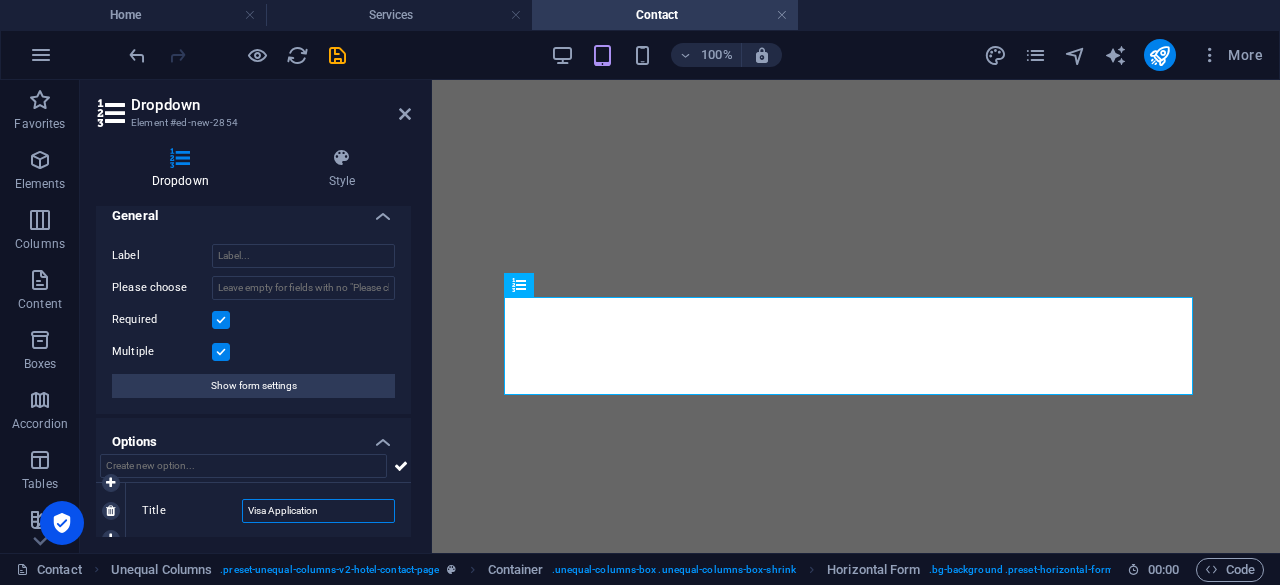 scroll, scrollTop: 24, scrollLeft: 0, axis: vertical 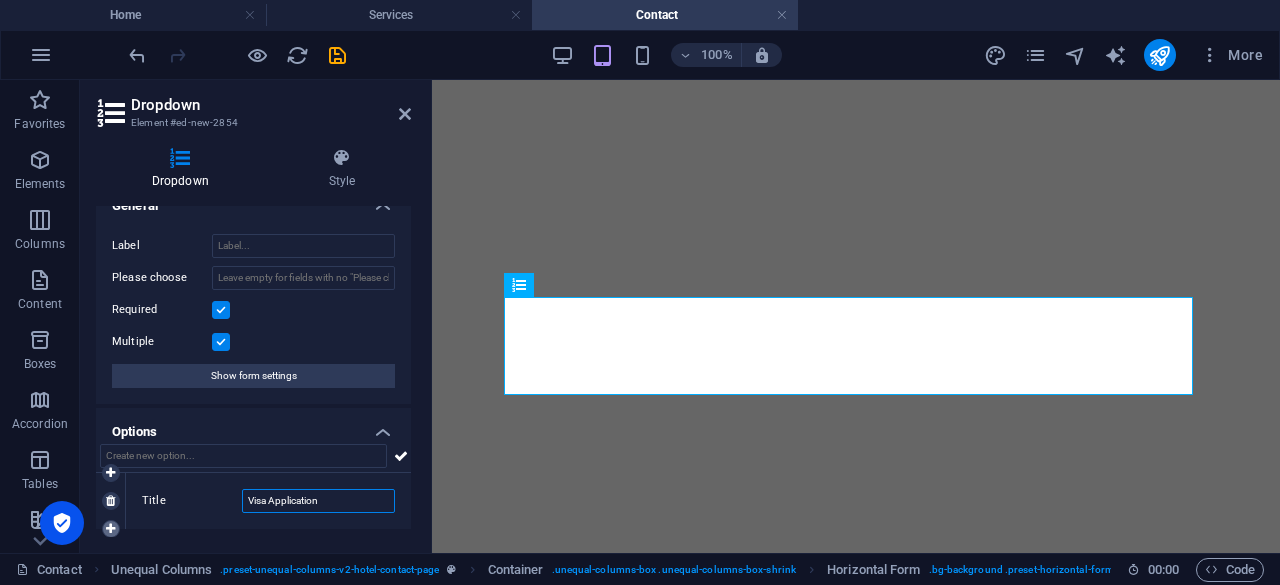click at bounding box center [110, 529] 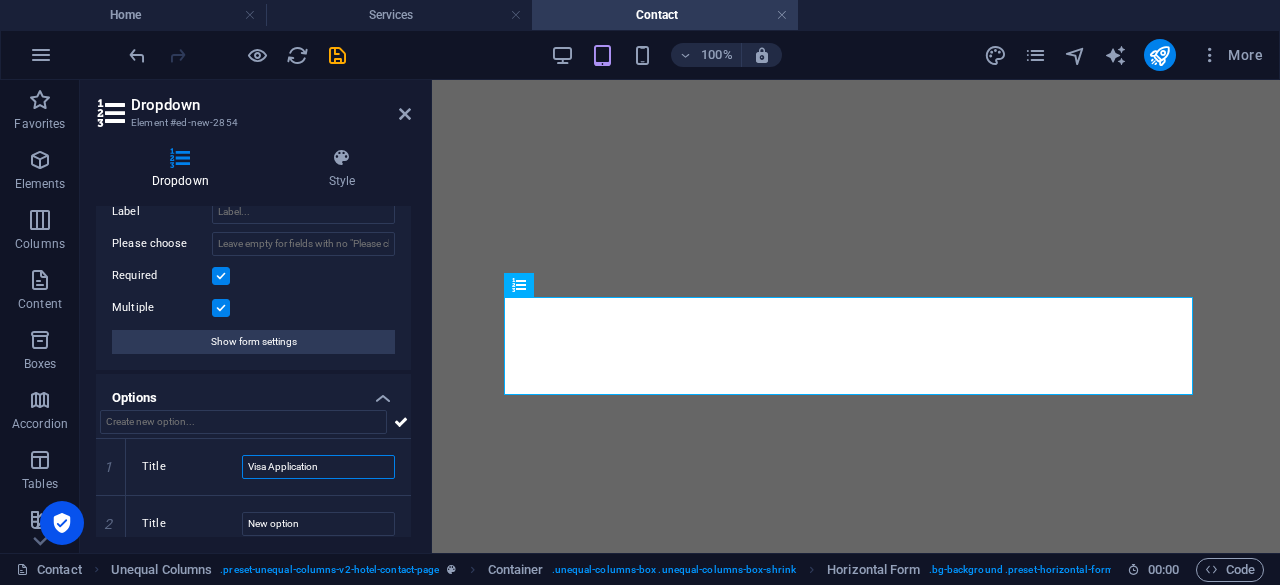 scroll, scrollTop: 71, scrollLeft: 0, axis: vertical 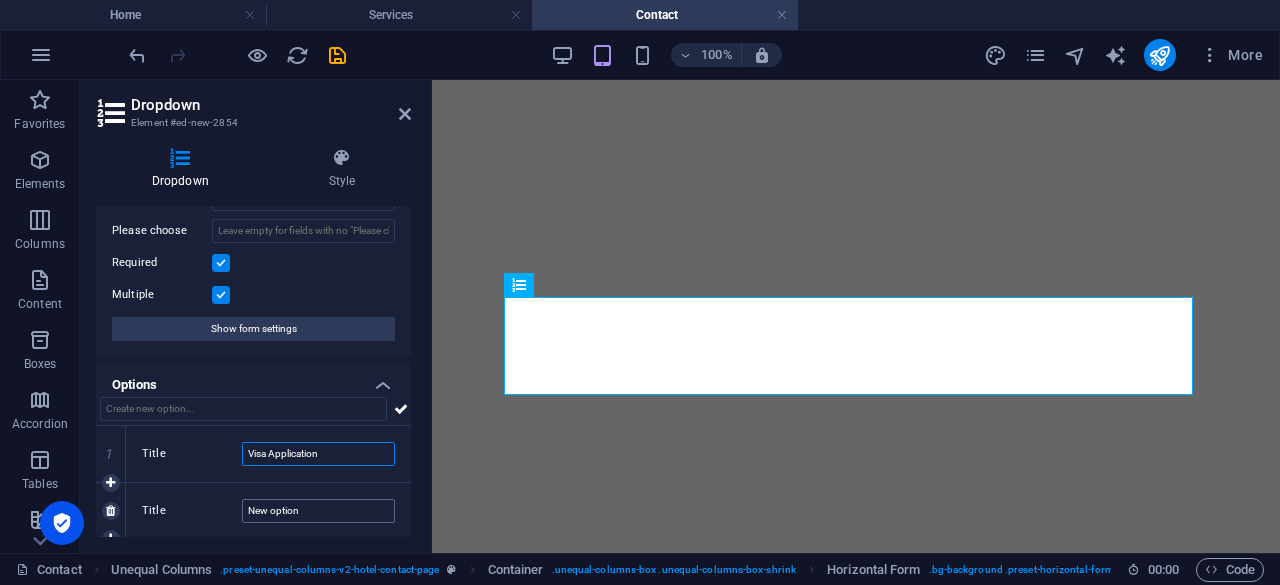 type on "Visa Application" 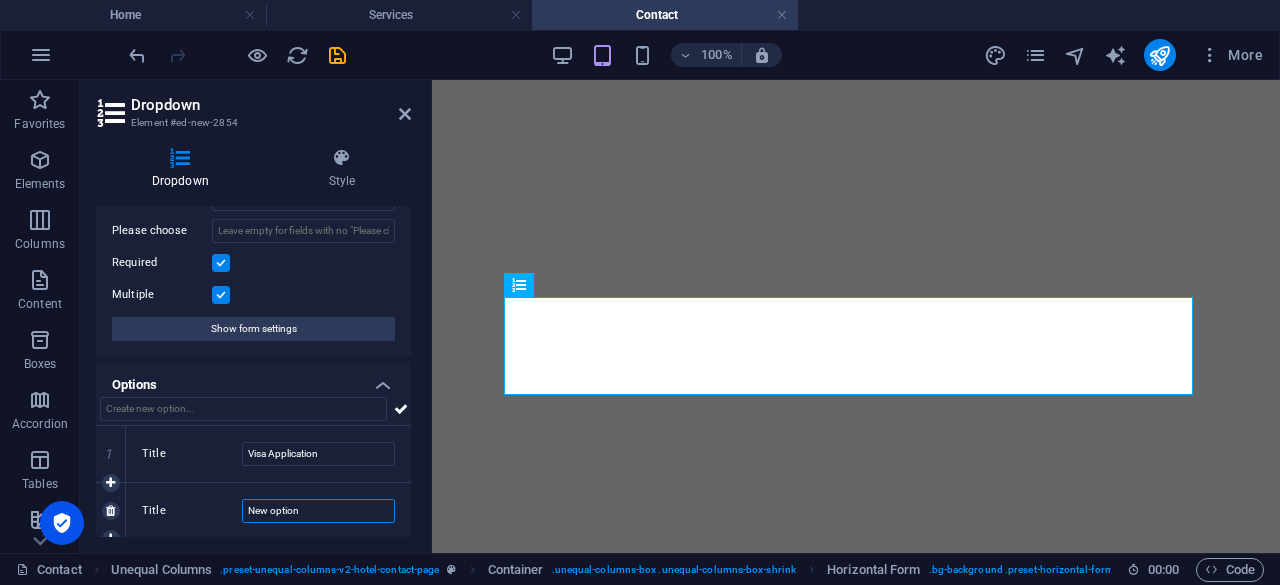 click on "New option" at bounding box center (318, 511) 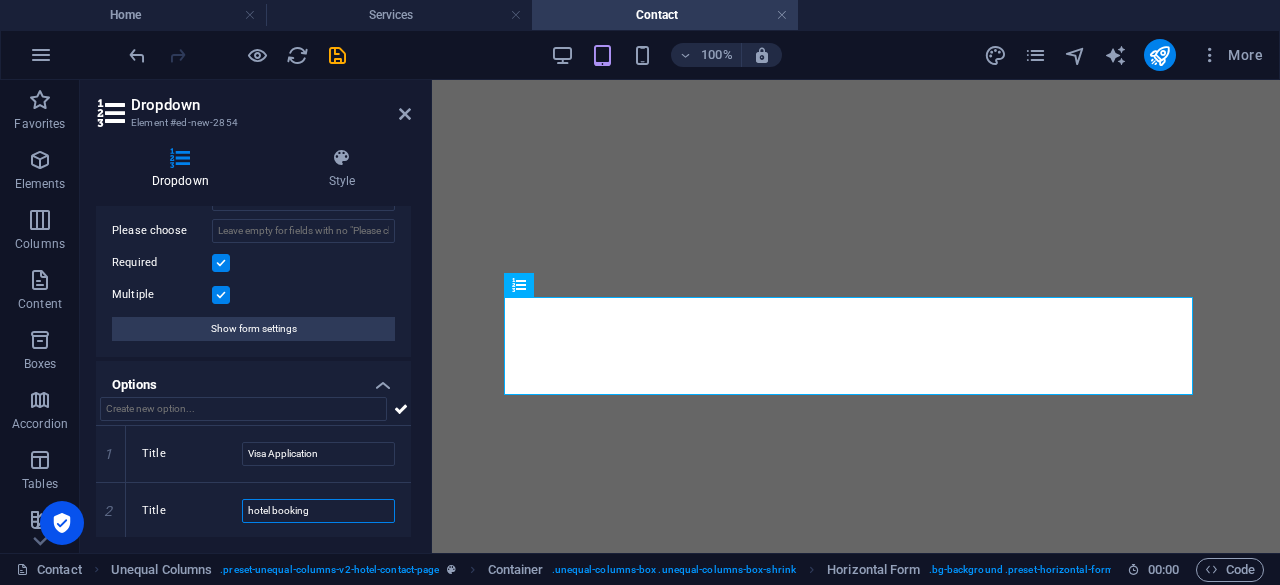 type on "hotel booking" 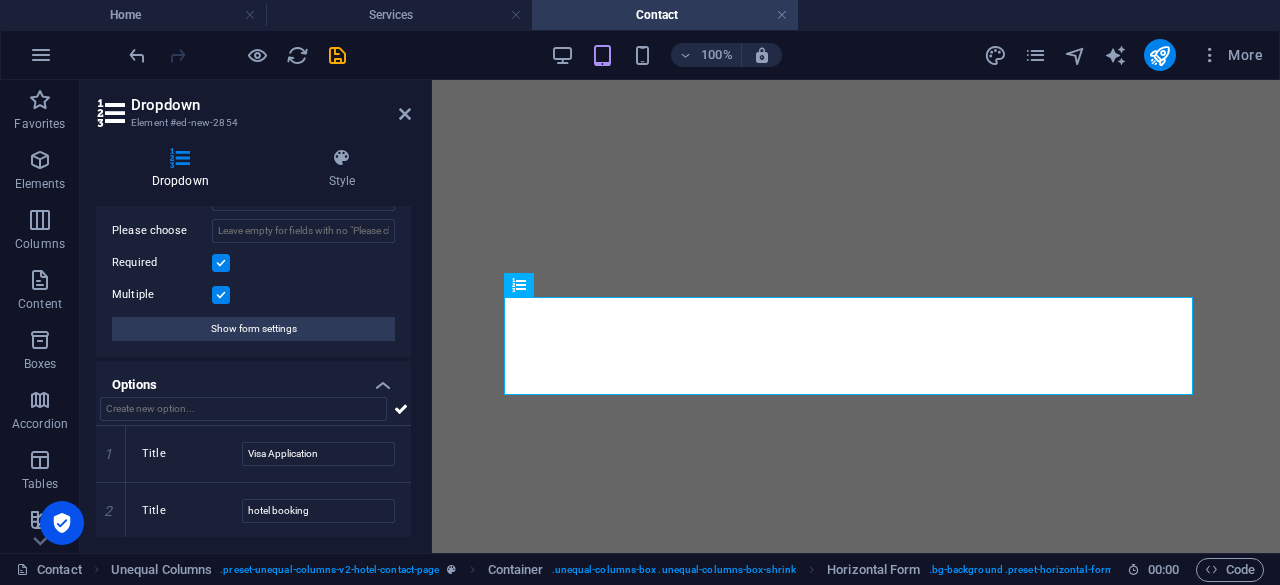click at bounding box center (221, 295) 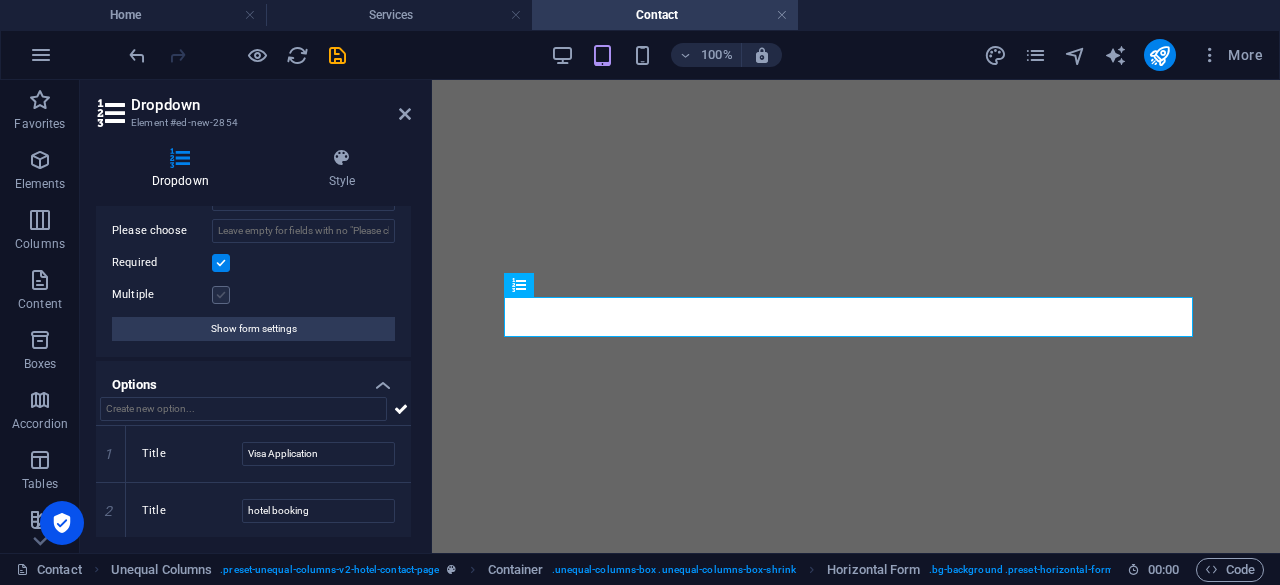 click at bounding box center (221, 295) 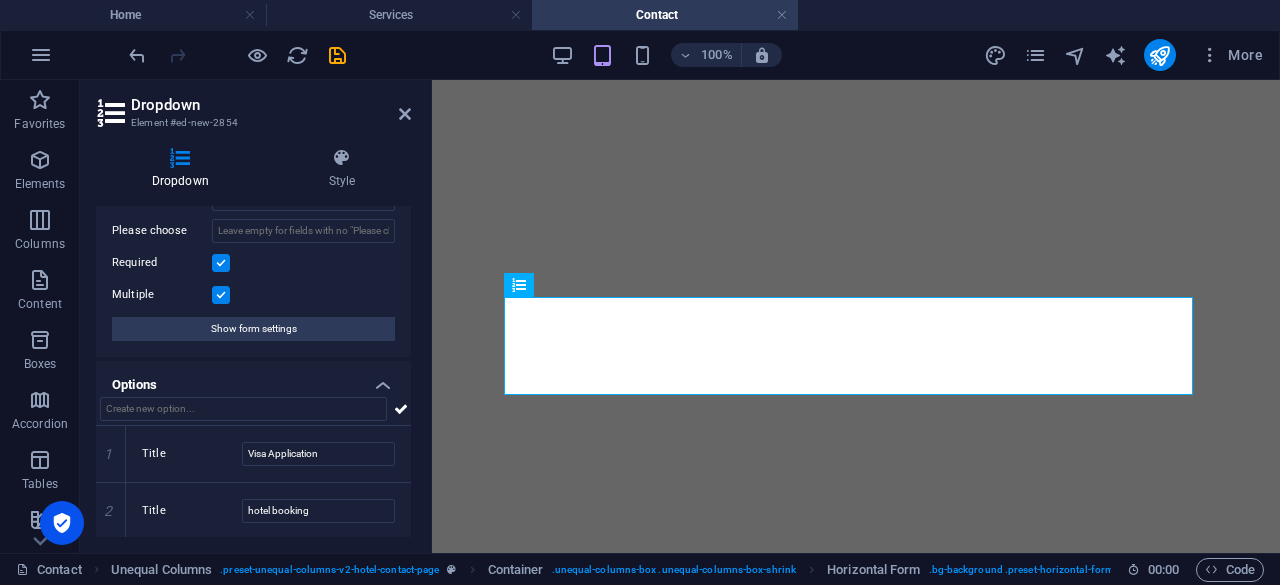 click at bounding box center [221, 295] 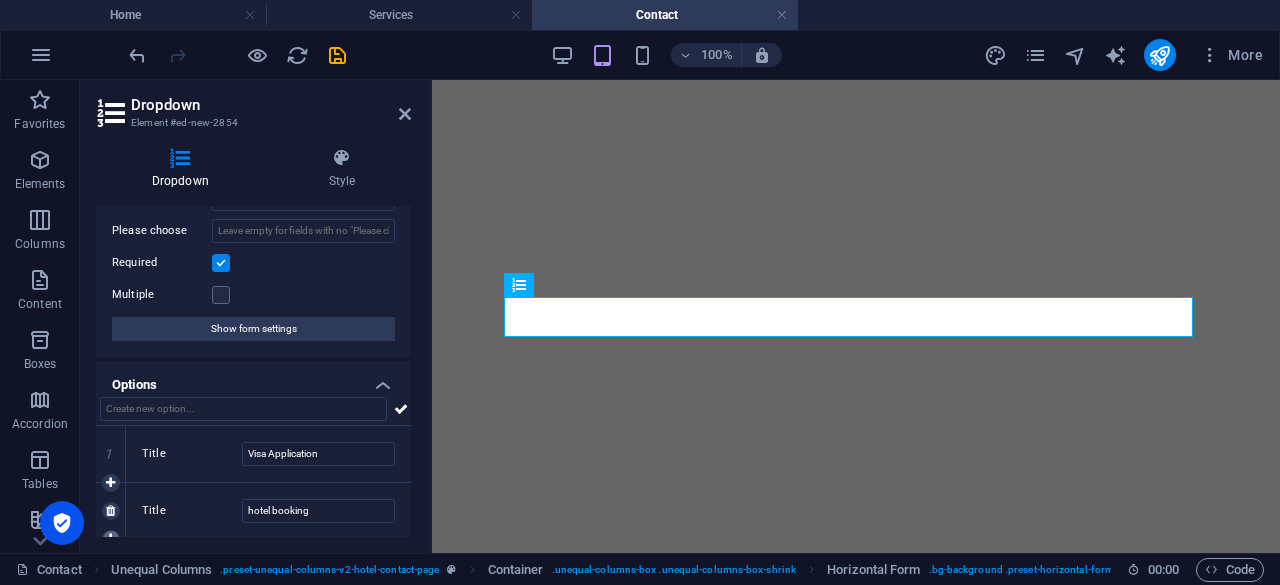 scroll, scrollTop: 80, scrollLeft: 0, axis: vertical 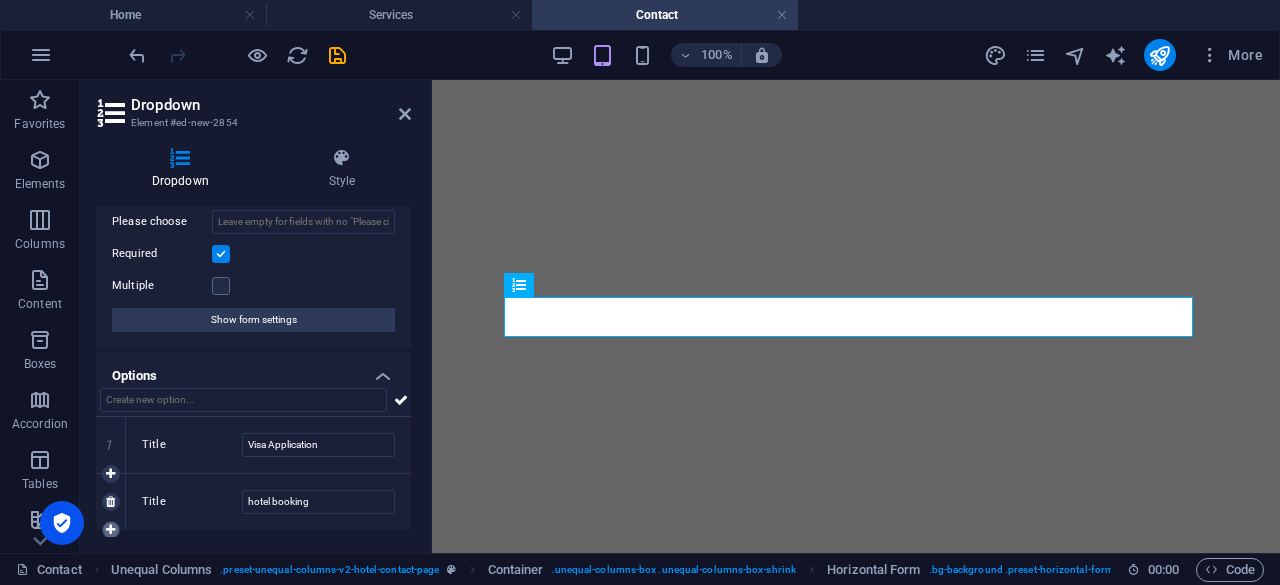 click at bounding box center [110, 530] 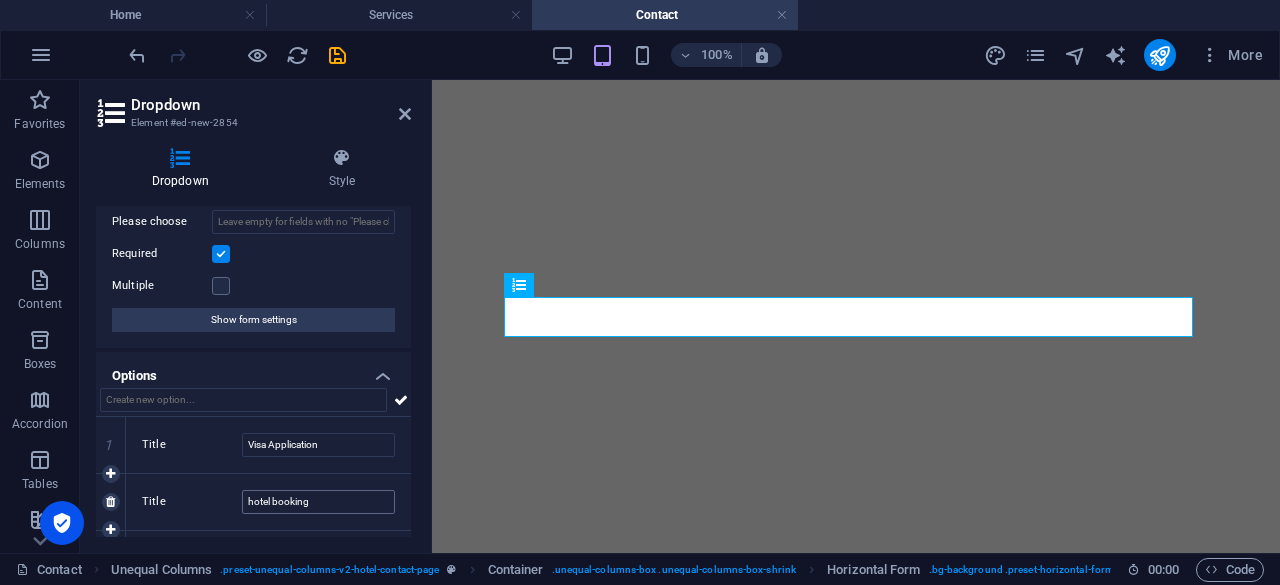 scroll, scrollTop: 128, scrollLeft: 0, axis: vertical 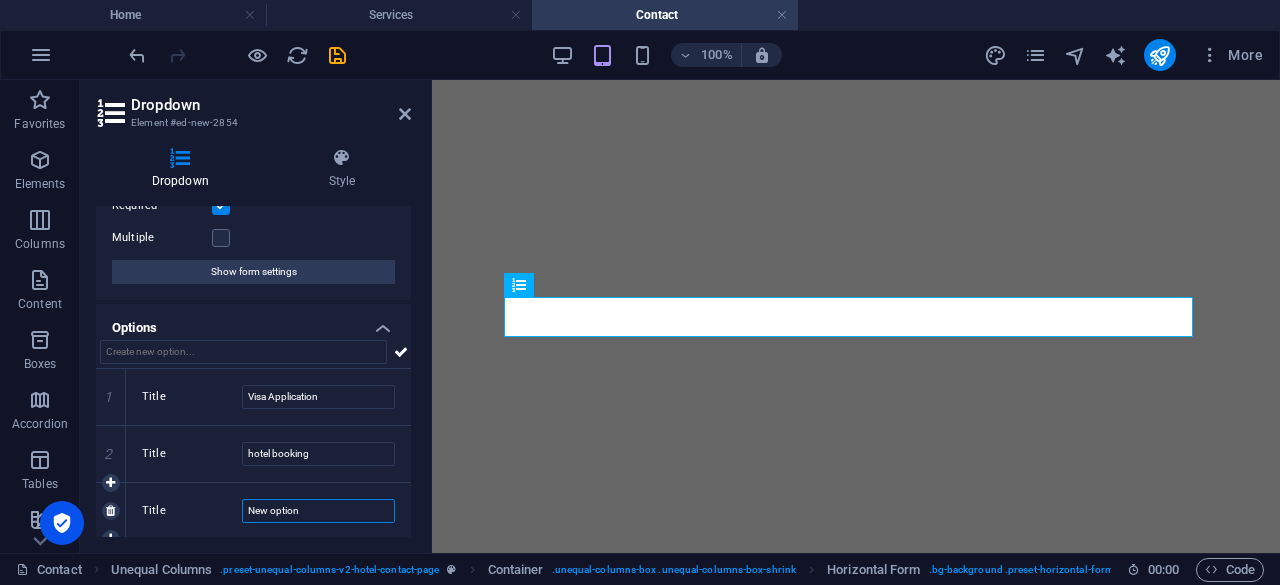 click on "New option" at bounding box center [318, 511] 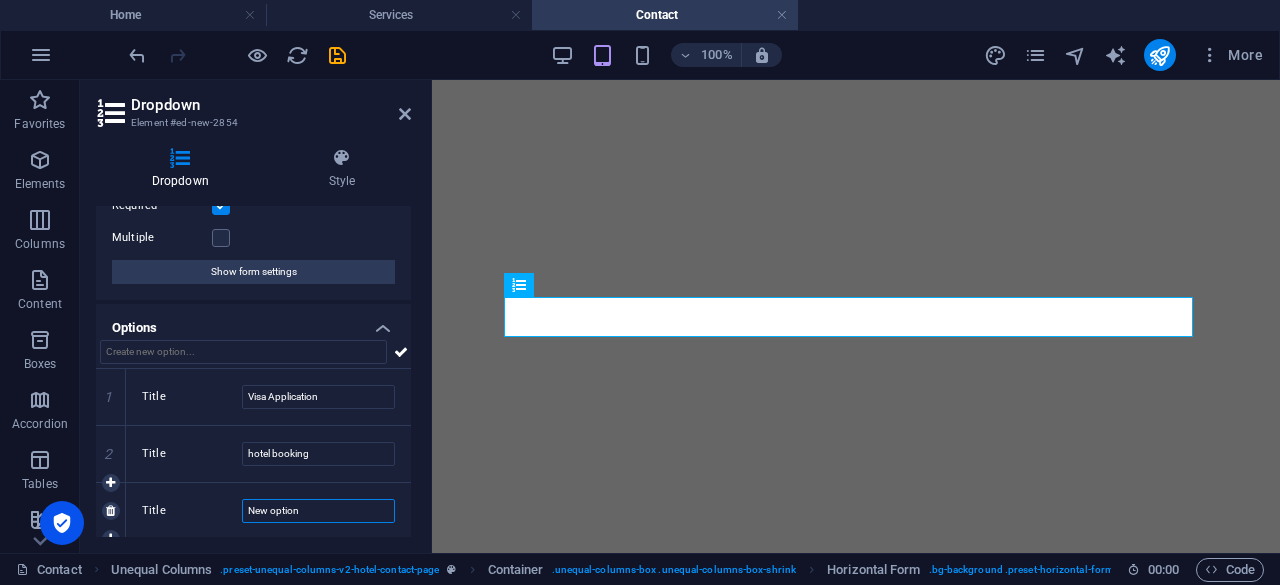 type on "f" 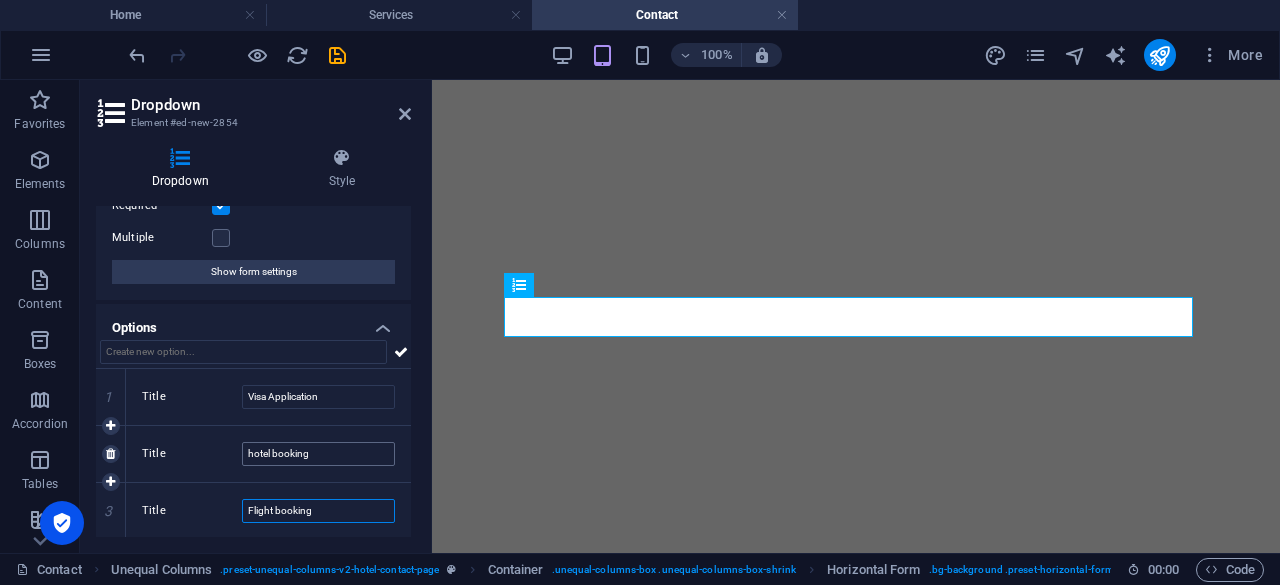 type on "Flight booking" 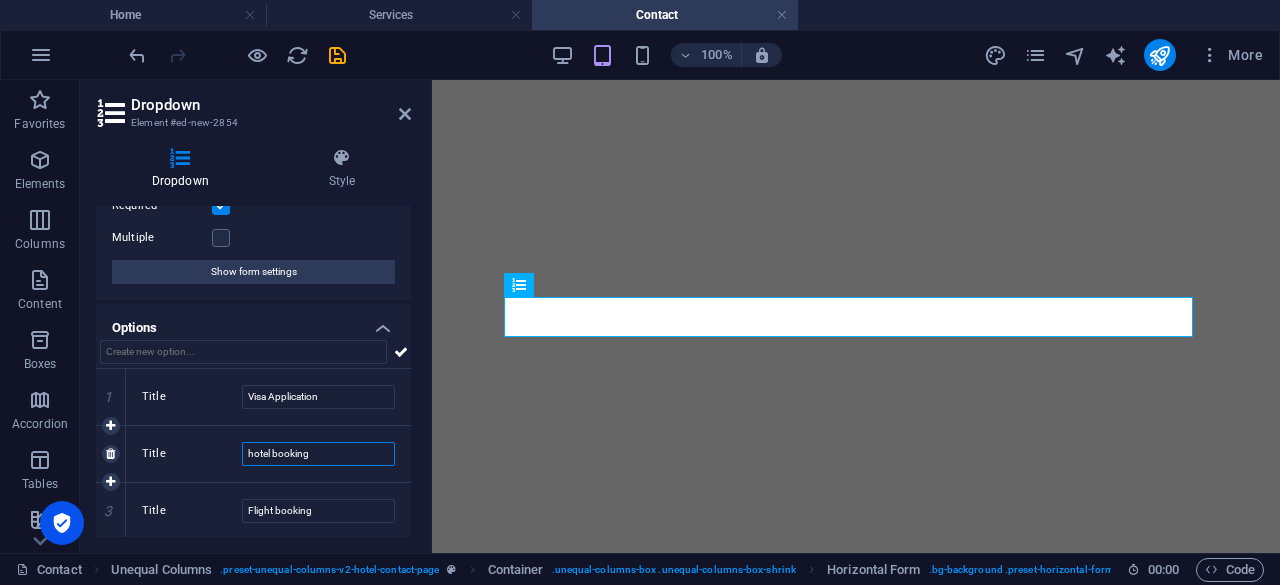 click on "hotel booking" at bounding box center (318, 454) 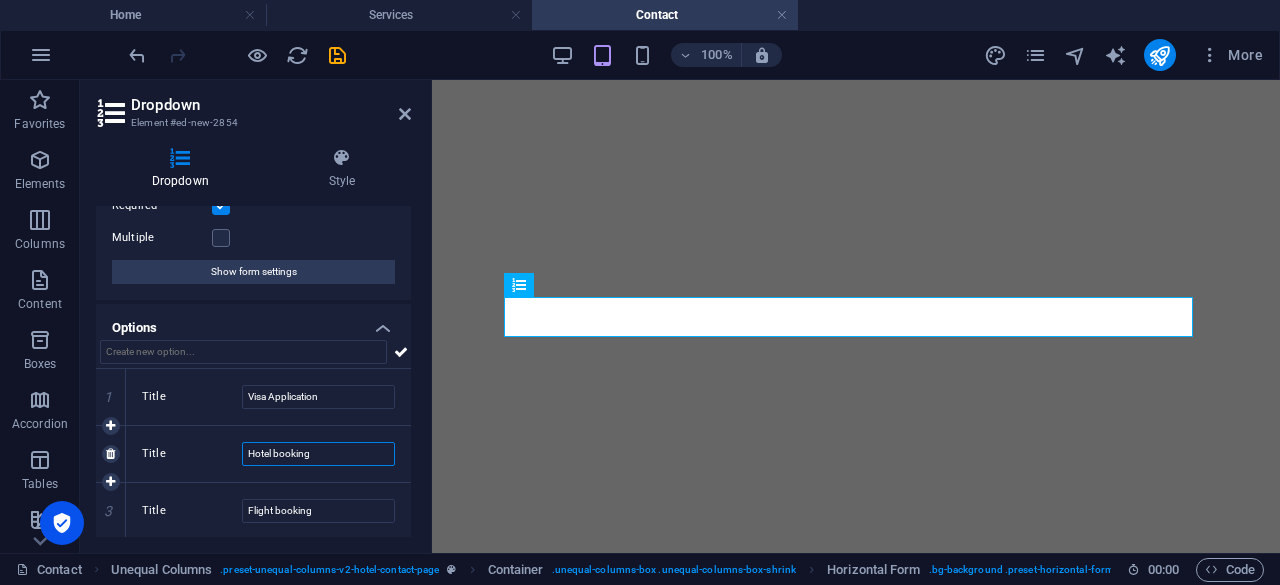 click on "Hotel booking" at bounding box center [318, 454] 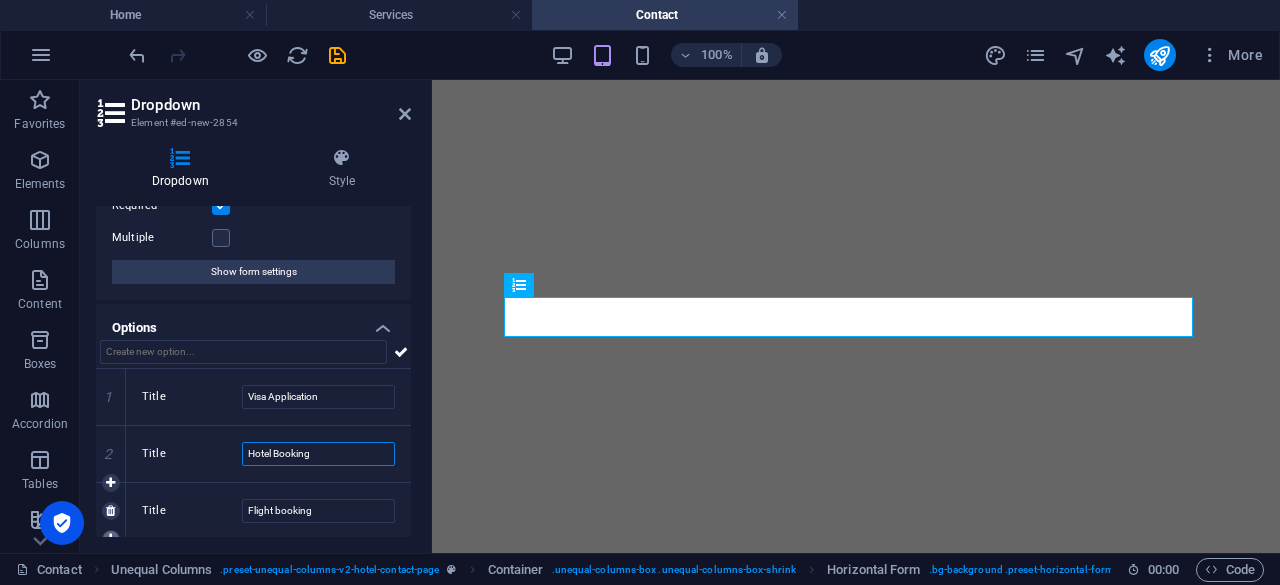 click at bounding box center (110, 539) 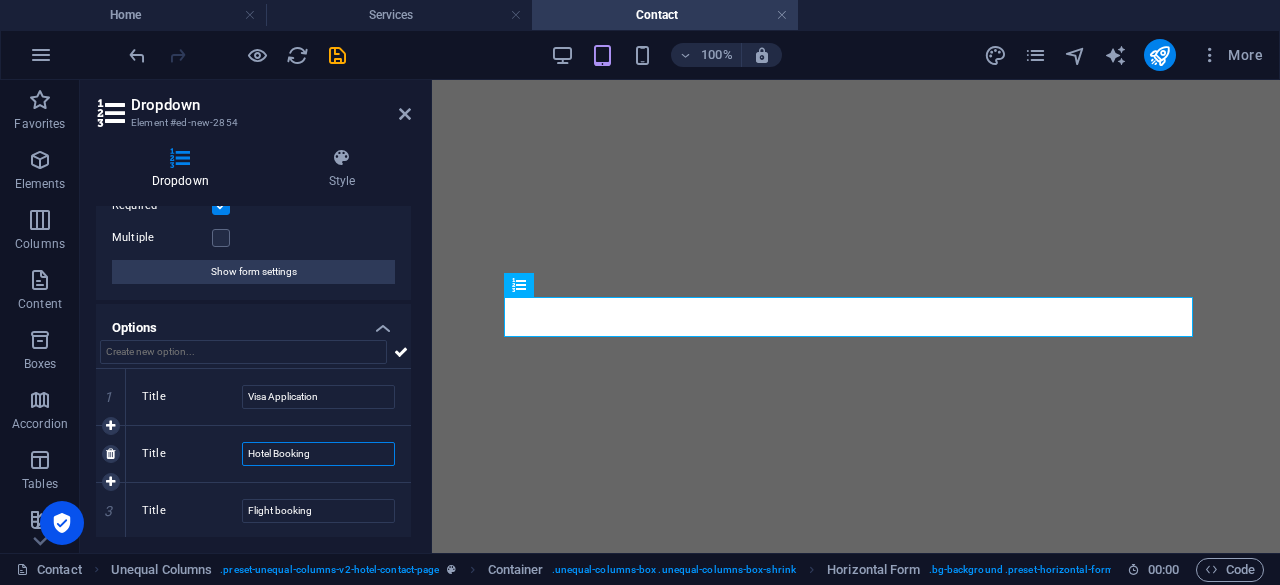 scroll, scrollTop: 184, scrollLeft: 0, axis: vertical 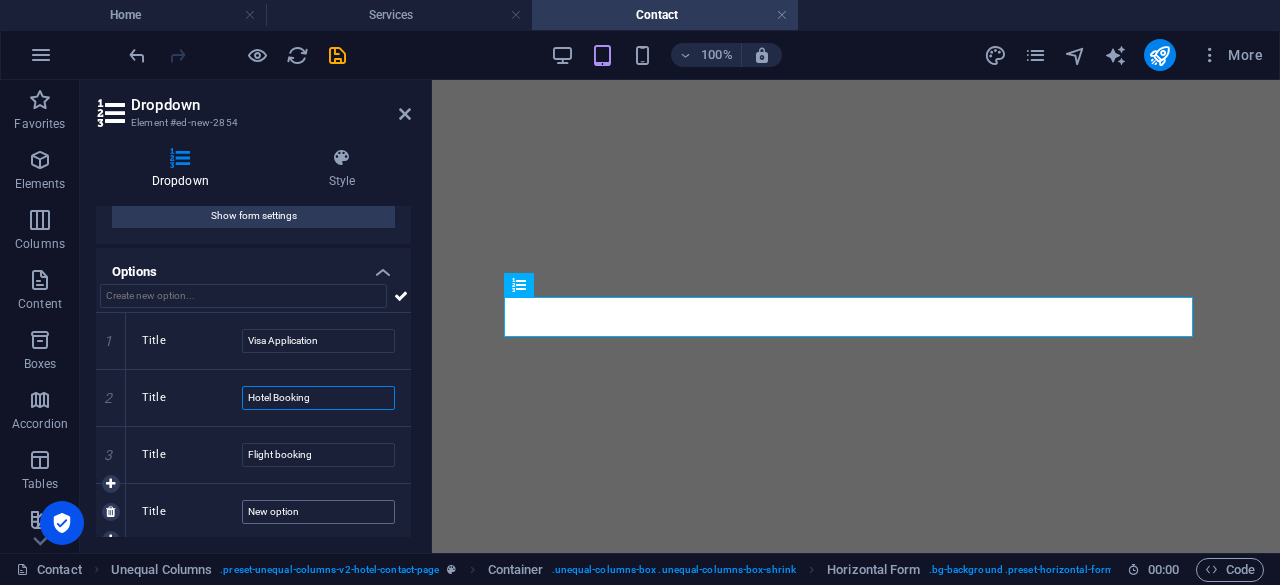 type on "Hotel Booking" 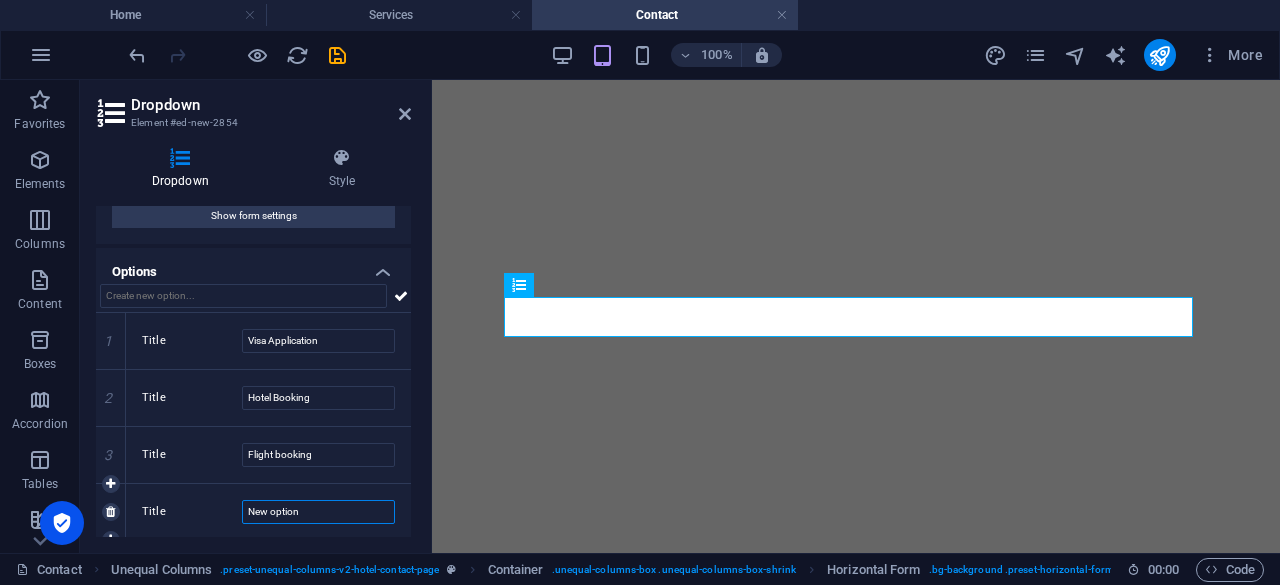 click on "New option" at bounding box center (318, 512) 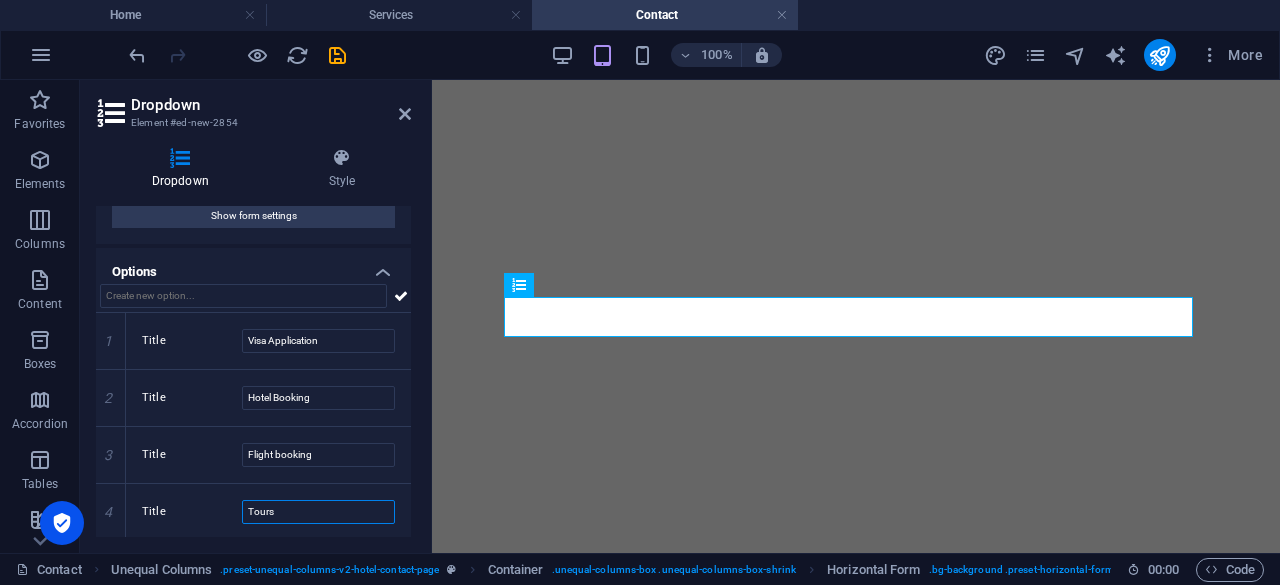 scroll, scrollTop: 0, scrollLeft: 0, axis: both 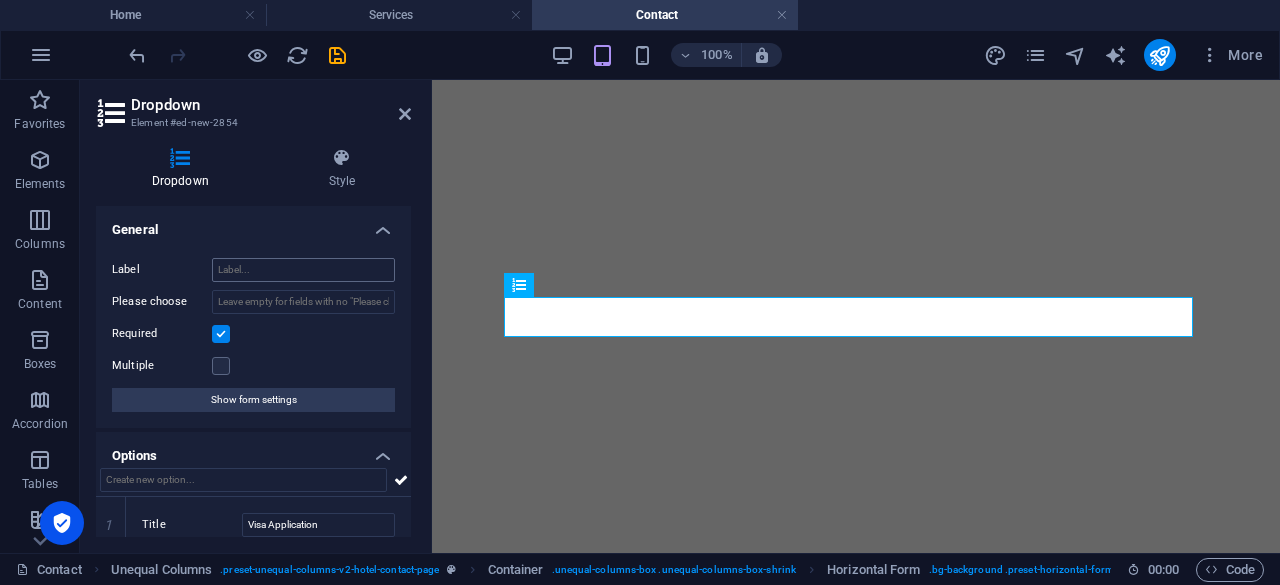 type on "Tours" 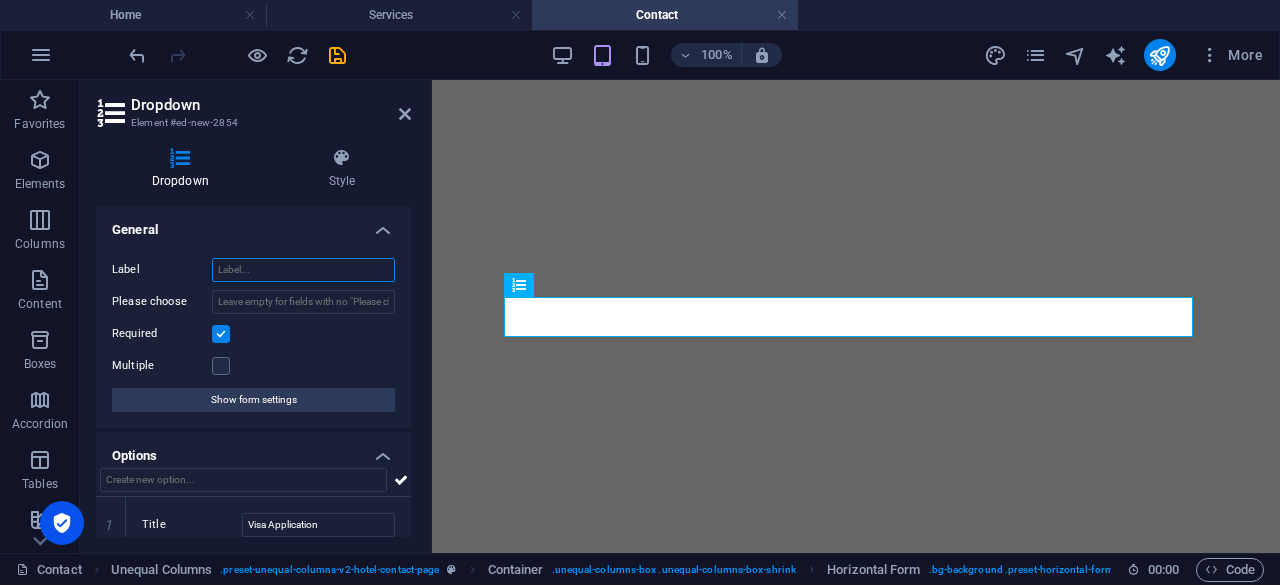 click on "Label" at bounding box center [303, 270] 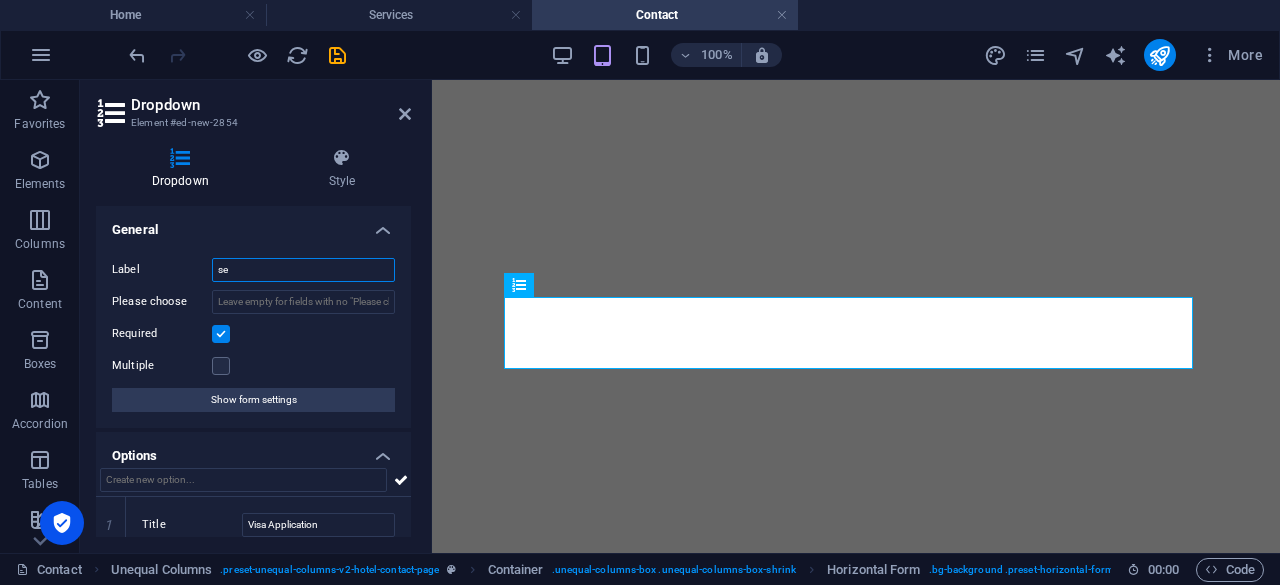 type on "s" 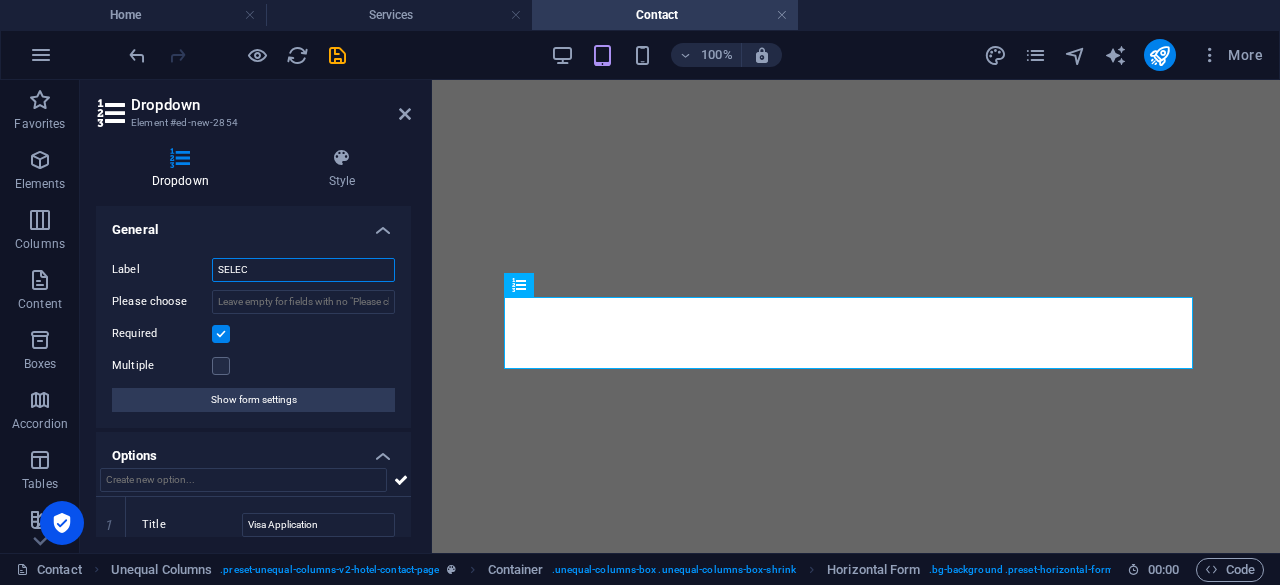 type on "SELECT" 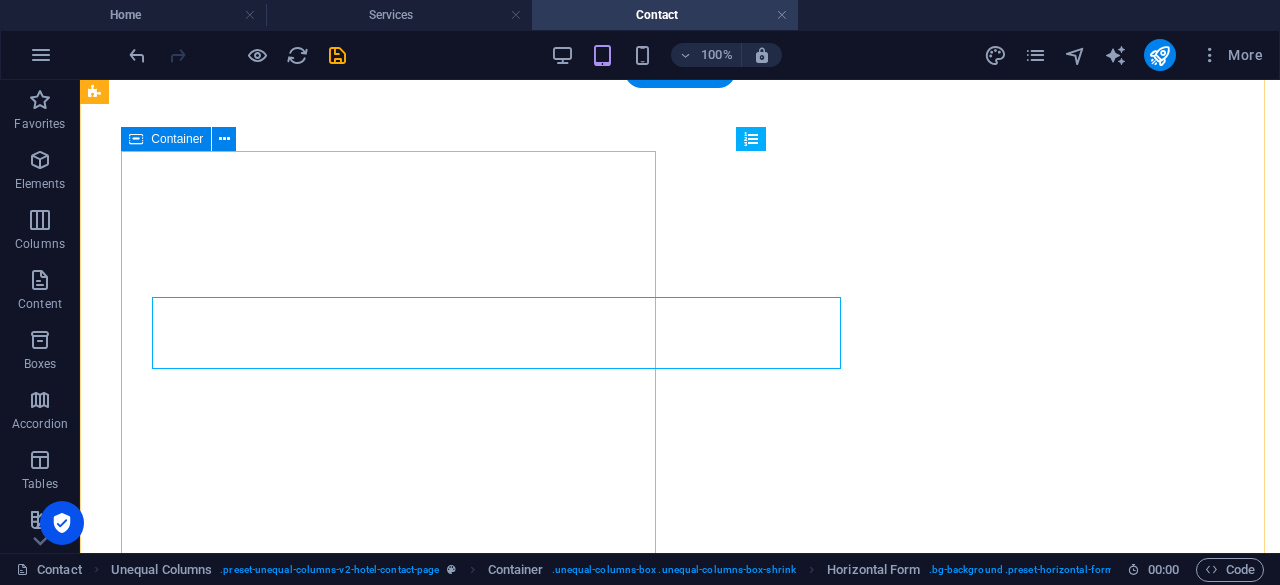scroll, scrollTop: 840, scrollLeft: 0, axis: vertical 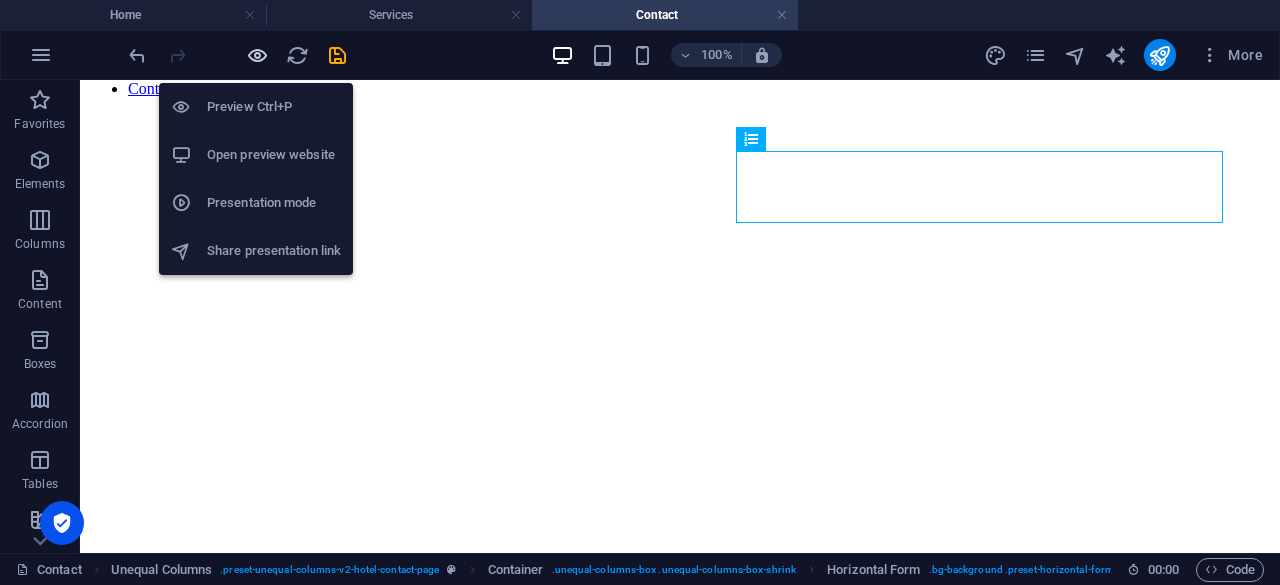 click at bounding box center (257, 55) 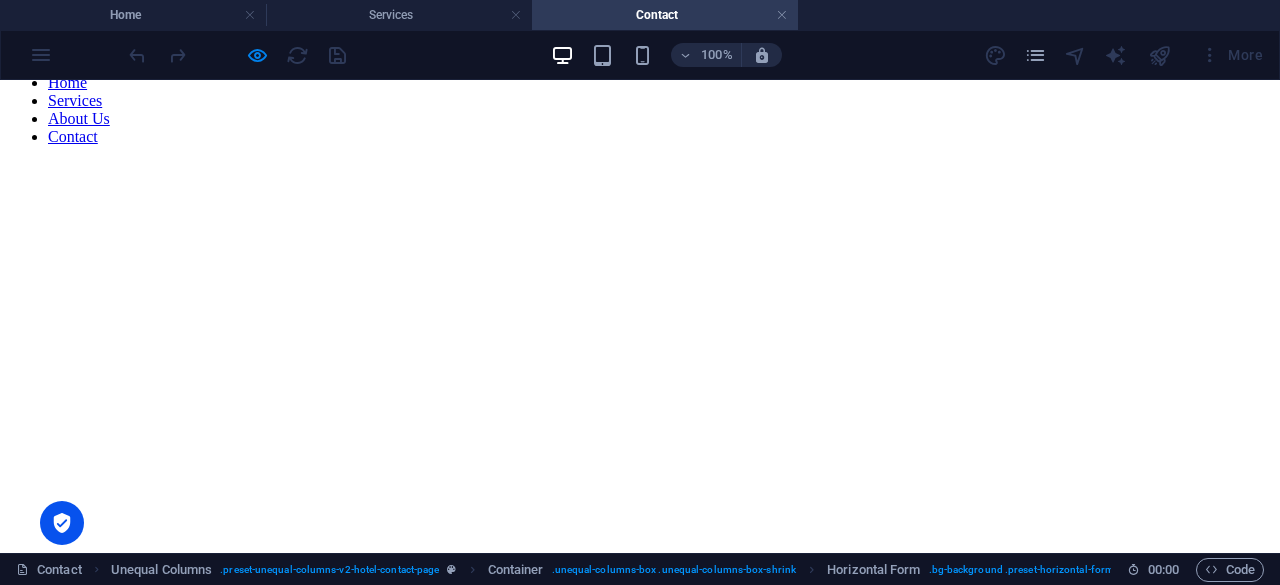 scroll, scrollTop: 794, scrollLeft: 0, axis: vertical 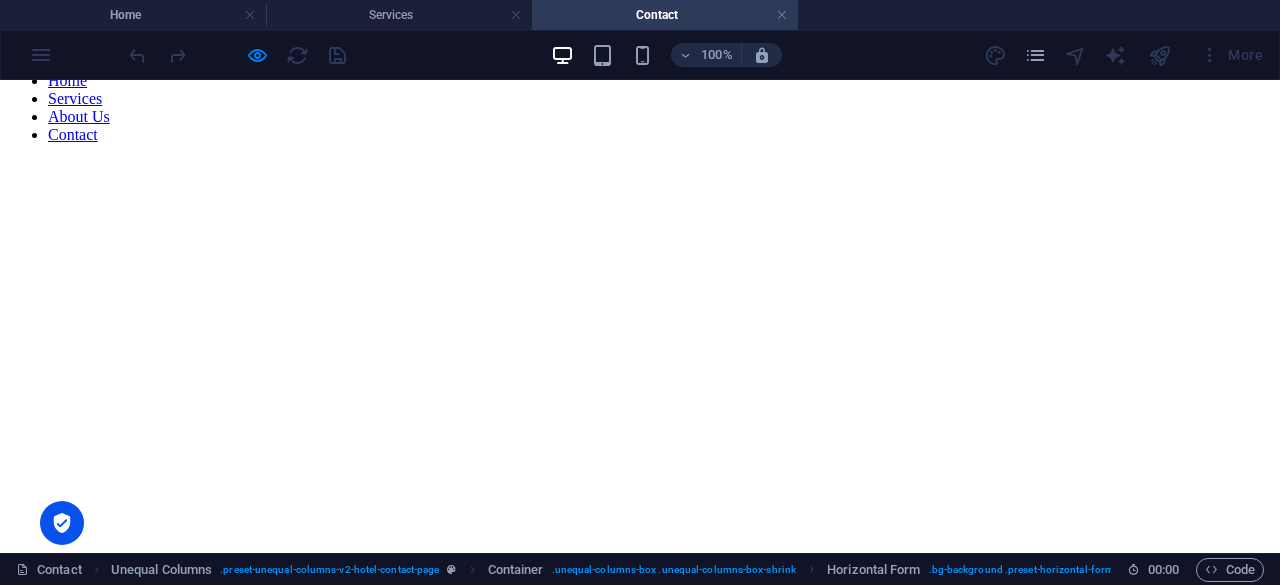 click on "Visa Application Hotel Booking Flight booking Tours" at bounding box center (149, 9739) 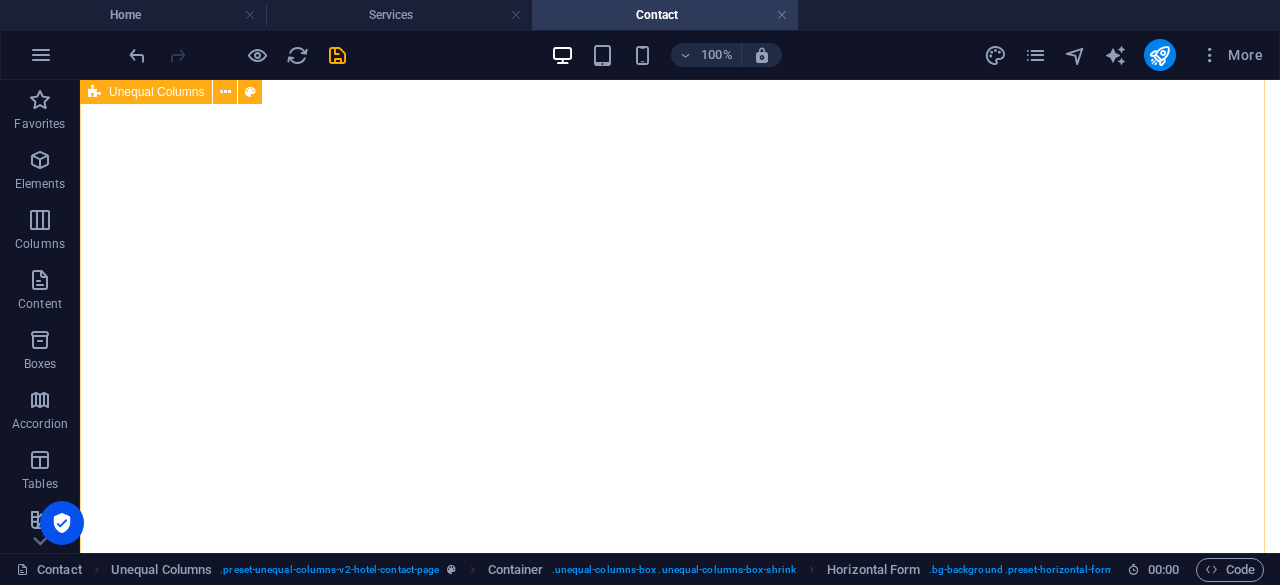scroll, scrollTop: 710, scrollLeft: 0, axis: vertical 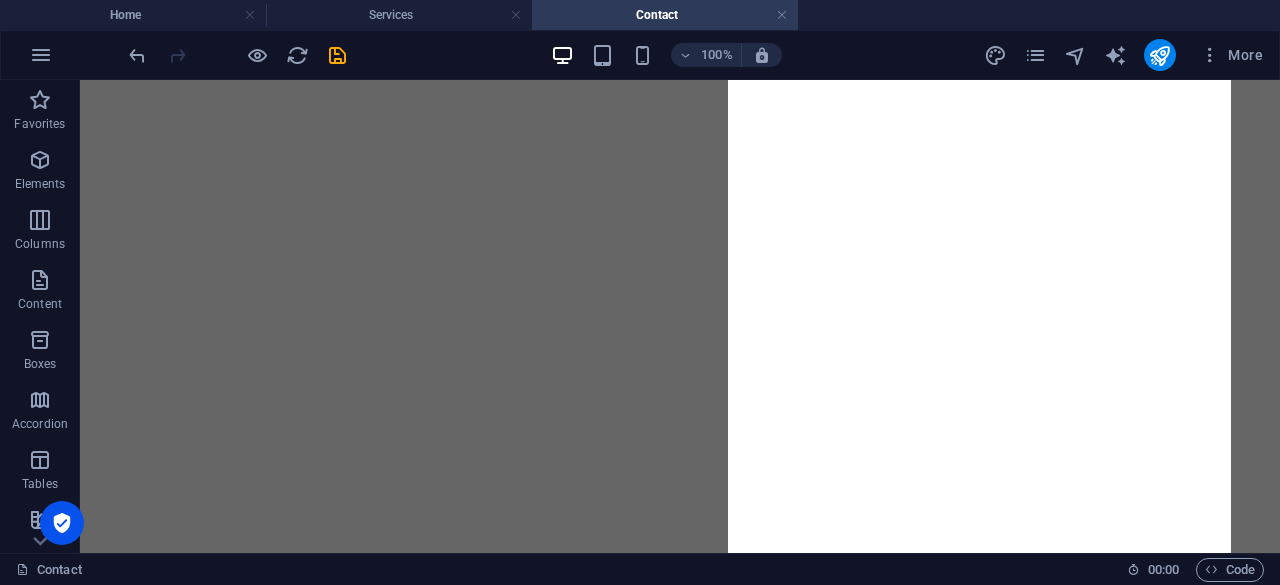 drag, startPoint x: 784, startPoint y: 303, endPoint x: 786, endPoint y: 263, distance: 40.04997 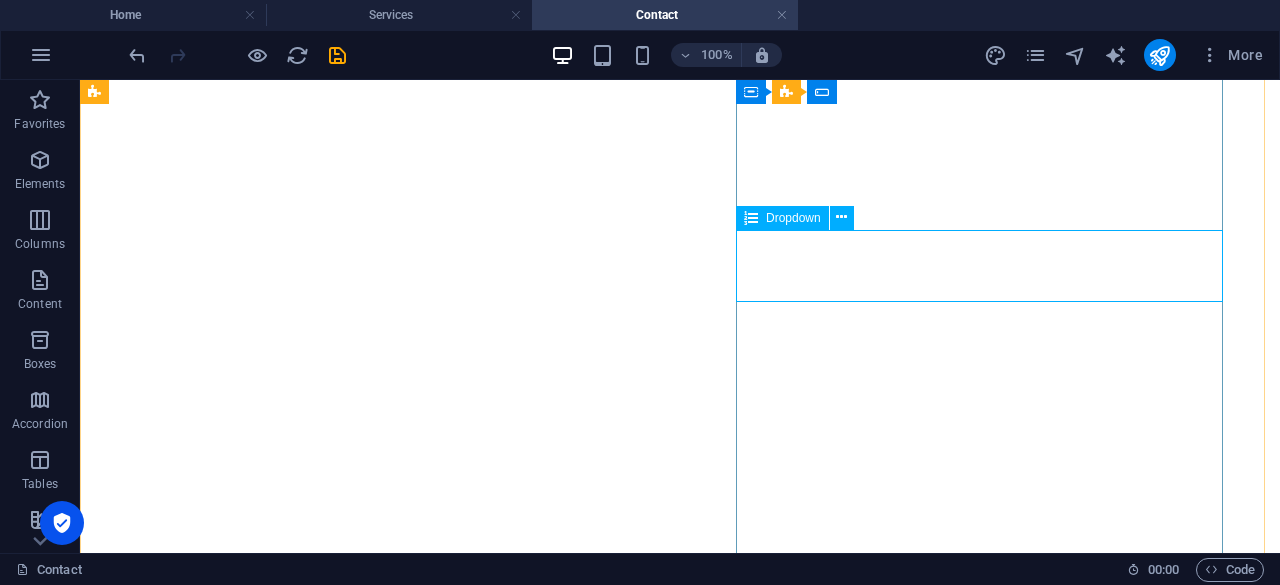 select on "Hotel Booking" 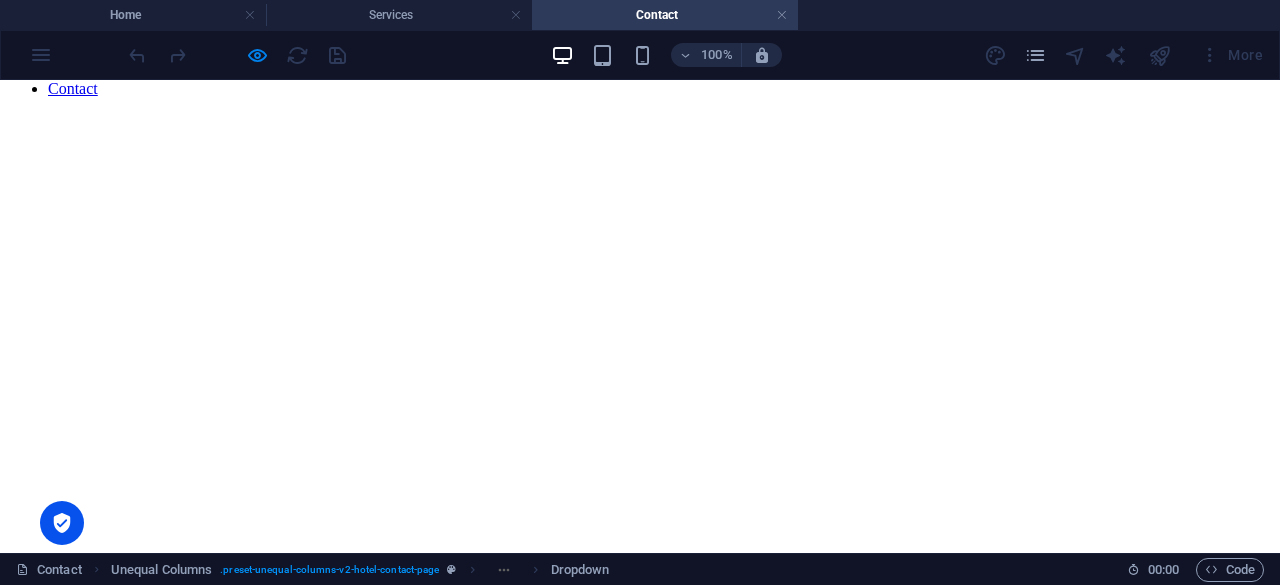scroll, scrollTop: 839, scrollLeft: 0, axis: vertical 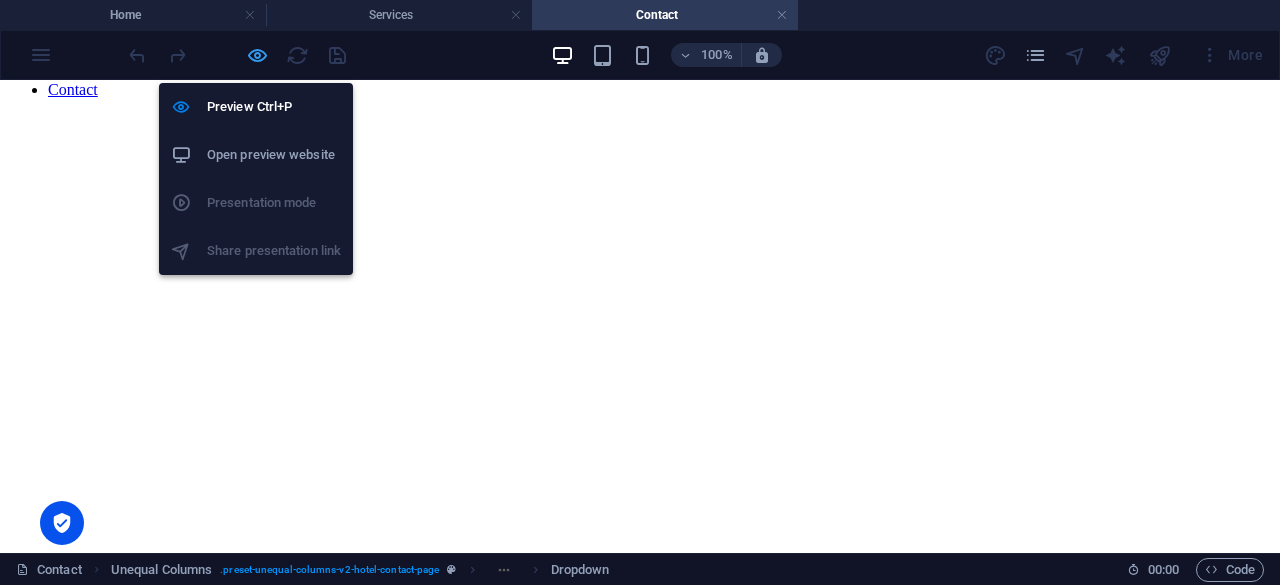 click at bounding box center (257, 55) 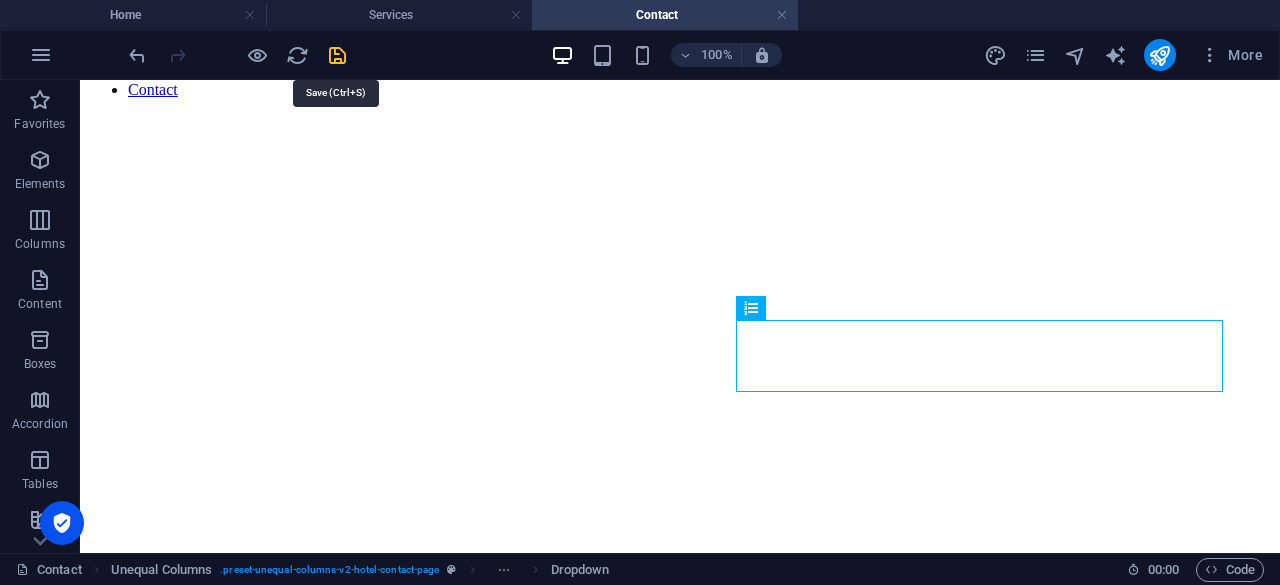 click at bounding box center (337, 55) 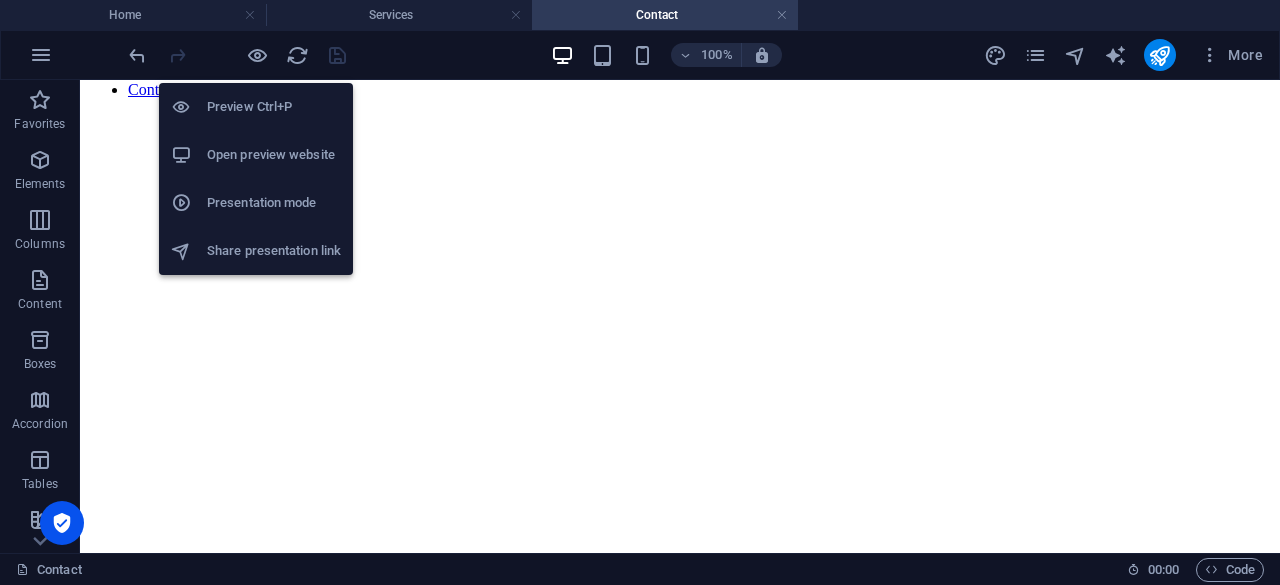 click on "Open preview website" at bounding box center (274, 155) 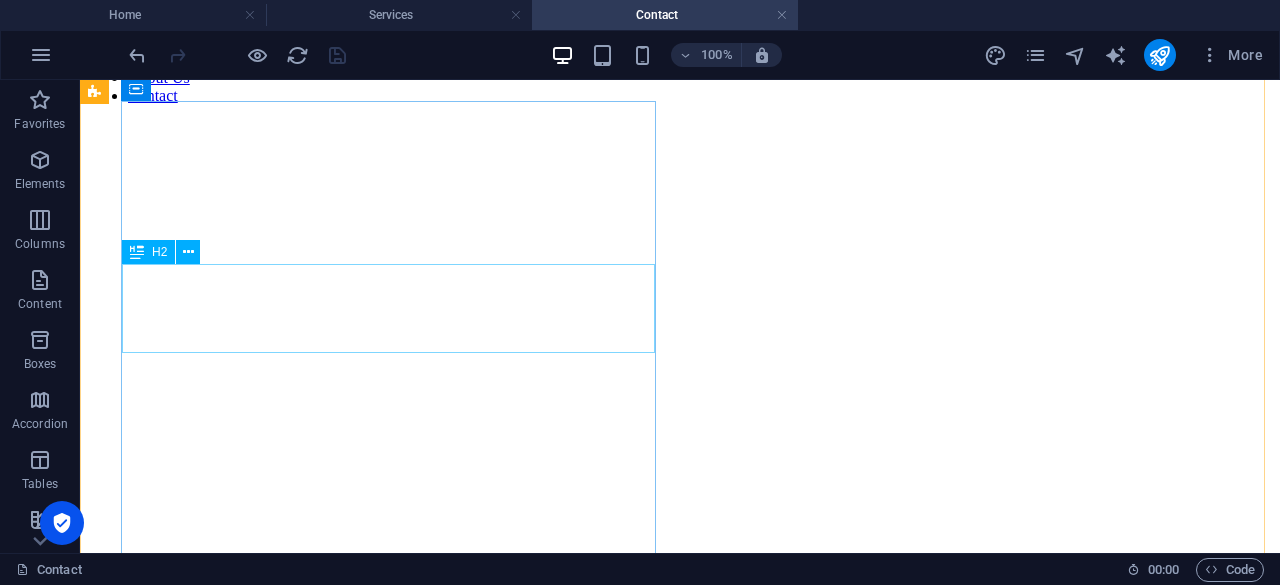 scroll, scrollTop: 890, scrollLeft: 0, axis: vertical 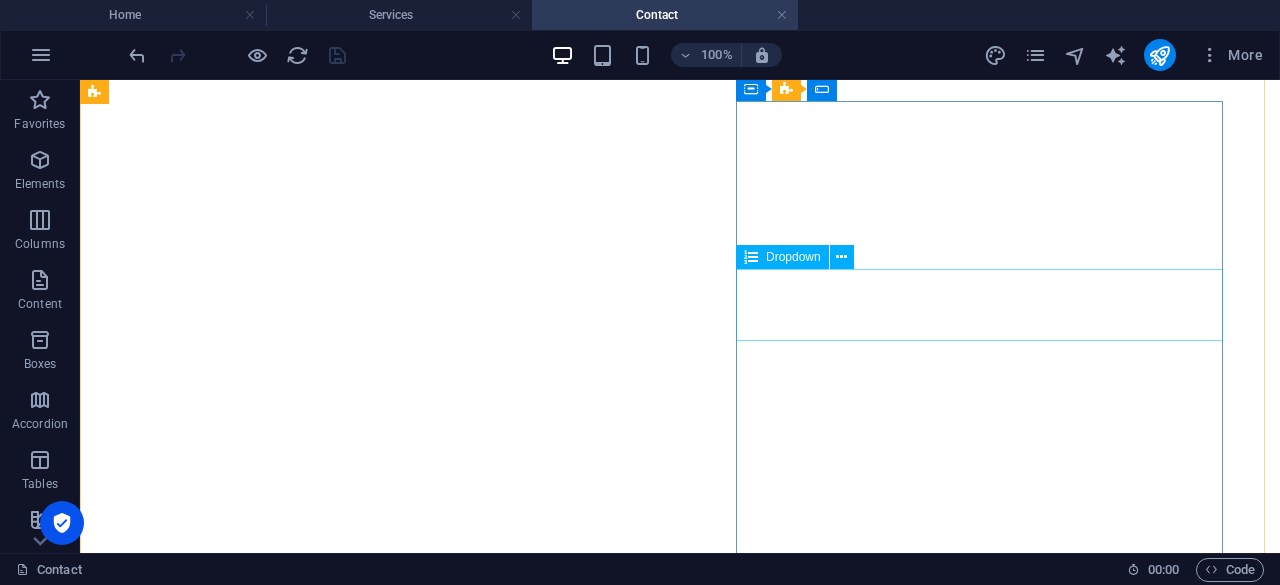click on "SELECT Visa Application Hotel Booking Flight booking Tours" at bounding box center (680, 9032) 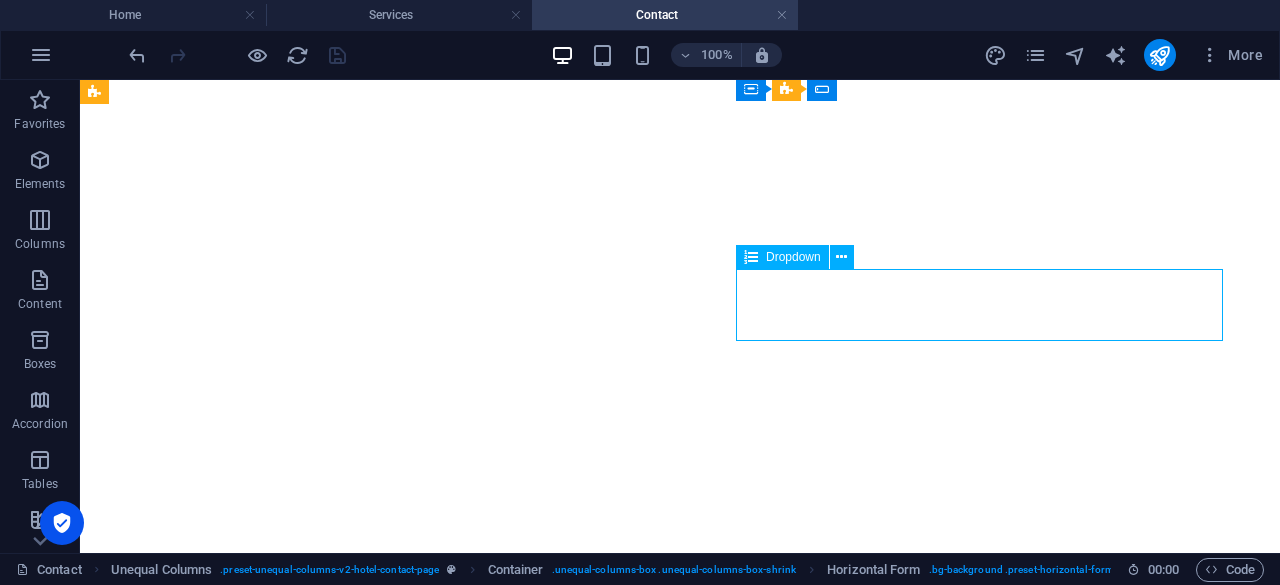 click on "SELECT Visa Application Hotel Booking Flight booking Tours" at bounding box center (680, 9032) 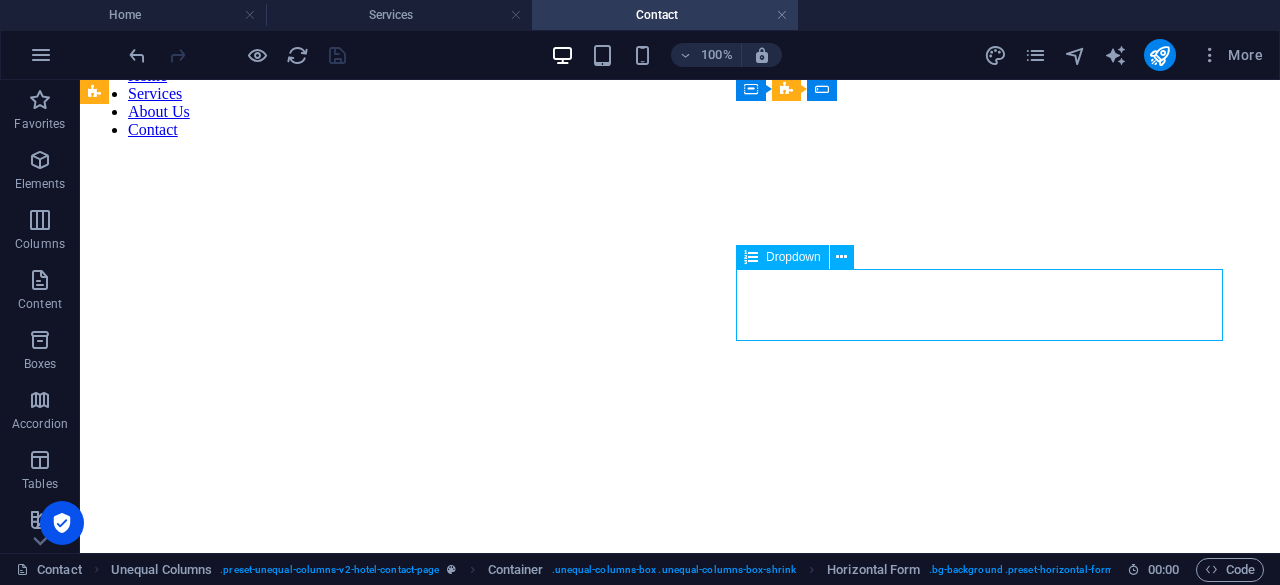 scroll, scrollTop: 1476, scrollLeft: 0, axis: vertical 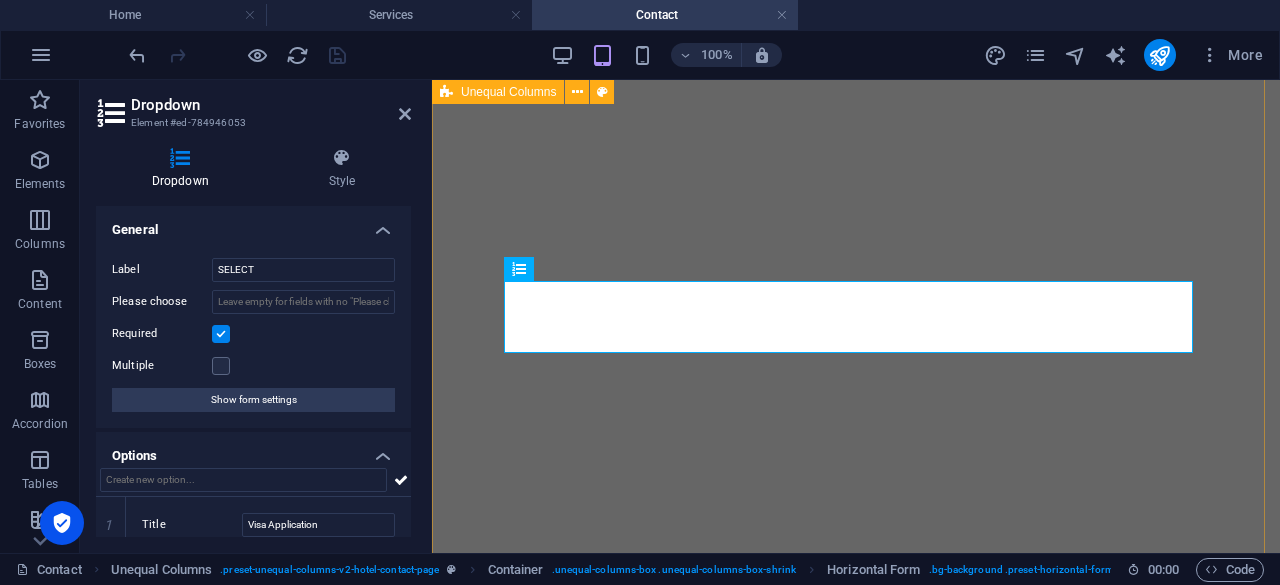 click on "Get in touch Ready to travel? We’re here to help, reach out to us today. Nhc House Samora Avenue ,  Dar es salaam ,  1001 Info@fourwingstravel.com +255 652 715 473 SELECT Visa Application Hotel Booking Flight booking Tours SUBMIT 25p98a Nicht lesbar? Neu generieren Nhc House Samora Avenue ,  Dar es salaam ,  1001 info@fourwingstravel.com +255 652 715 473" at bounding box center [856, 6877] 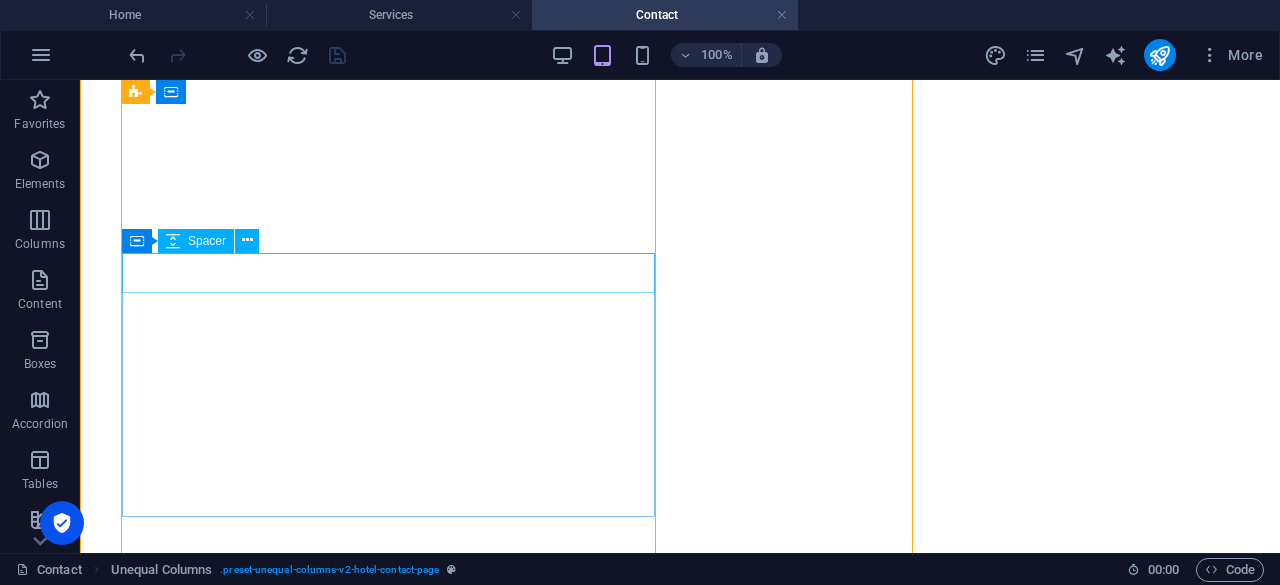 scroll, scrollTop: 1024, scrollLeft: 0, axis: vertical 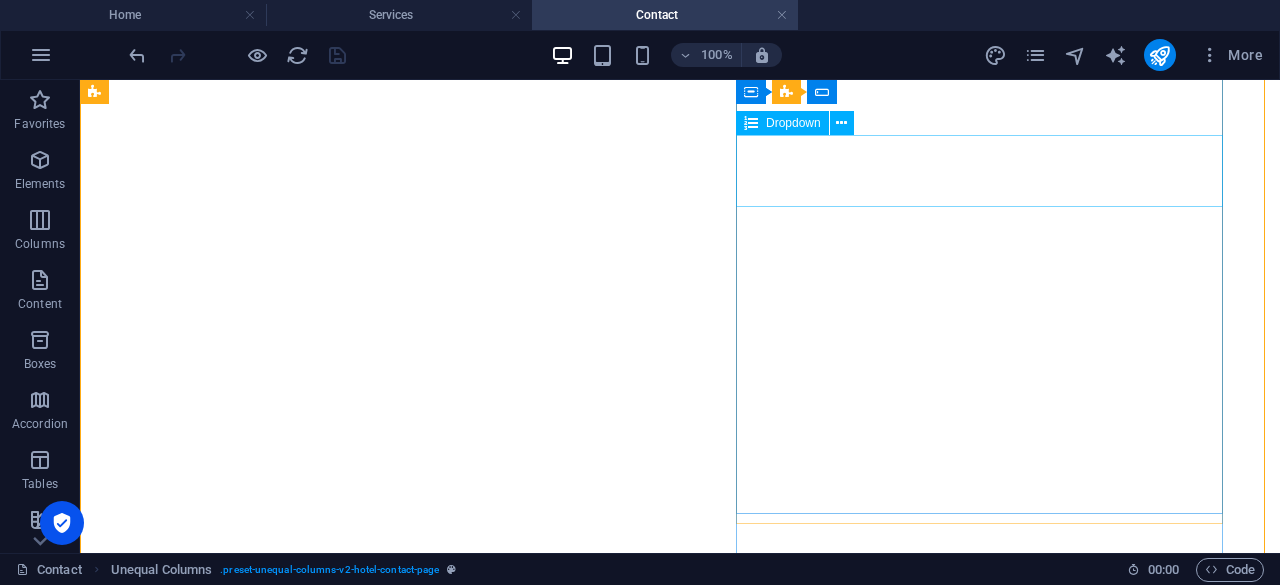 click on "SELECT Visa Application Hotel Booking Flight booking Tours" at bounding box center (680, 8898) 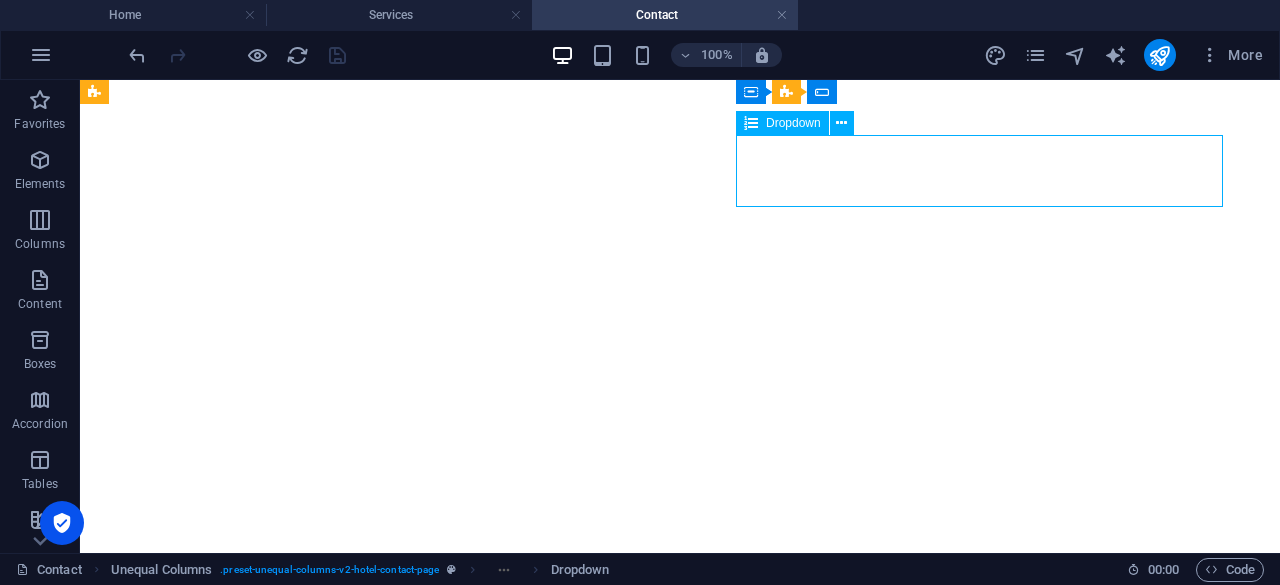 click on "SELECT Visa Application Hotel Booking Flight booking Tours" at bounding box center (680, 8898) 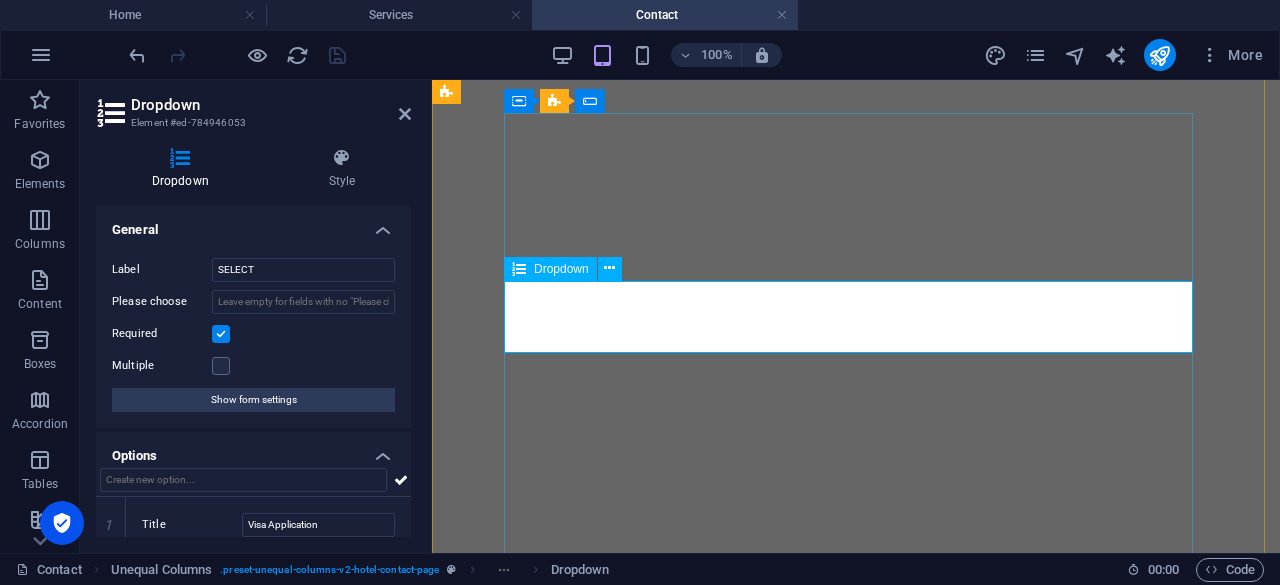 click on "SELECT Visa Application Hotel Booking Flight booking Tours" at bounding box center (856, 6886) 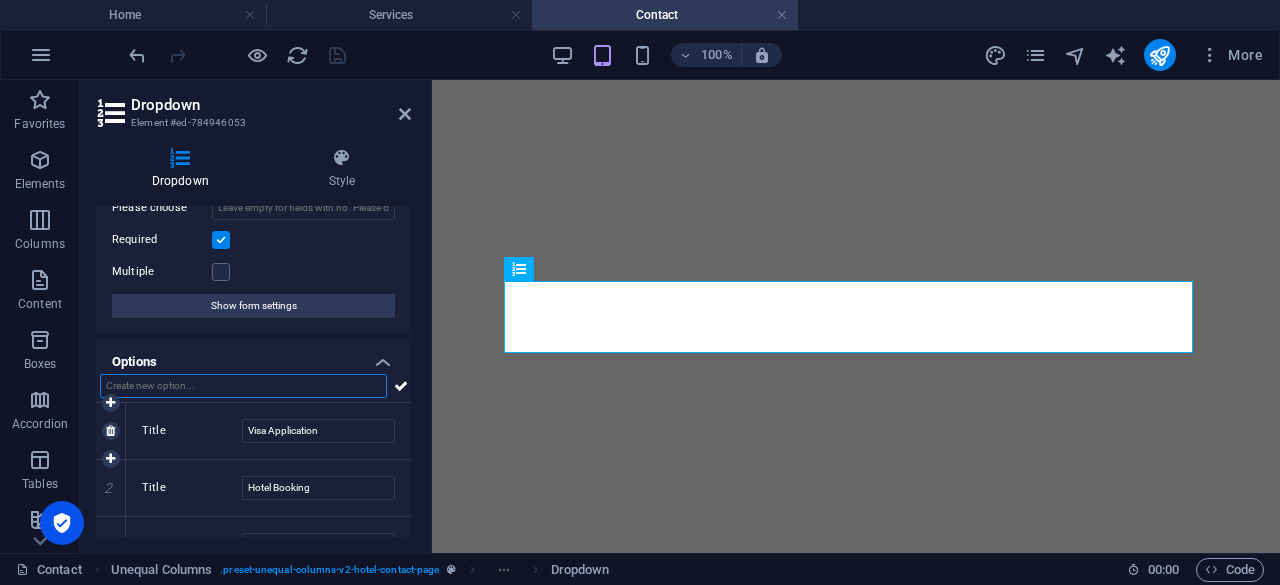 scroll, scrollTop: 0, scrollLeft: 0, axis: both 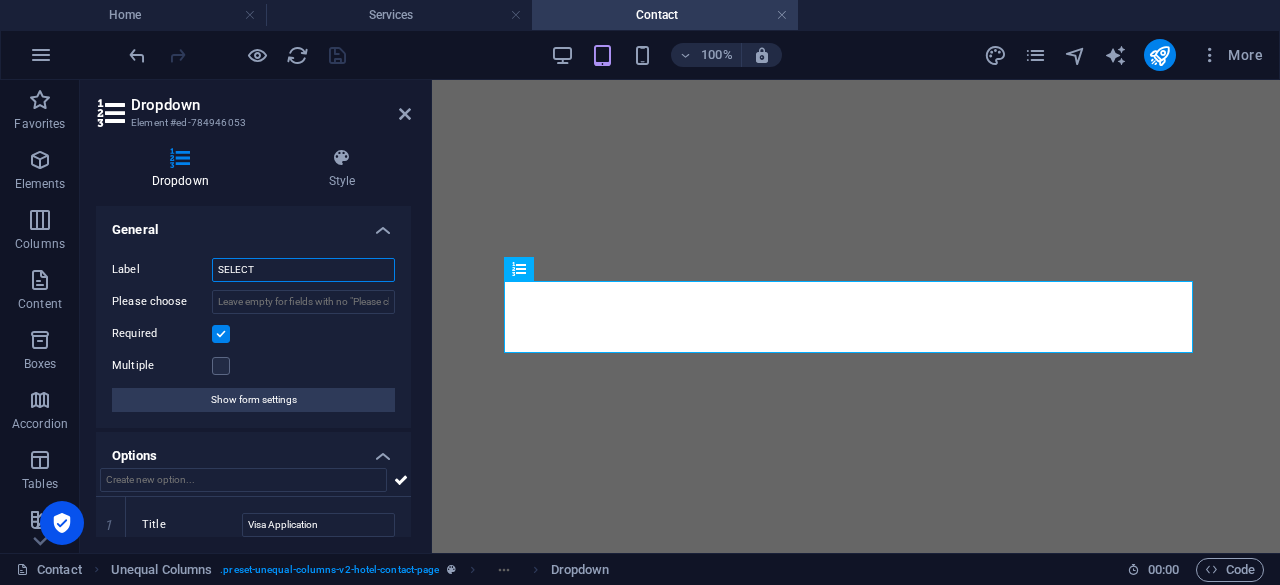 click on "SELECT" at bounding box center (303, 270) 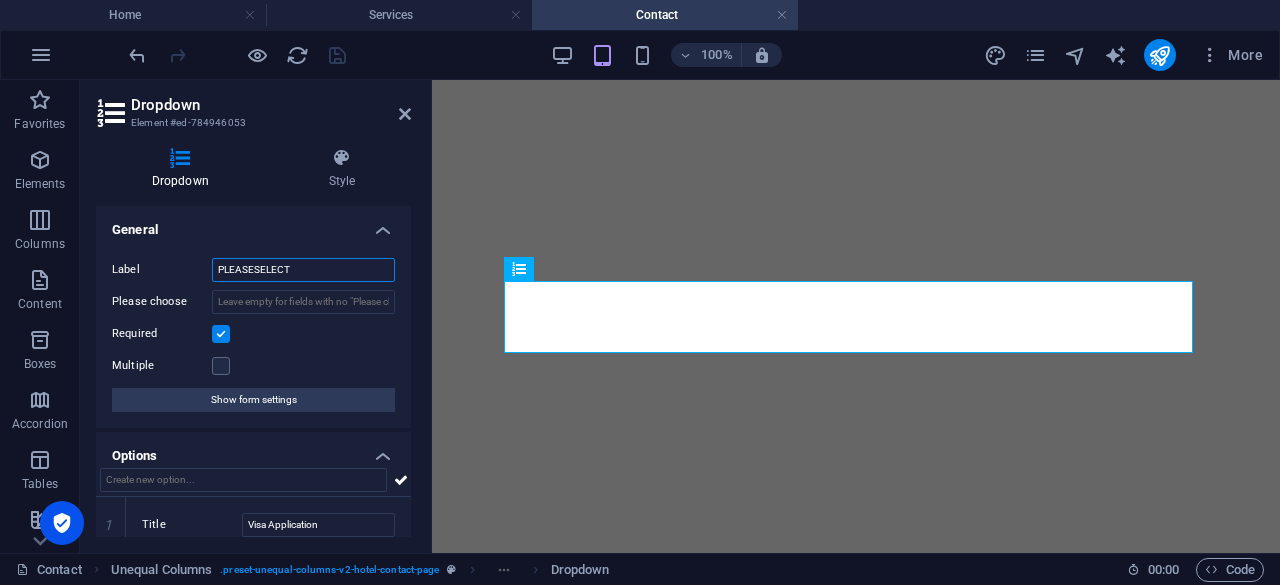 type on "PLEASE SELECT" 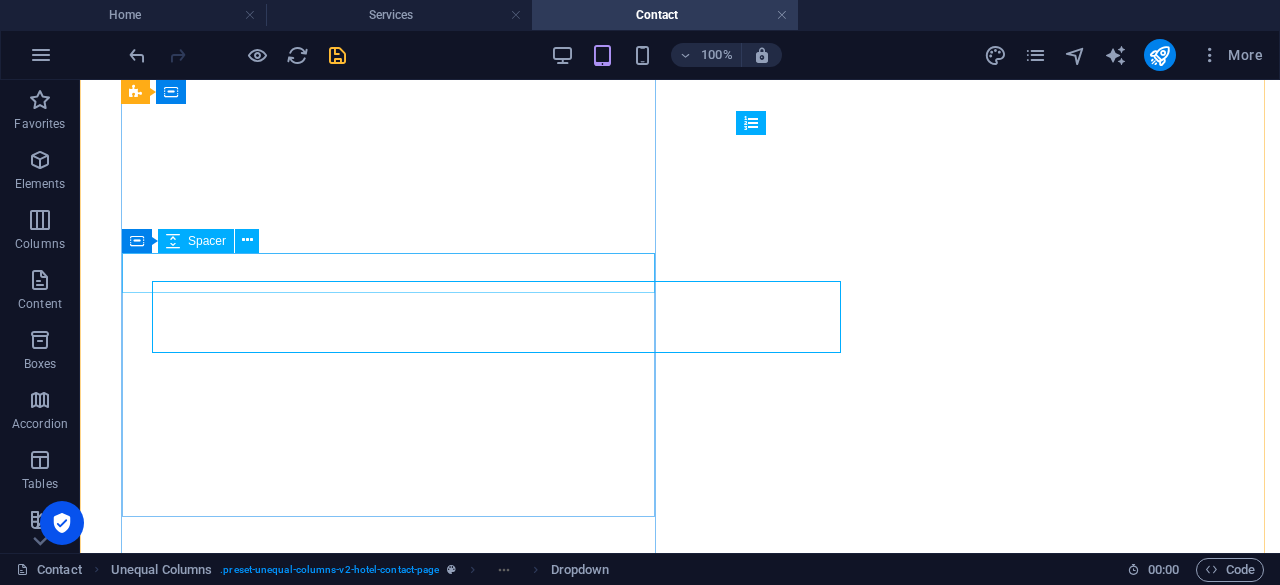 scroll, scrollTop: 1024, scrollLeft: 0, axis: vertical 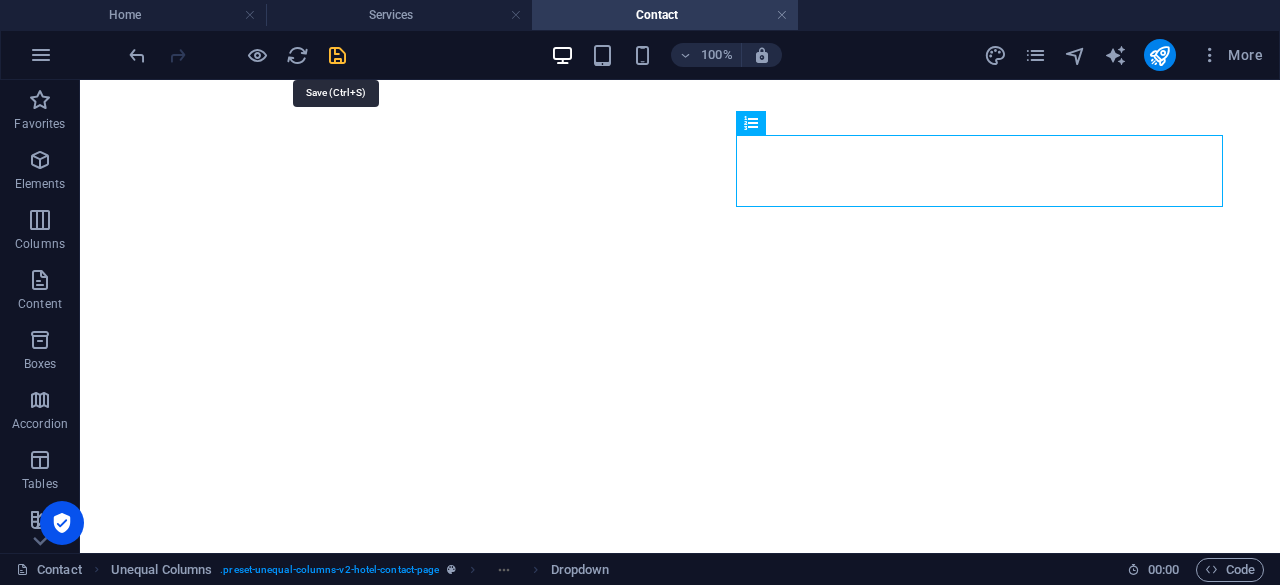 click at bounding box center (337, 55) 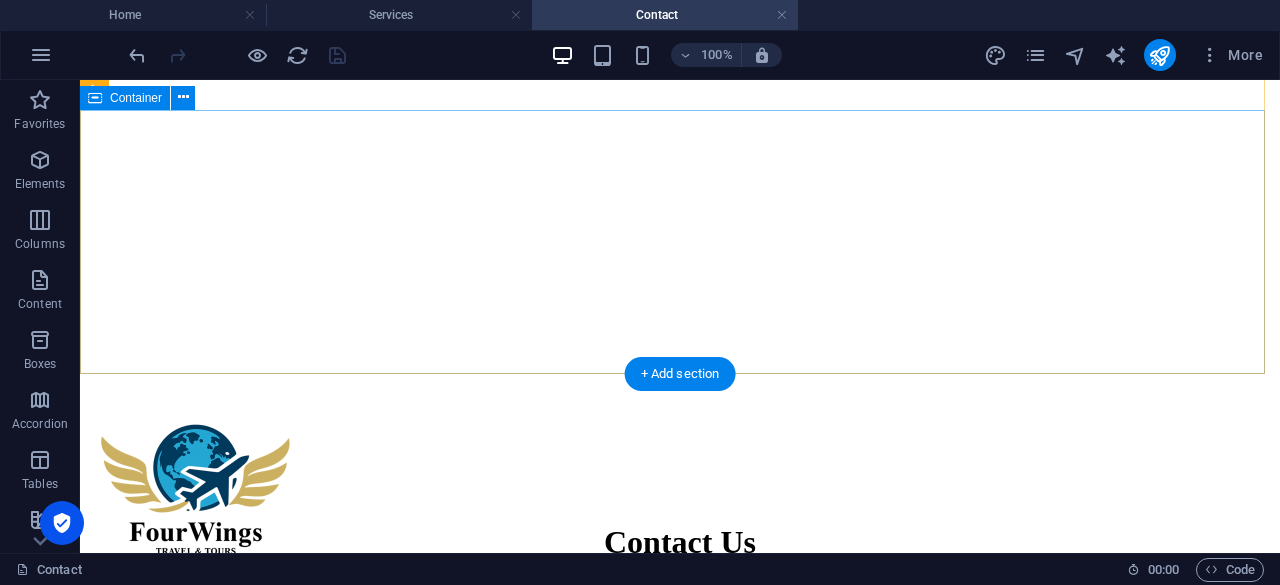 scroll, scrollTop: 215, scrollLeft: 0, axis: vertical 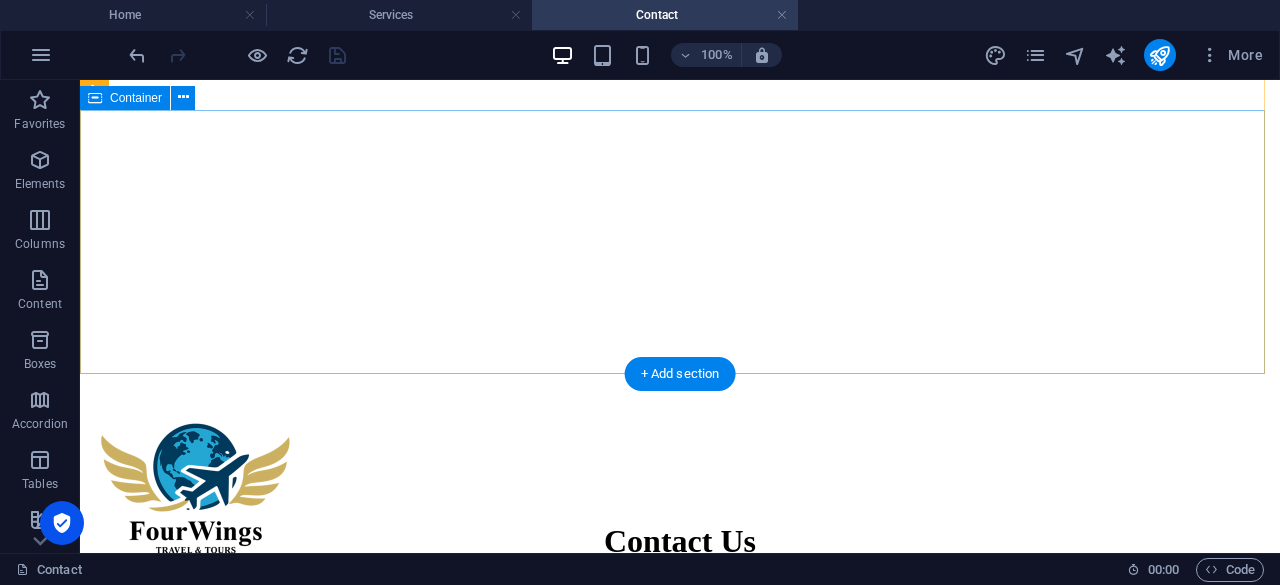 click on "Contact Us" at bounding box center [680, 541] 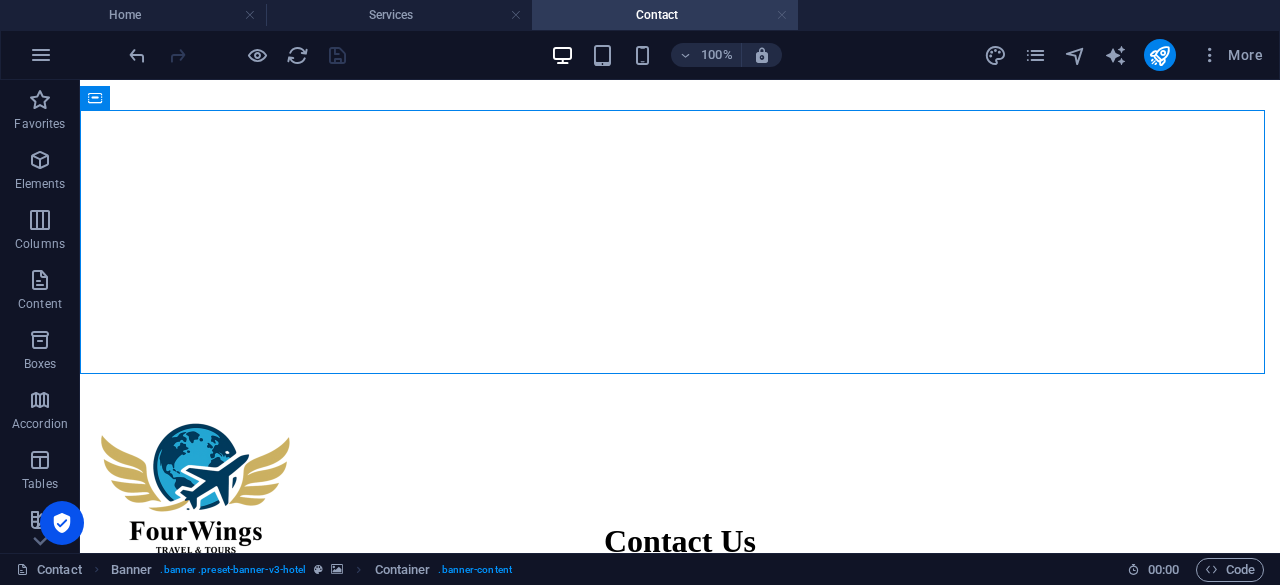 click at bounding box center (782, 15) 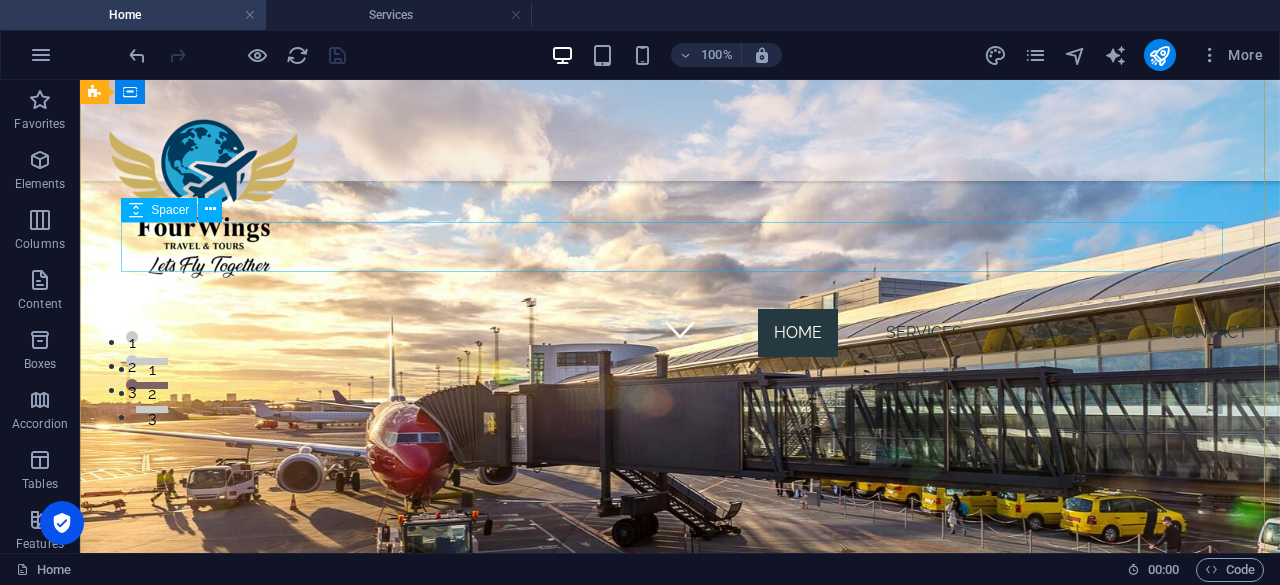 scroll, scrollTop: 0, scrollLeft: 0, axis: both 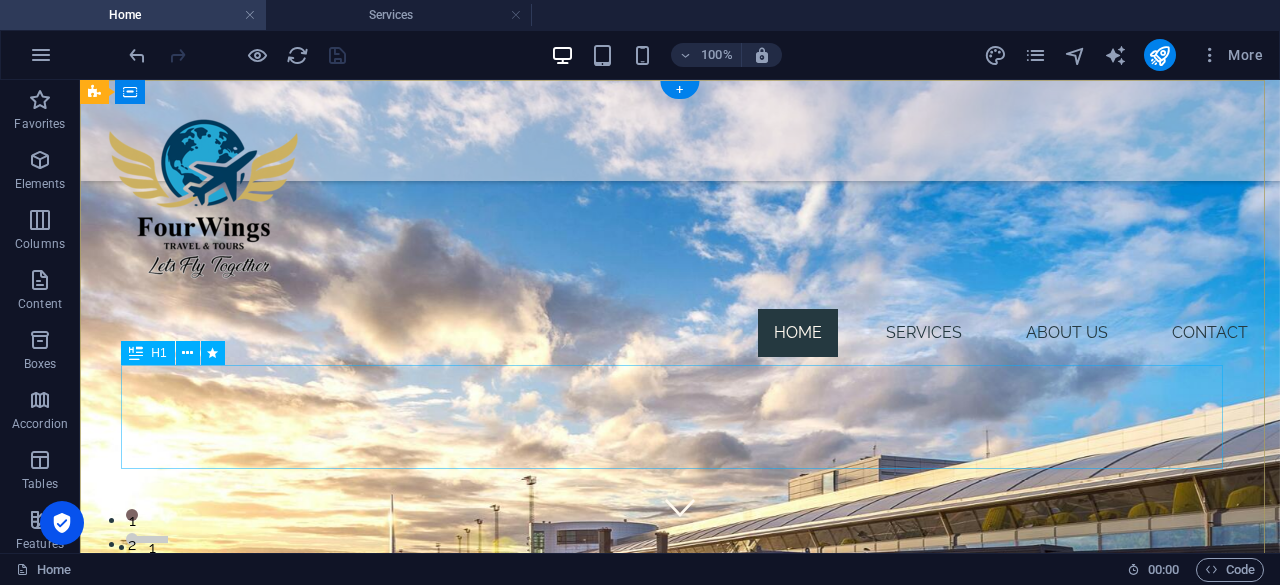 click on "Lets Fly Together" at bounding box center [680, 1424] 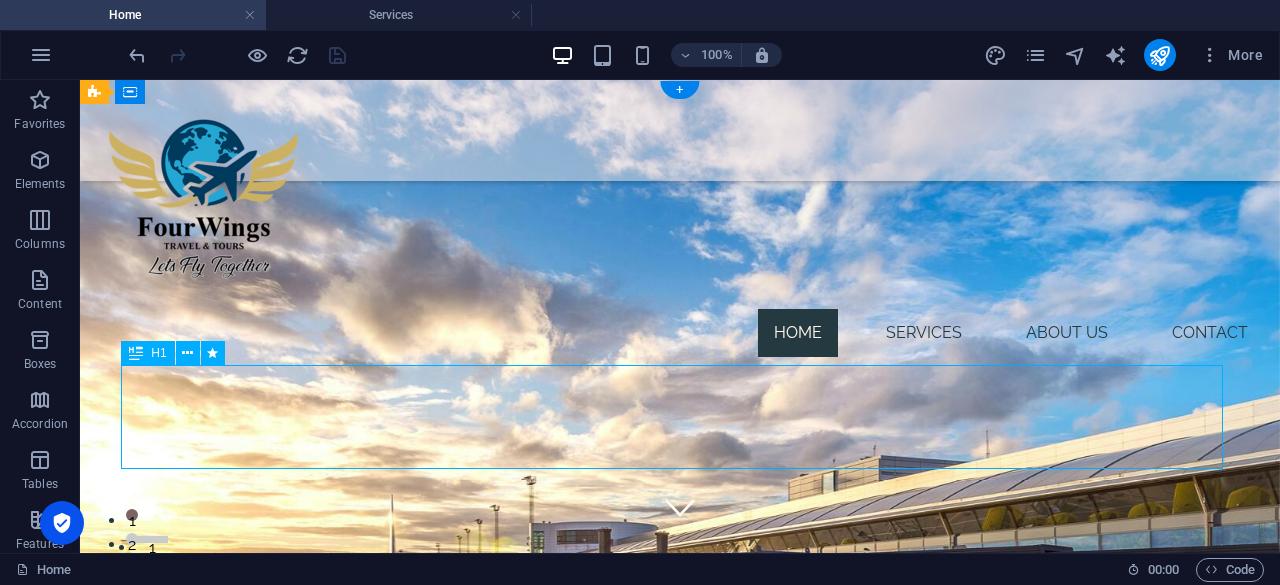 click on "Lets Fly Together" at bounding box center (680, 1424) 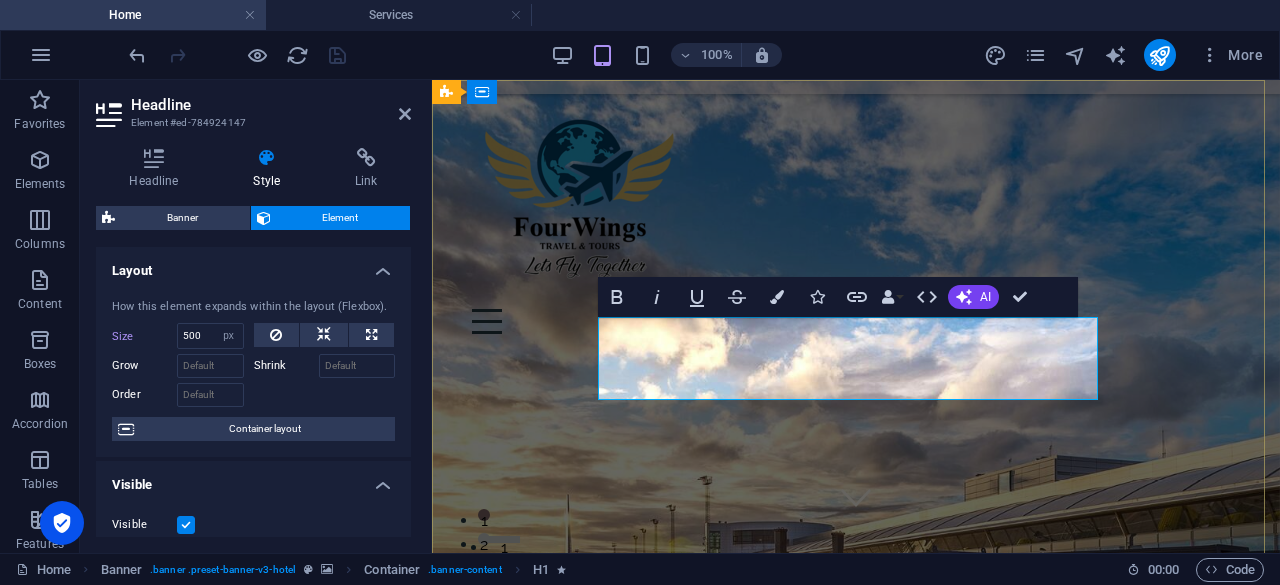 click on "Lets Fly Together" at bounding box center (856, 1365) 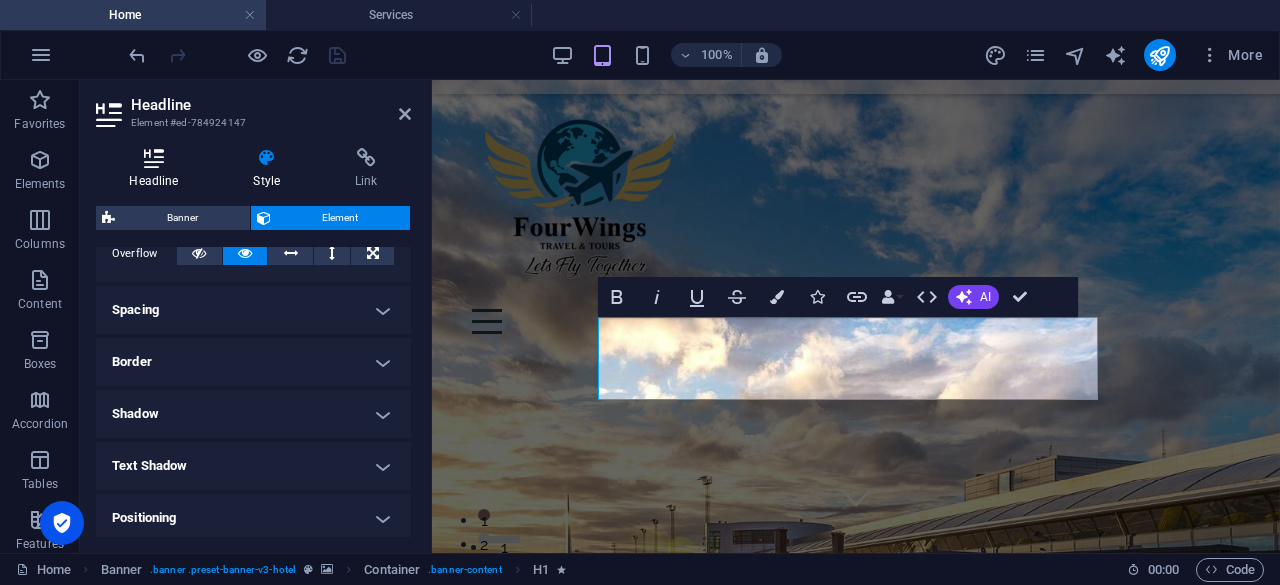 scroll, scrollTop: 351, scrollLeft: 0, axis: vertical 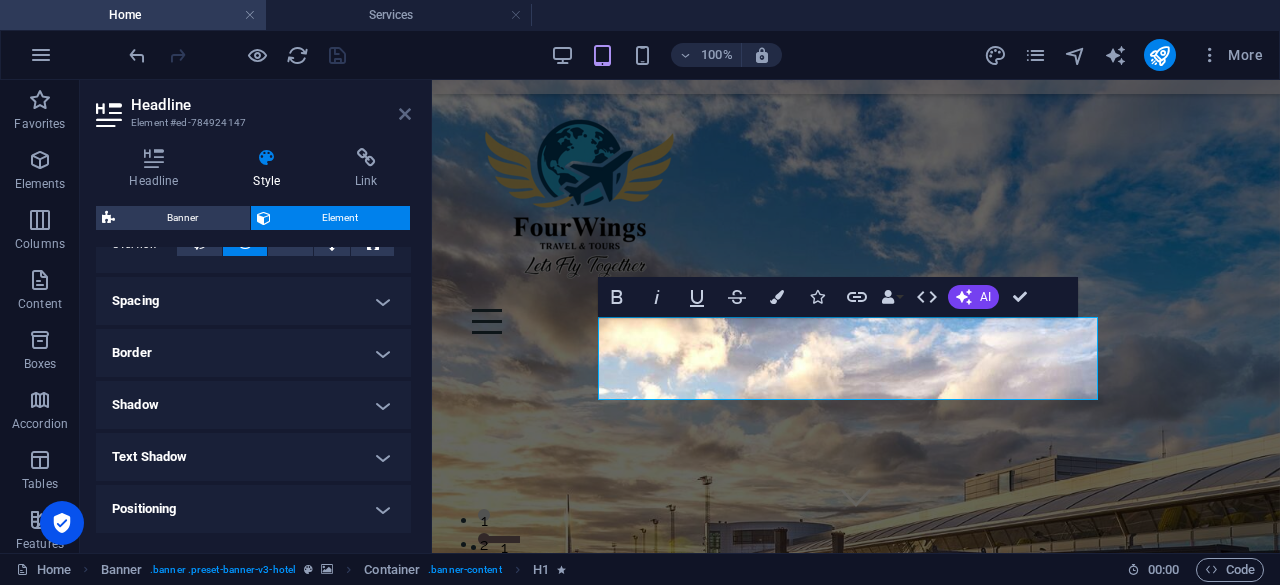 click at bounding box center (405, 114) 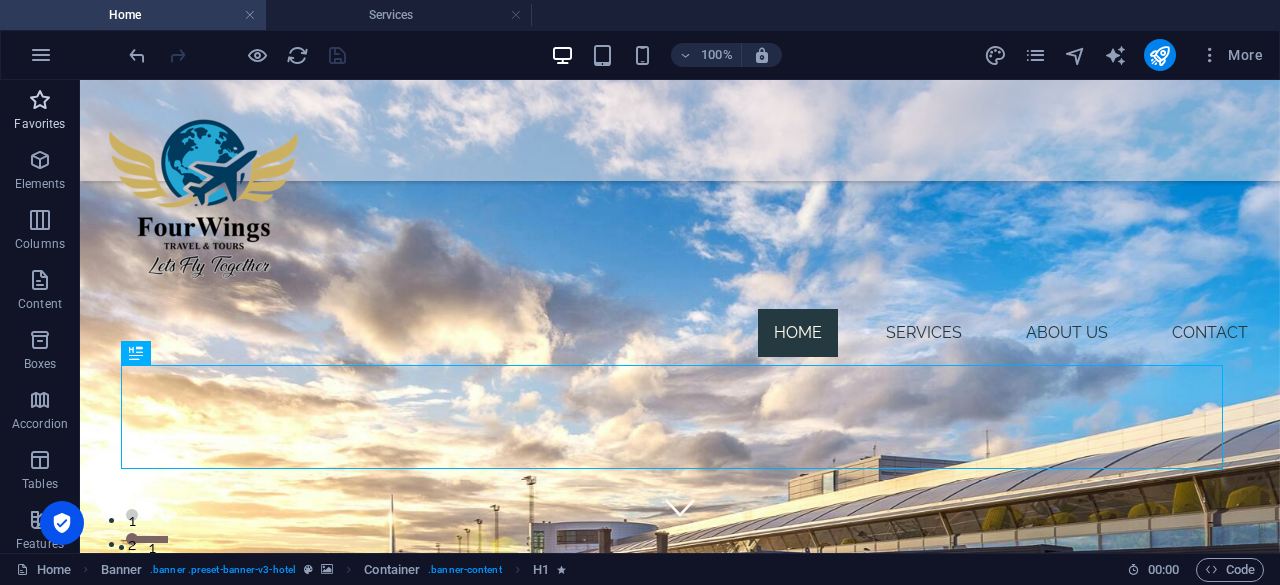 click at bounding box center [40, 100] 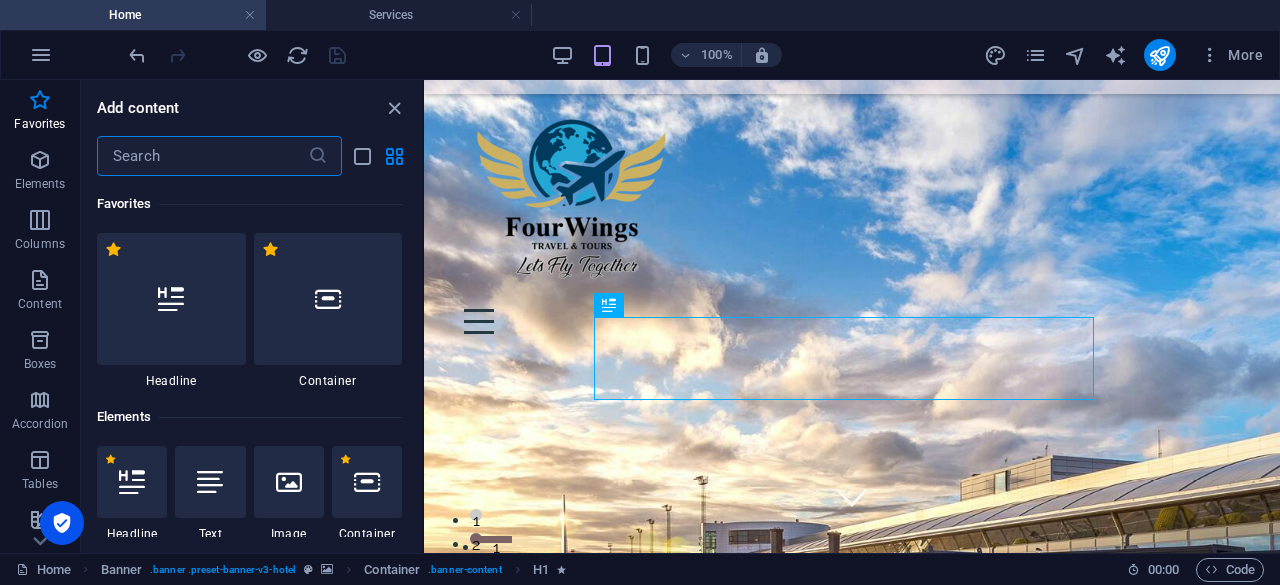 click at bounding box center (202, 156) 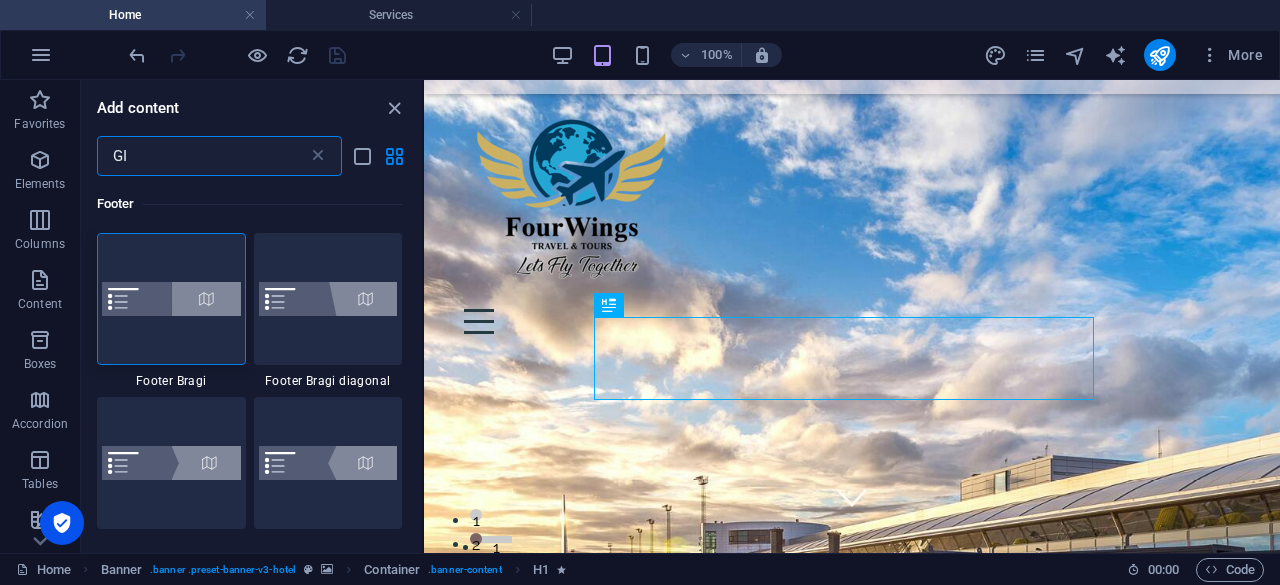 type on "G" 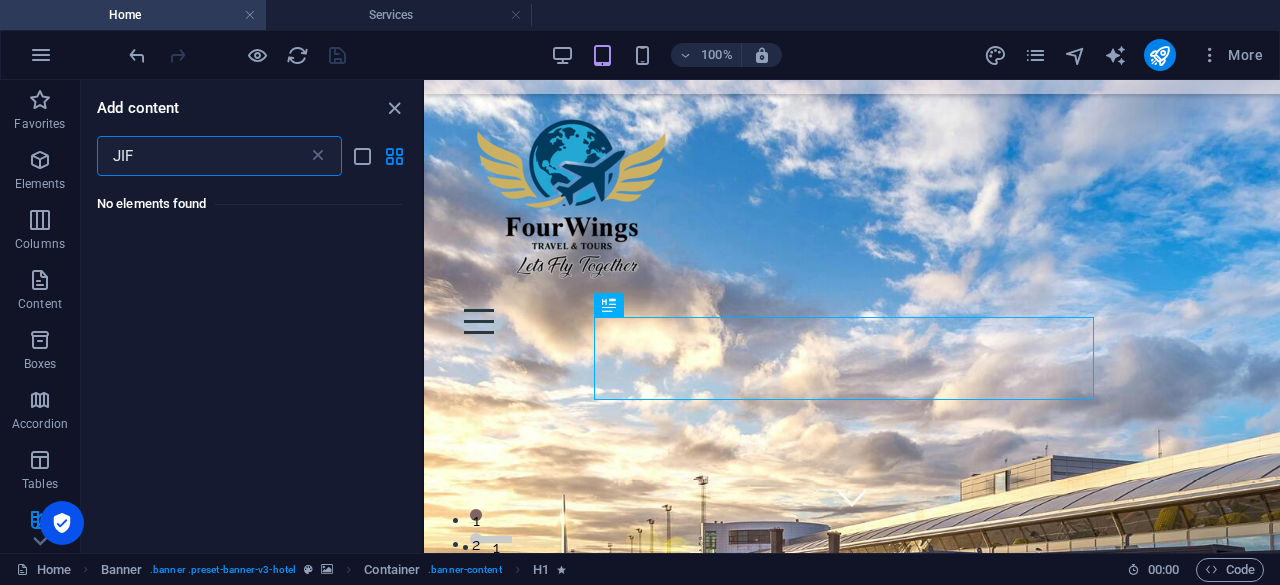 type on "JIF" 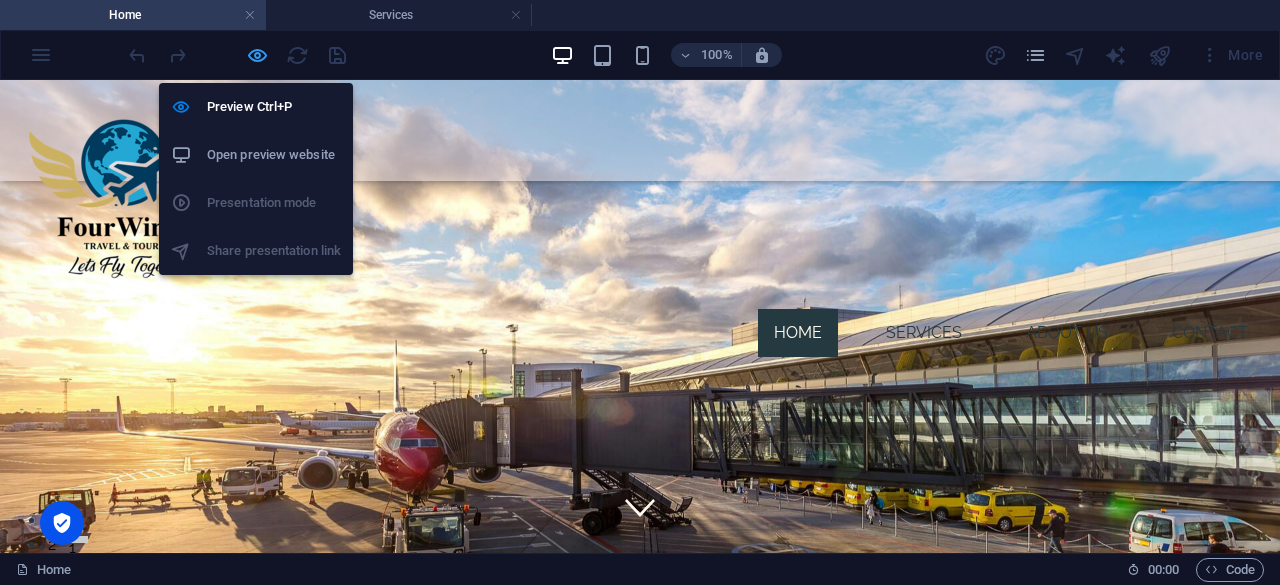 click at bounding box center [257, 55] 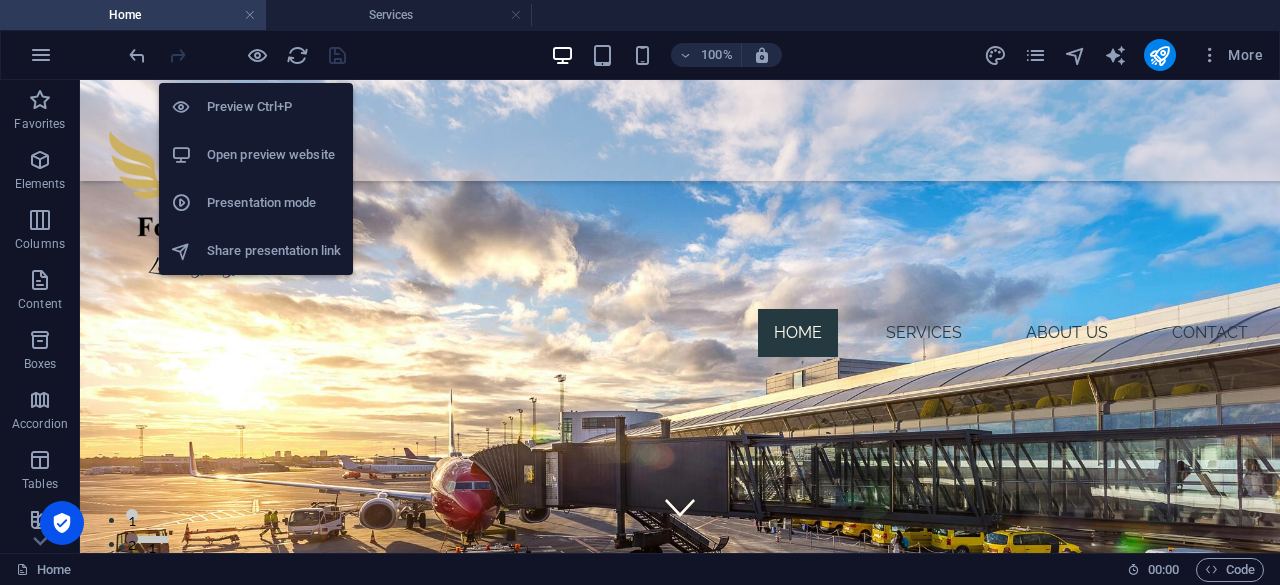 click on "Open preview website" at bounding box center (274, 155) 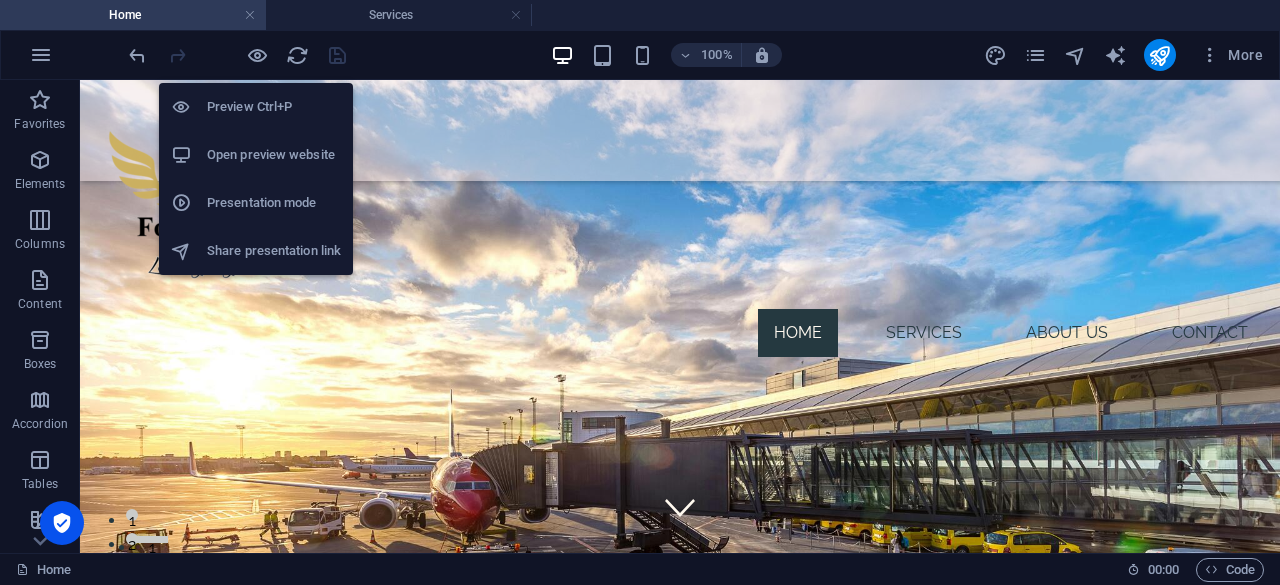 click on "Presentation mode" at bounding box center [274, 203] 